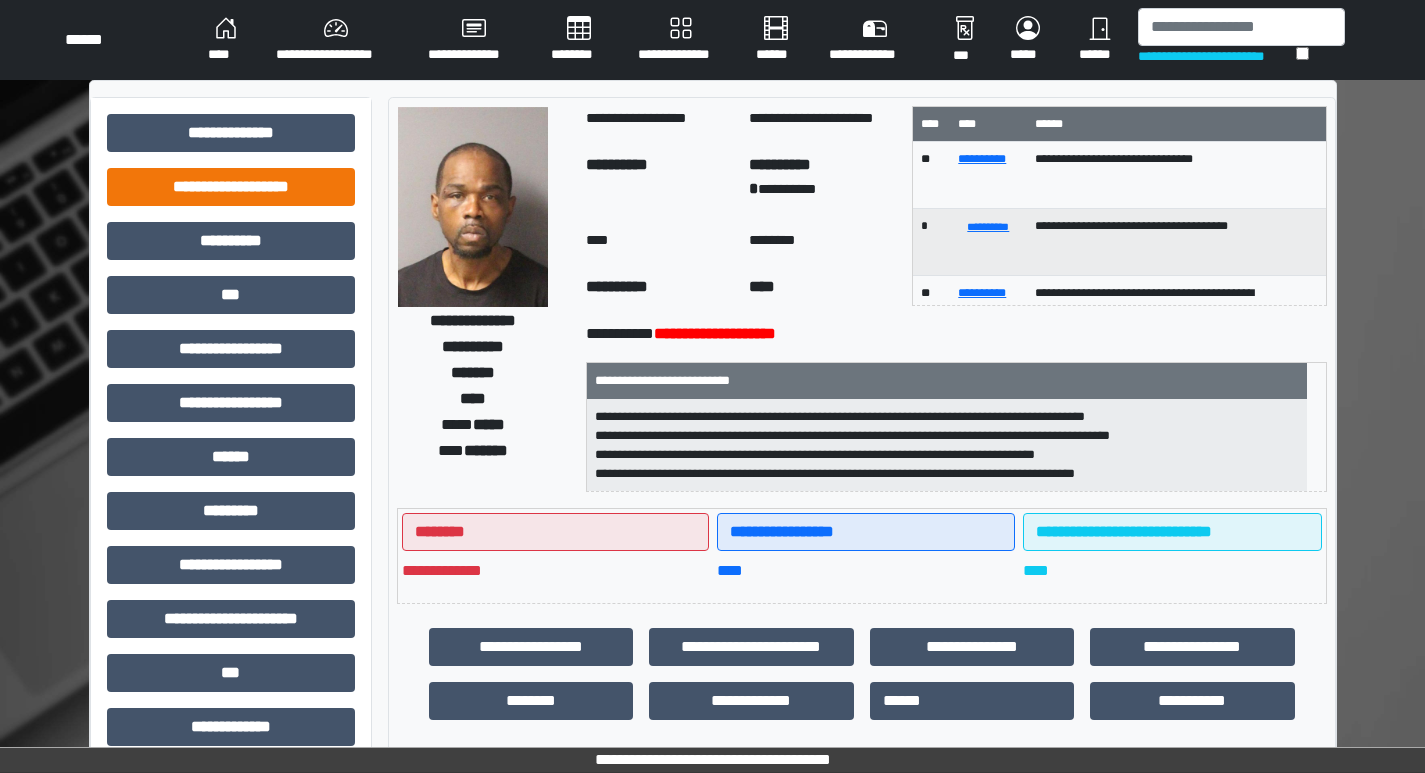 scroll, scrollTop: 0, scrollLeft: 0, axis: both 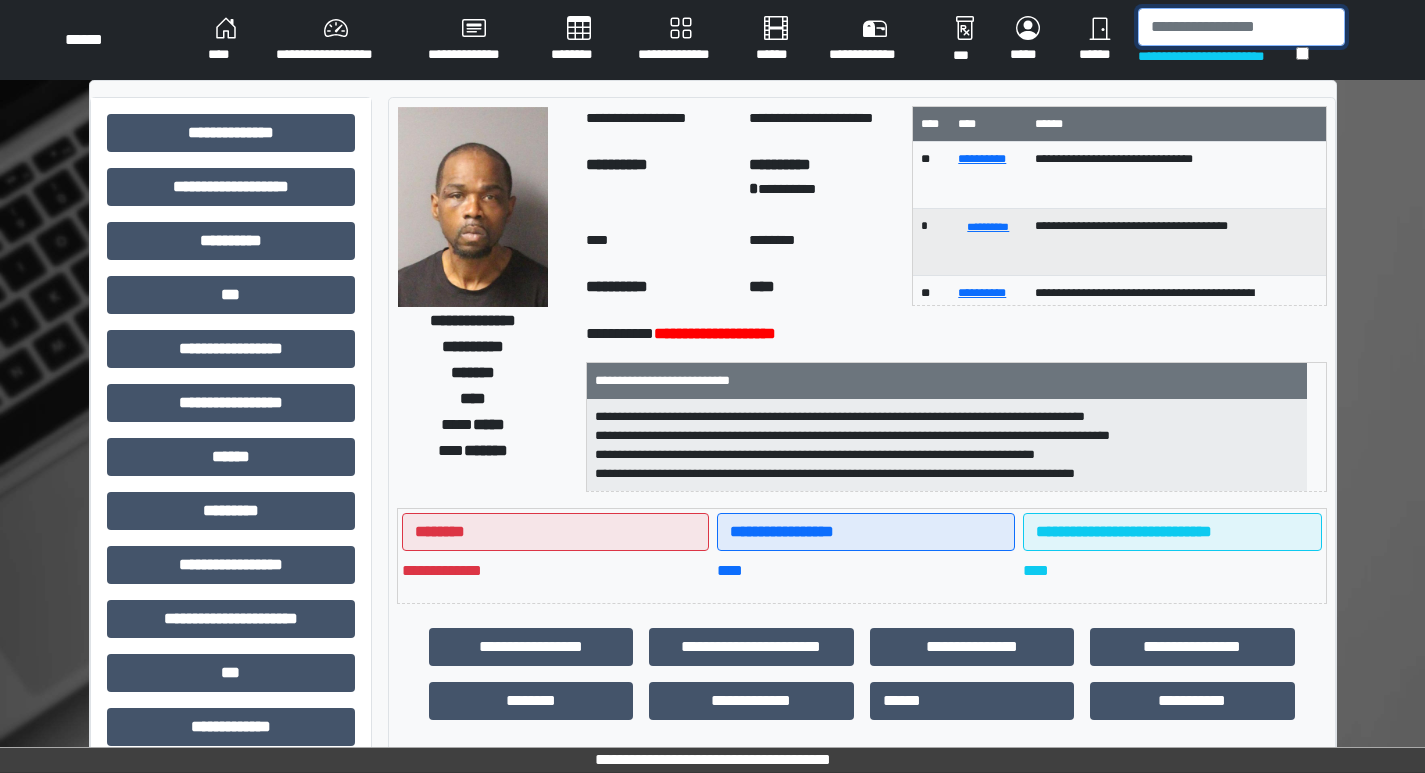 click at bounding box center (1241, 27) 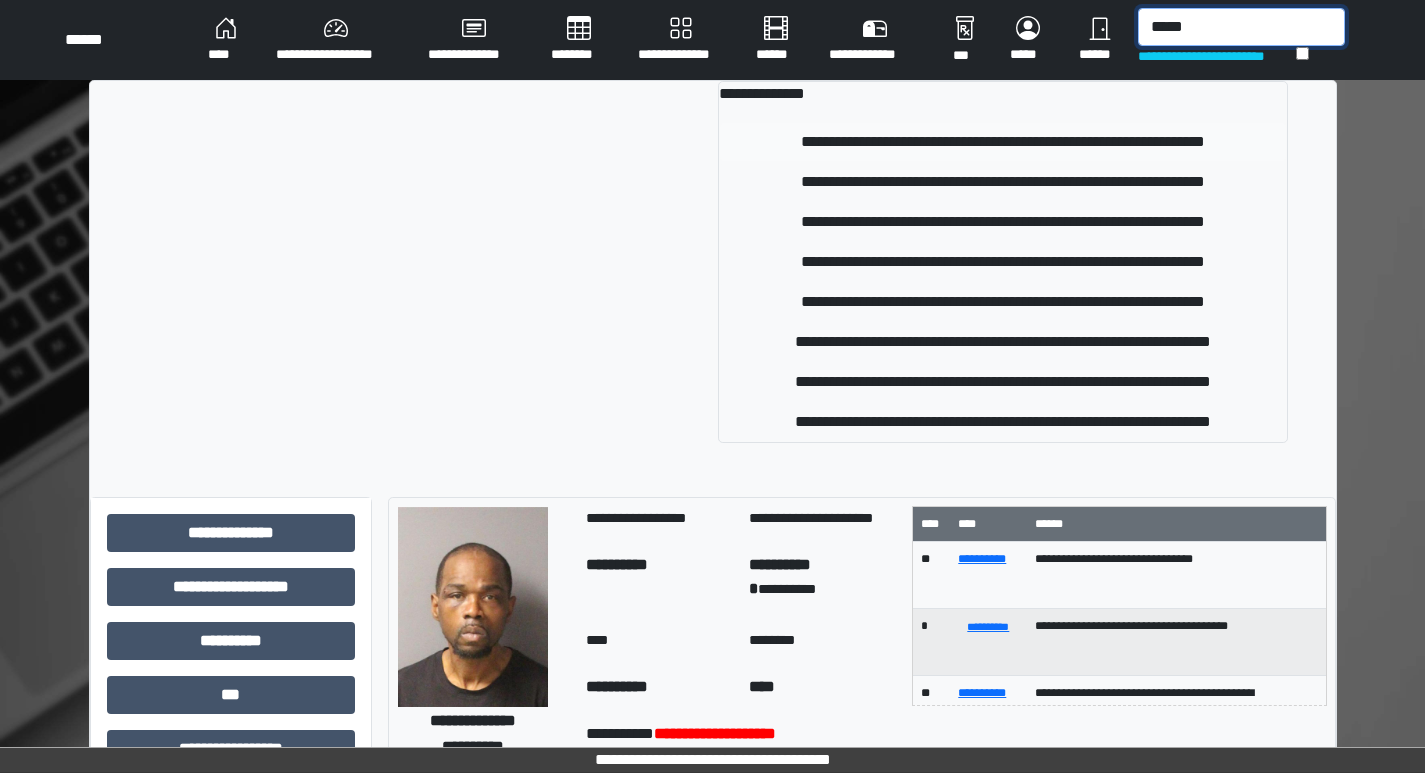 type on "*****" 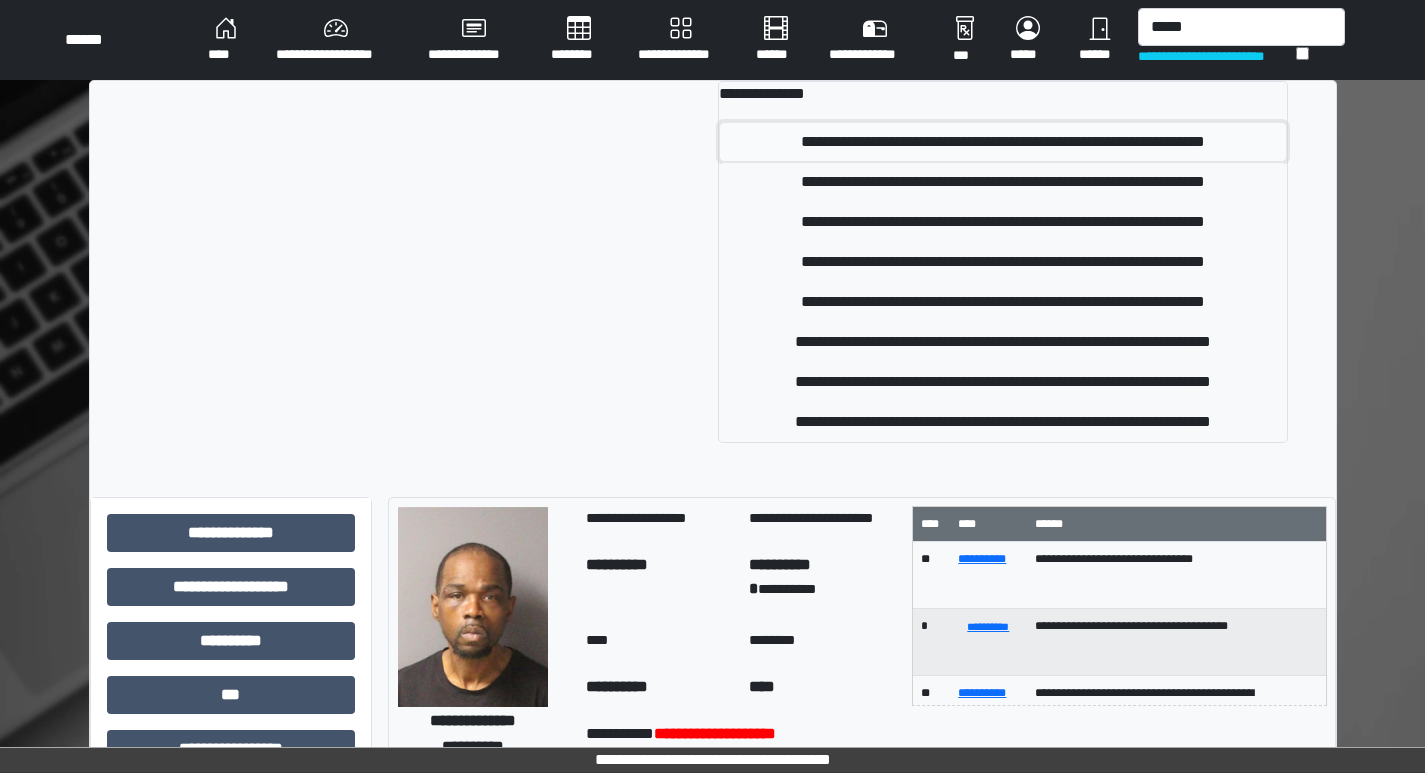 click on "**********" at bounding box center [1002, 142] 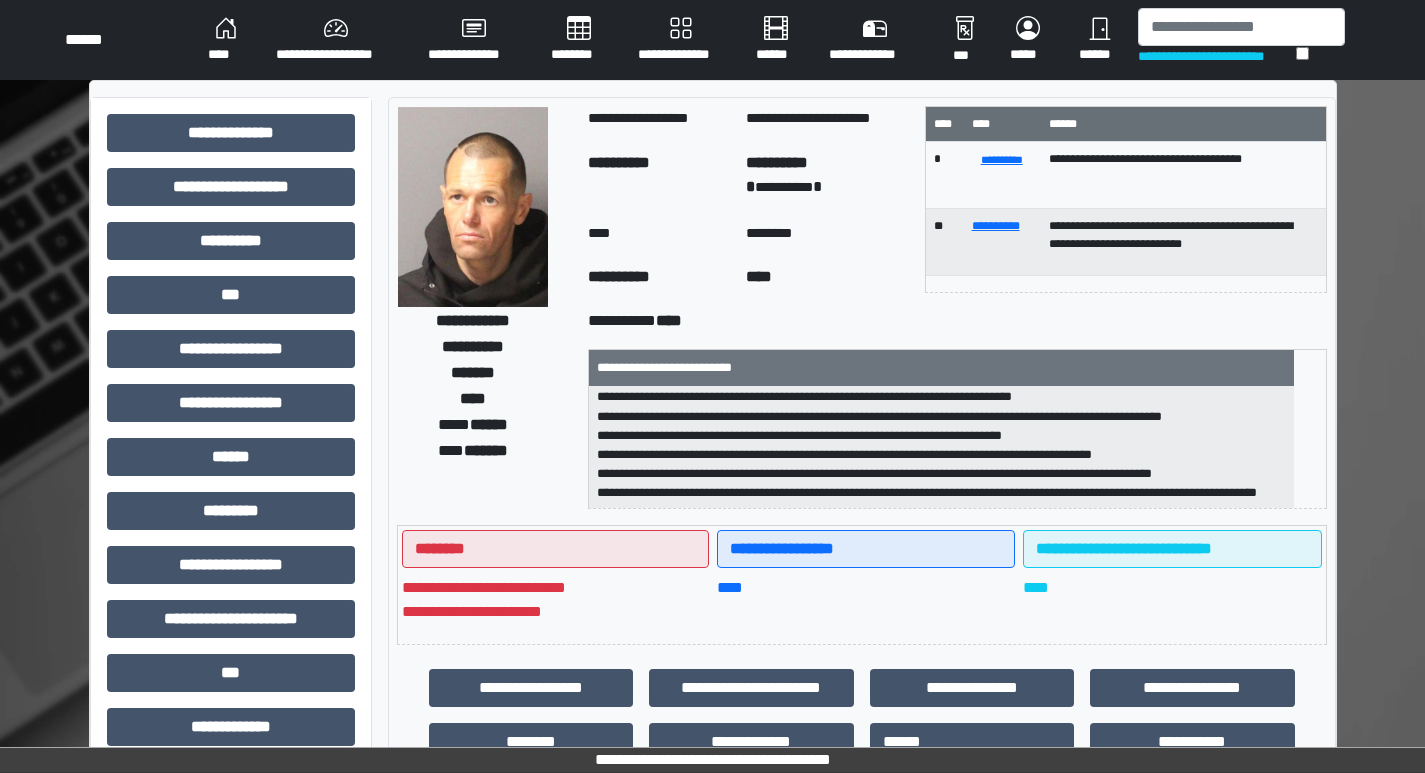 scroll, scrollTop: 121, scrollLeft: 0, axis: vertical 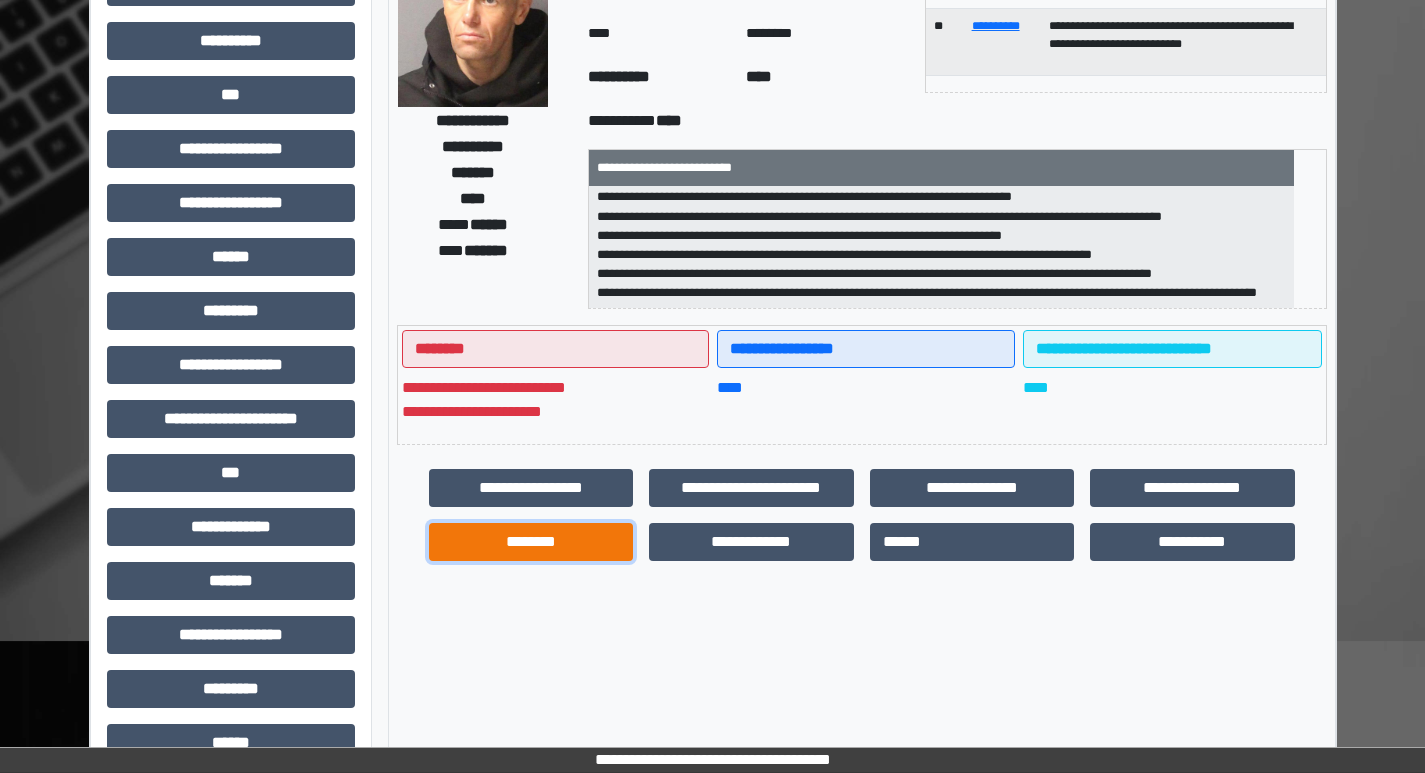 click on "********" at bounding box center [531, 542] 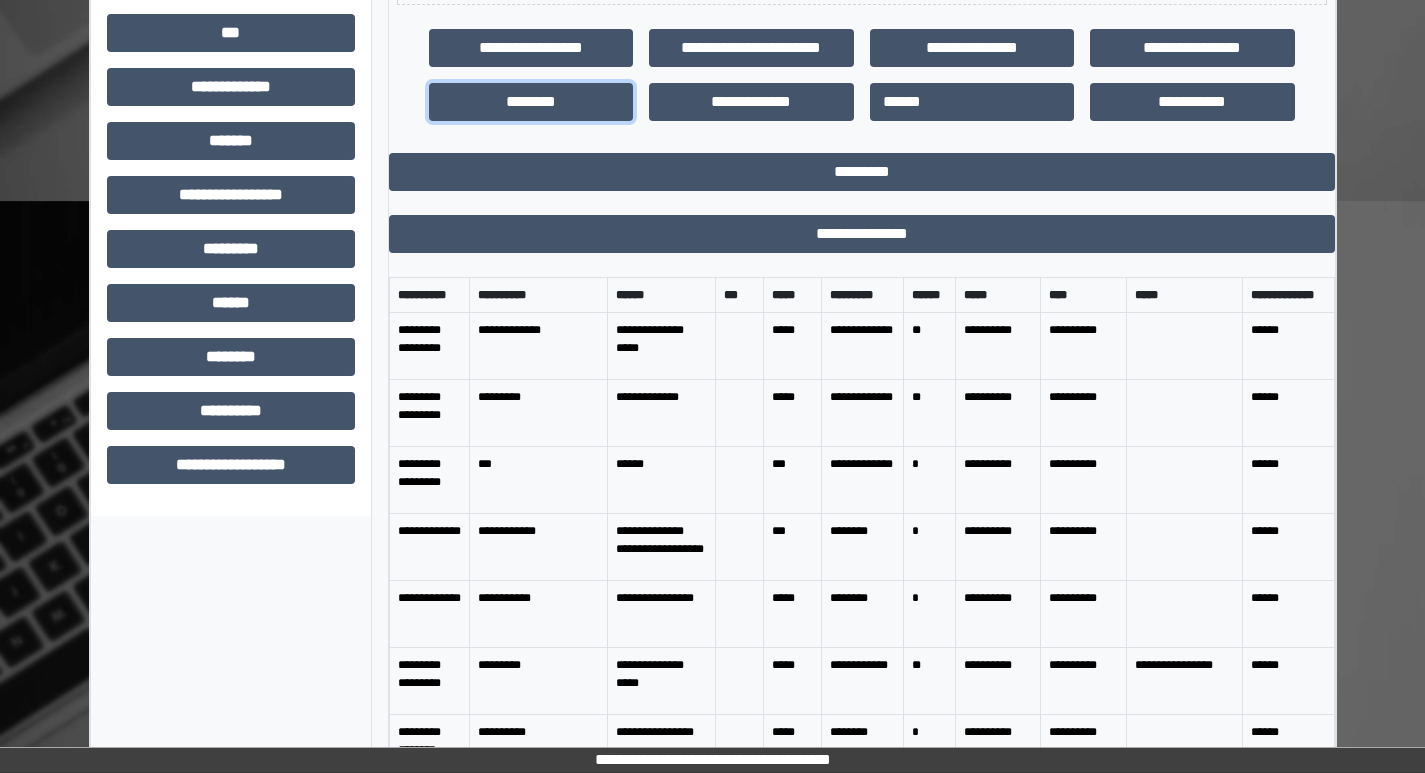 scroll, scrollTop: 642, scrollLeft: 0, axis: vertical 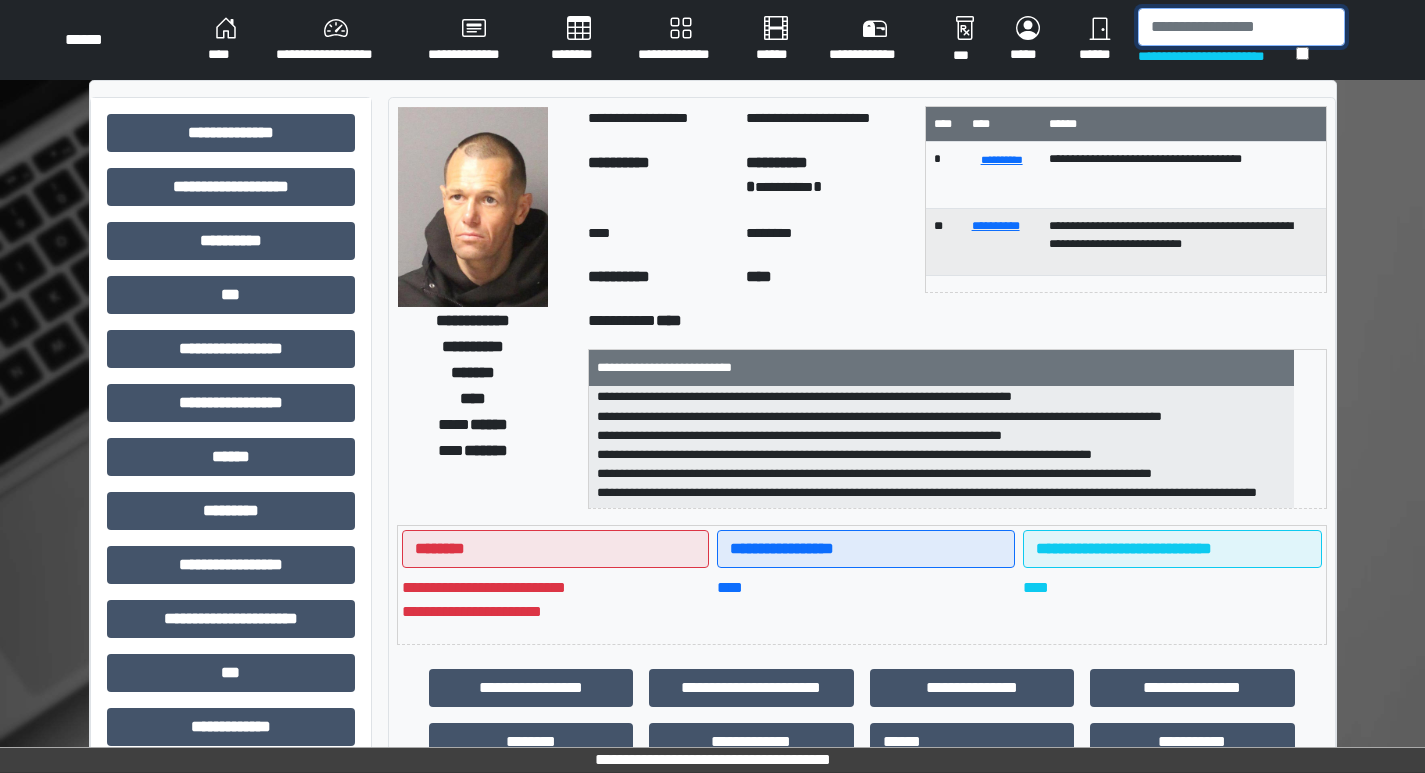 click at bounding box center [1241, 27] 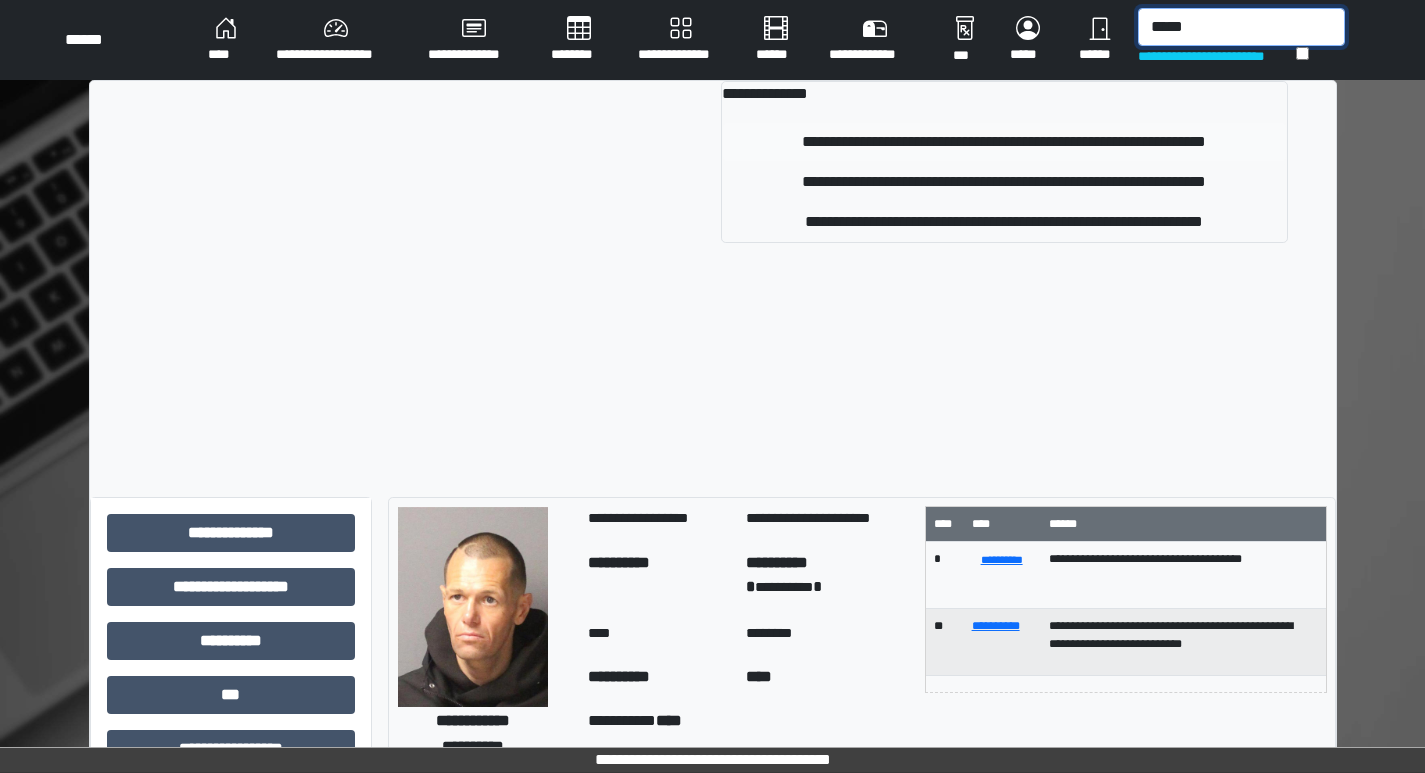 type on "*****" 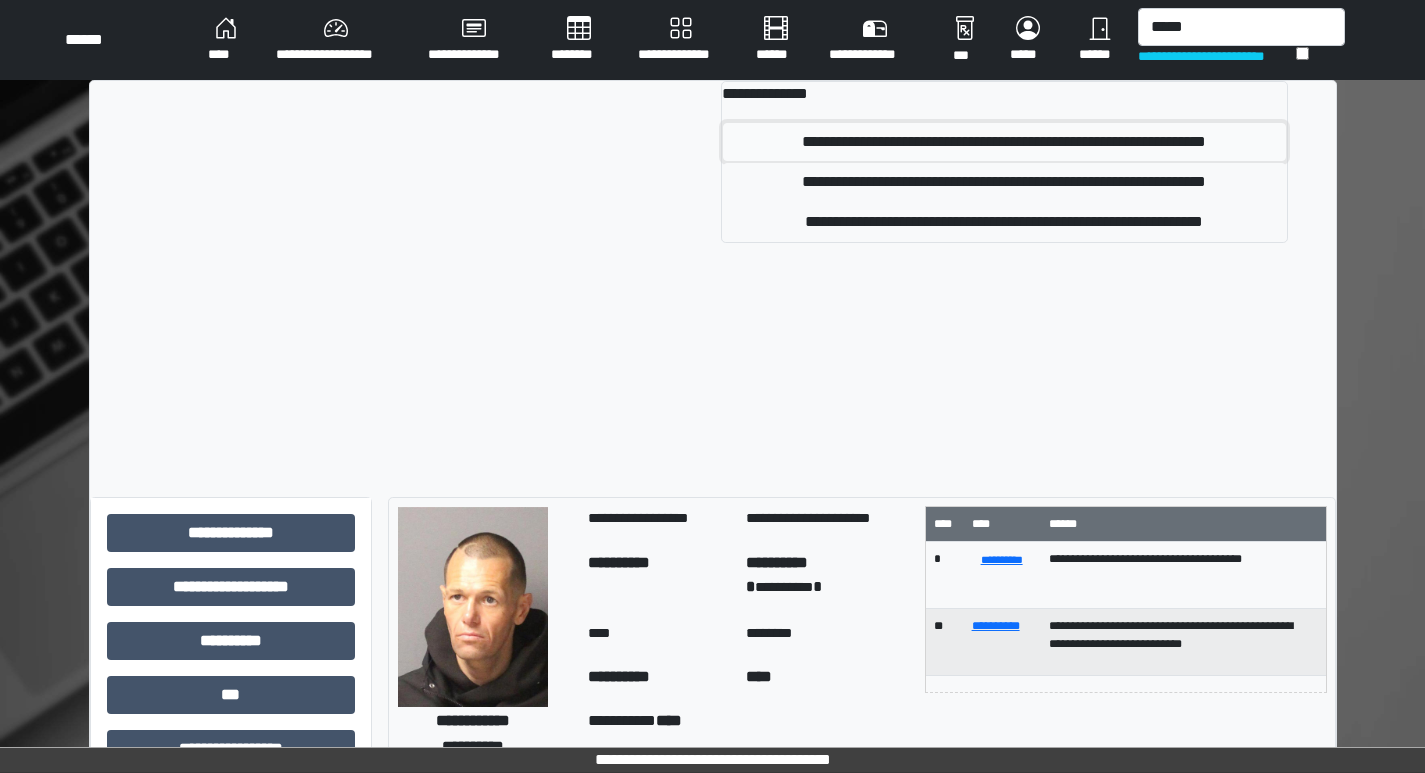 click on "**********" at bounding box center [1004, 142] 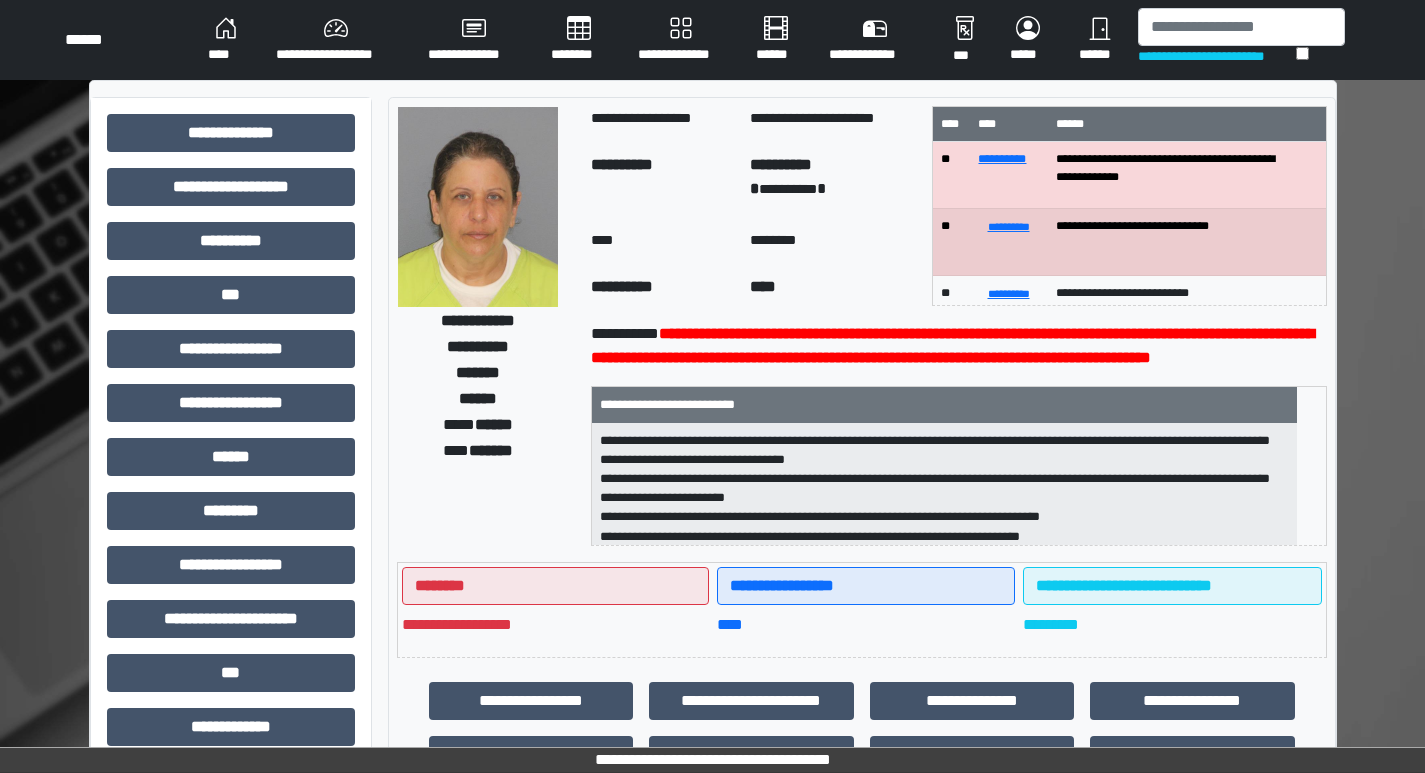 click on "******" at bounding box center (494, 424) 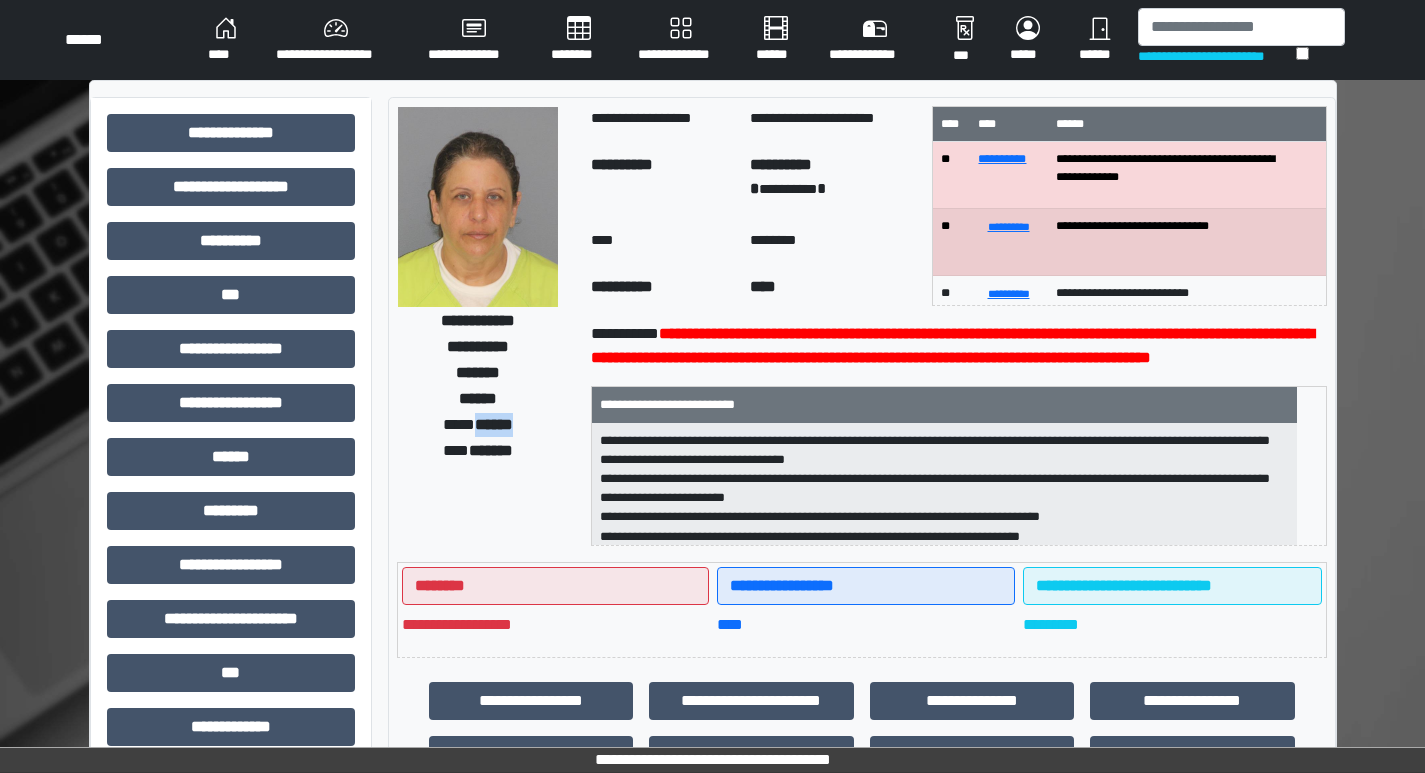 click on "******" at bounding box center [494, 424] 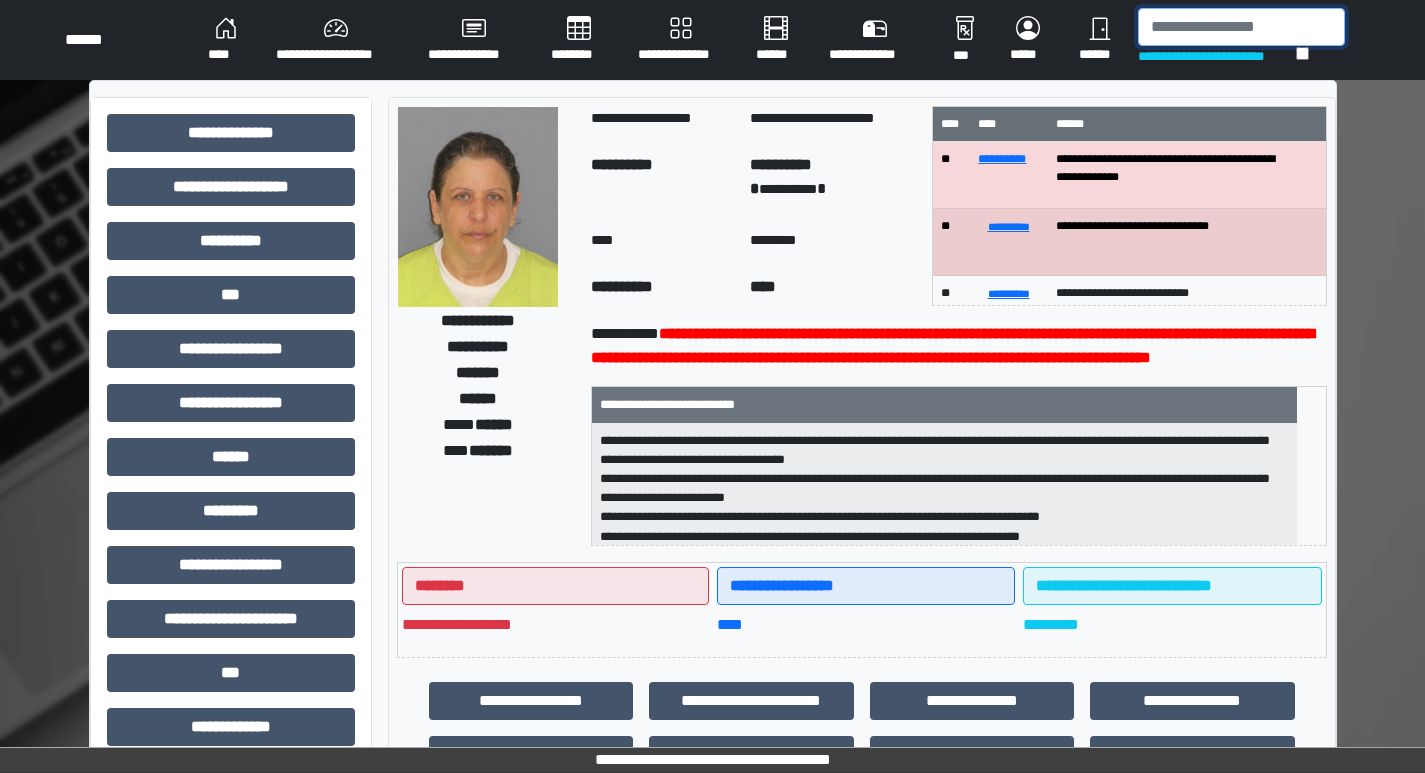 click at bounding box center [1241, 27] 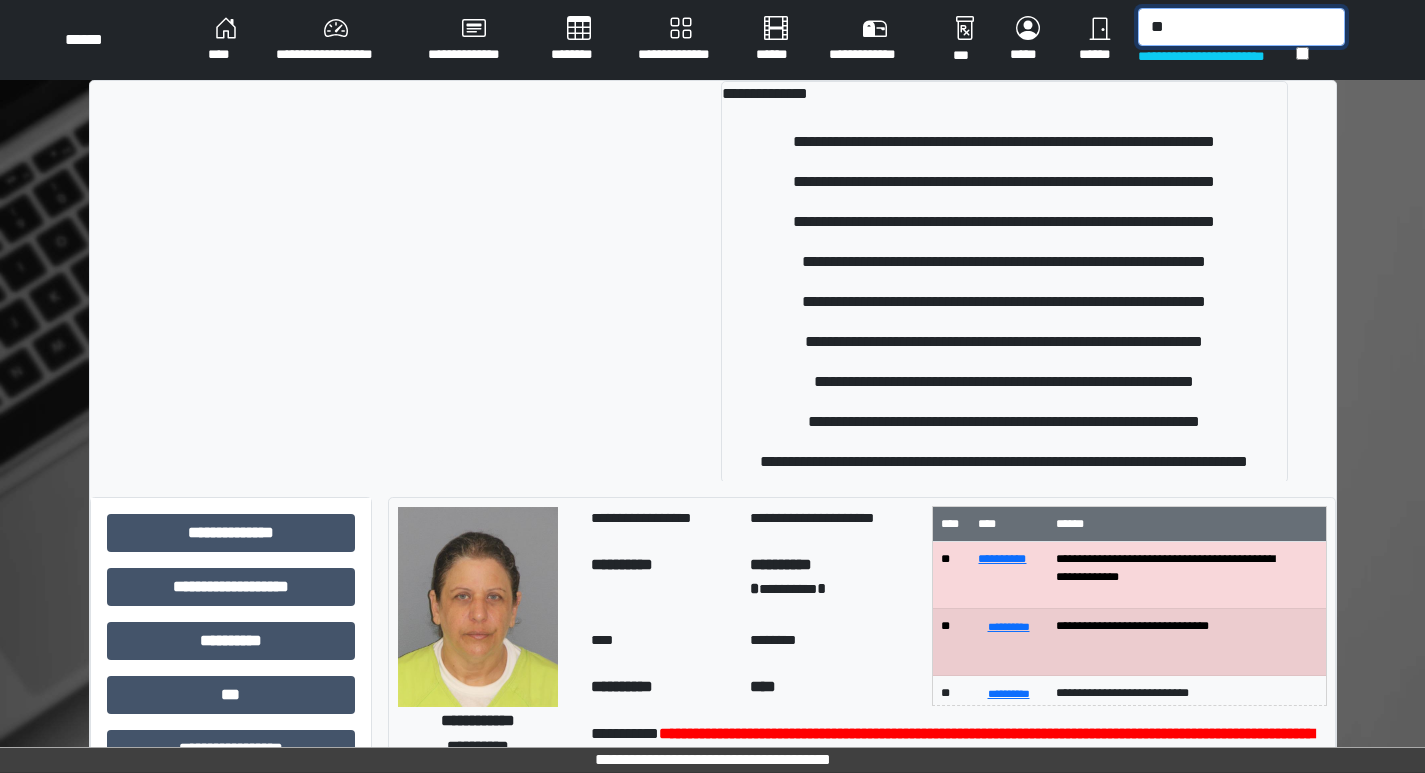 type on "*" 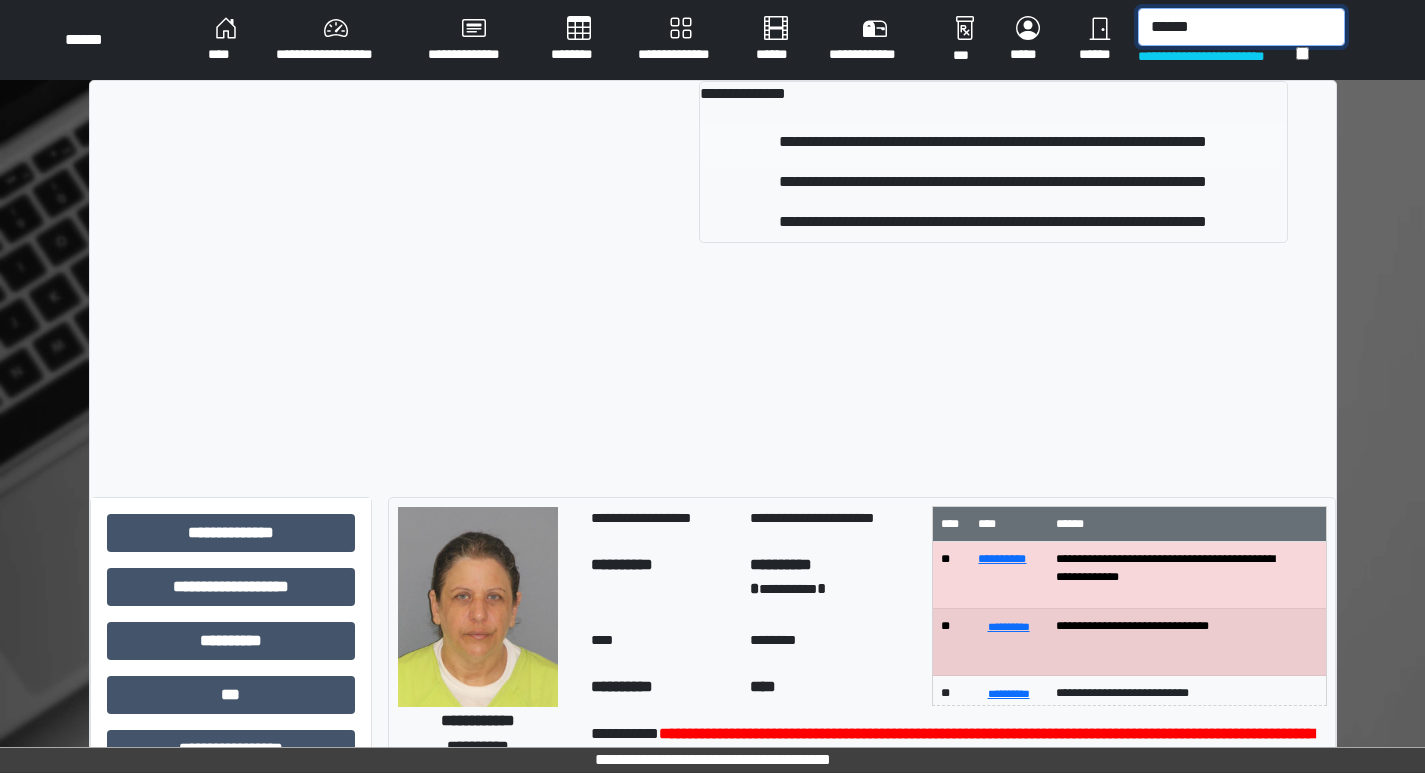 type on "******" 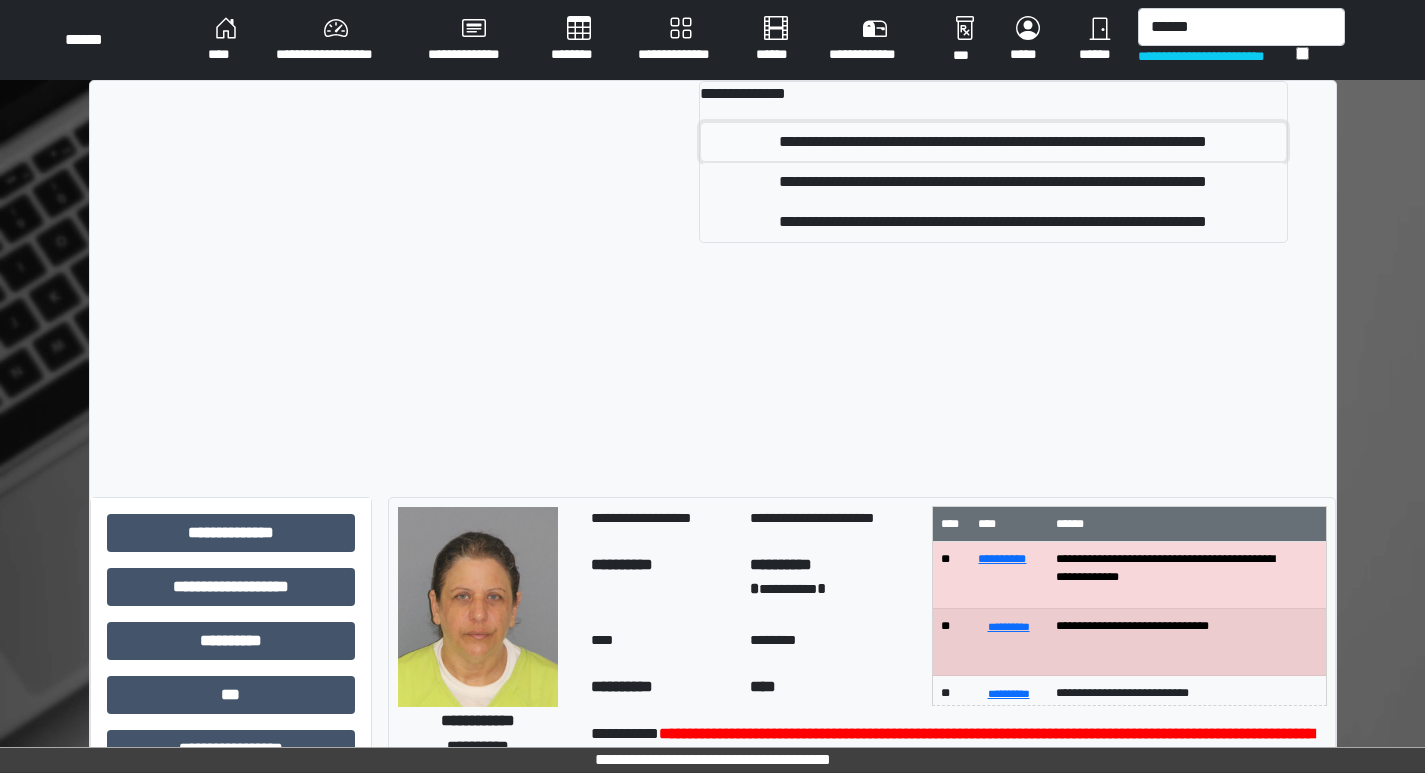 click on "**********" at bounding box center (993, 142) 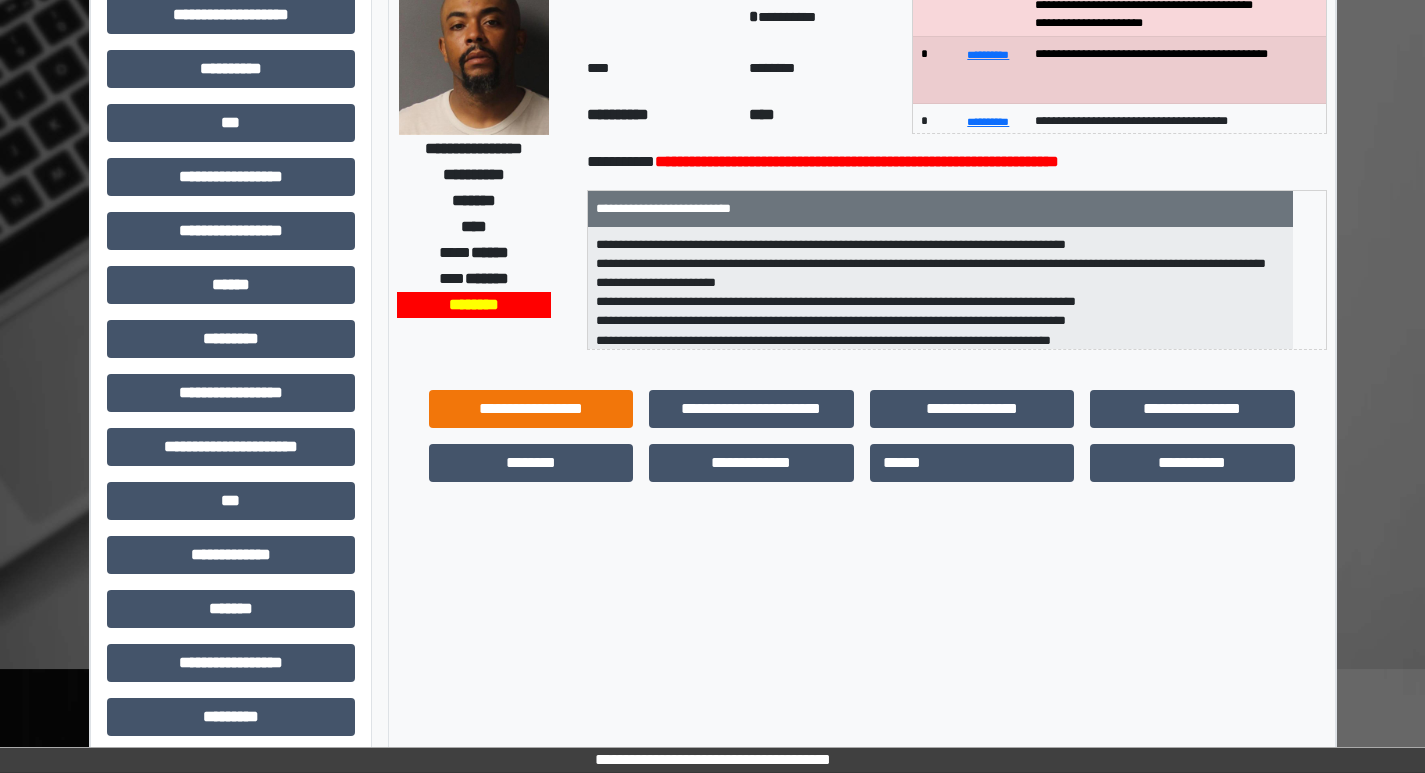 scroll, scrollTop: 200, scrollLeft: 0, axis: vertical 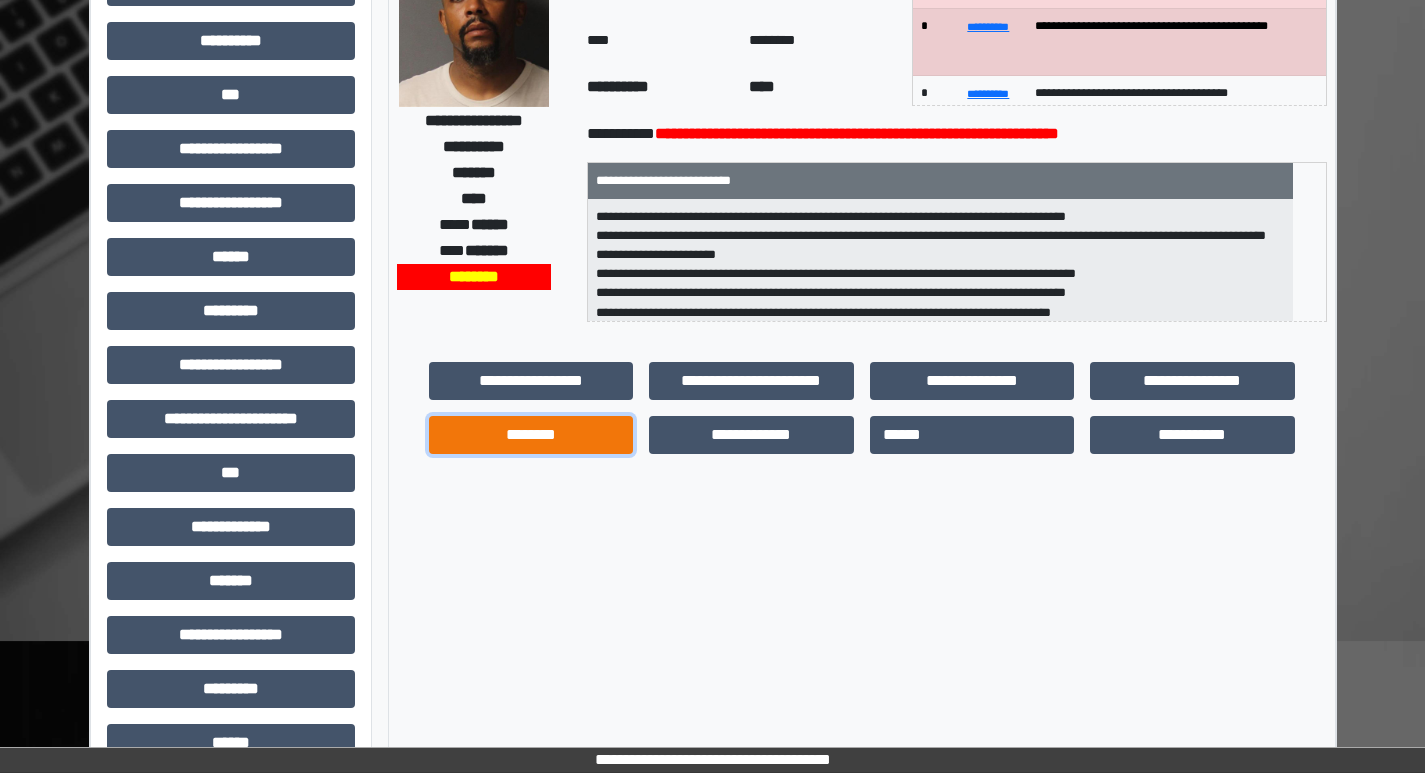 click on "********" at bounding box center [531, 435] 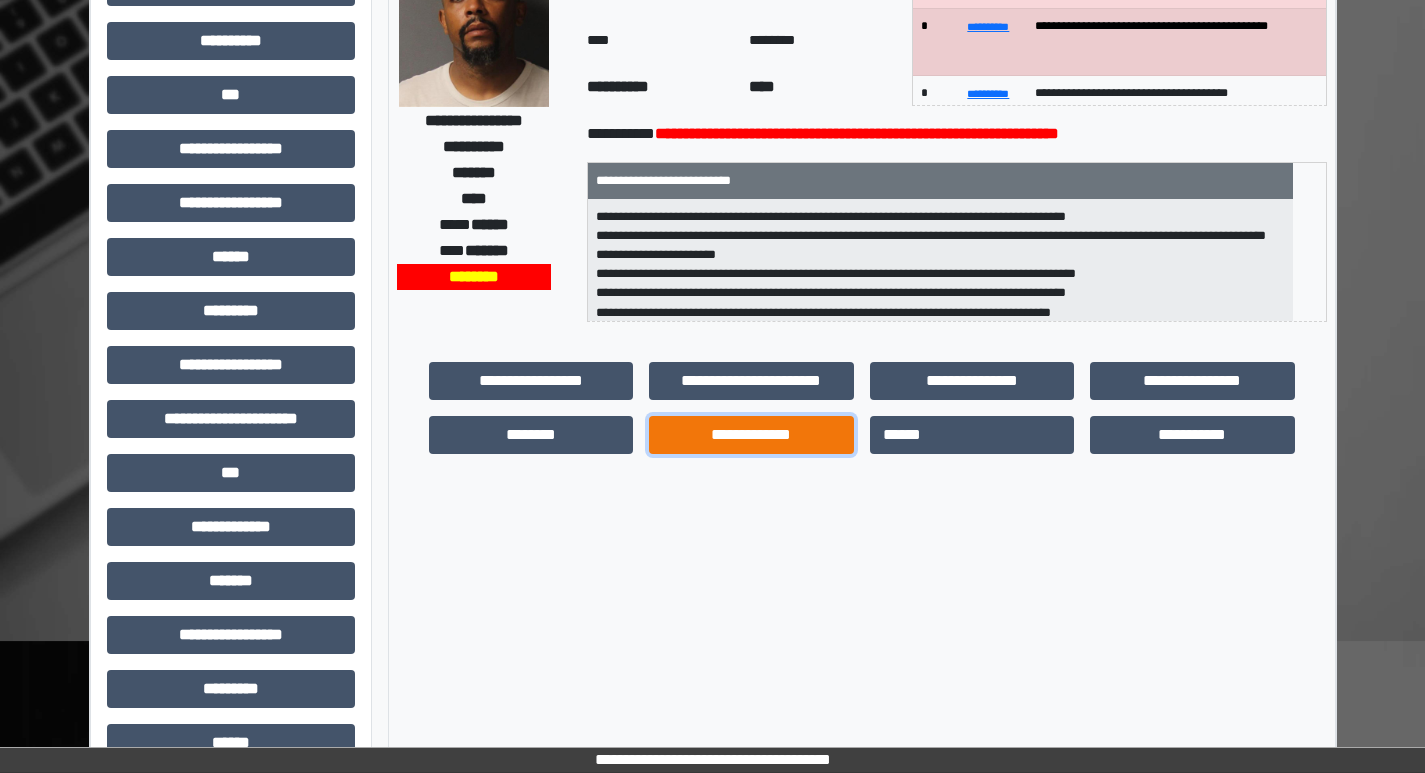 click on "**********" at bounding box center (751, 435) 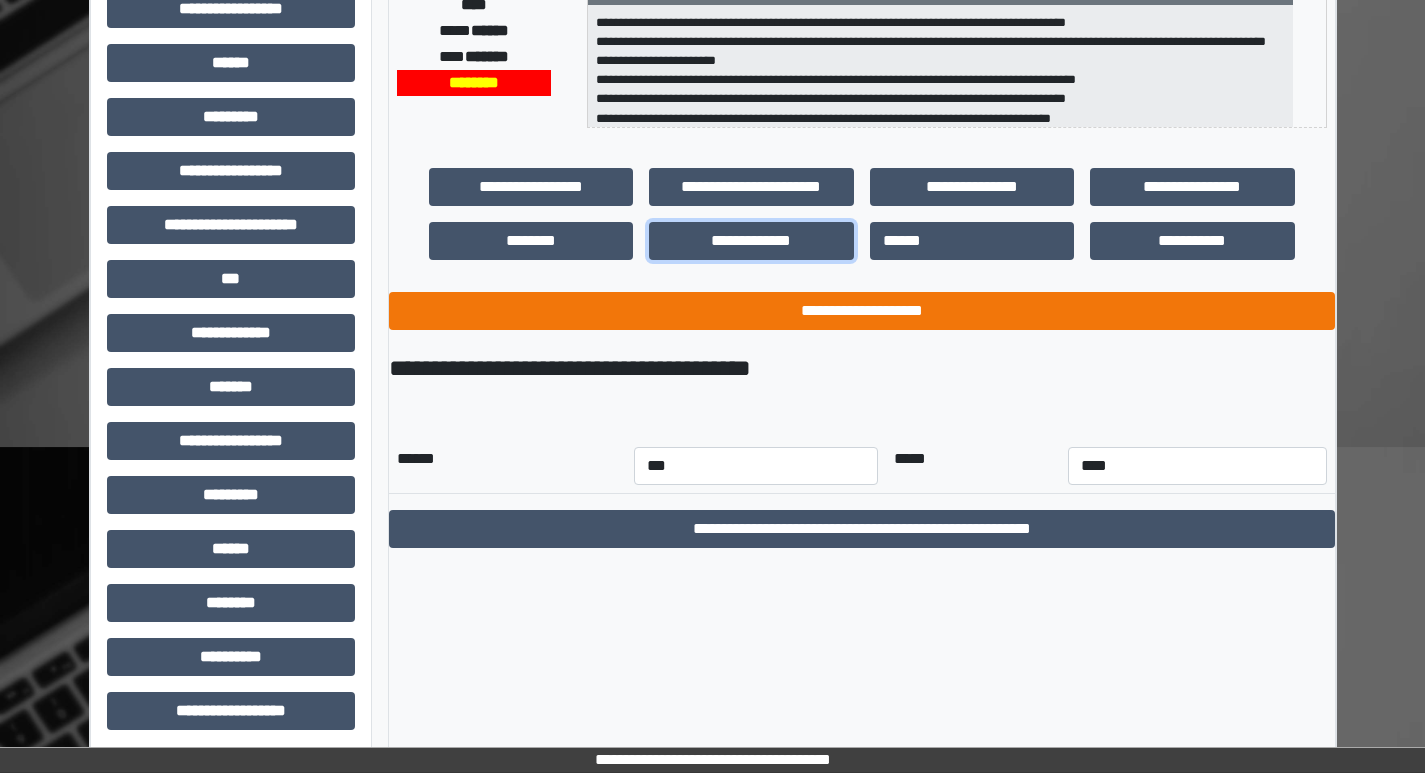 scroll, scrollTop: 401, scrollLeft: 0, axis: vertical 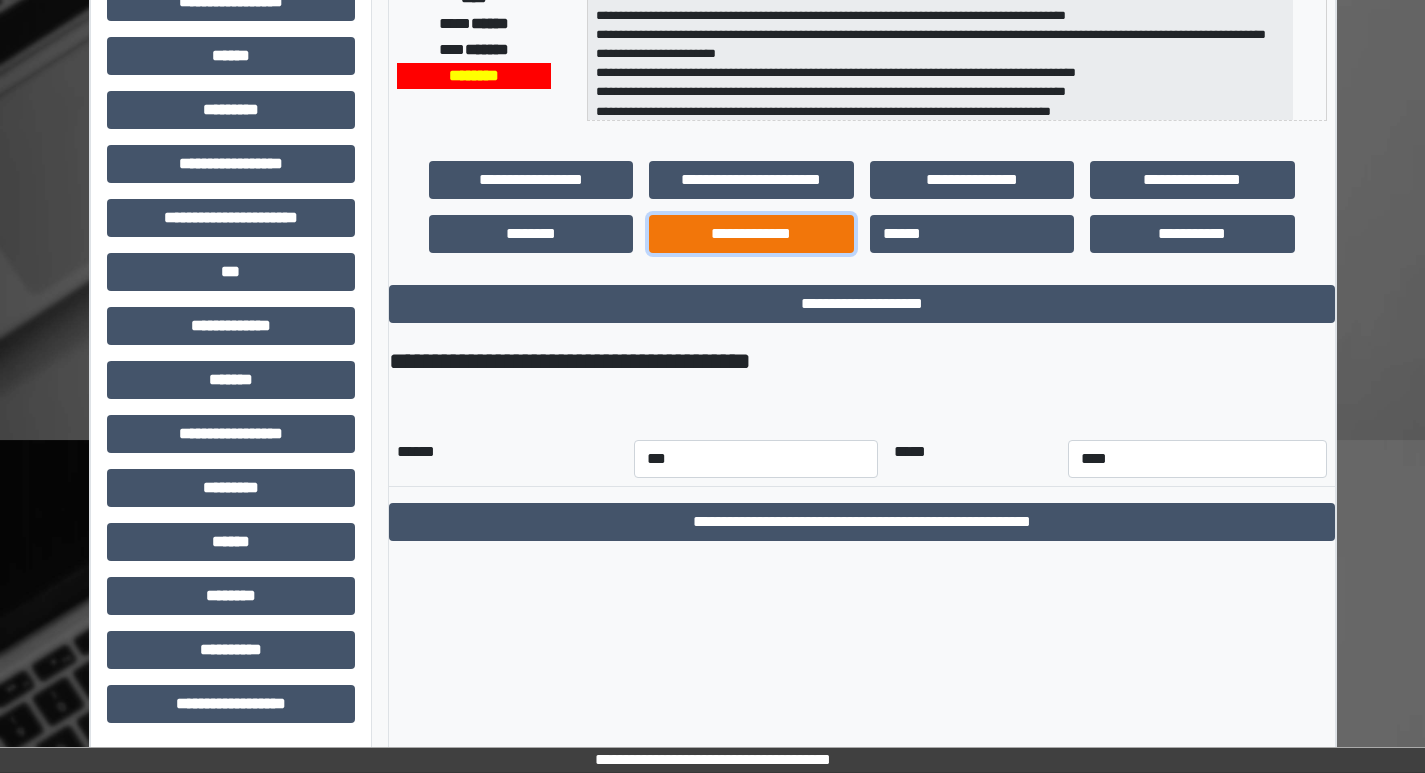 click on "**********" at bounding box center (751, 234) 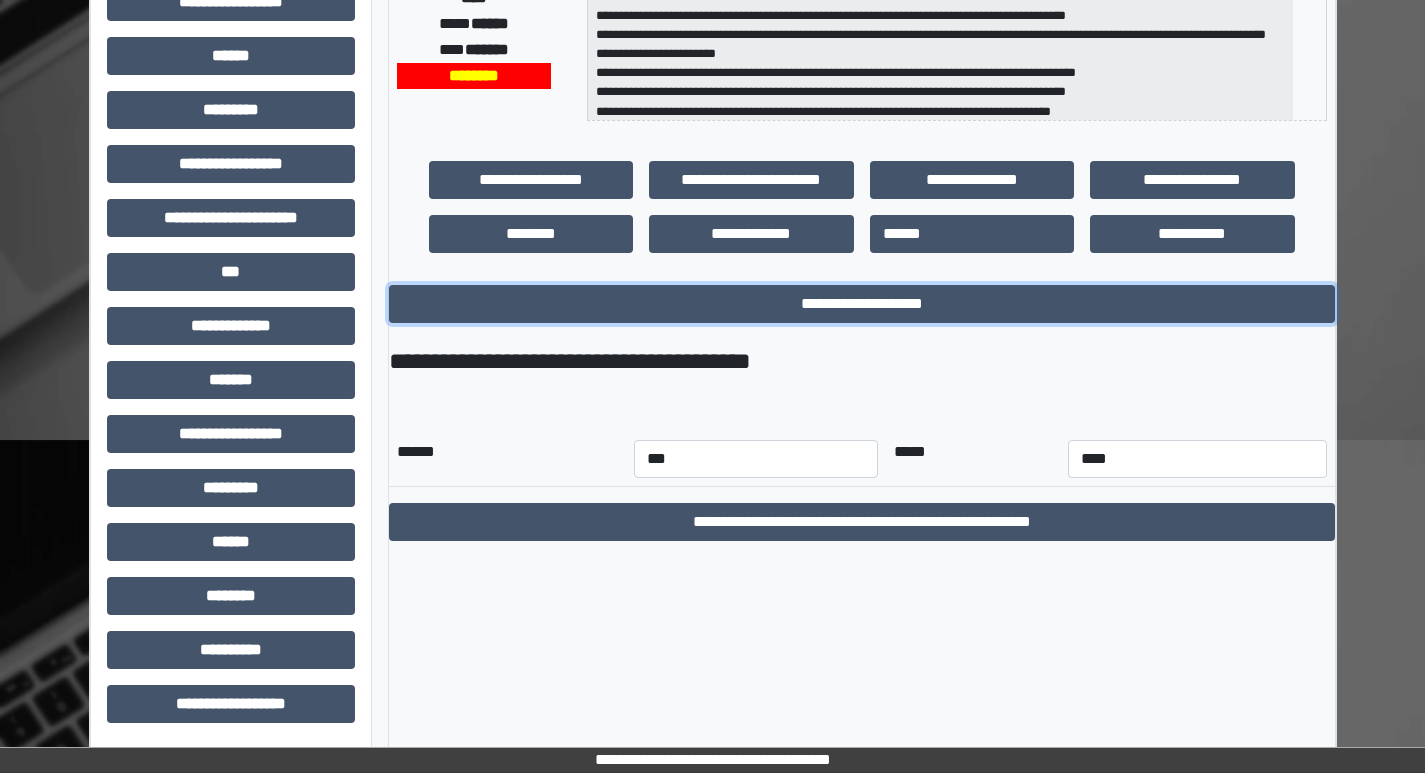 click on "**********" at bounding box center [862, 304] 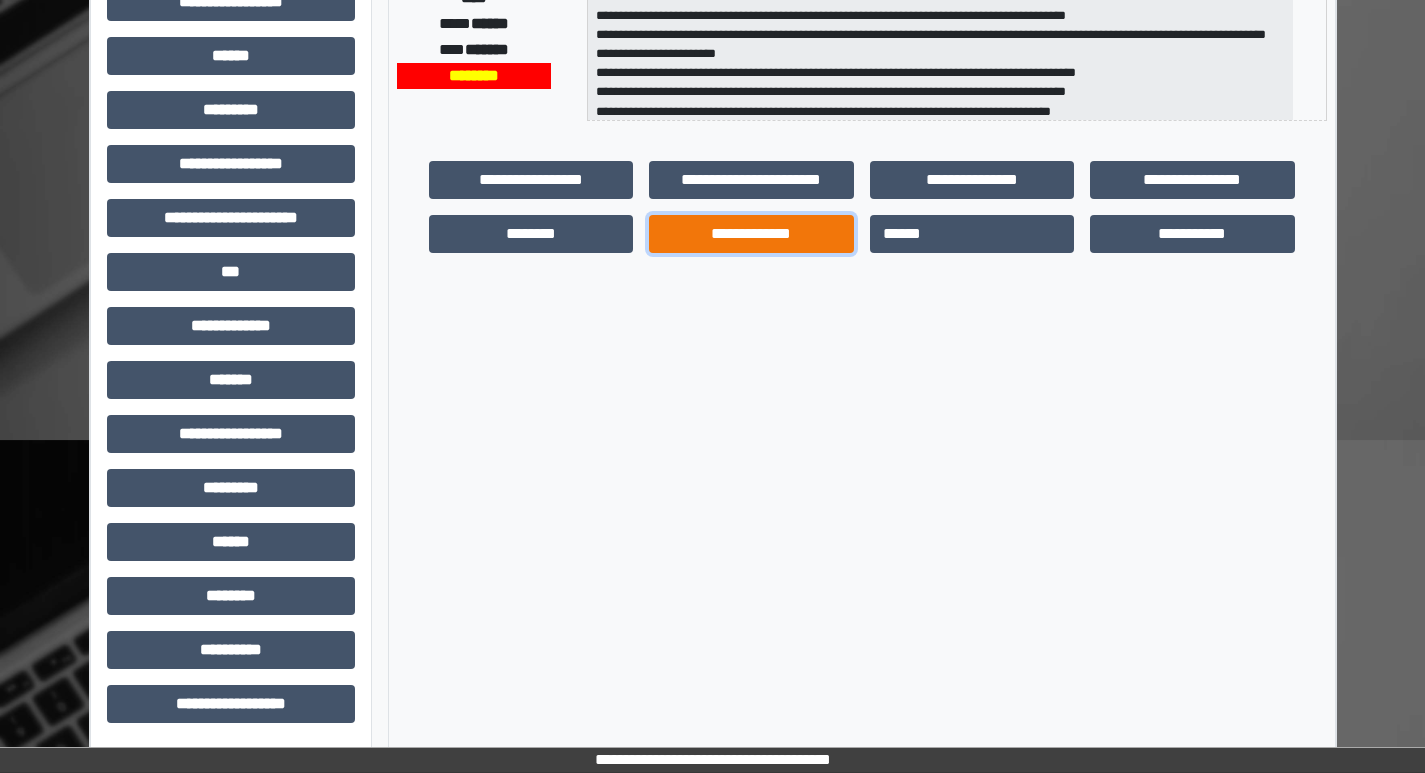 click on "**********" at bounding box center [751, 234] 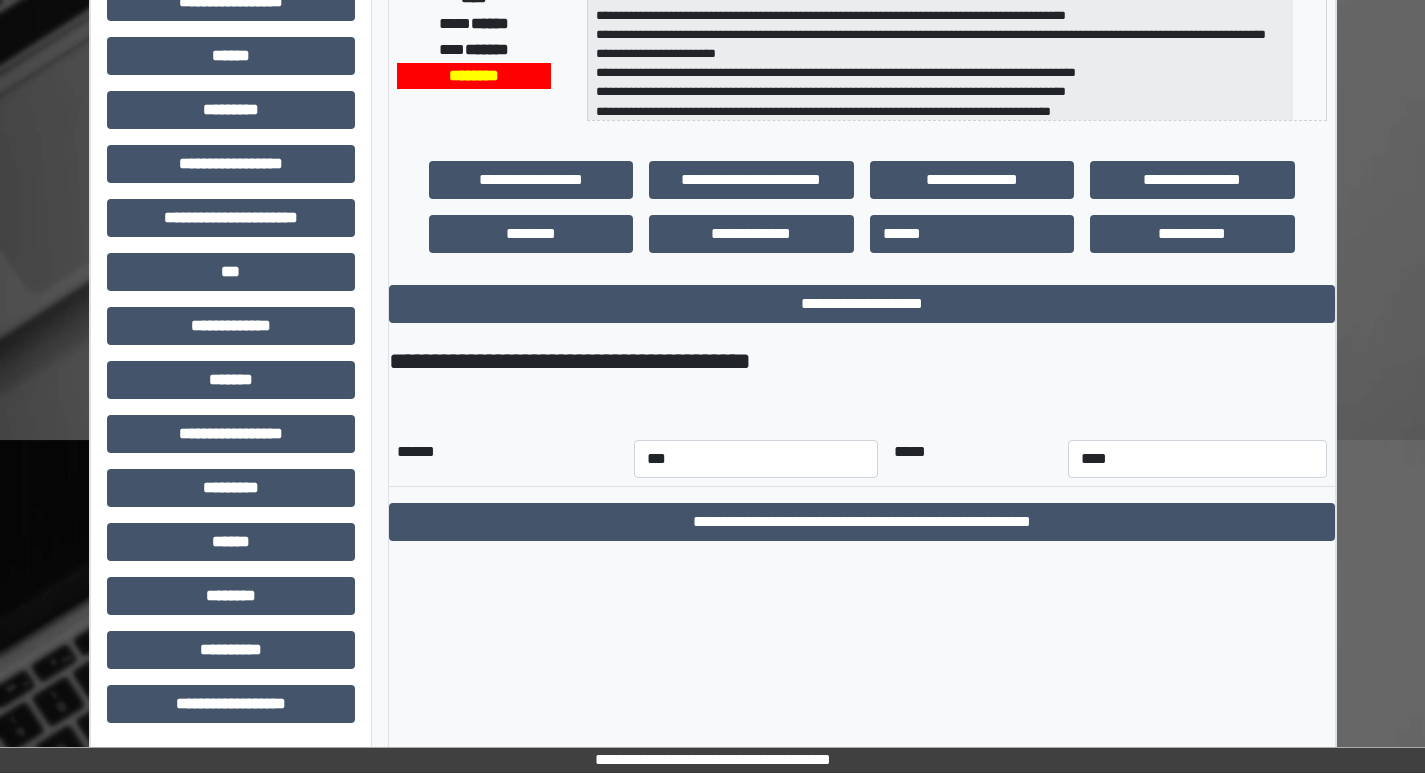 click on "**********" at bounding box center [862, 226] 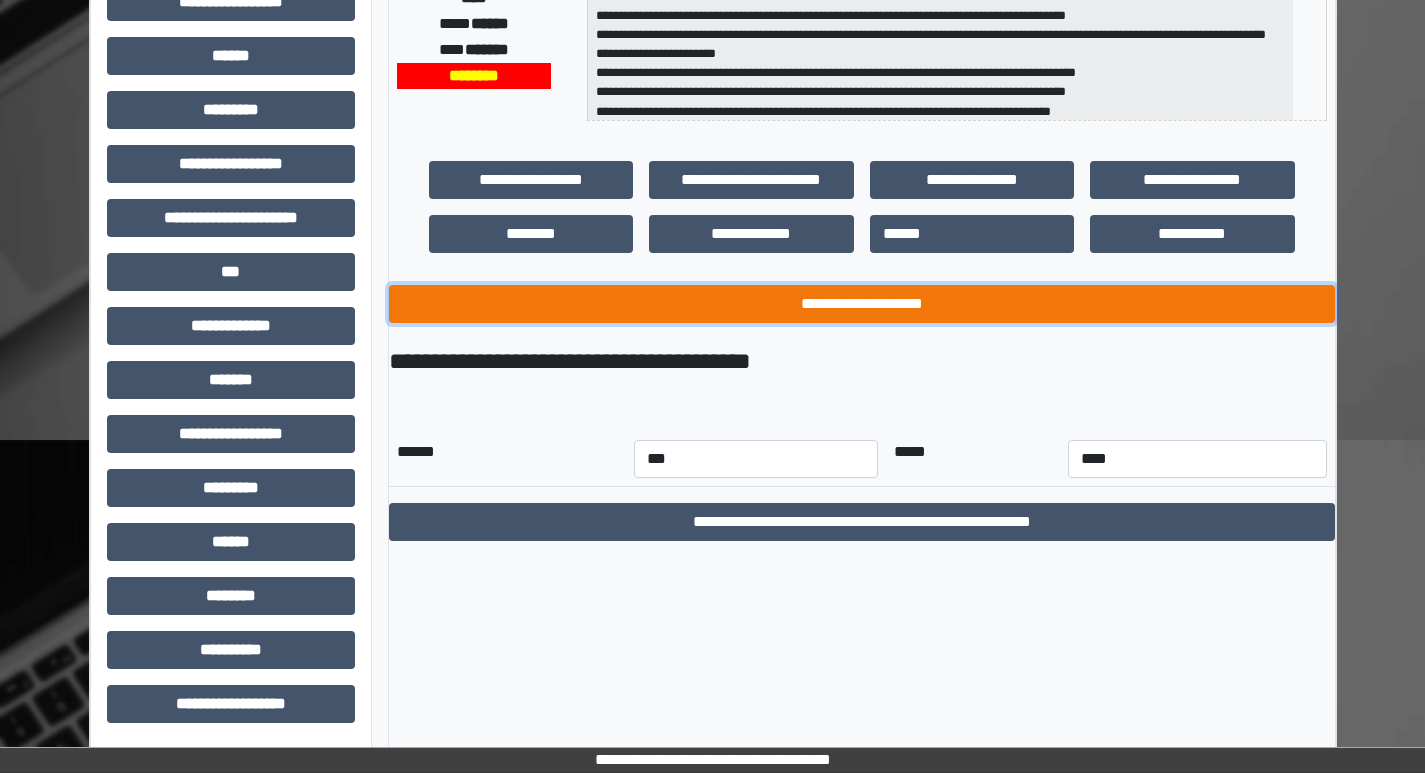 click on "**********" at bounding box center [862, 304] 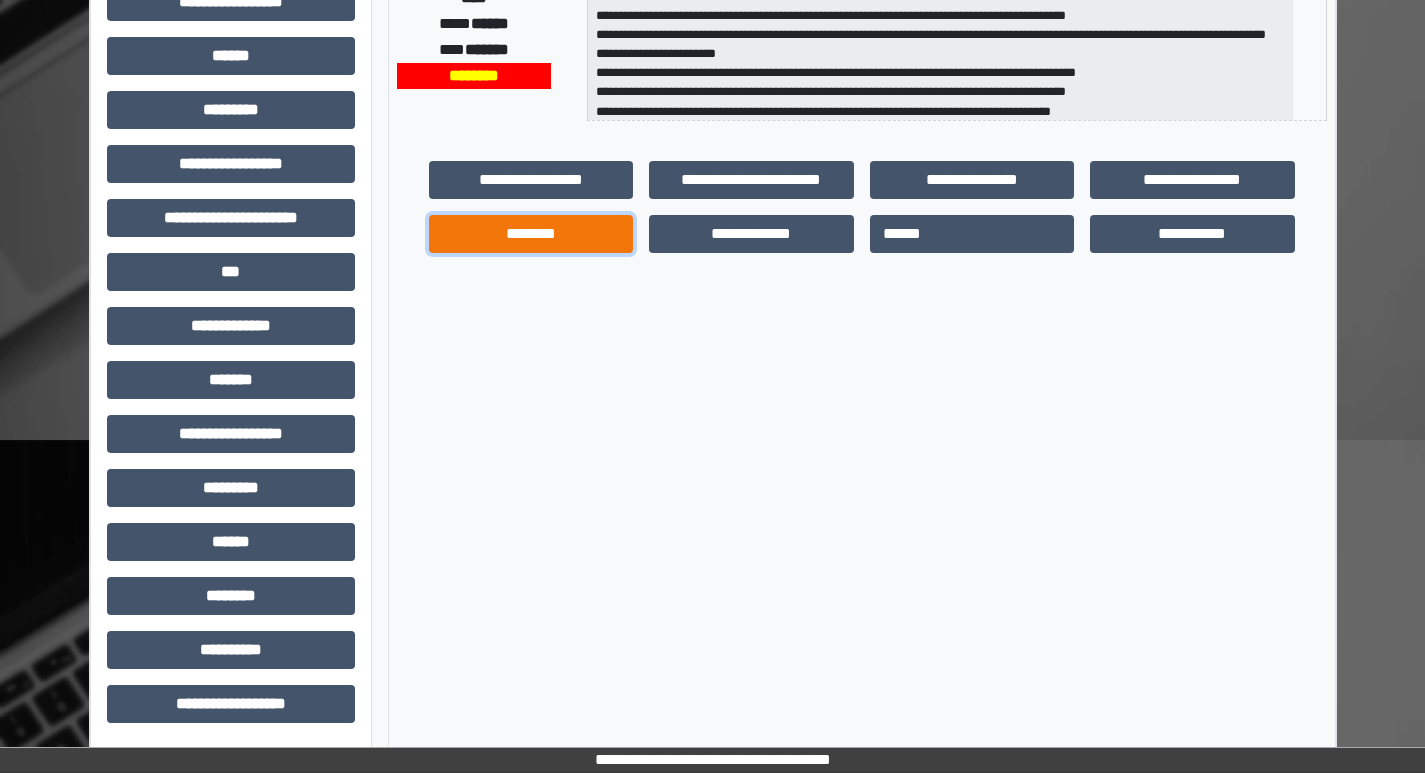 click on "********" at bounding box center [531, 234] 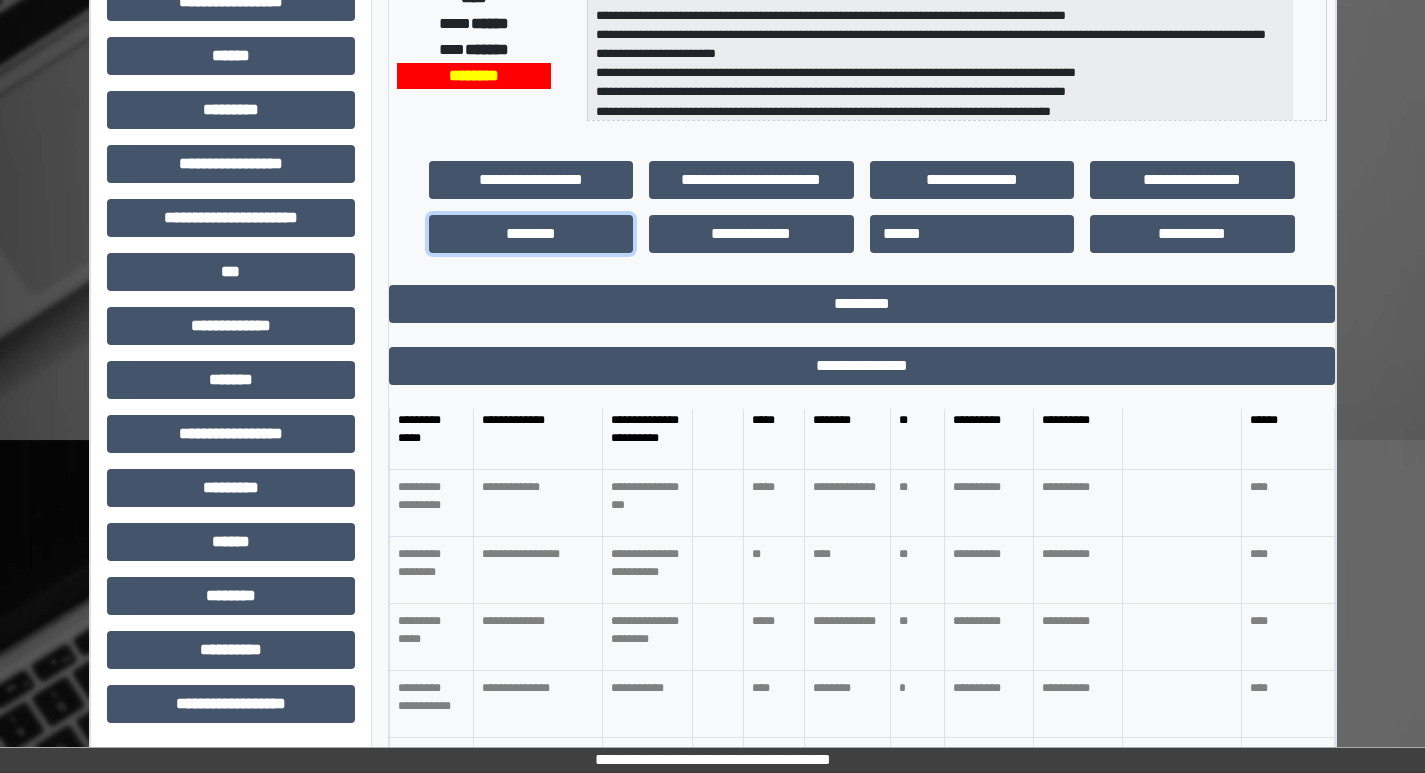 scroll, scrollTop: 800, scrollLeft: 0, axis: vertical 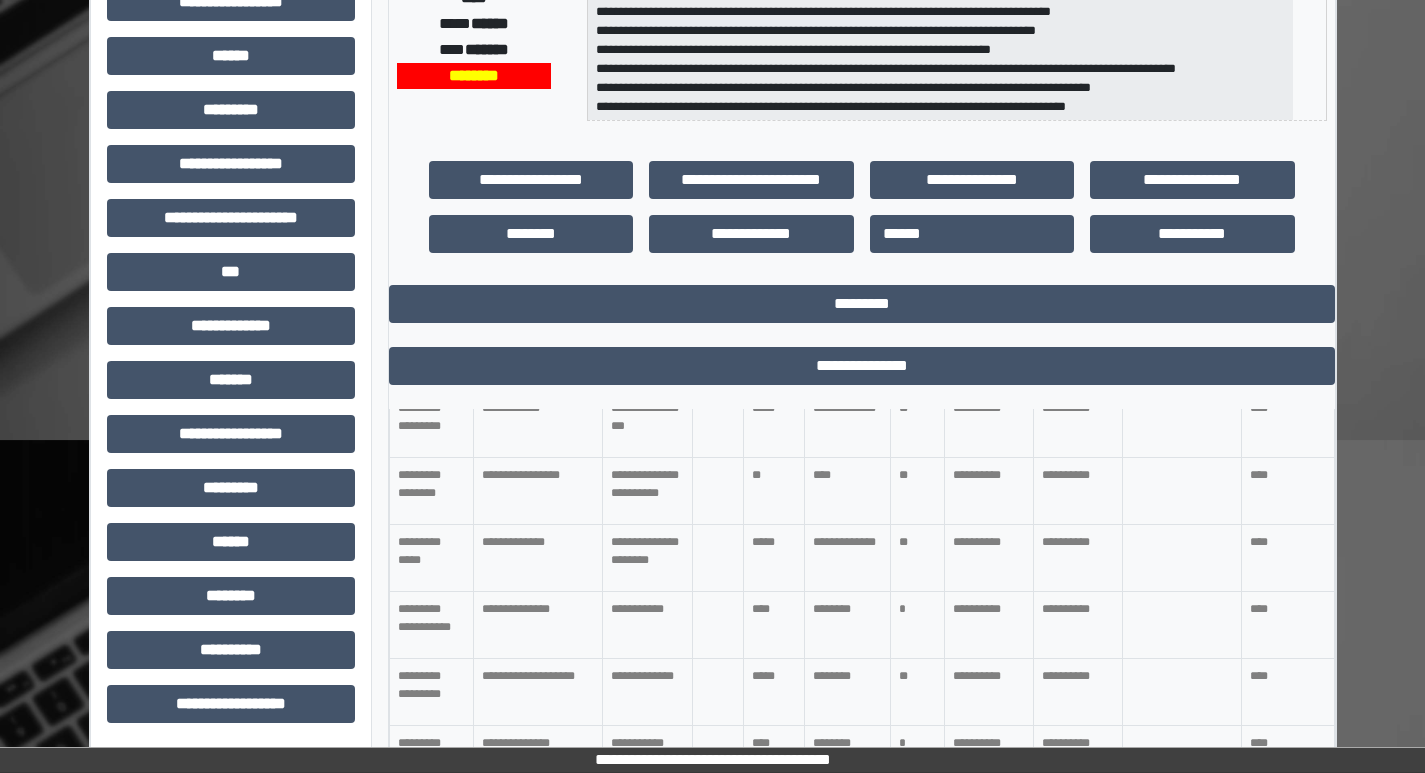 drag, startPoint x: 1165, startPoint y: 494, endPoint x: 1161, endPoint y: 506, distance: 12.649111 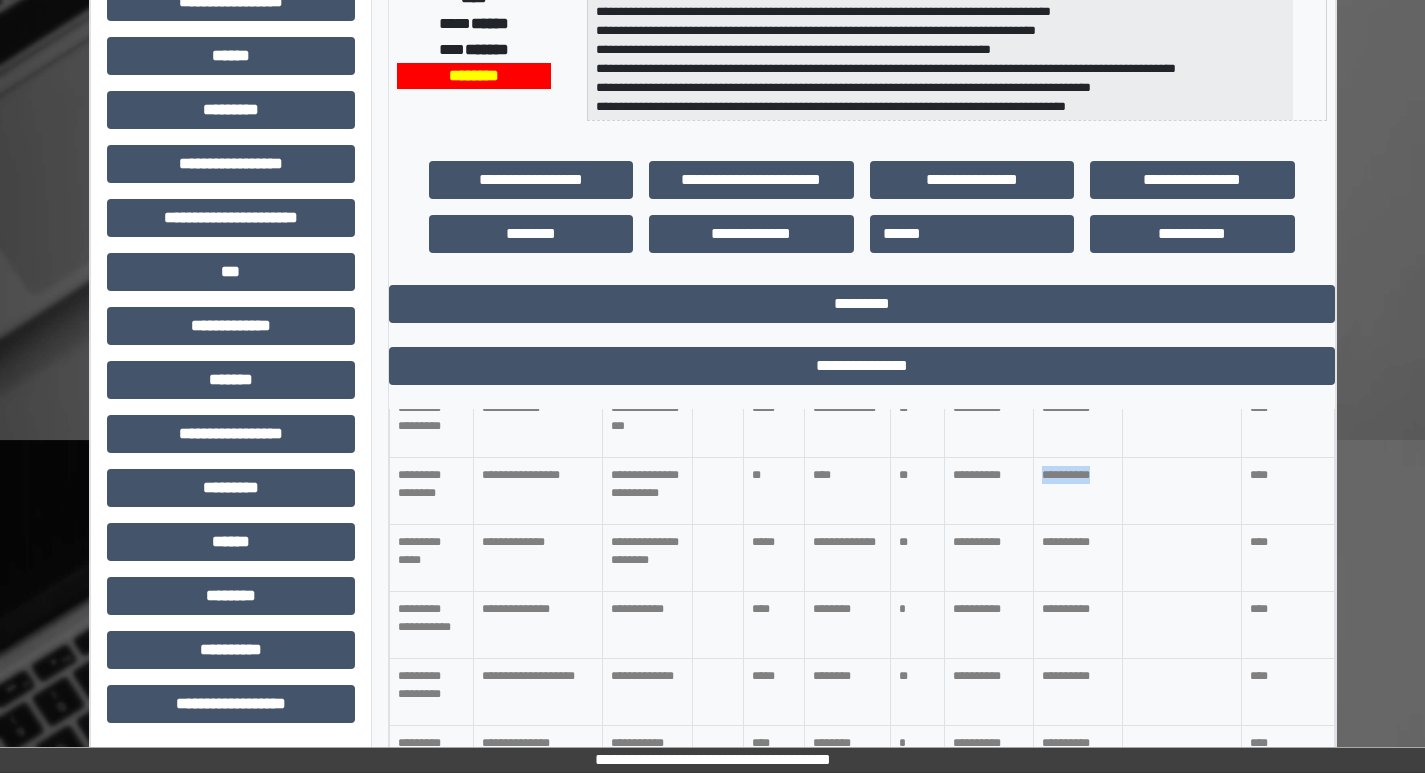 click on "**********" at bounding box center (1077, 491) 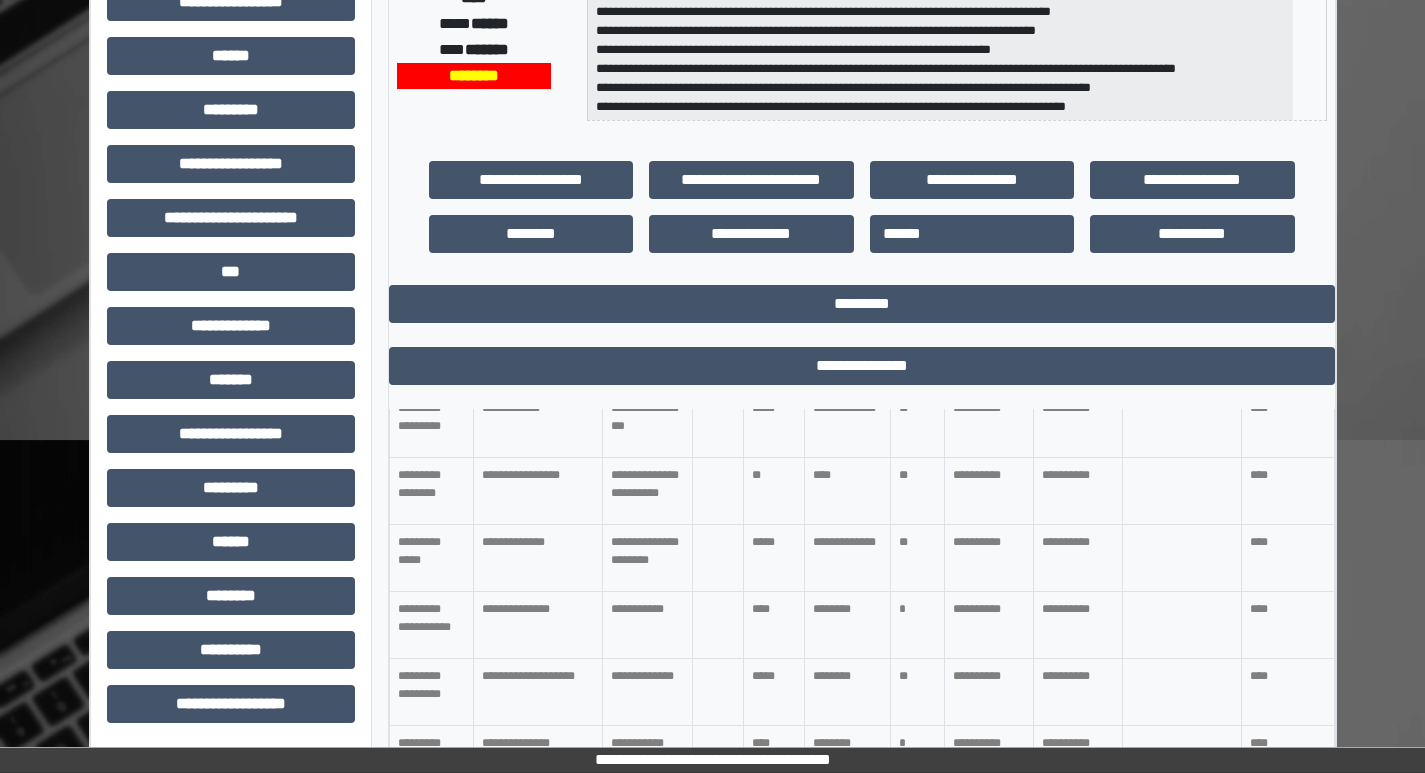 click at bounding box center (717, 491) 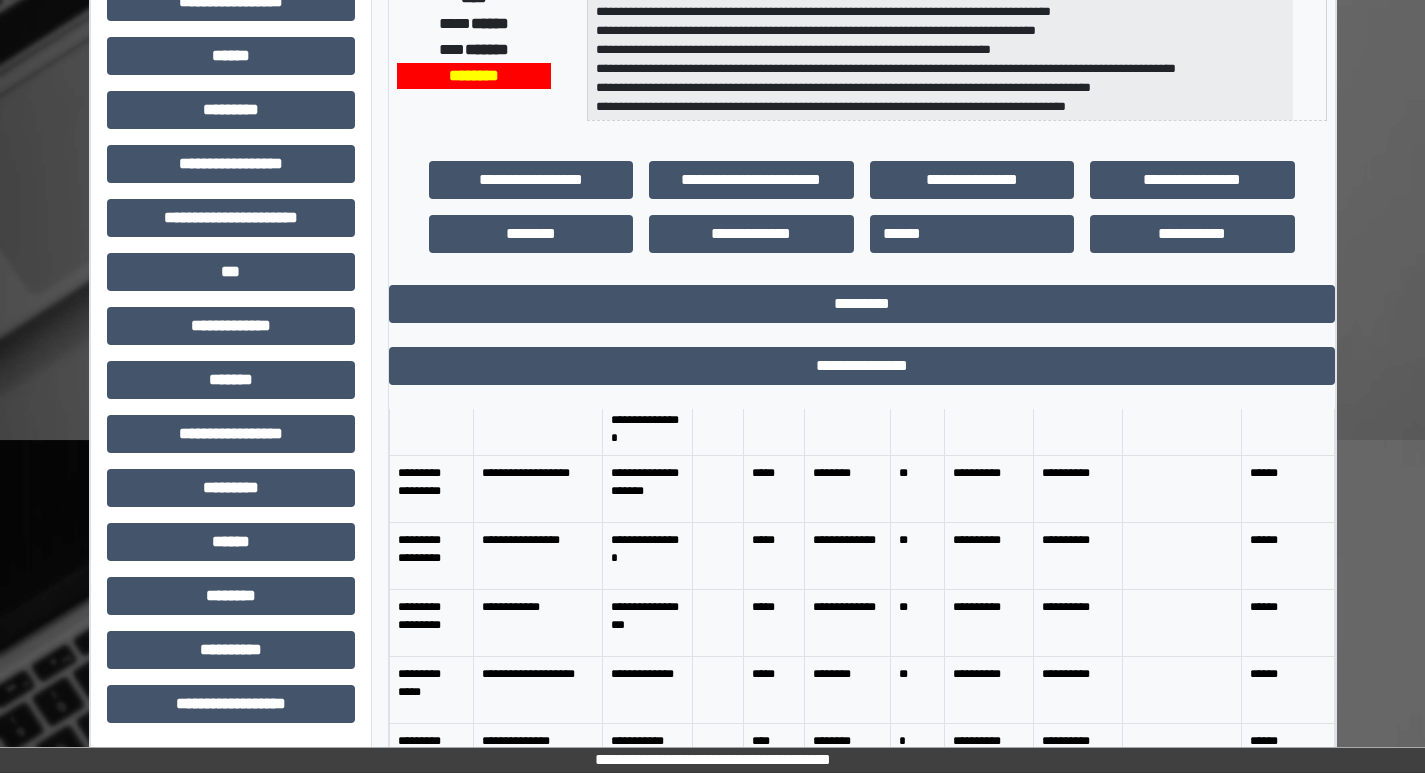 scroll, scrollTop: 200, scrollLeft: 0, axis: vertical 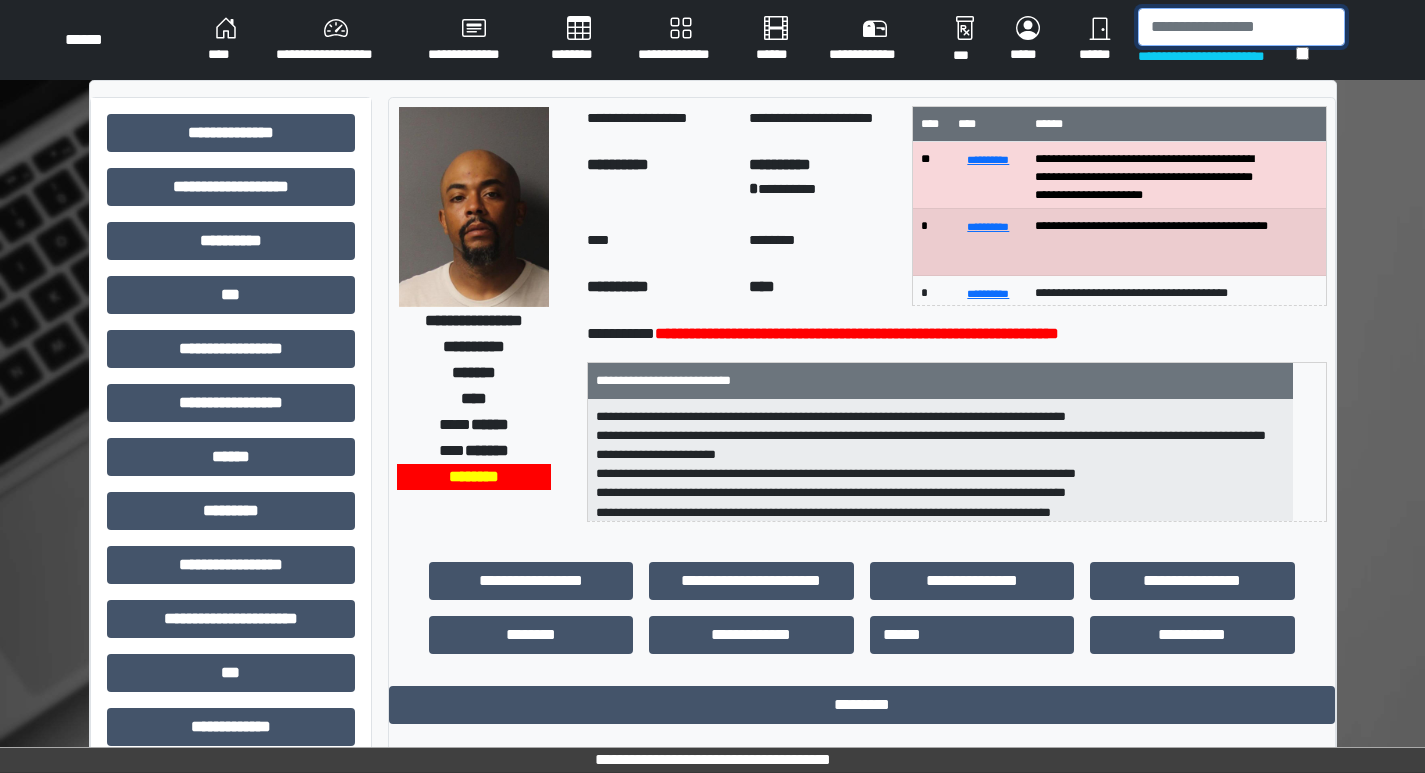click at bounding box center [1241, 27] 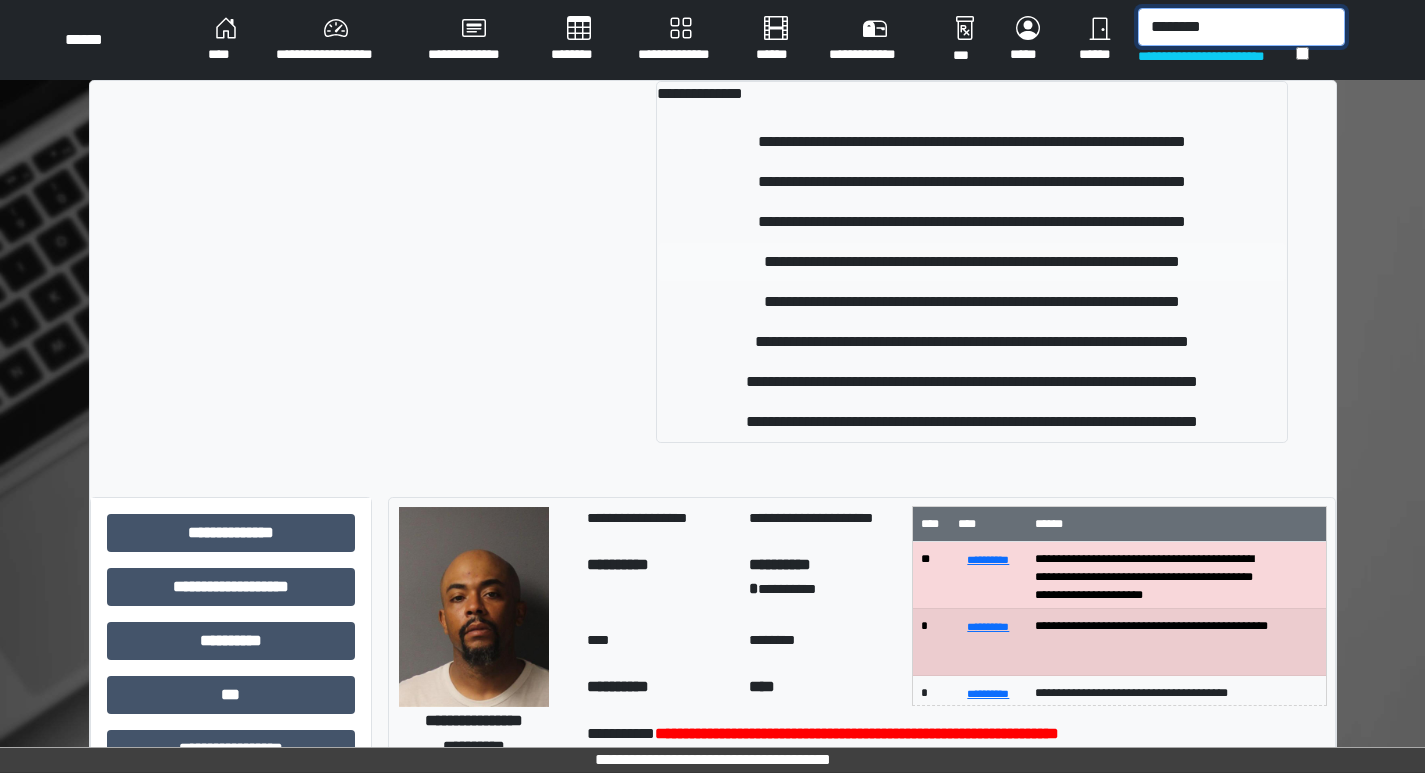type on "********" 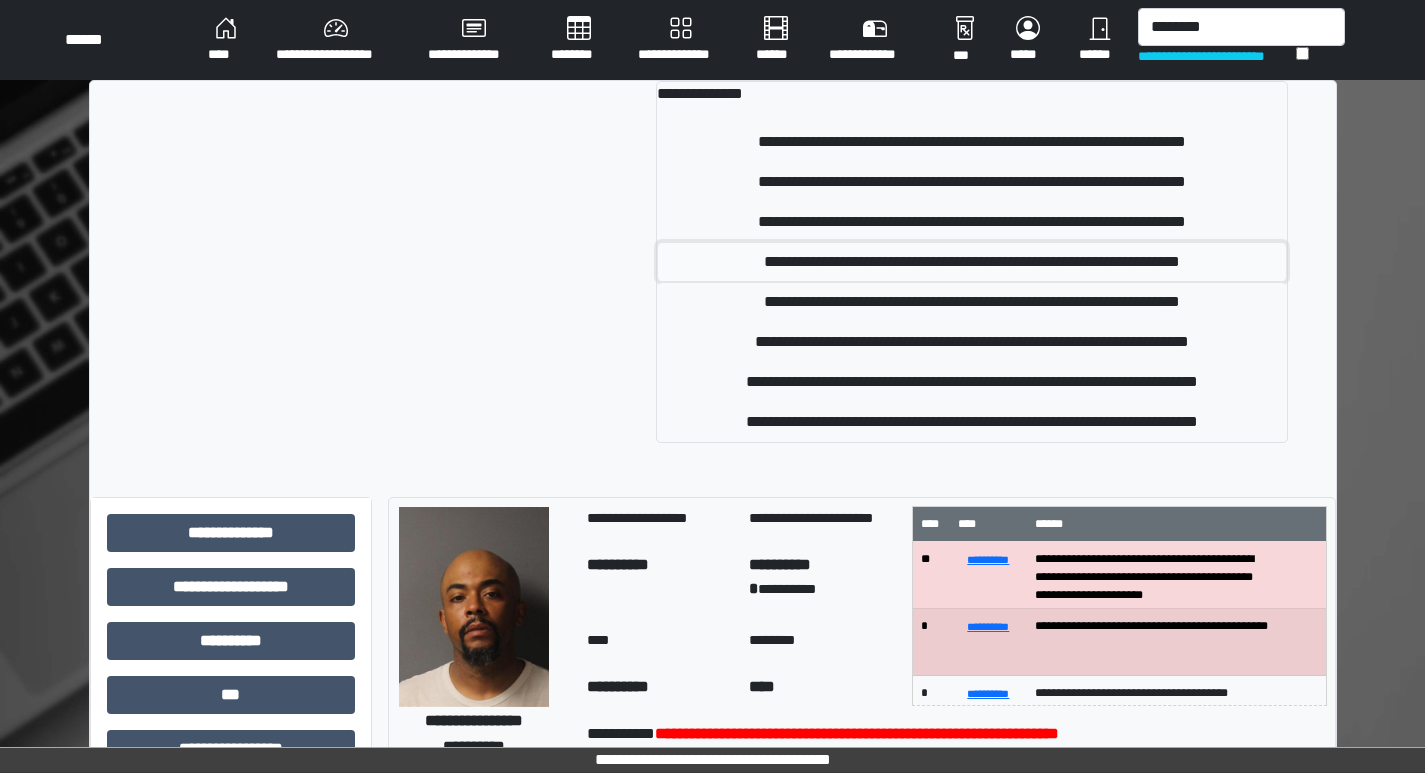 click on "**********" at bounding box center [972, 262] 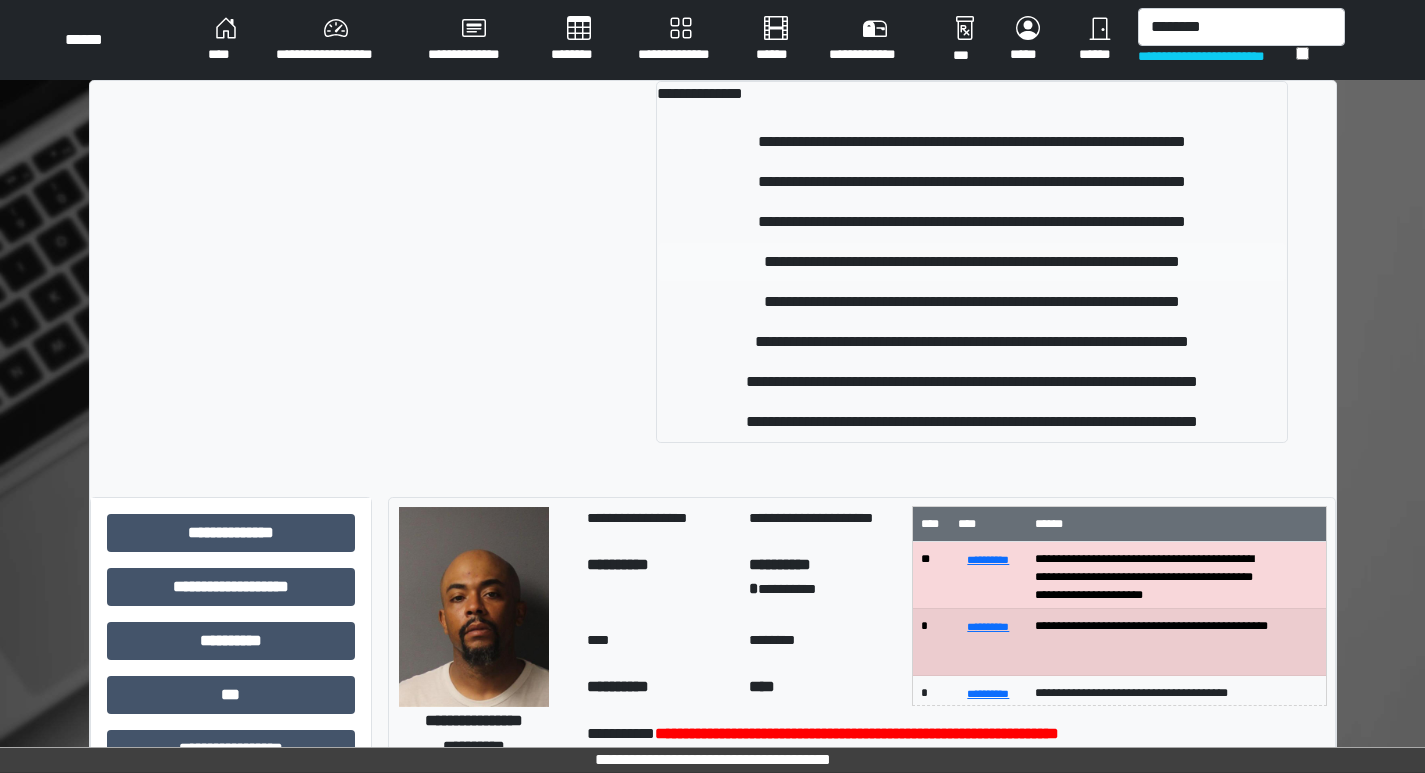 type 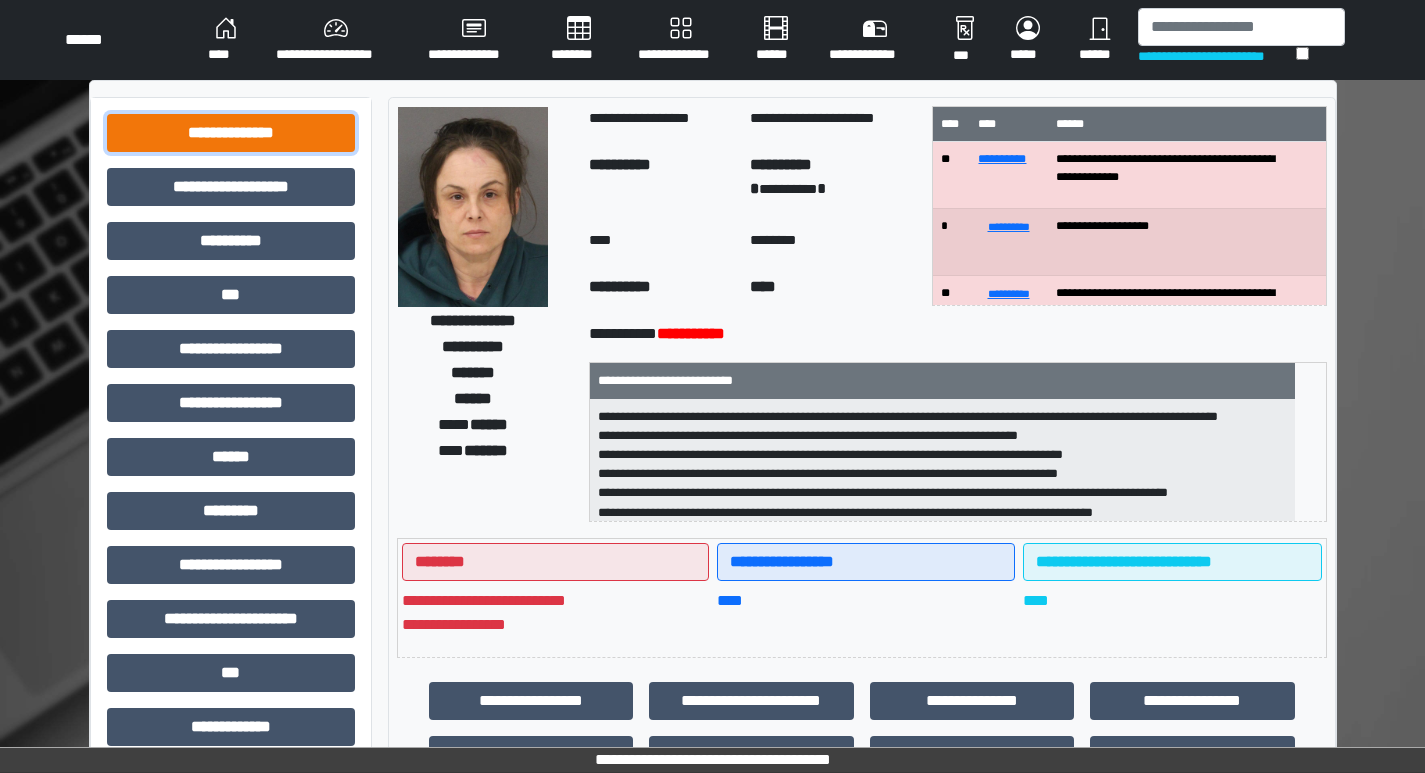click on "**********" at bounding box center (231, 133) 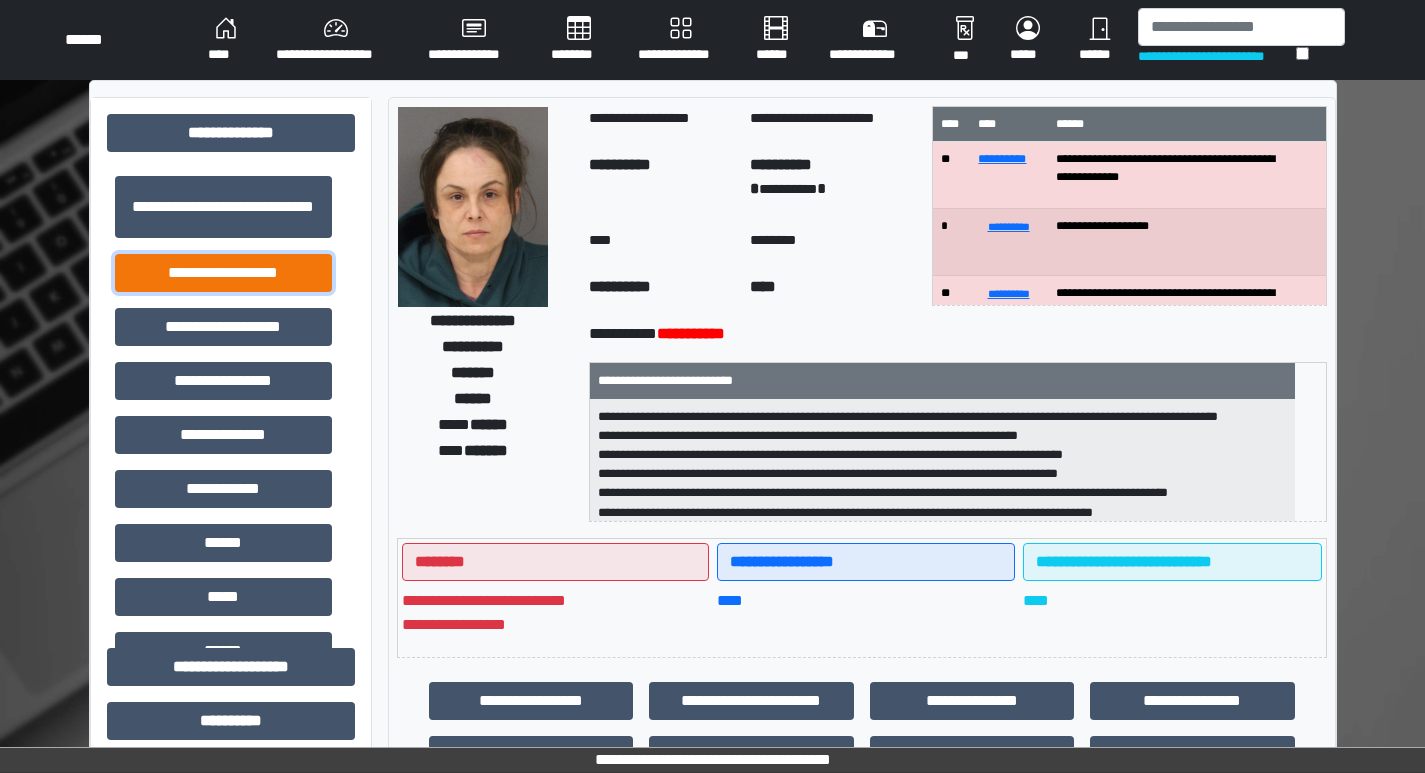 click on "**********" at bounding box center [223, 273] 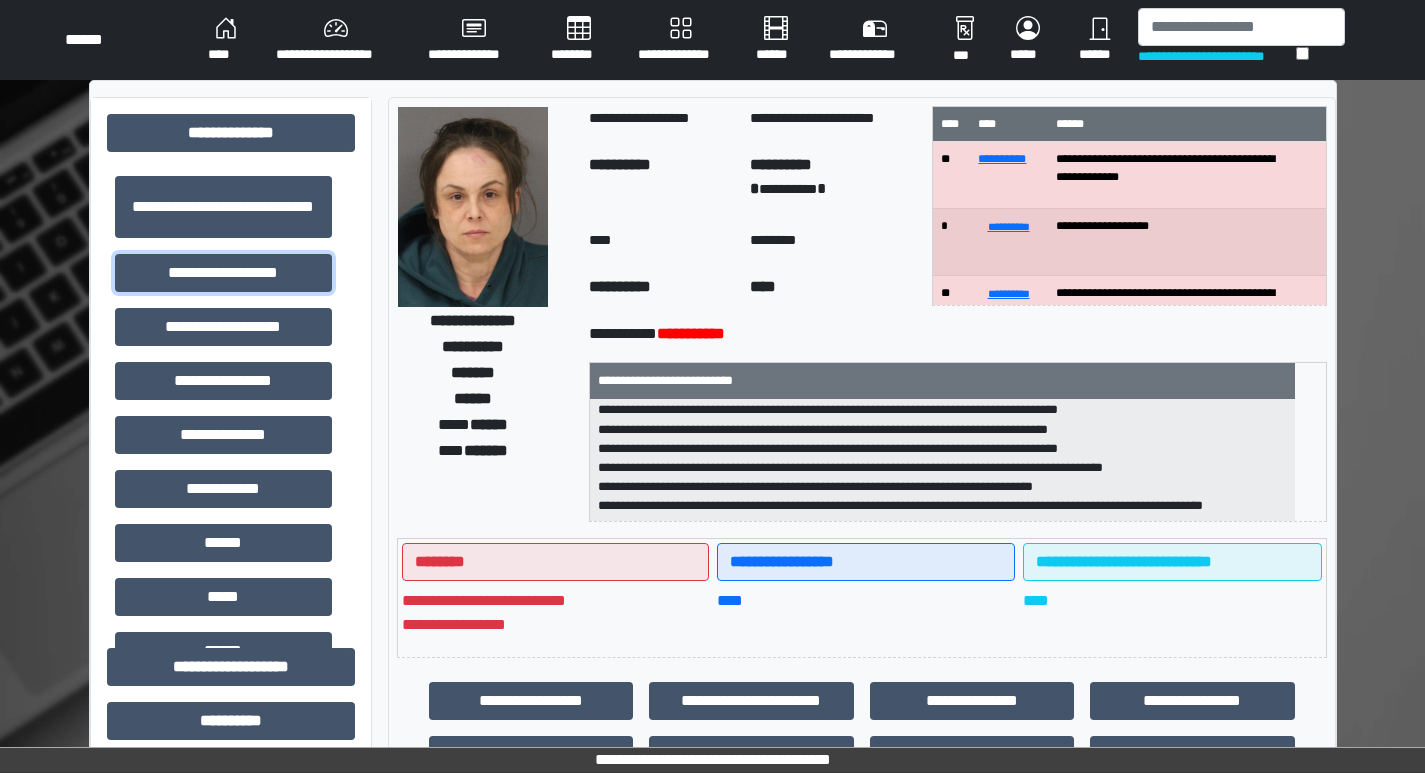 scroll, scrollTop: 200, scrollLeft: 0, axis: vertical 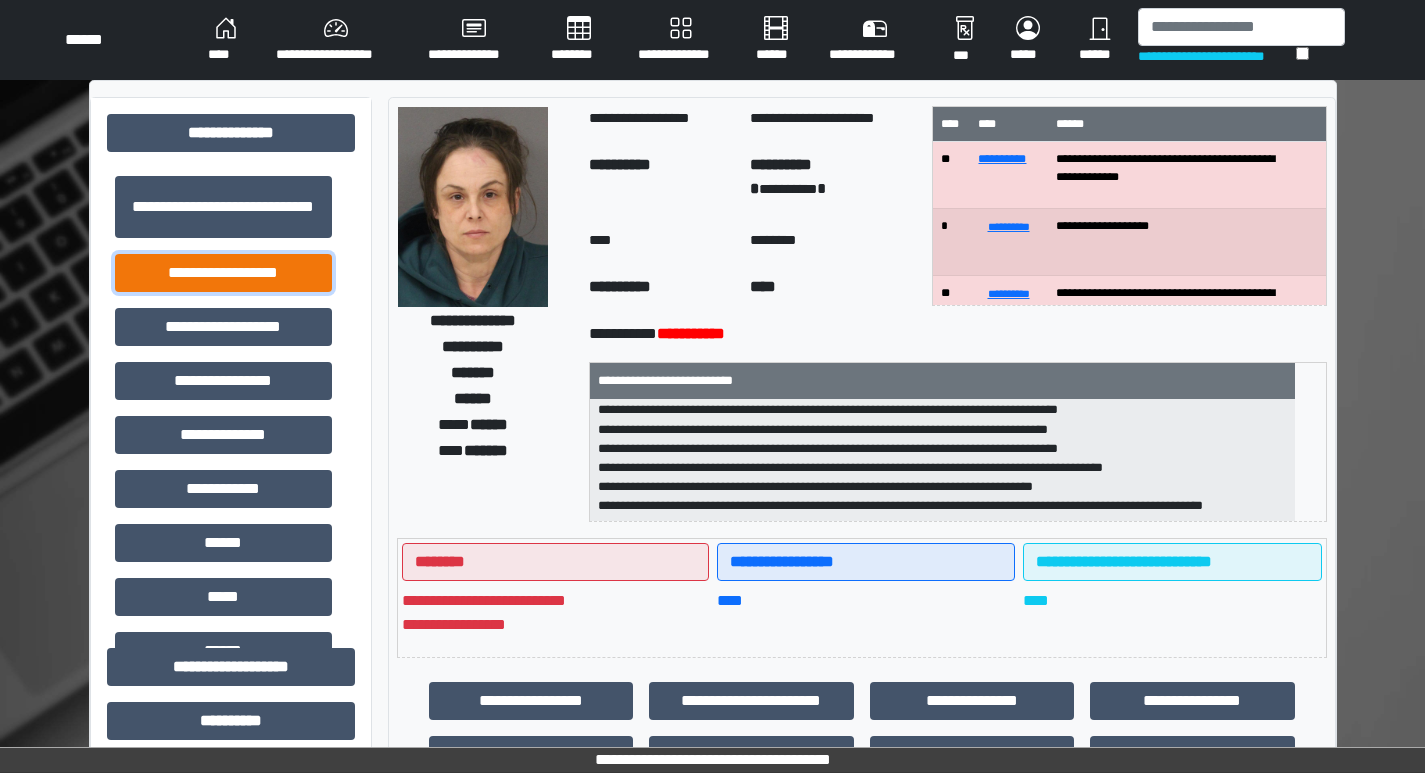 click on "**********" at bounding box center (223, 273) 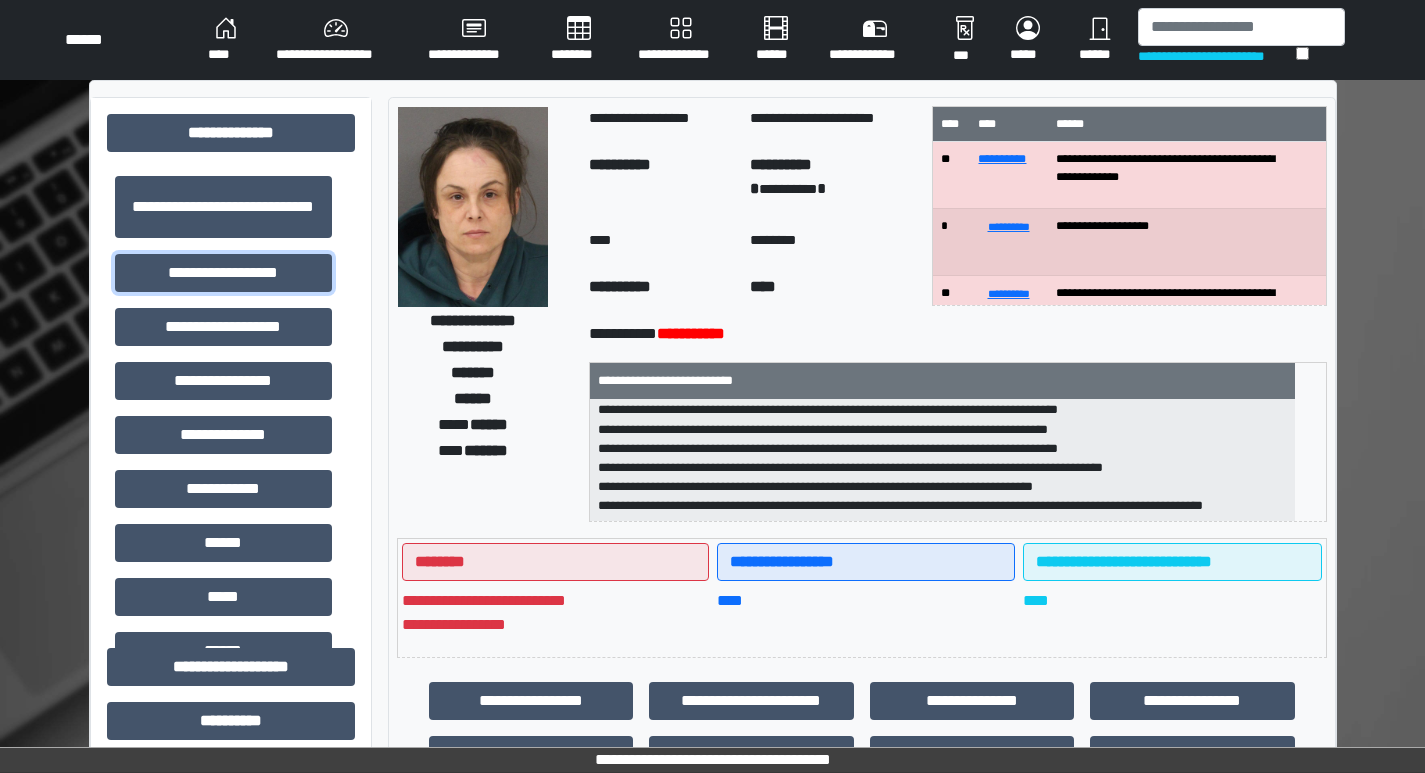 scroll, scrollTop: 300, scrollLeft: 0, axis: vertical 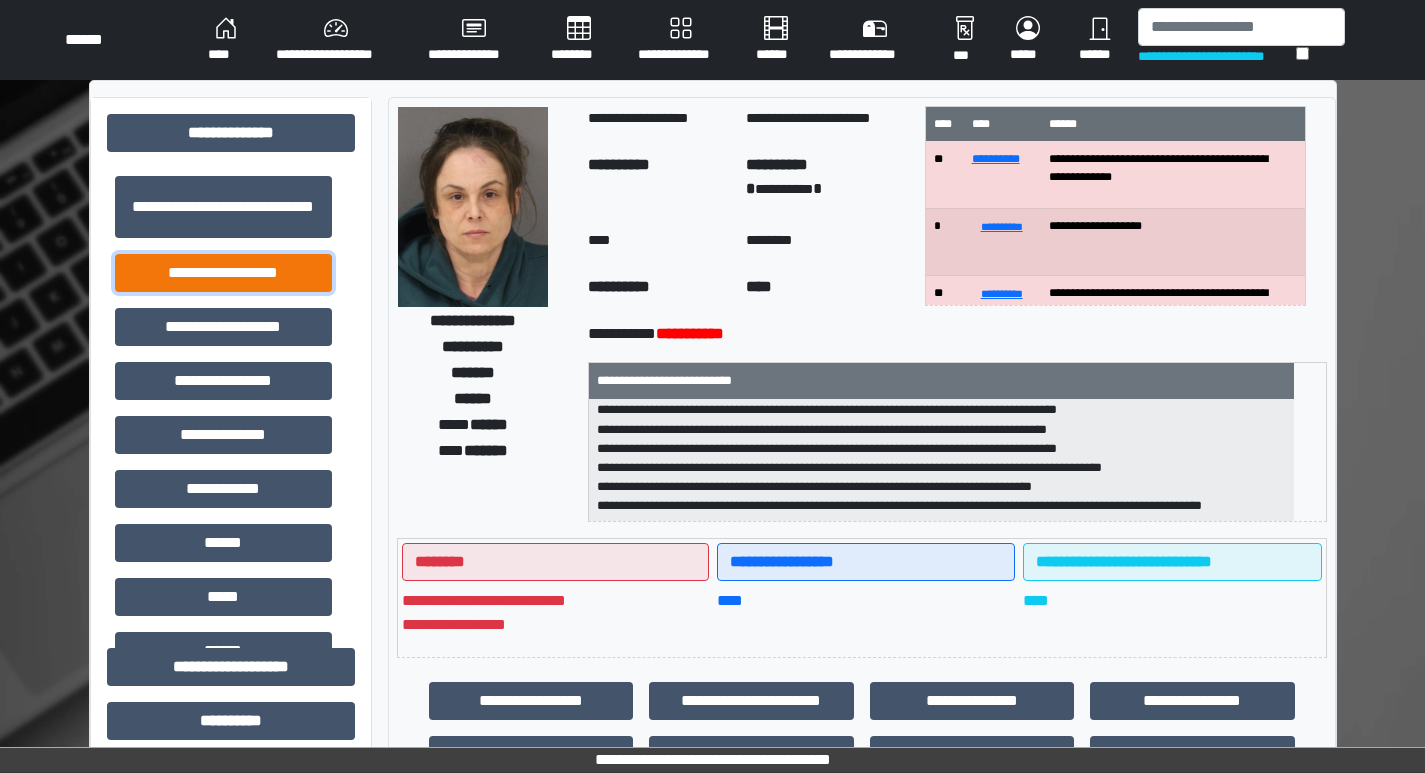 click on "**********" at bounding box center [223, 273] 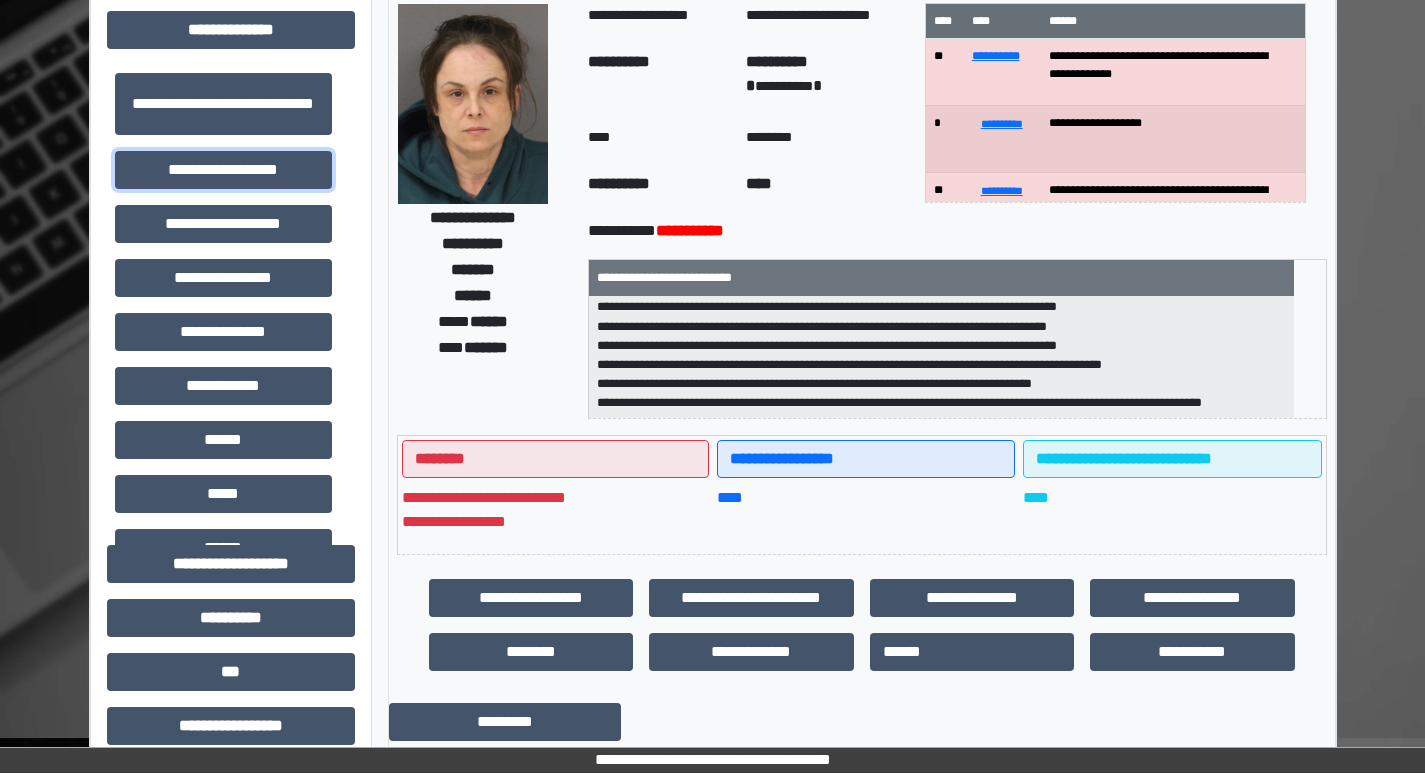 scroll, scrollTop: 300, scrollLeft: 0, axis: vertical 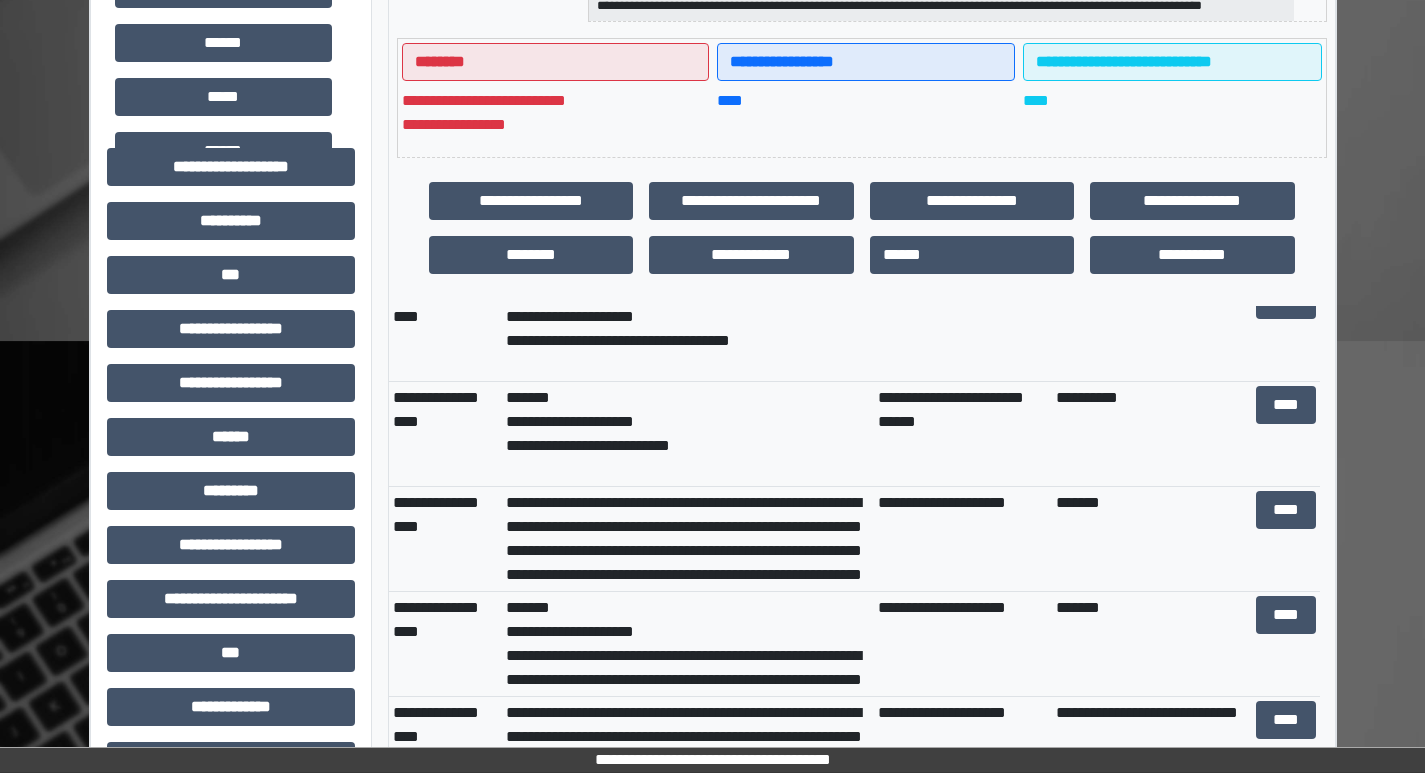 click on "**********" at bounding box center (688, 539) 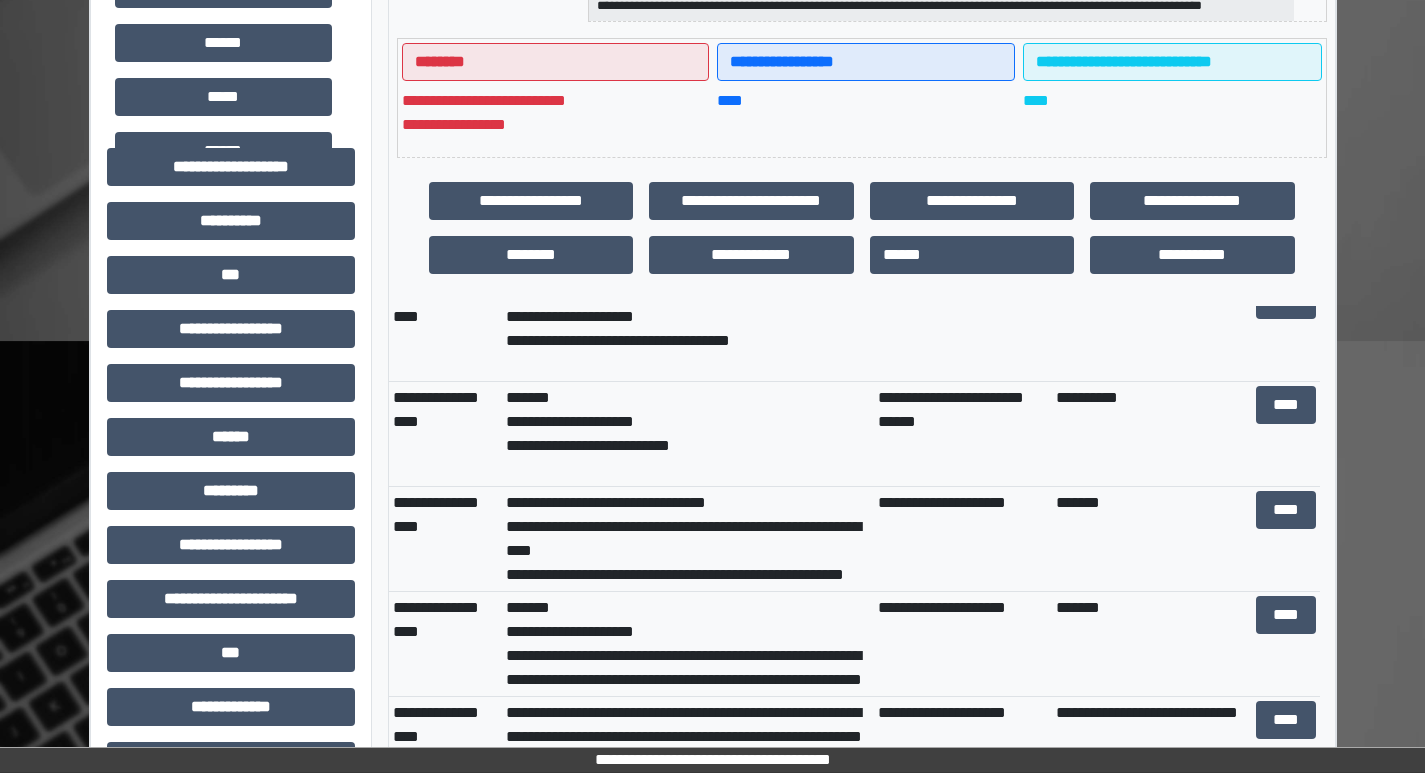 scroll, scrollTop: 700, scrollLeft: 0, axis: vertical 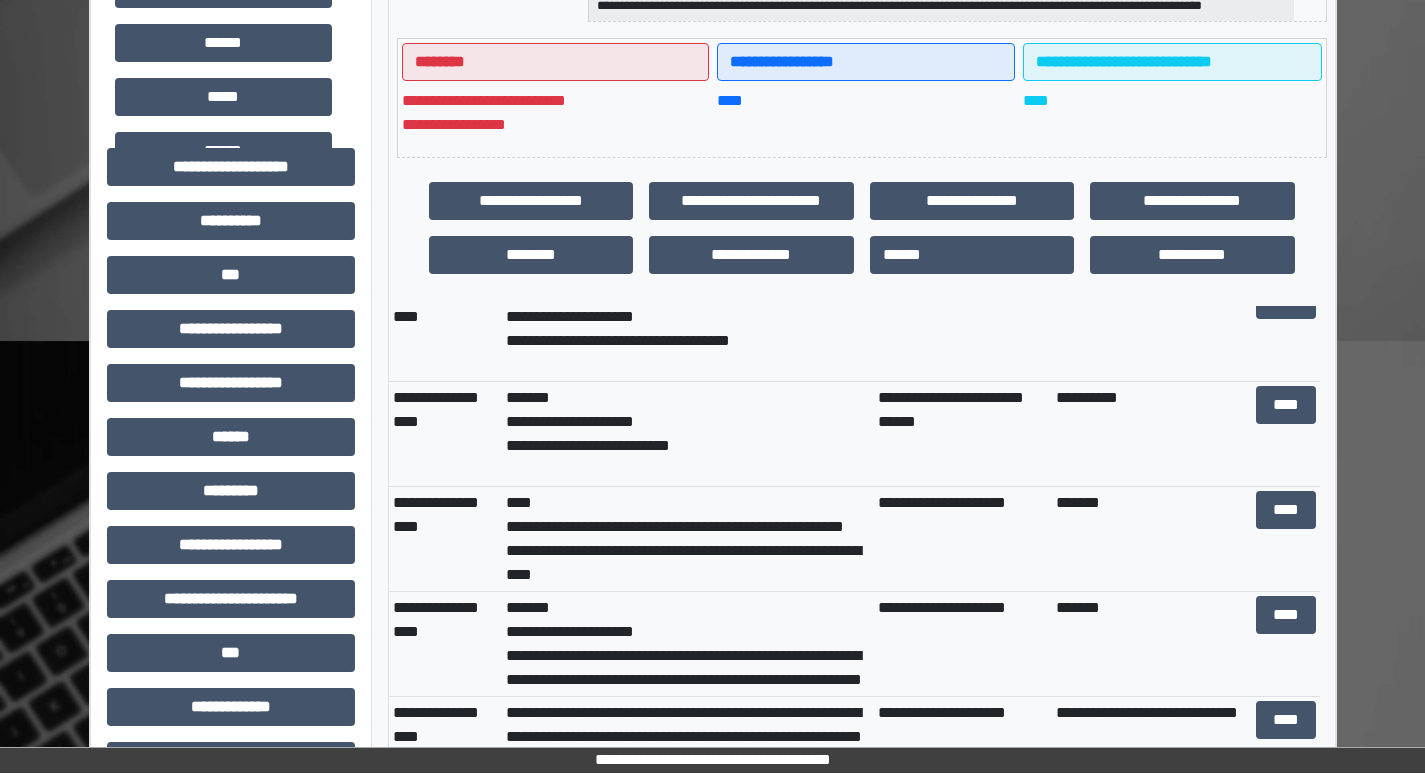 click on "****" at bounding box center (1172, 113) 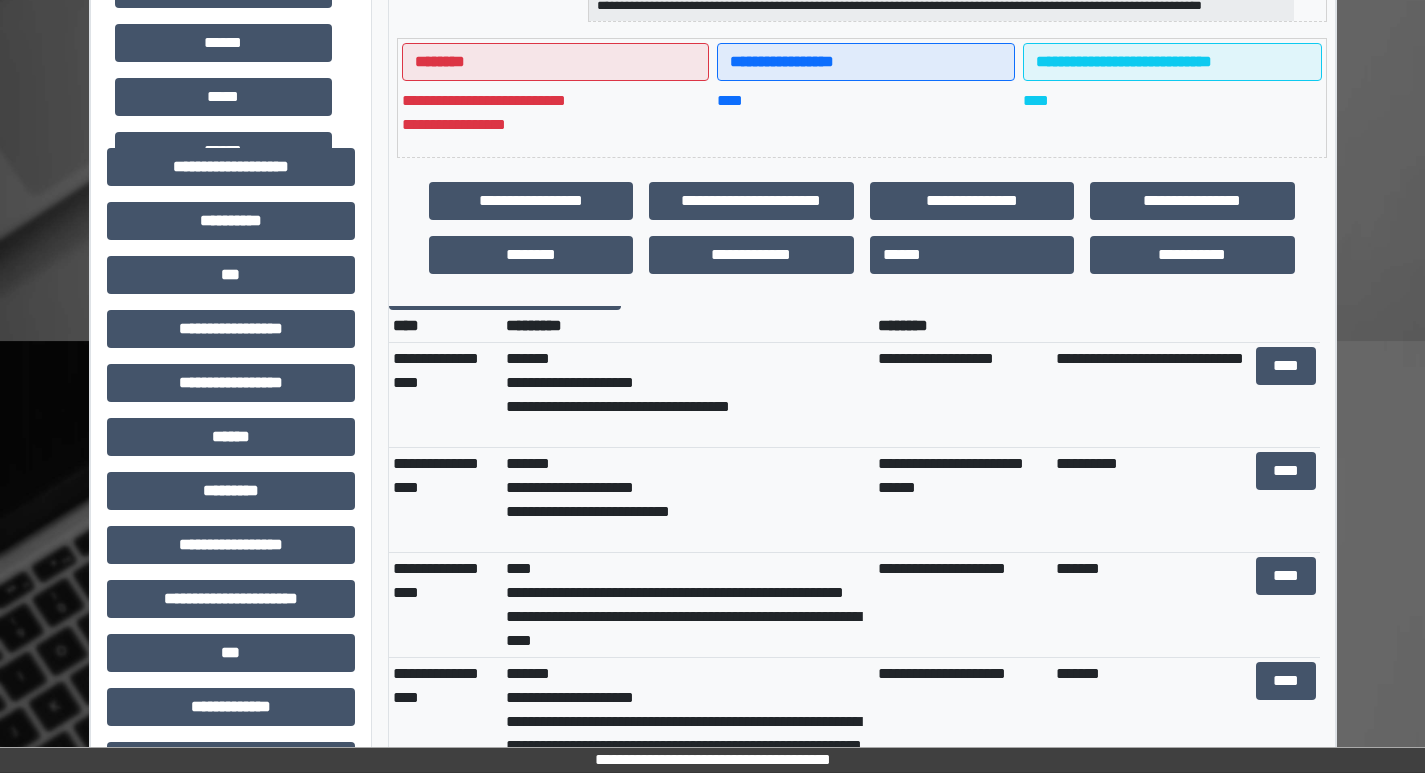 scroll, scrollTop: 0, scrollLeft: 0, axis: both 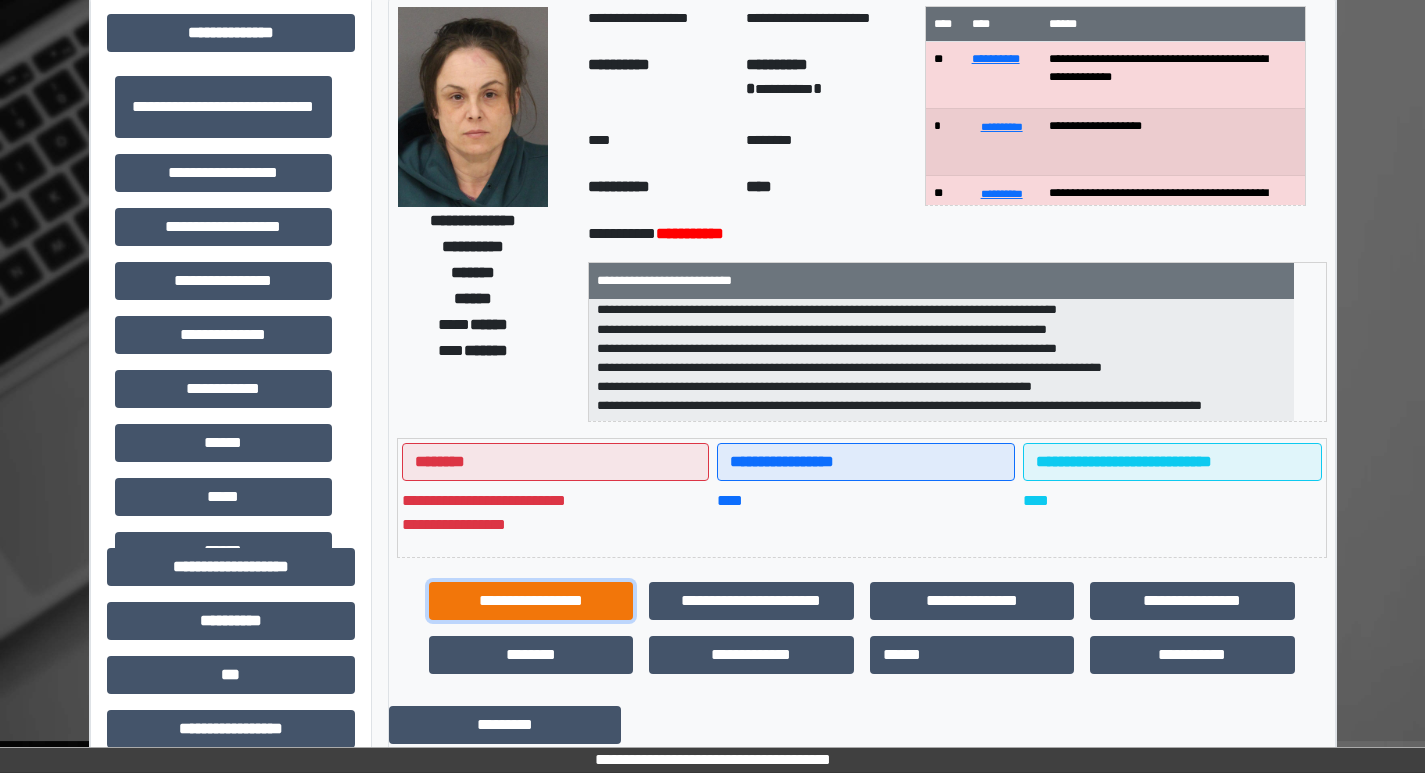 click on "**********" at bounding box center (531, 601) 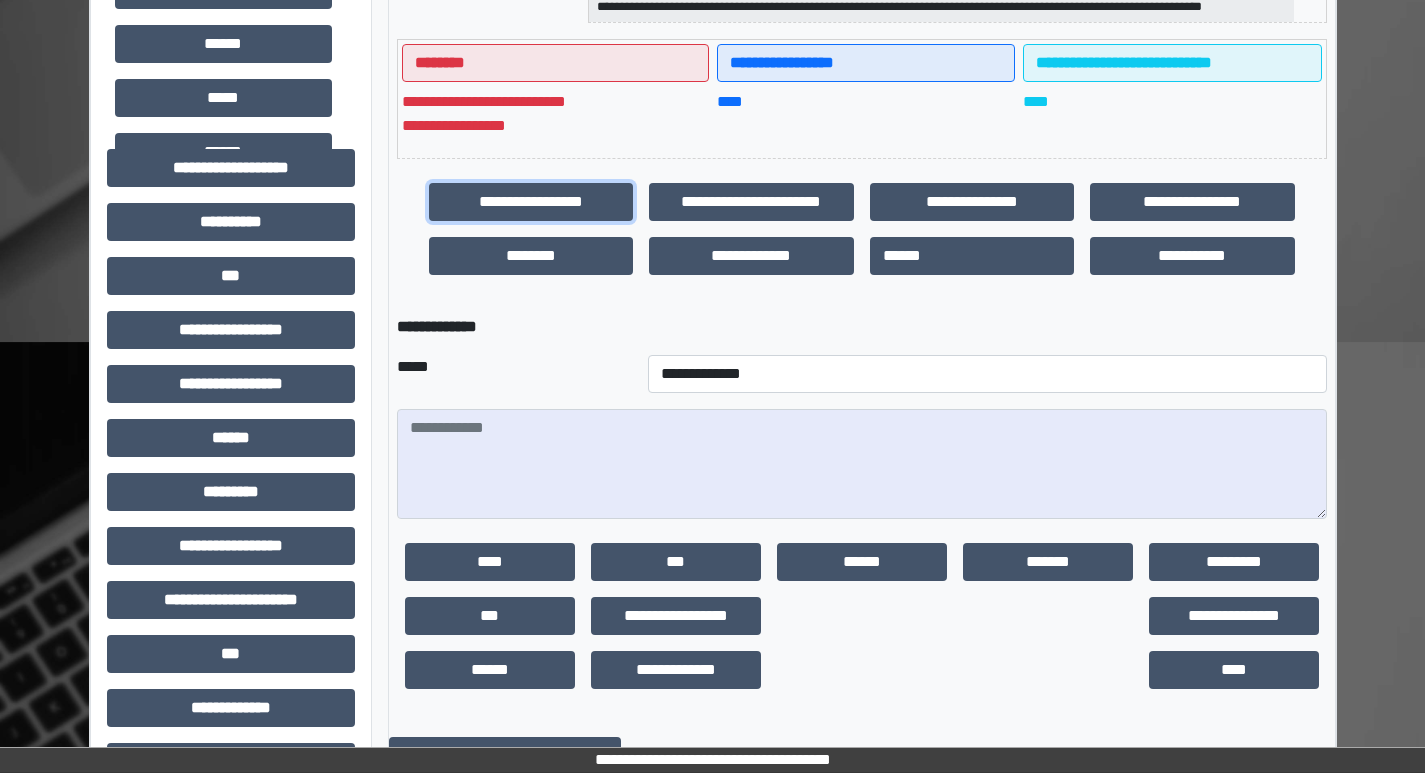 scroll, scrollTop: 500, scrollLeft: 0, axis: vertical 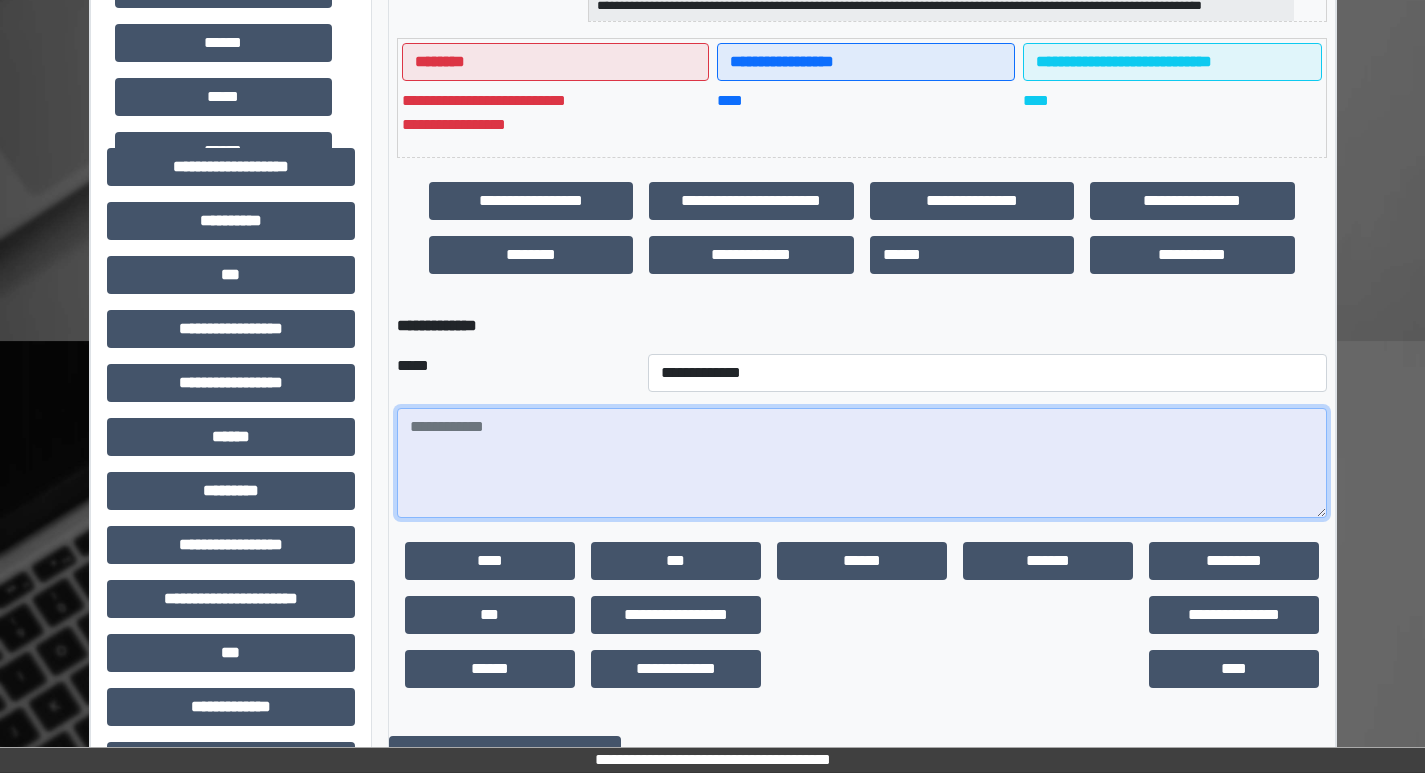 drag, startPoint x: 611, startPoint y: 461, endPoint x: 634, endPoint y: 416, distance: 50.537113 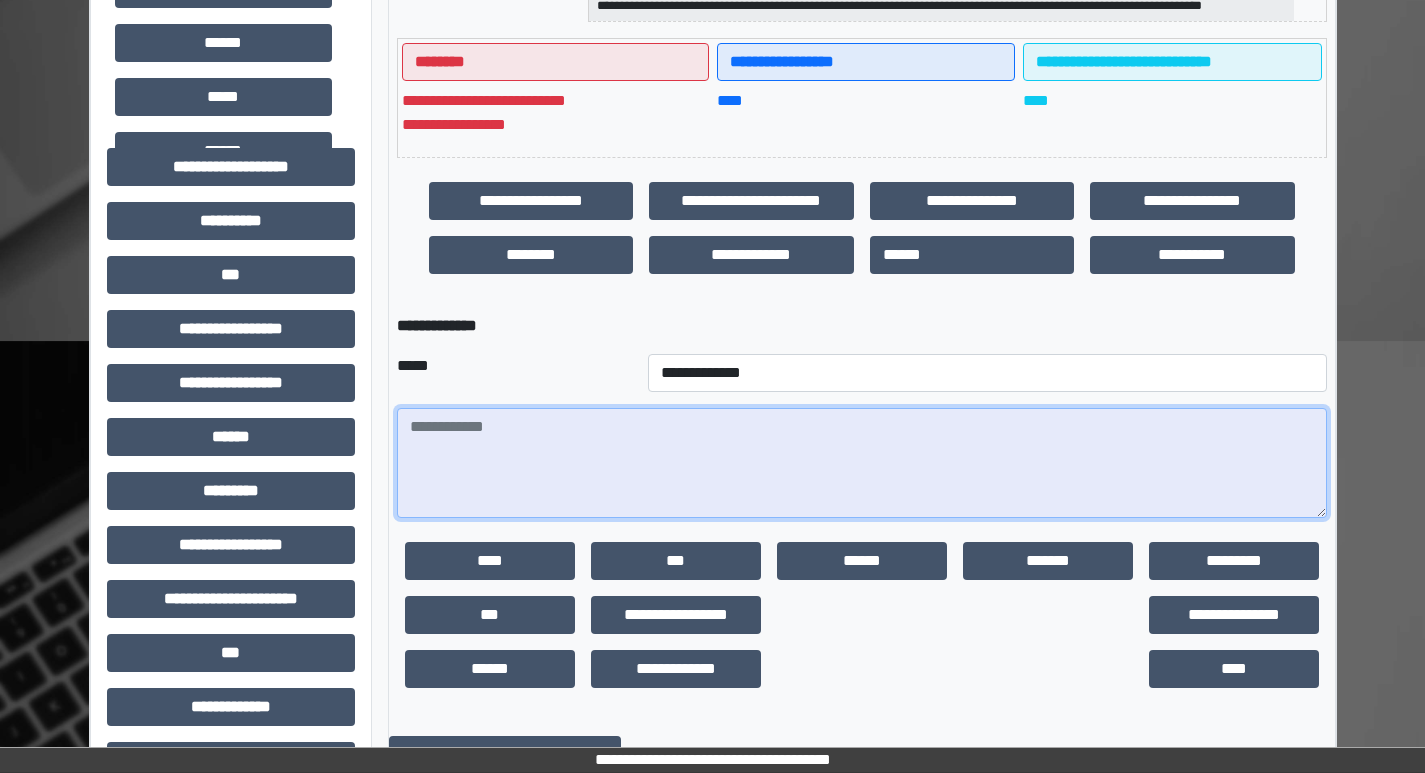 paste on "**********" 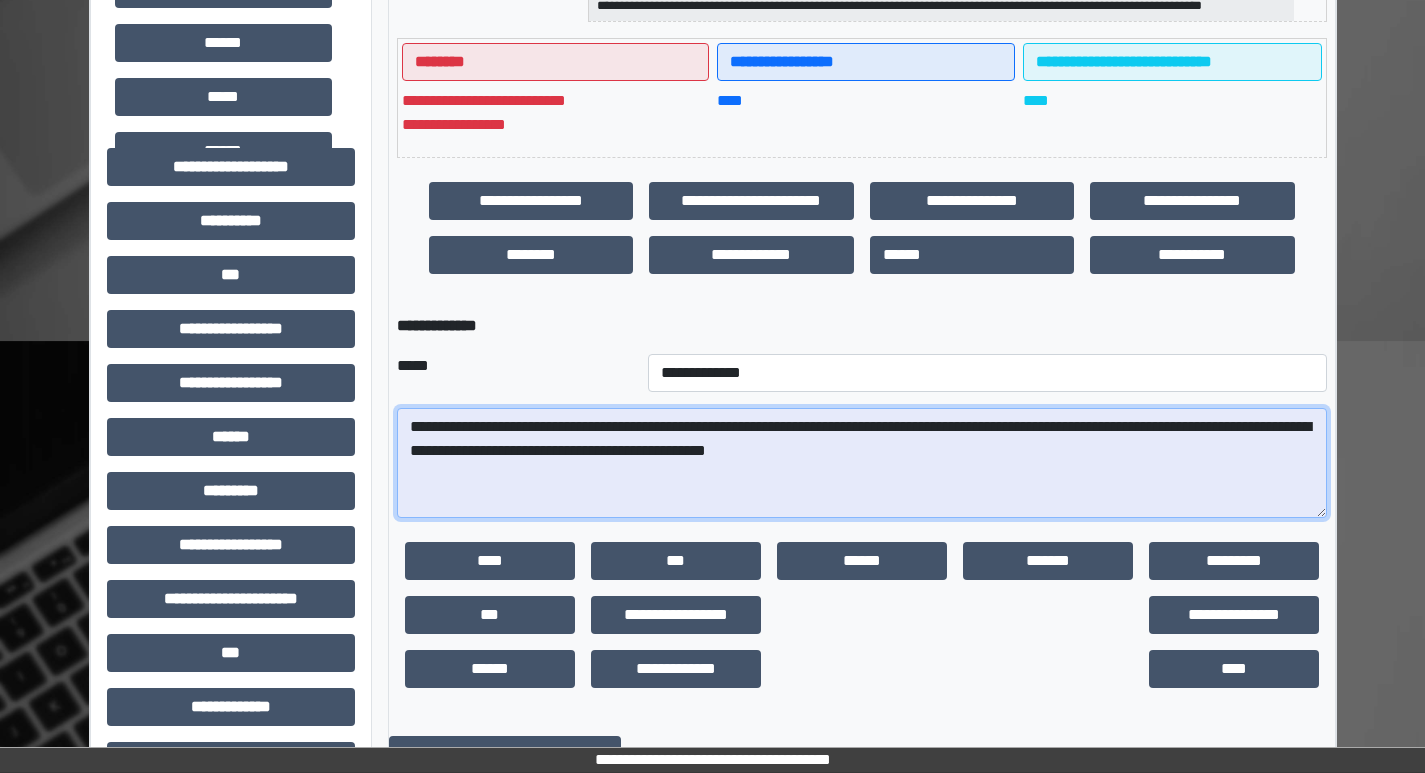 type on "**********" 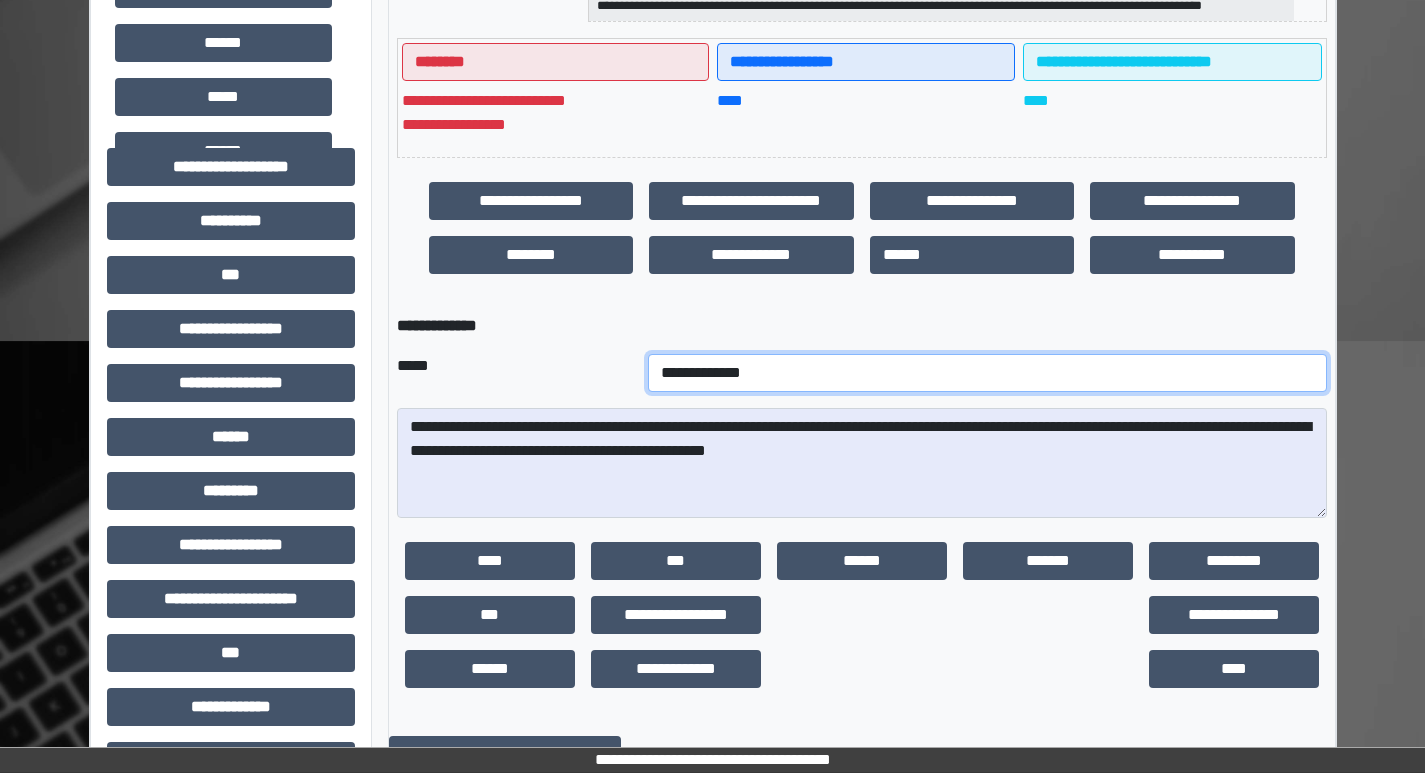 click on "**********" at bounding box center (987, 373) 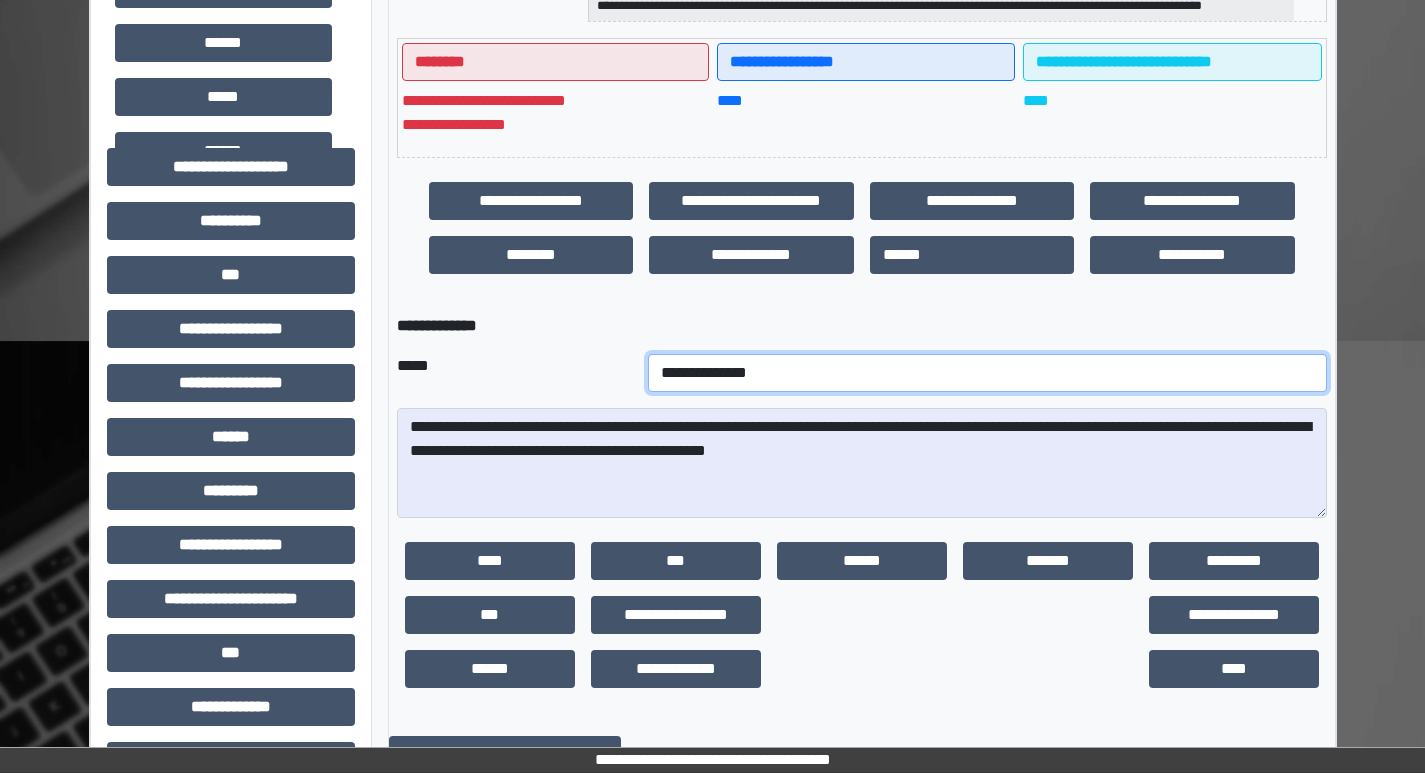 click on "**********" at bounding box center (987, 373) 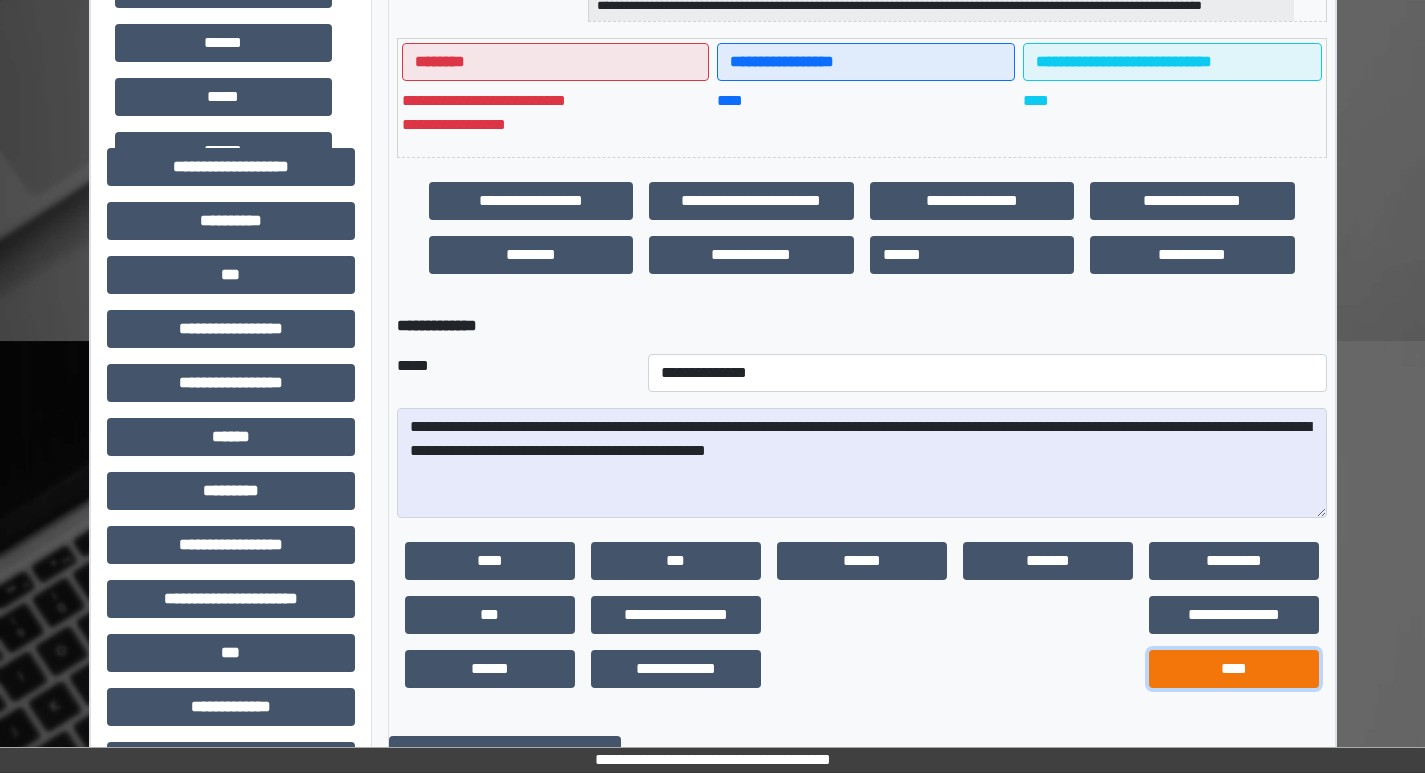click on "****" at bounding box center (1234, 669) 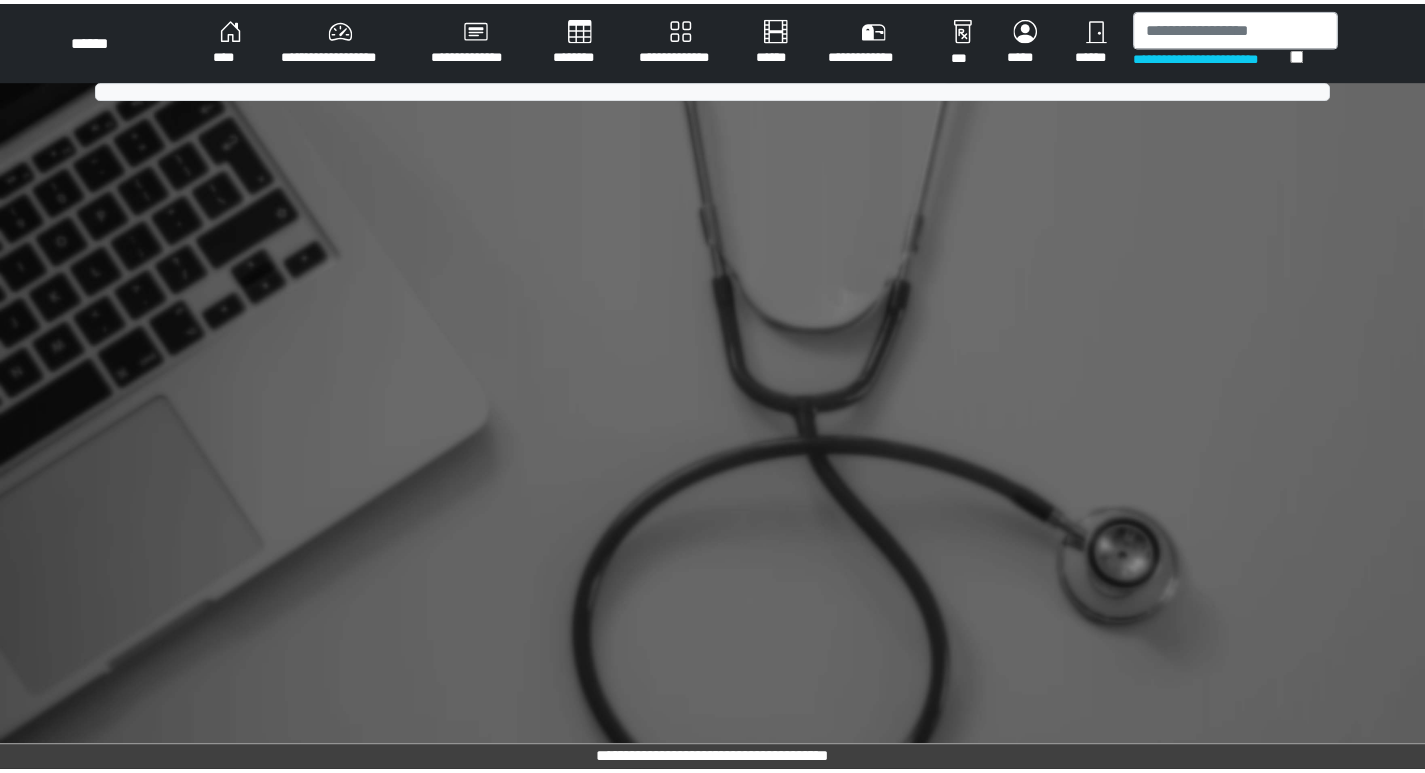 scroll, scrollTop: 0, scrollLeft: 0, axis: both 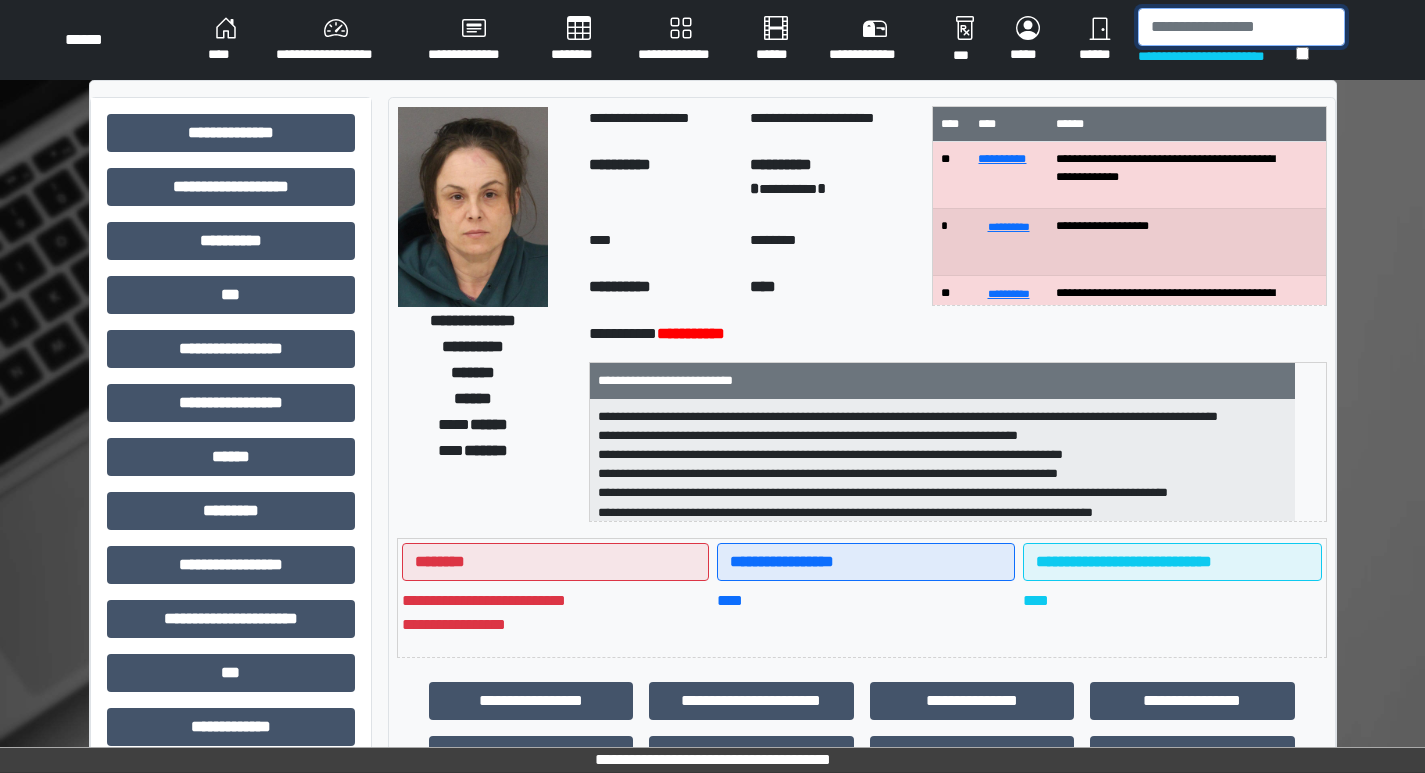 click at bounding box center (1241, 27) 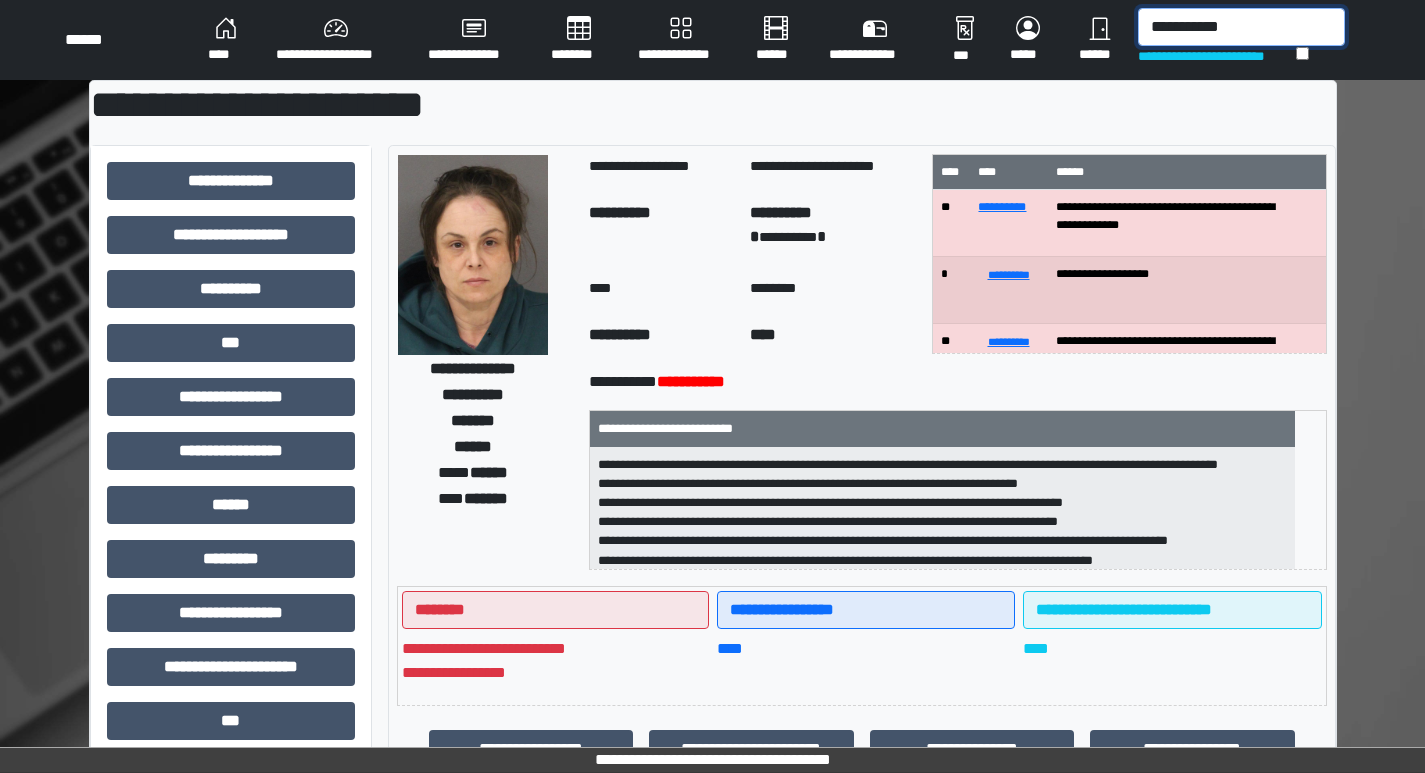 drag, startPoint x: 1269, startPoint y: 27, endPoint x: 767, endPoint y: 27, distance: 502 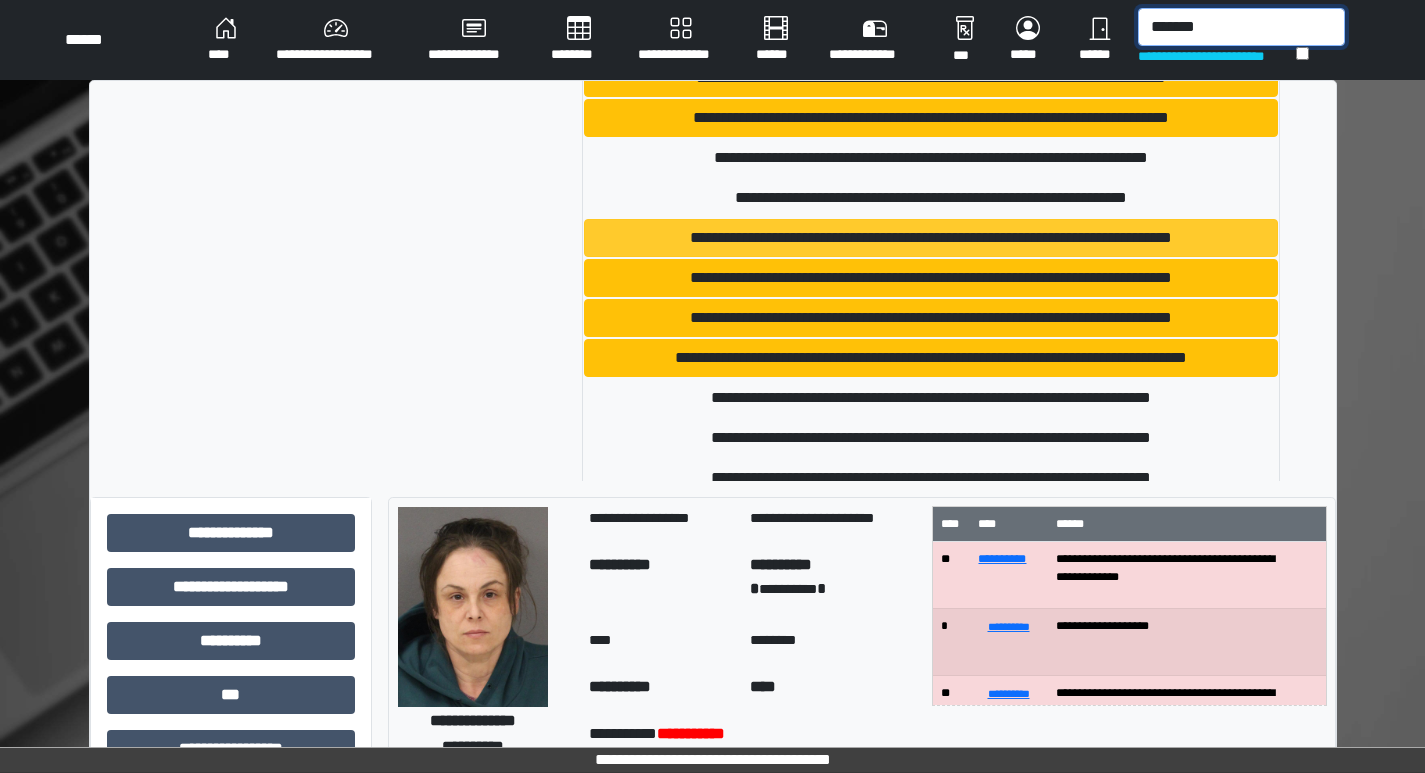 scroll, scrollTop: 500, scrollLeft: 0, axis: vertical 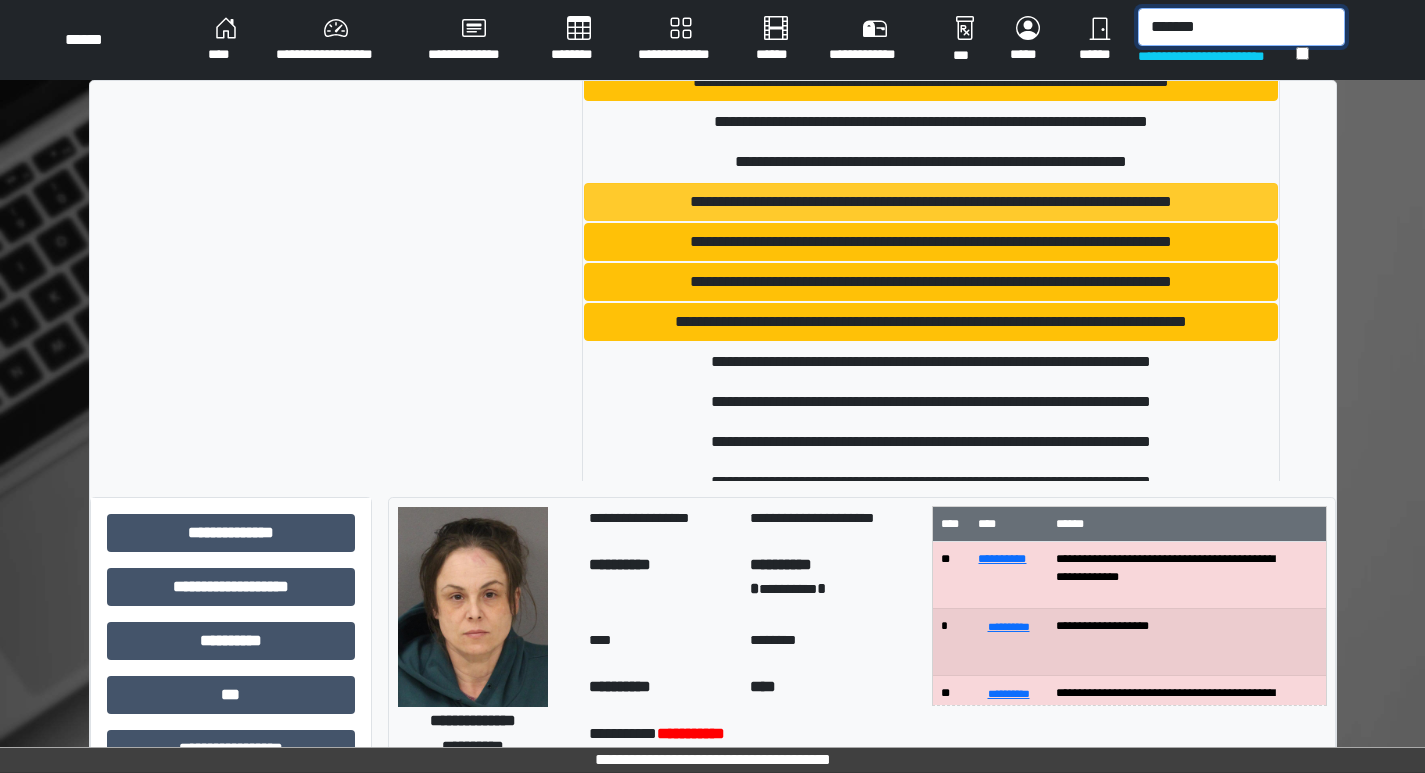 type on "*******" 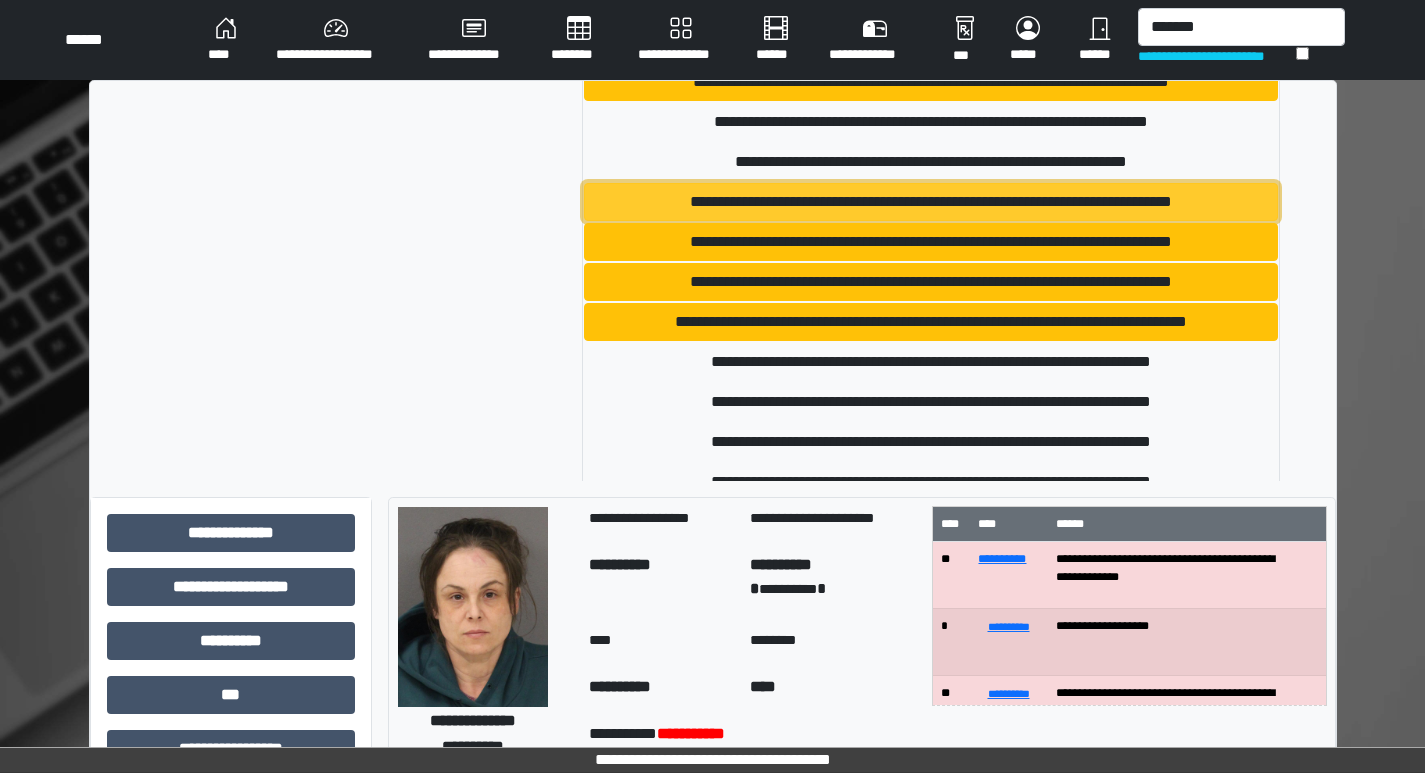 click on "**********" at bounding box center [931, 202] 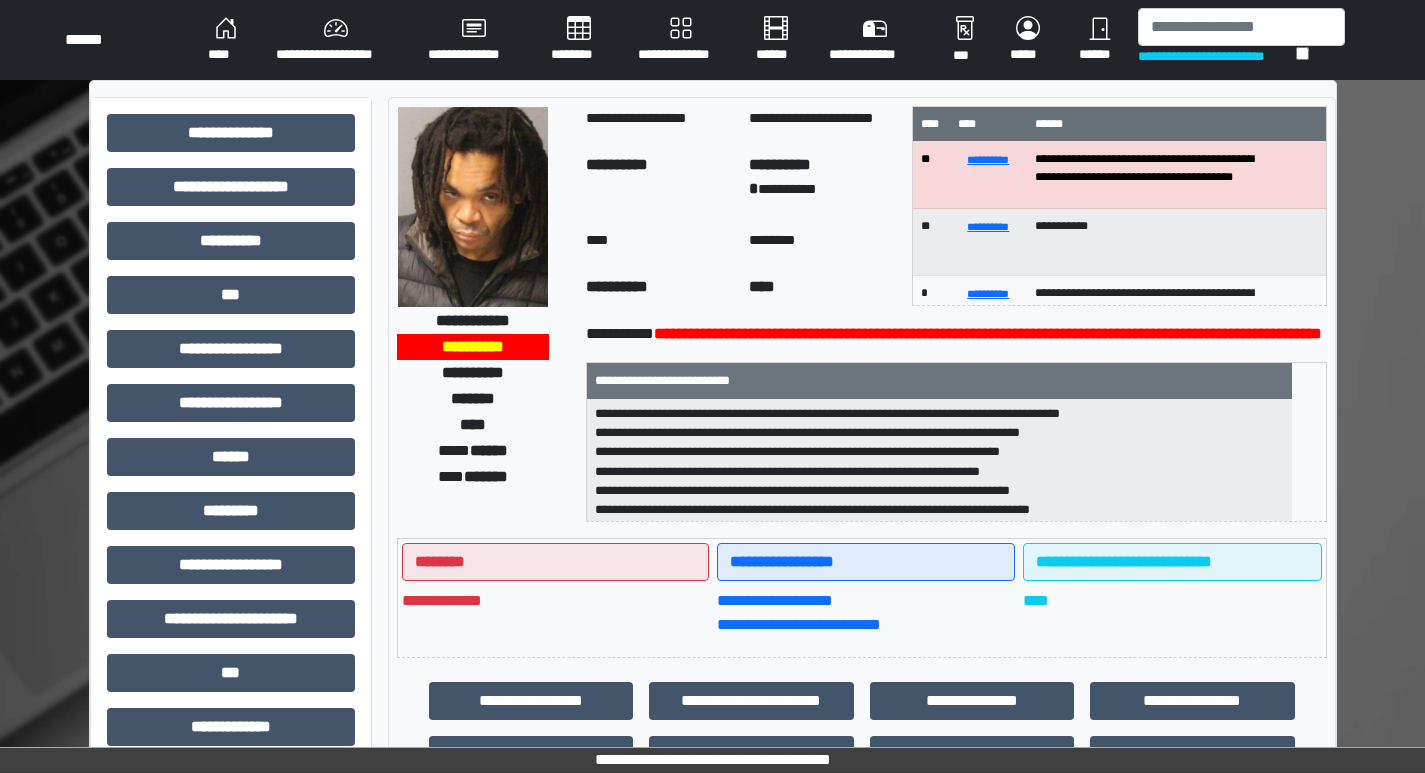 scroll, scrollTop: 63, scrollLeft: 0, axis: vertical 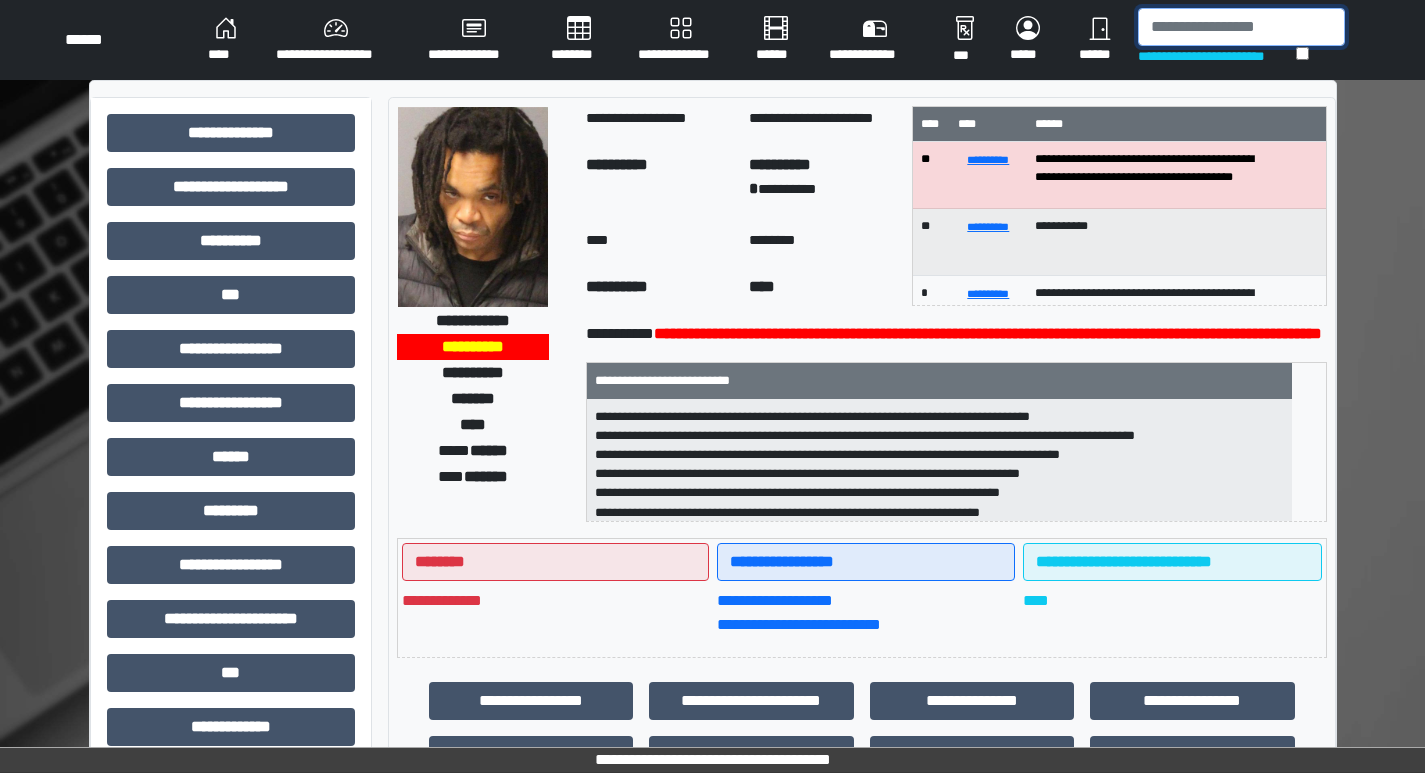 click at bounding box center (1241, 27) 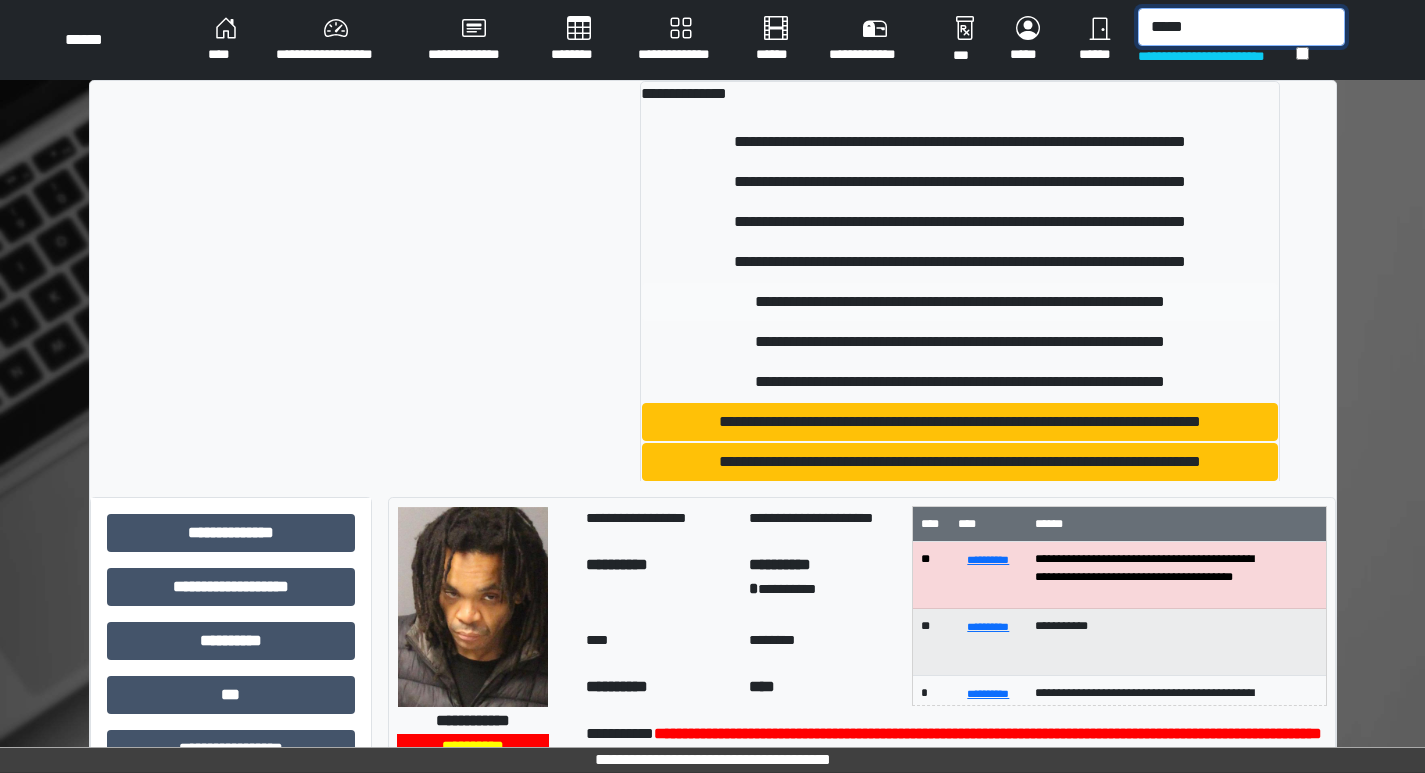 type on "*****" 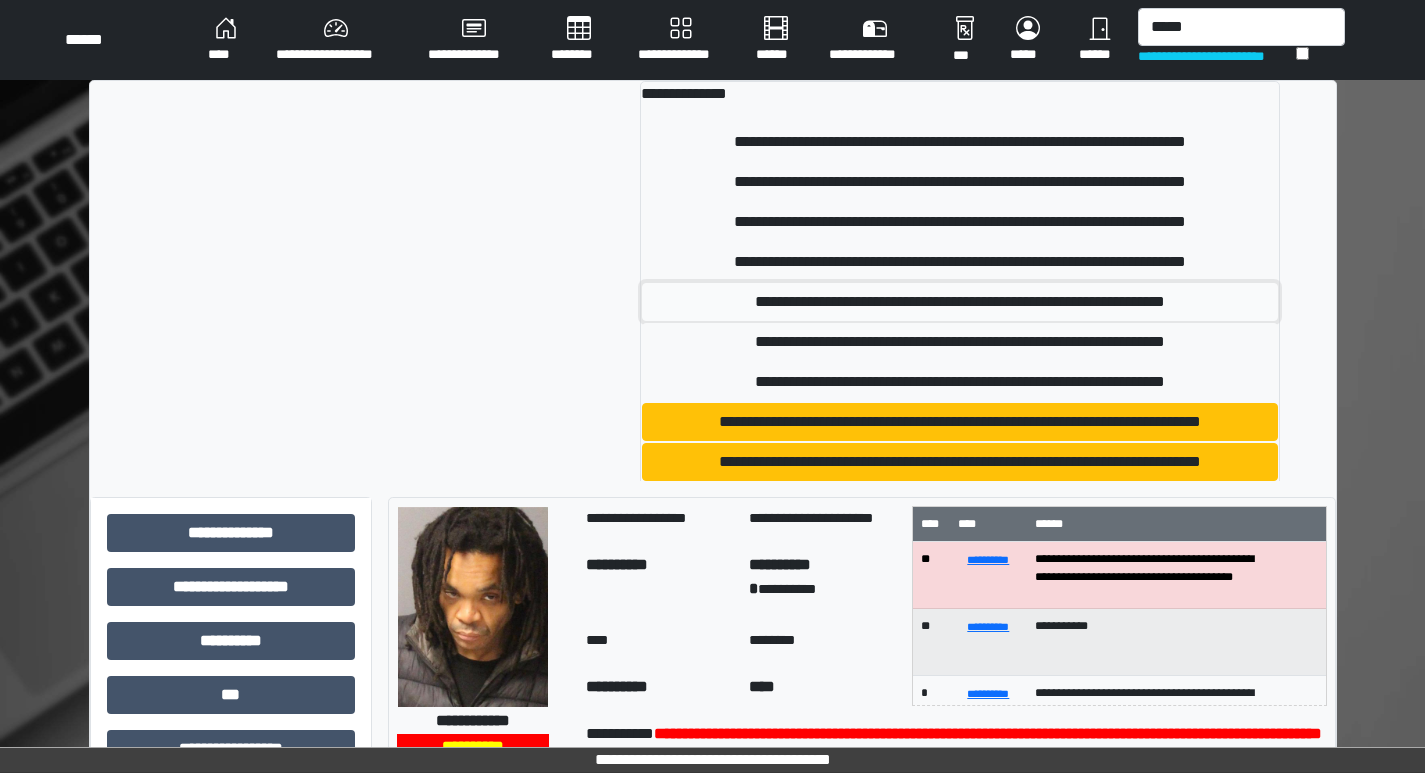 click on "**********" at bounding box center (960, 302) 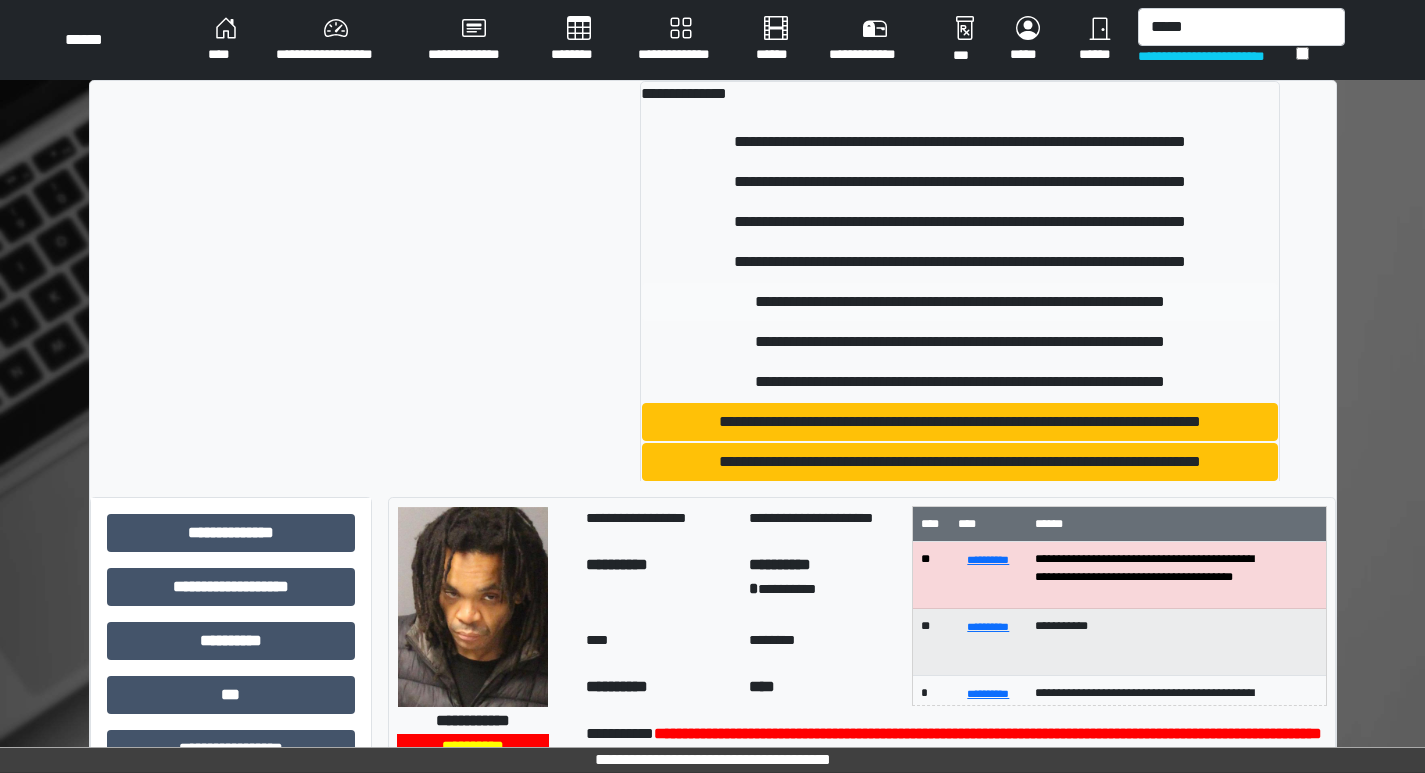 type 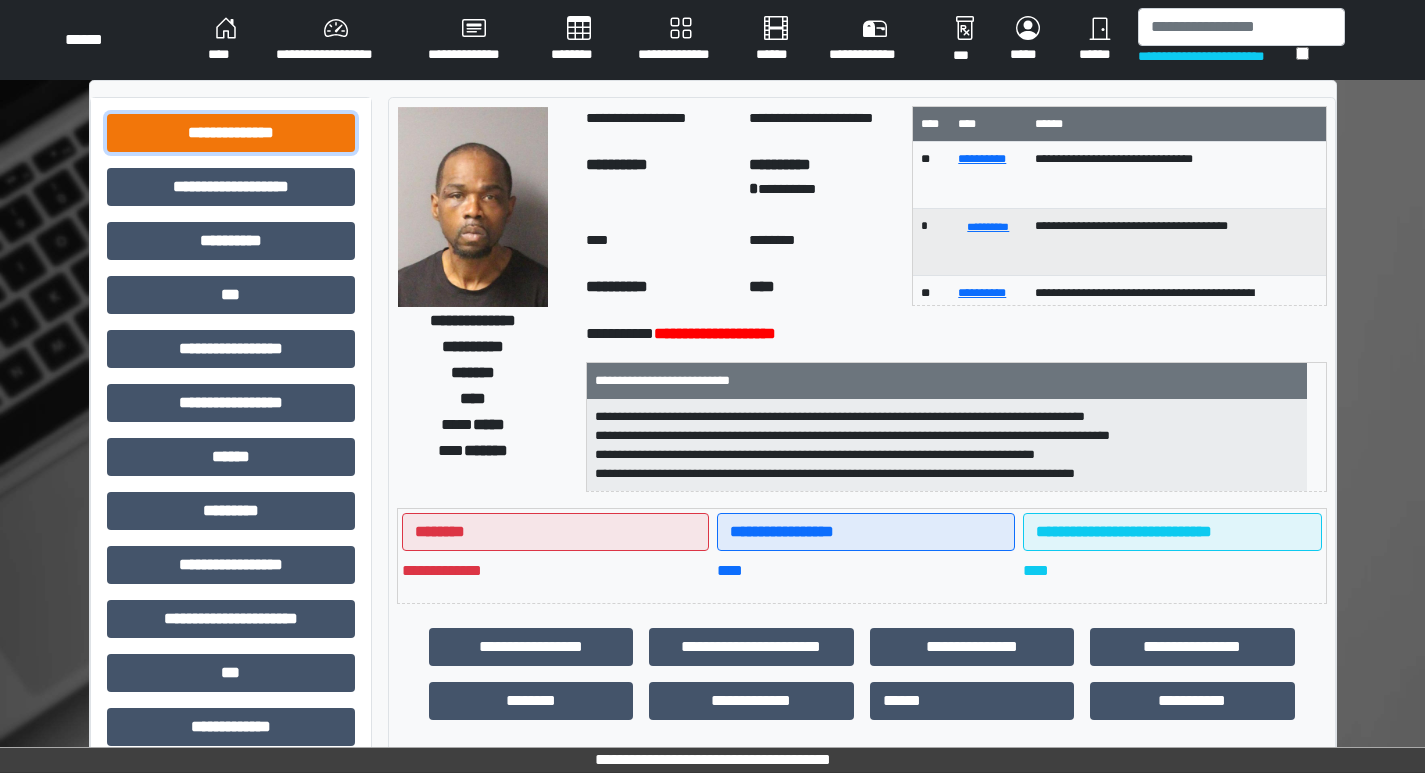click on "**********" at bounding box center [231, 133] 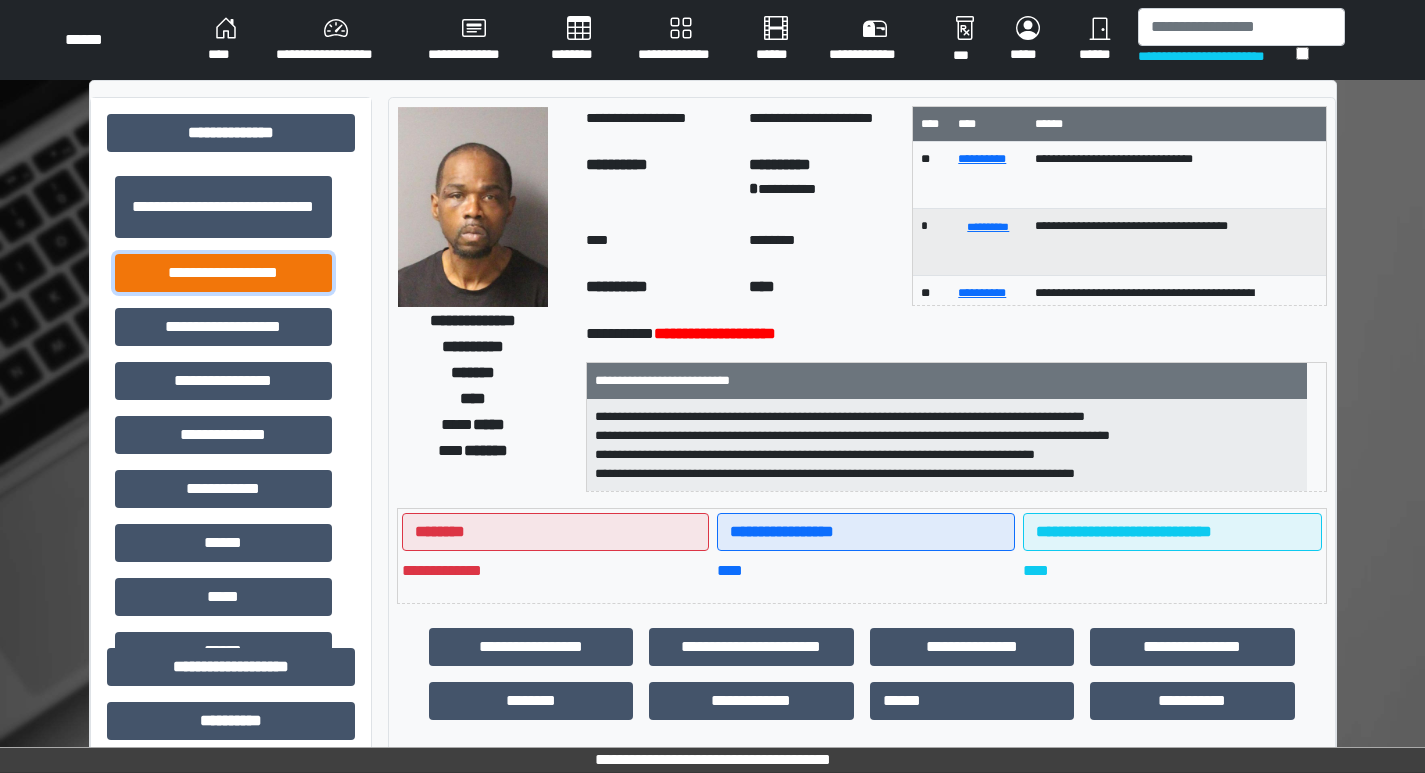click on "**********" at bounding box center (223, 273) 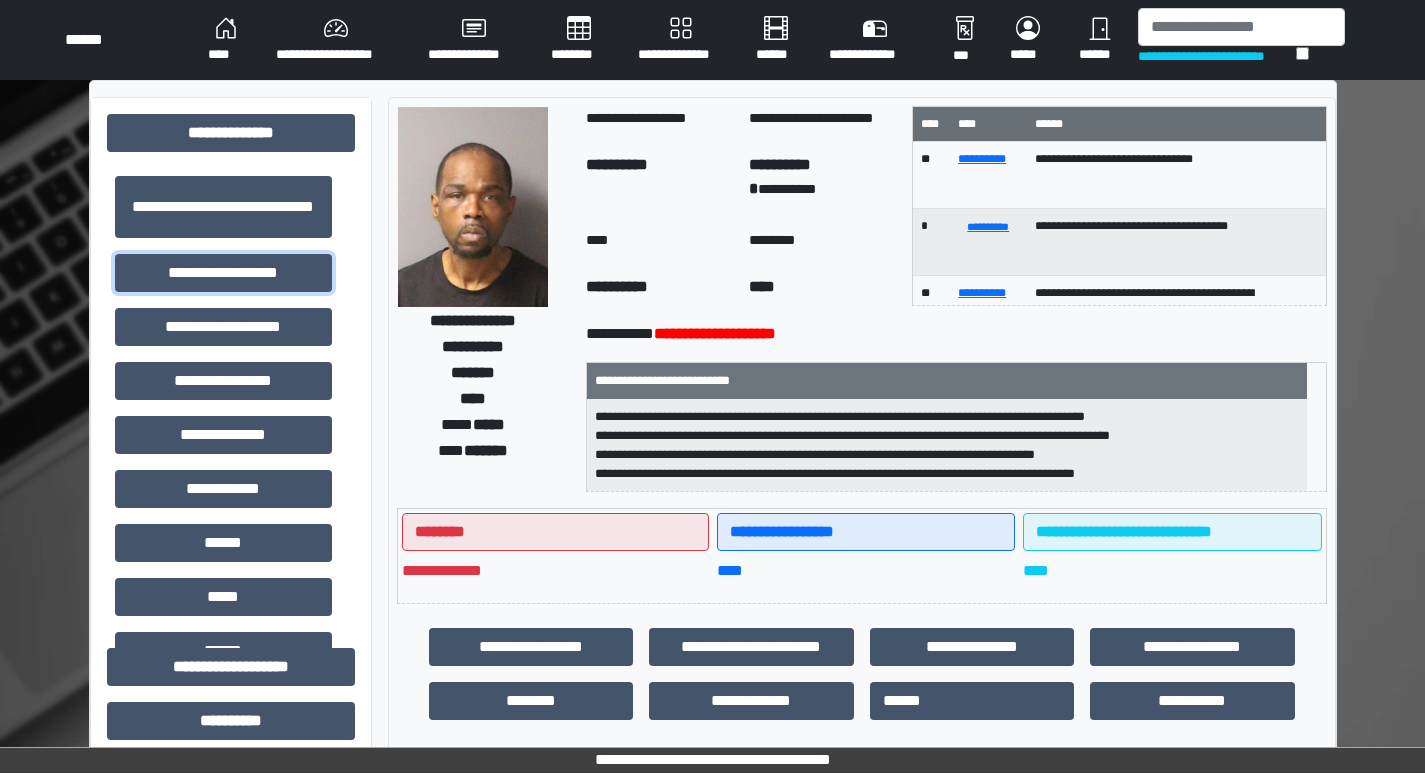 scroll, scrollTop: 300, scrollLeft: 0, axis: vertical 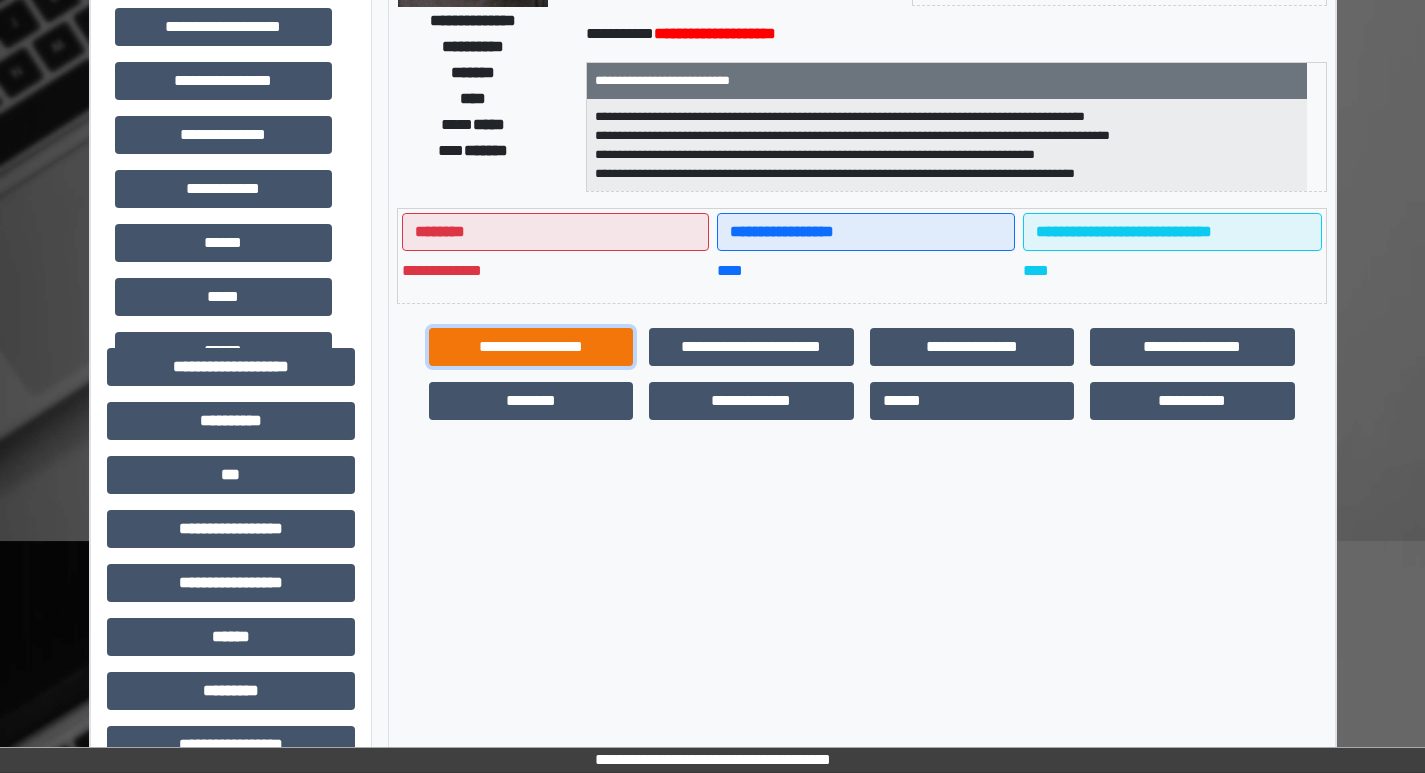 click on "**********" at bounding box center (531, 347) 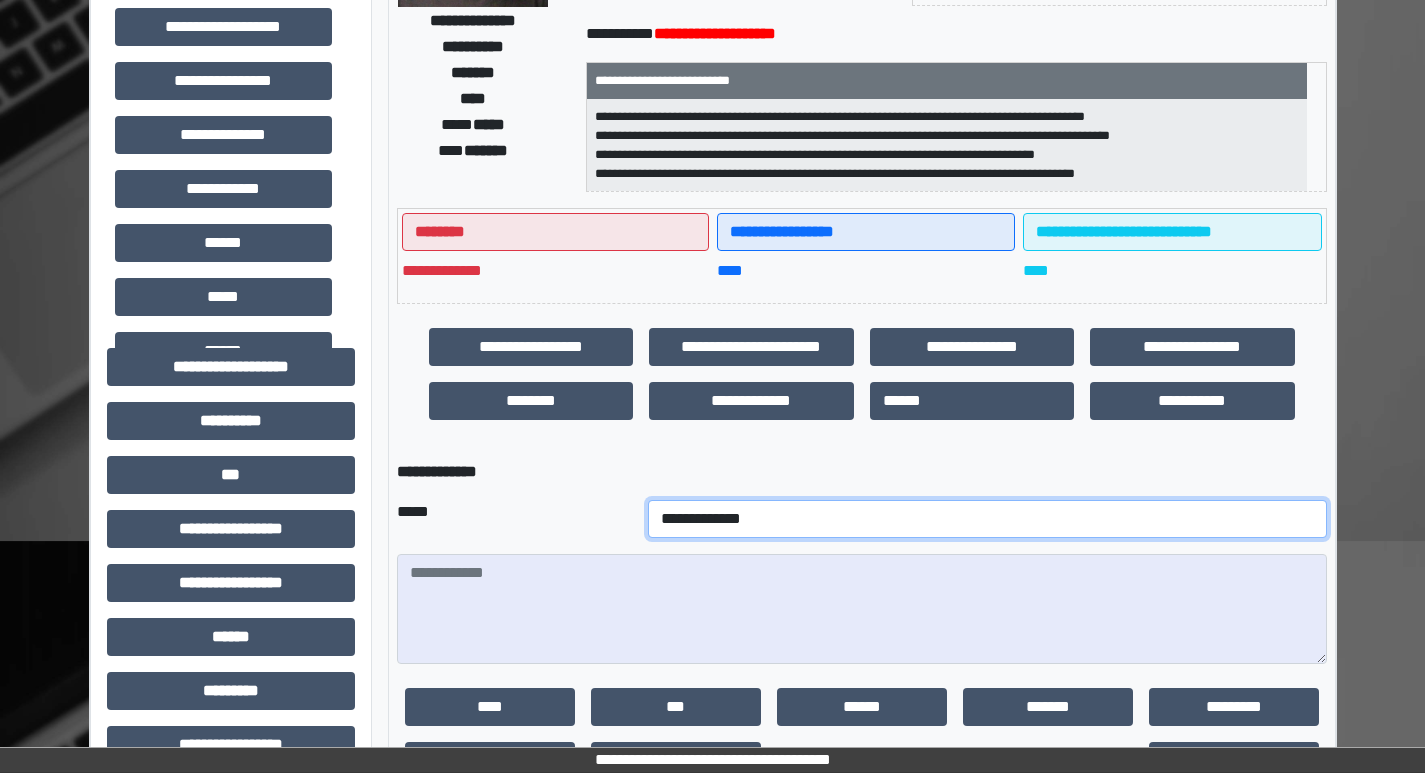 click on "**********" at bounding box center (987, 519) 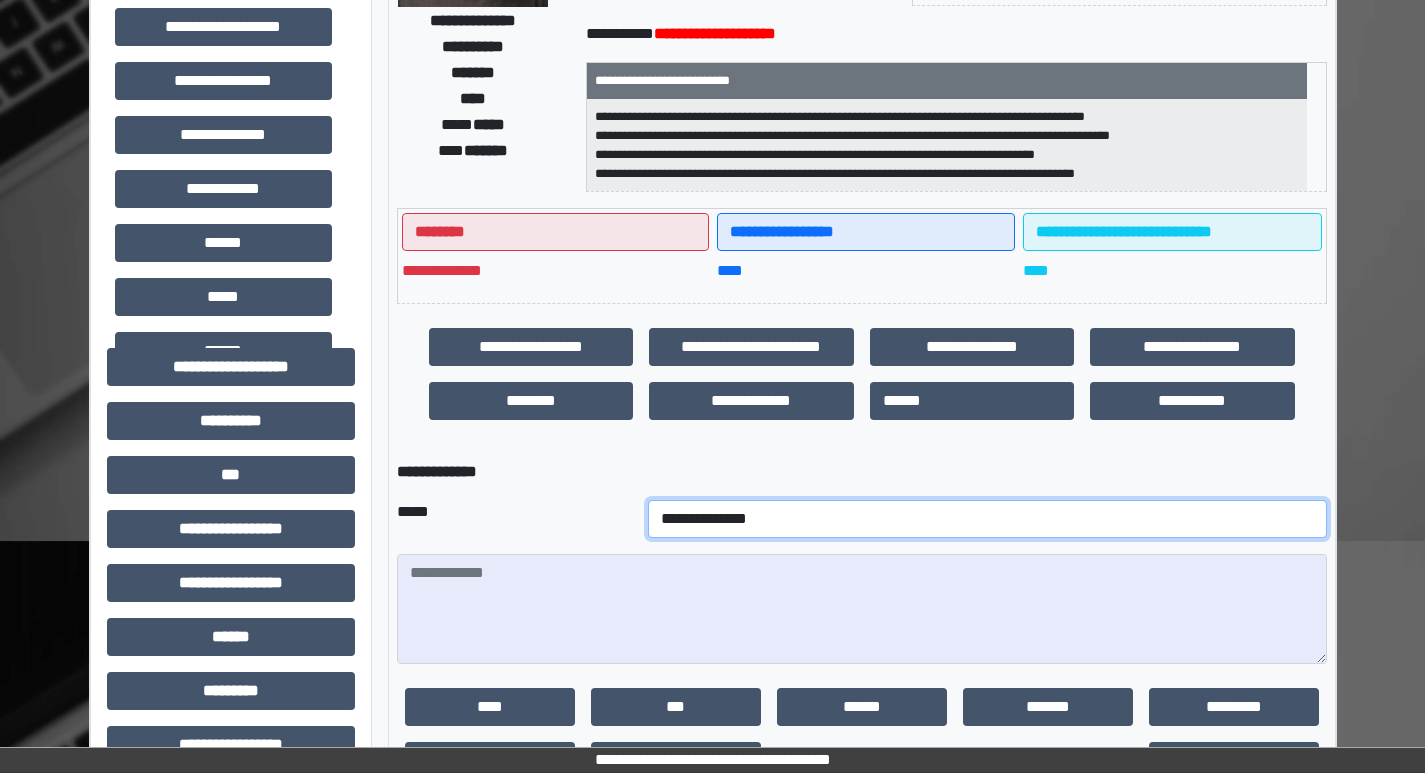 click on "**********" at bounding box center (987, 519) 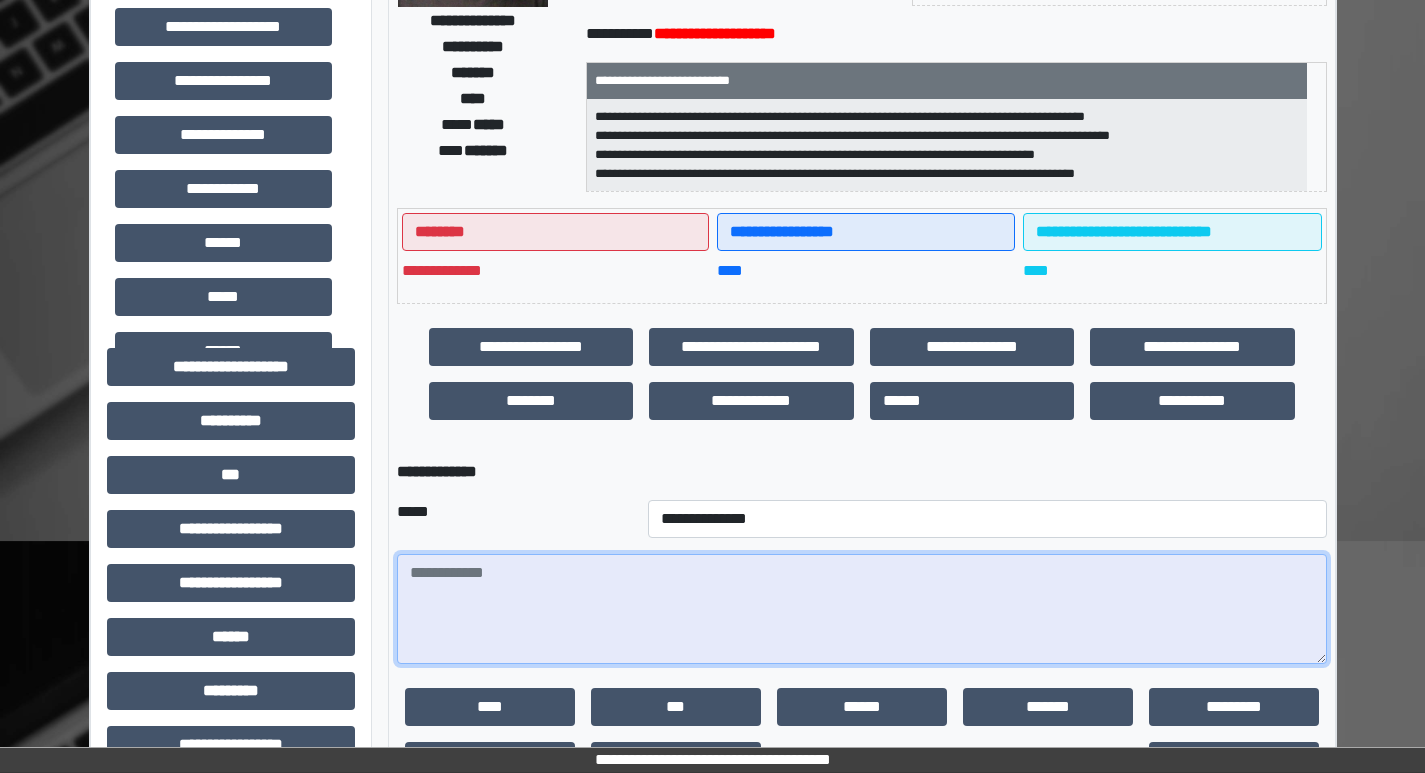 click at bounding box center (862, 609) 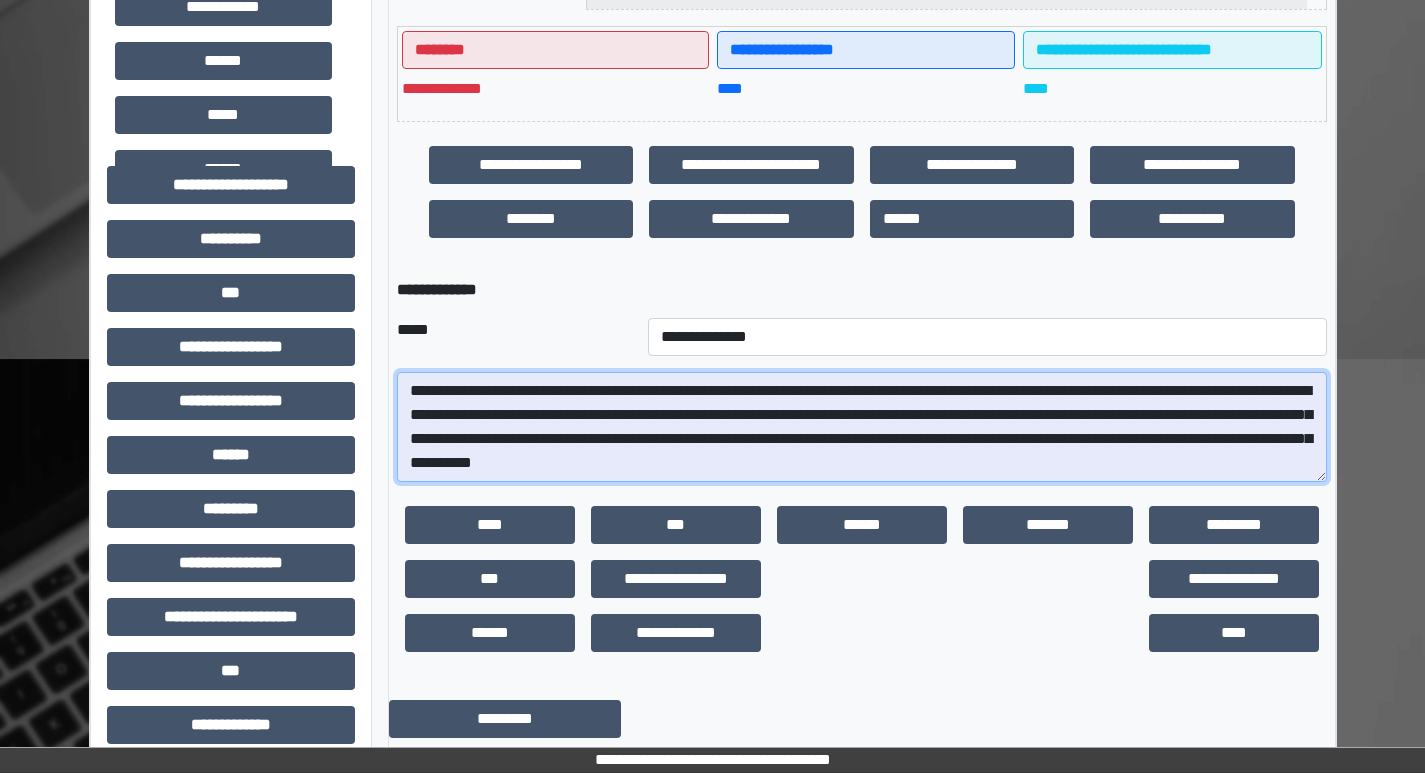 scroll, scrollTop: 500, scrollLeft: 0, axis: vertical 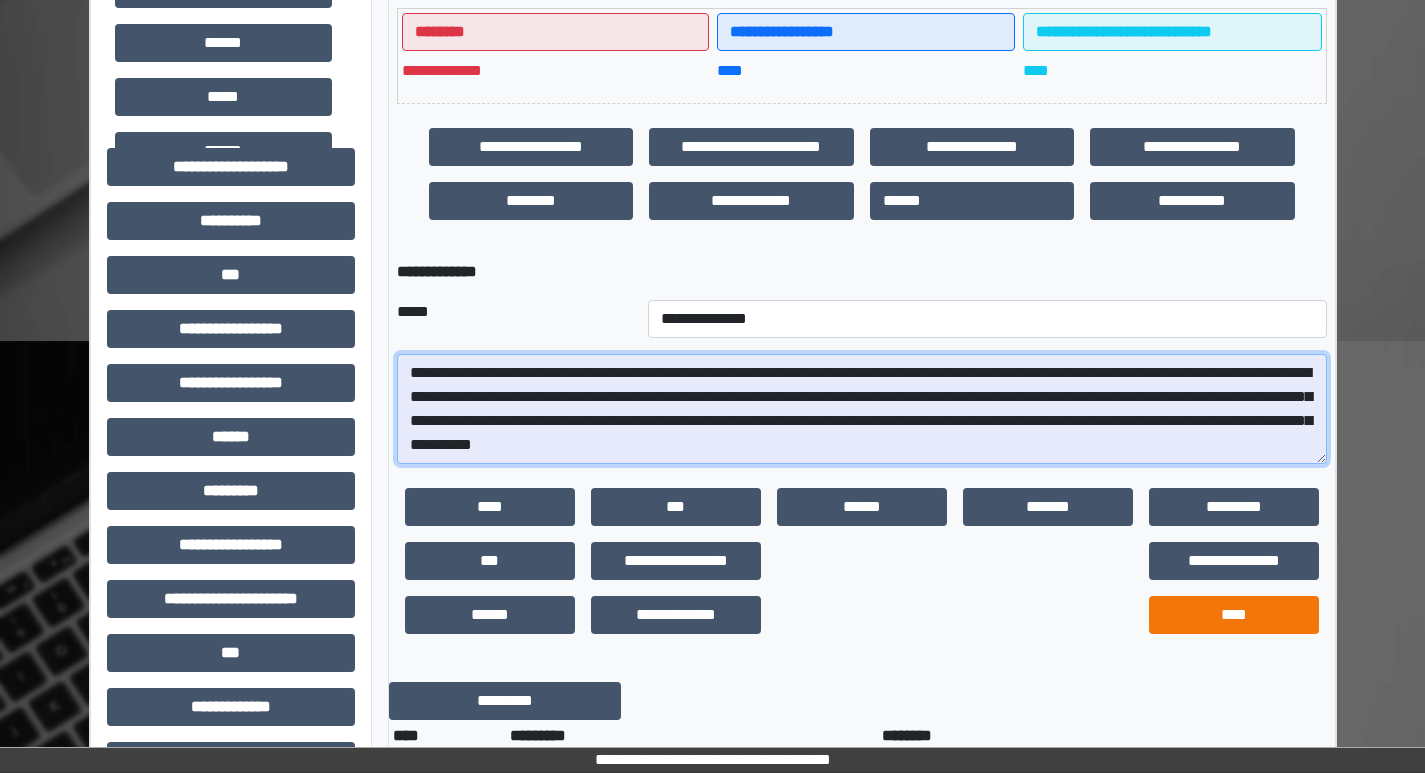 type on "**********" 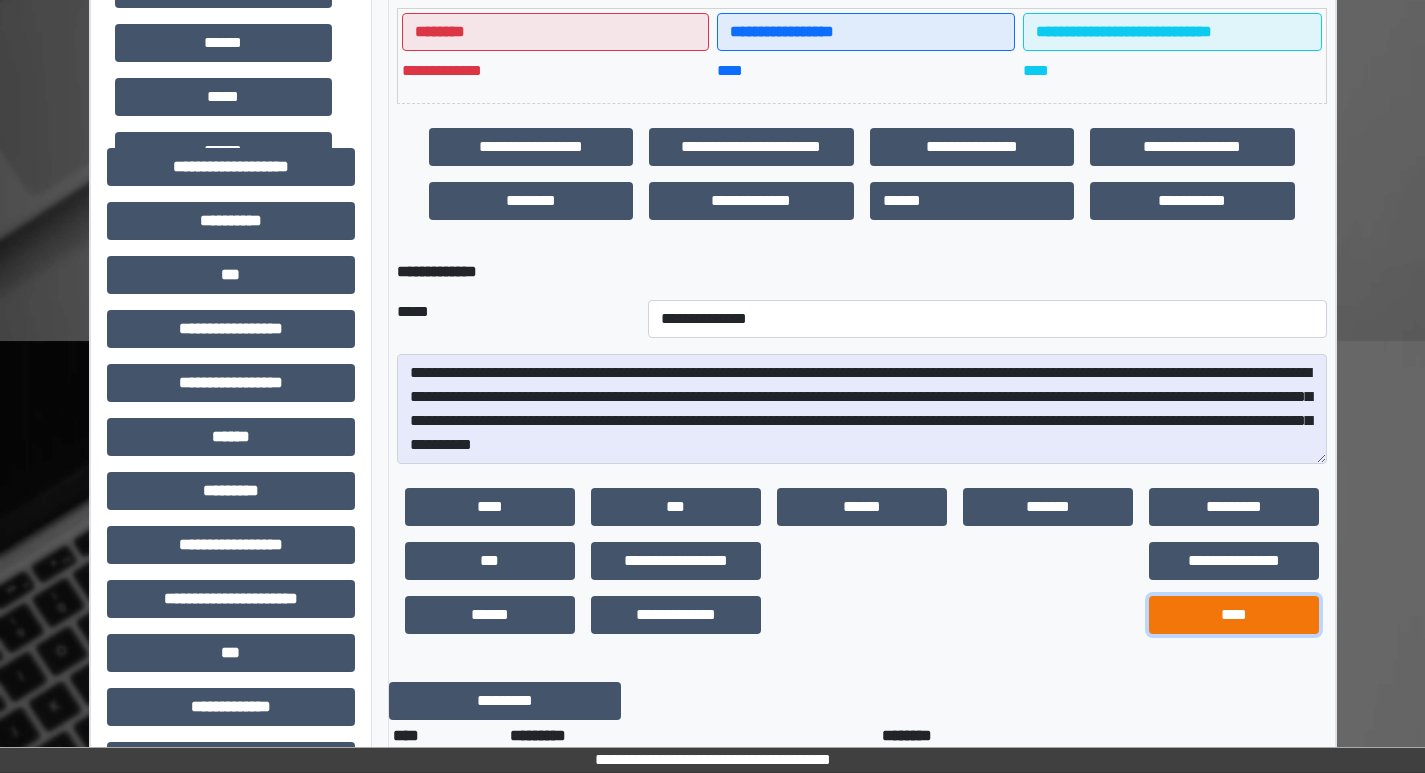 click on "****" at bounding box center [1234, 615] 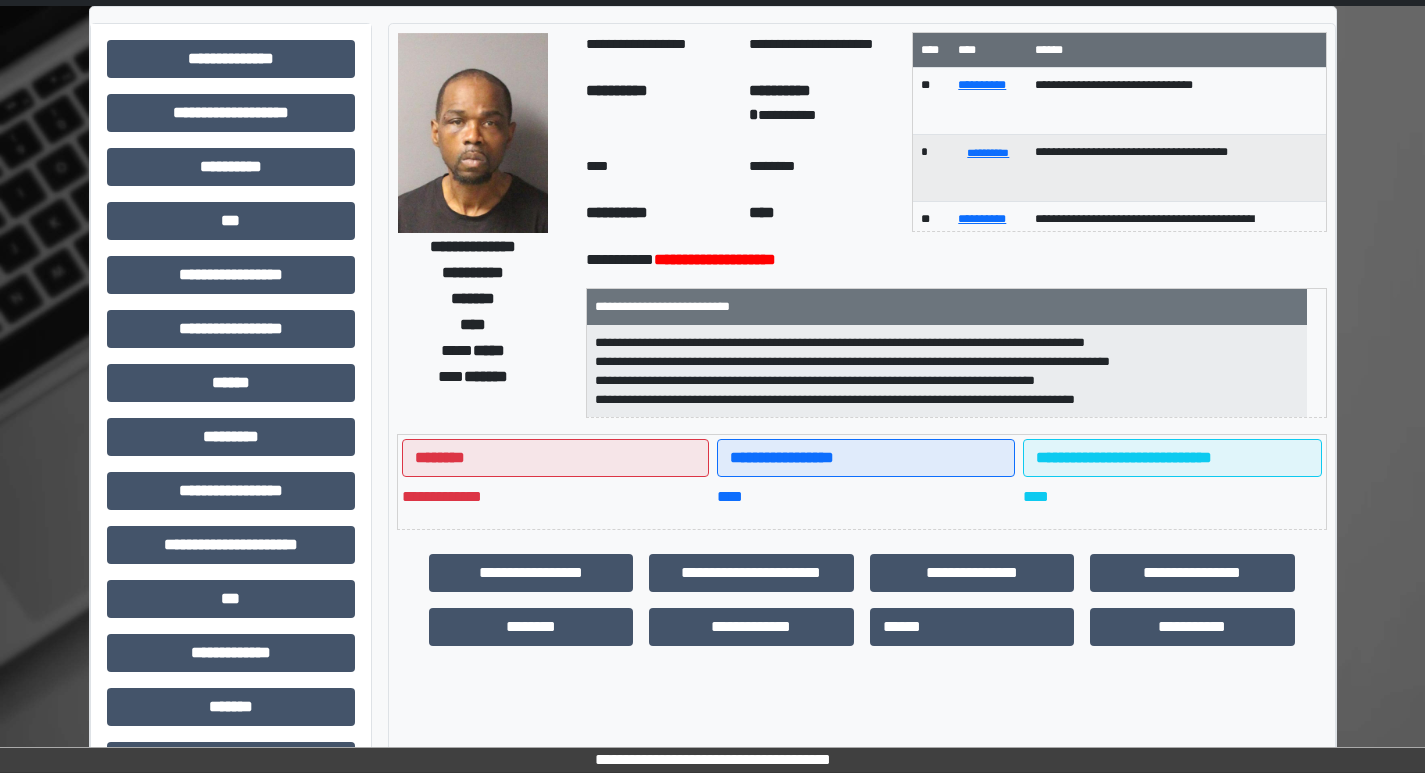 scroll, scrollTop: 0, scrollLeft: 0, axis: both 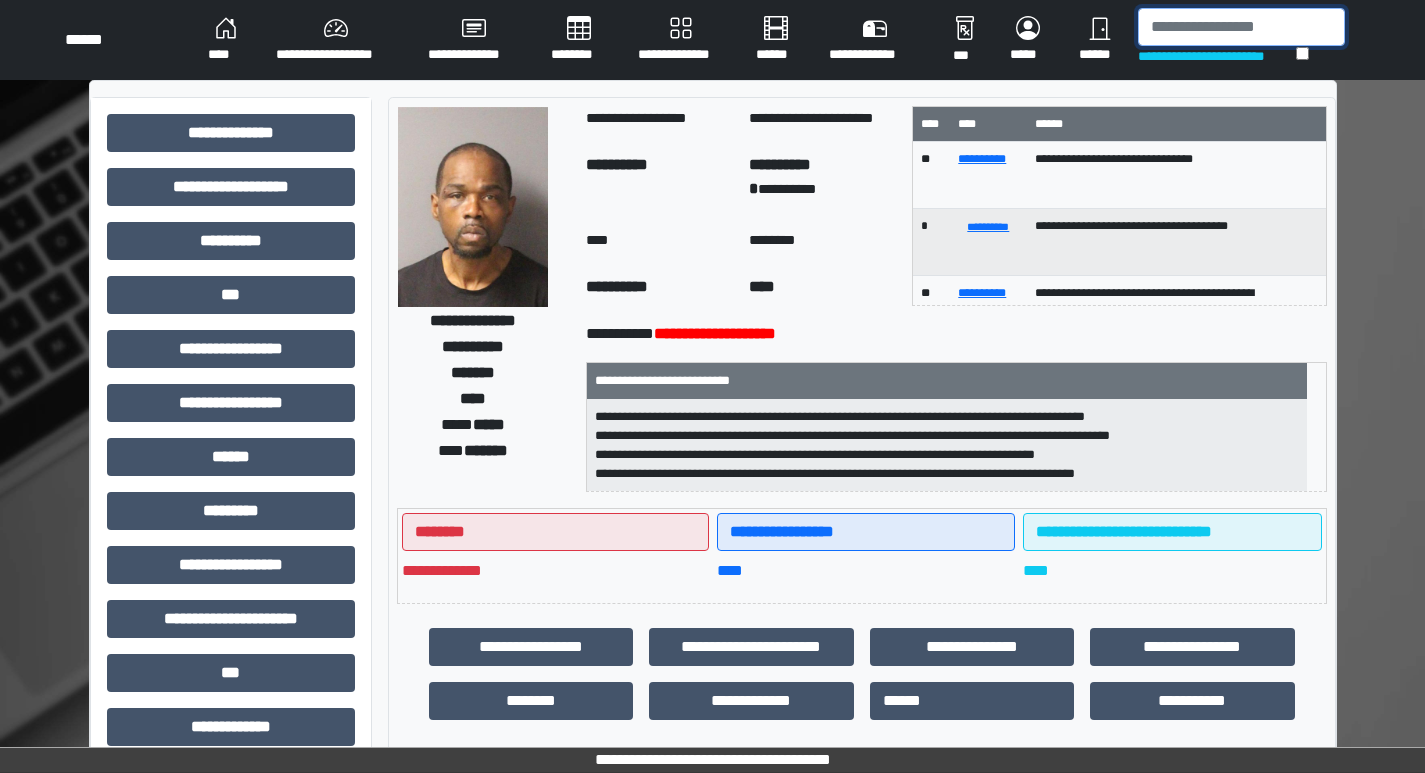 click at bounding box center [1241, 27] 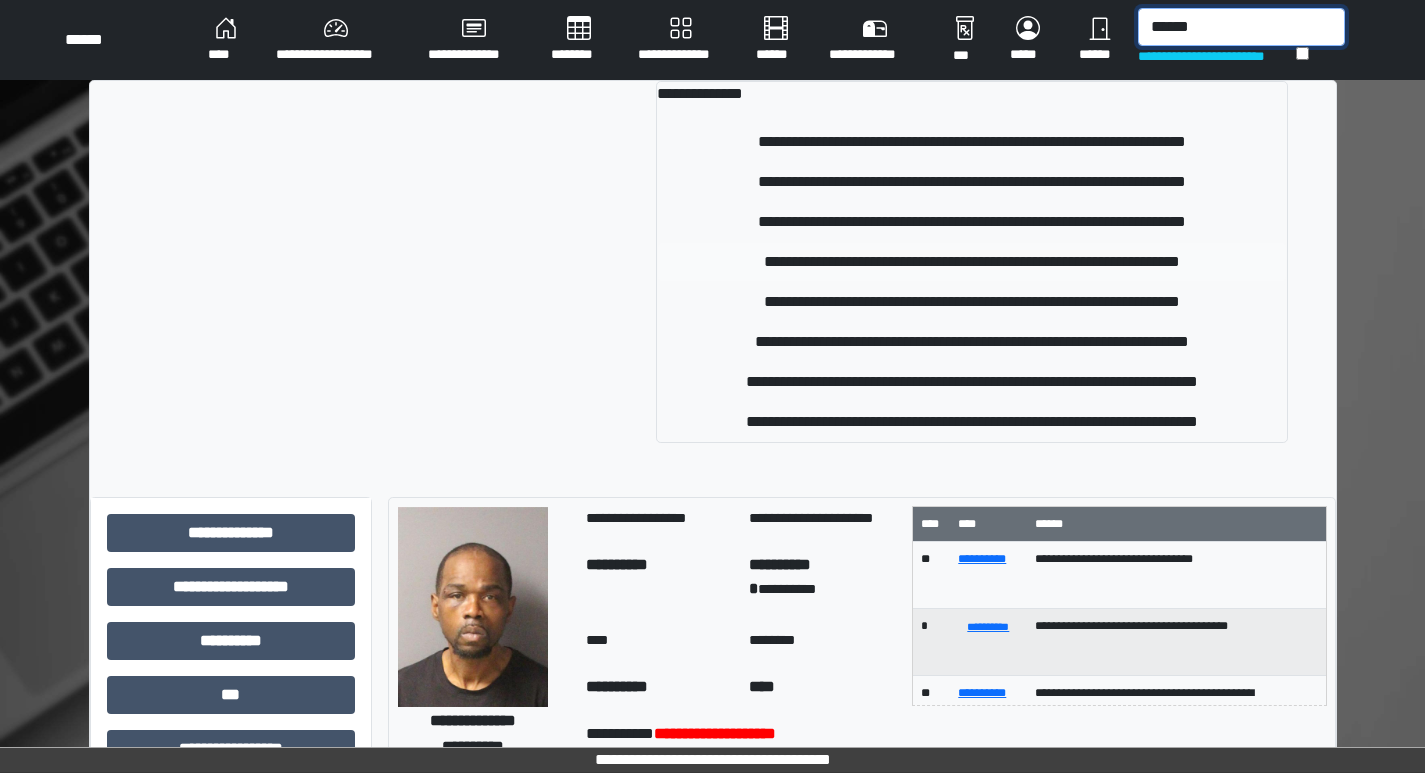 type on "******" 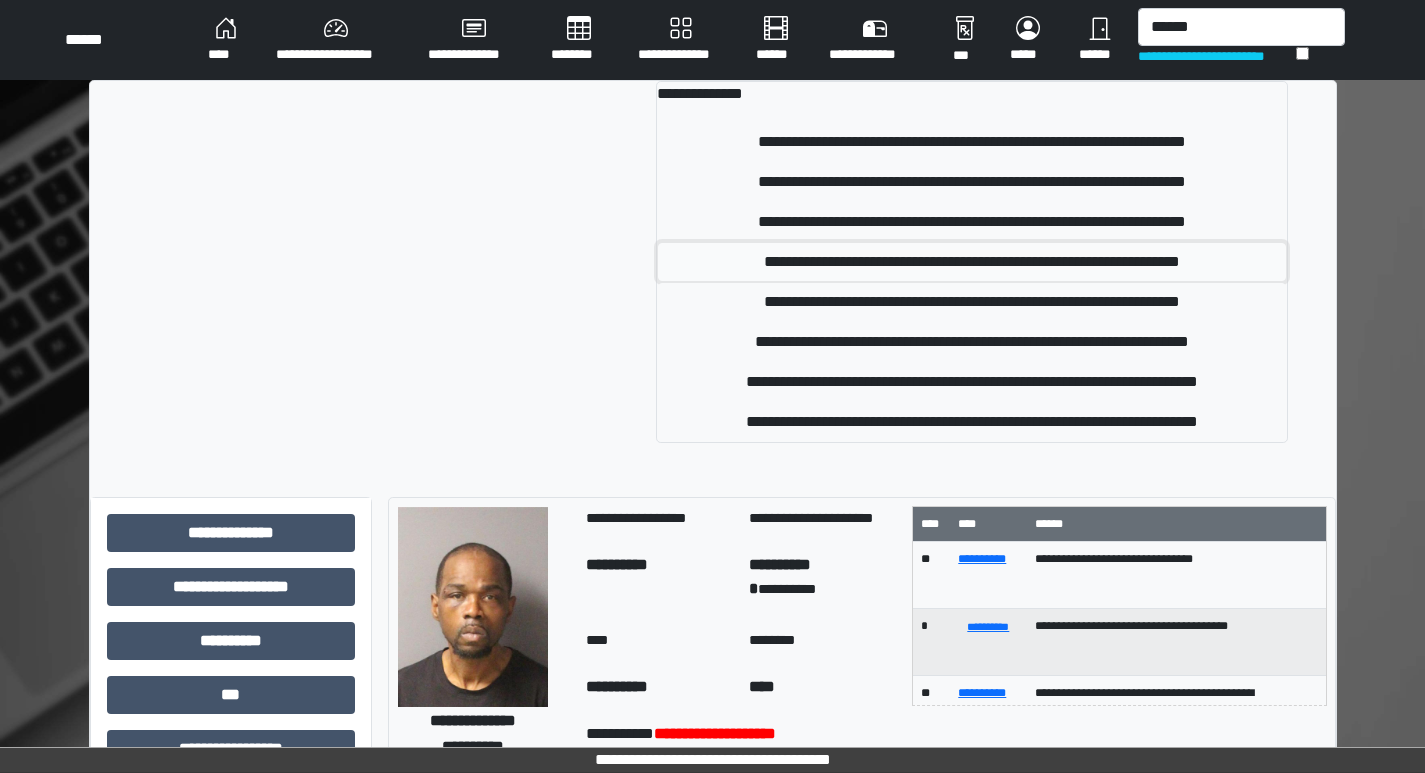 click on "**********" at bounding box center (972, 262) 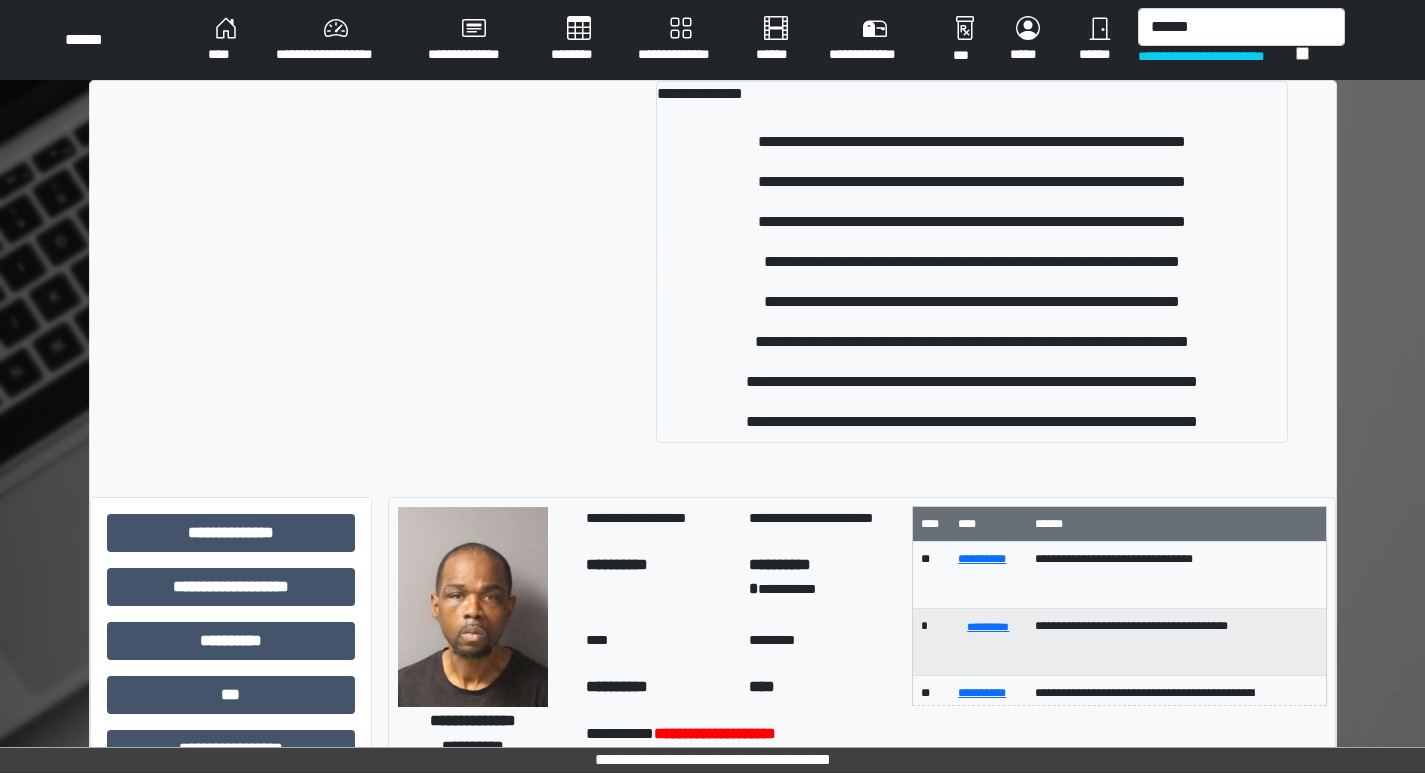 type 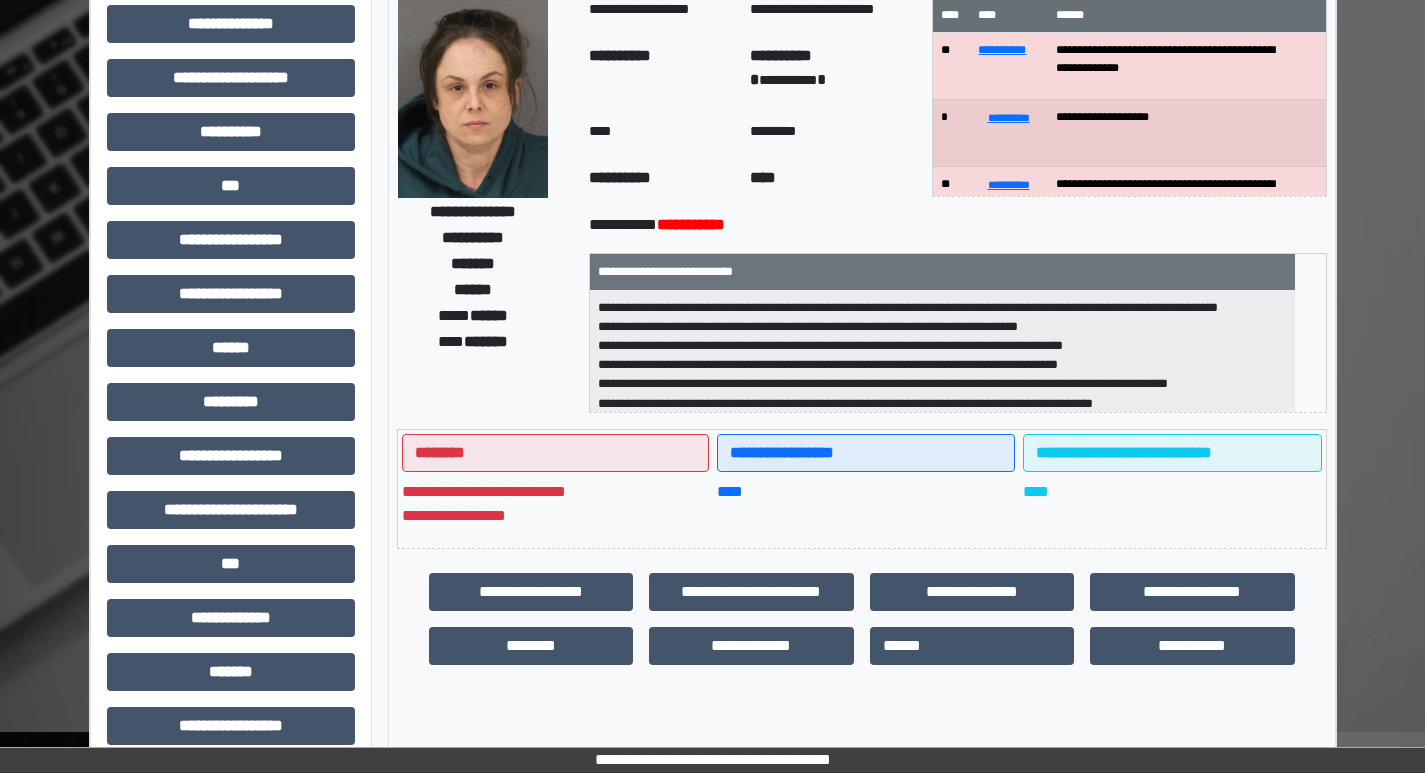 scroll, scrollTop: 300, scrollLeft: 0, axis: vertical 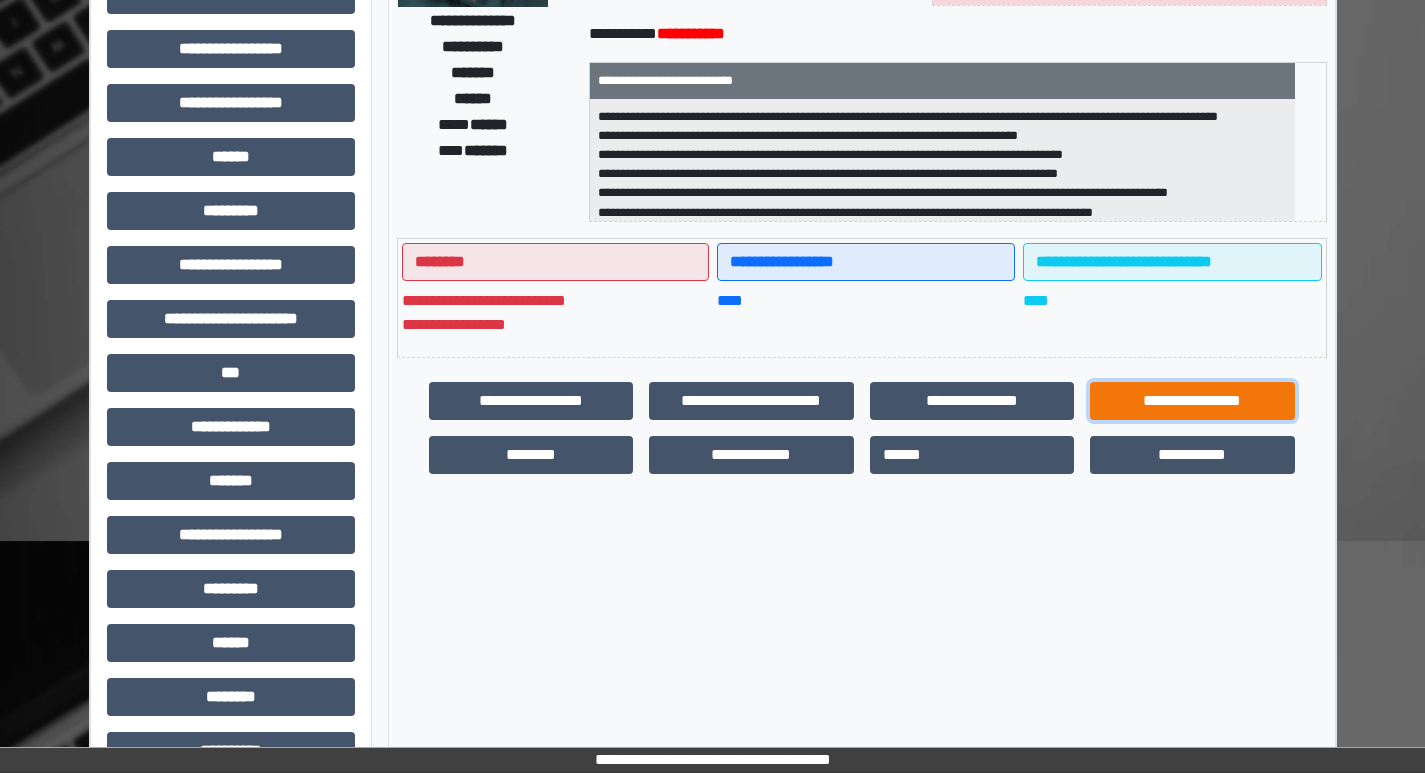 click on "**********" at bounding box center [1192, 401] 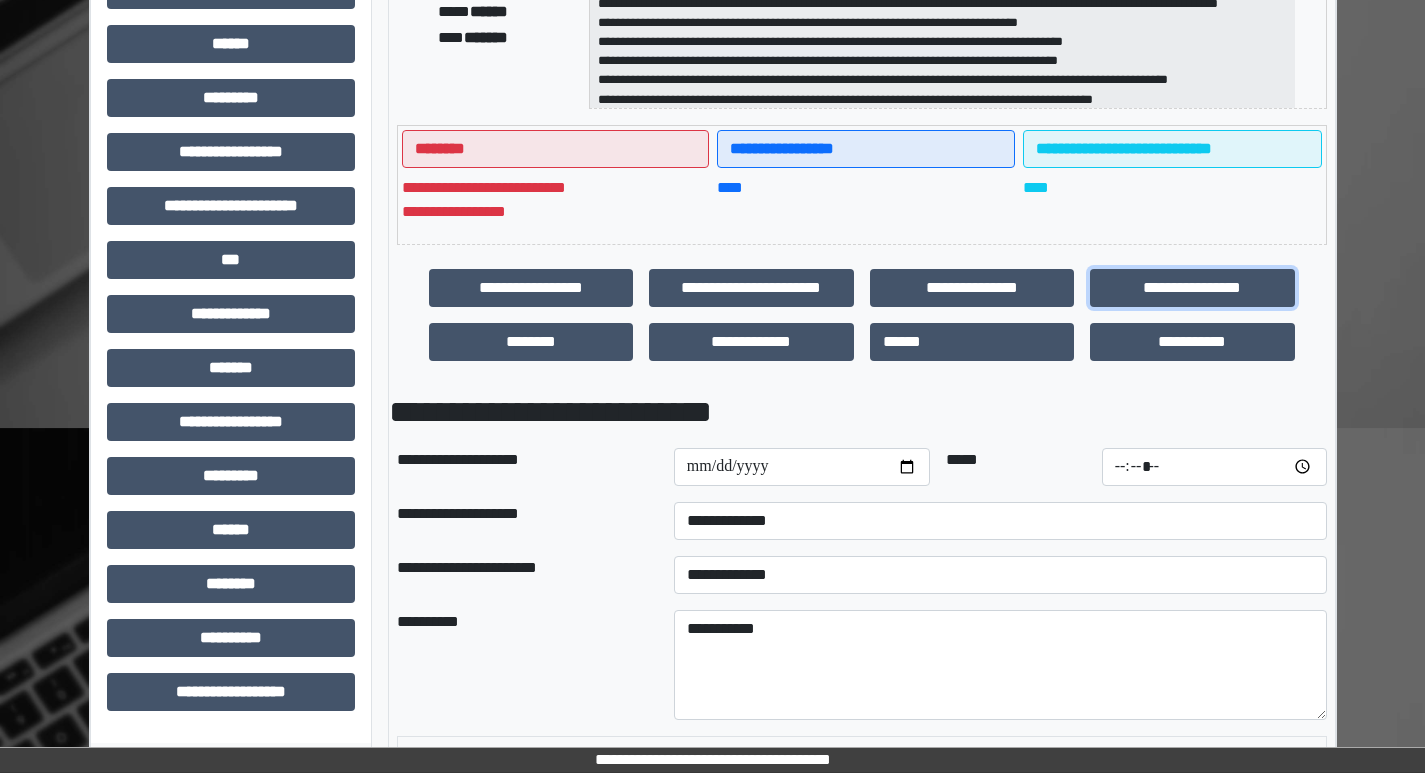 scroll, scrollTop: 600, scrollLeft: 0, axis: vertical 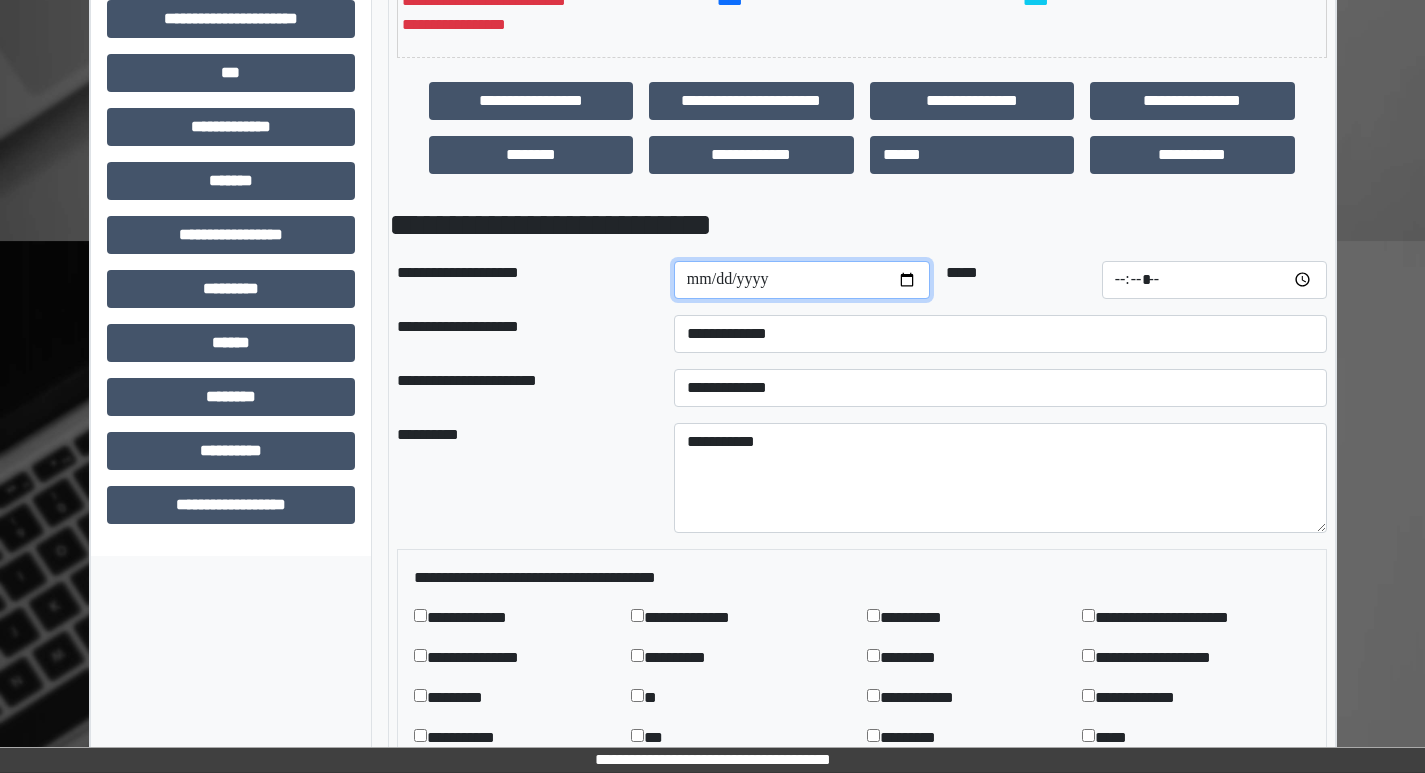click at bounding box center (802, 280) 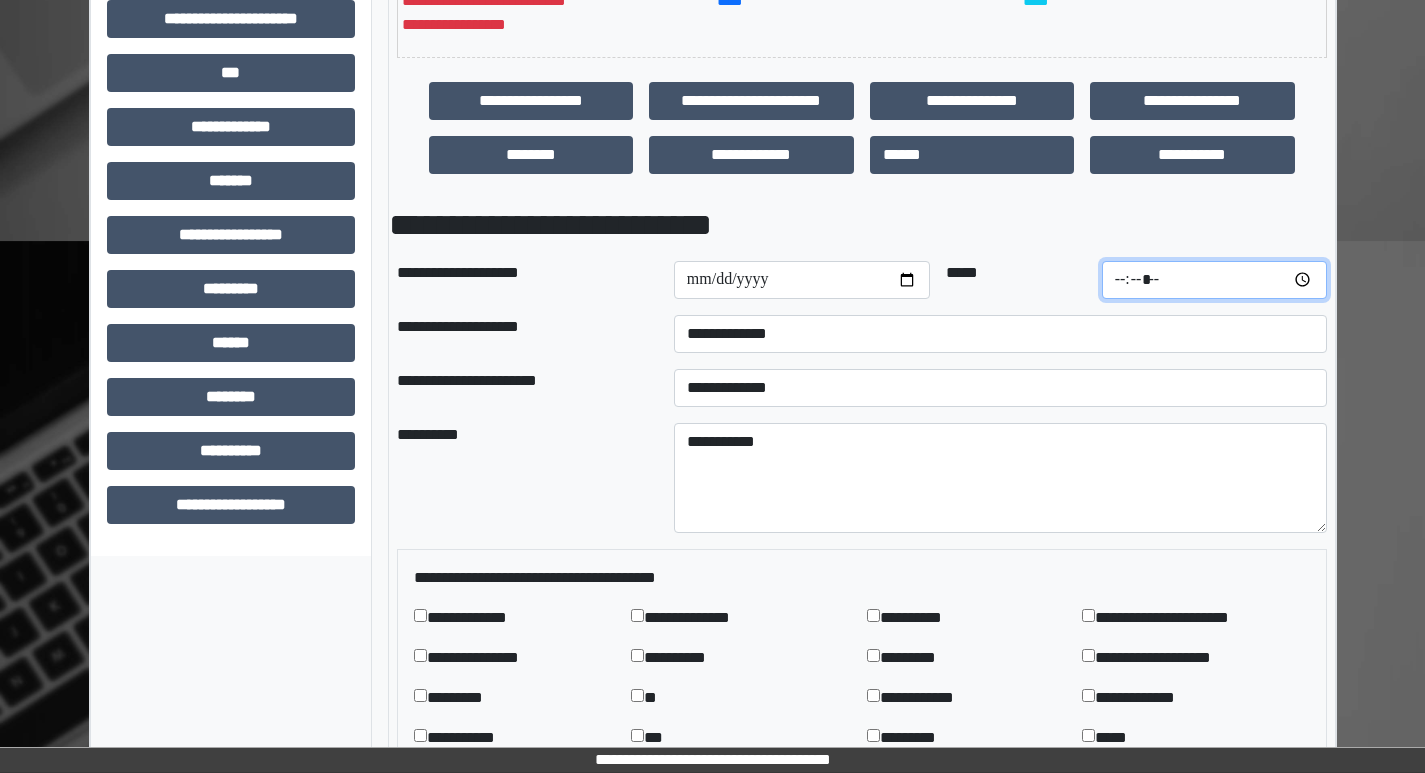 click at bounding box center (1214, 280) 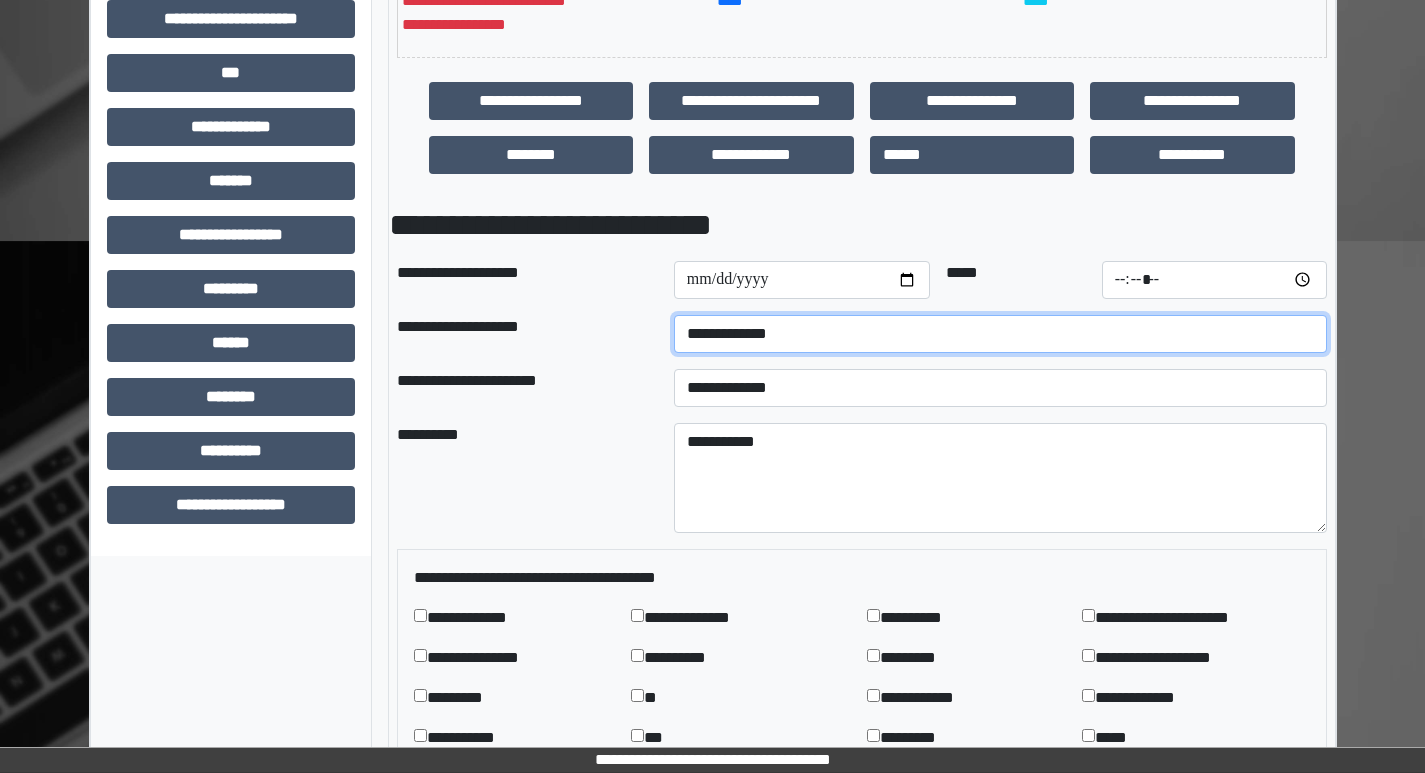 type on "*****" 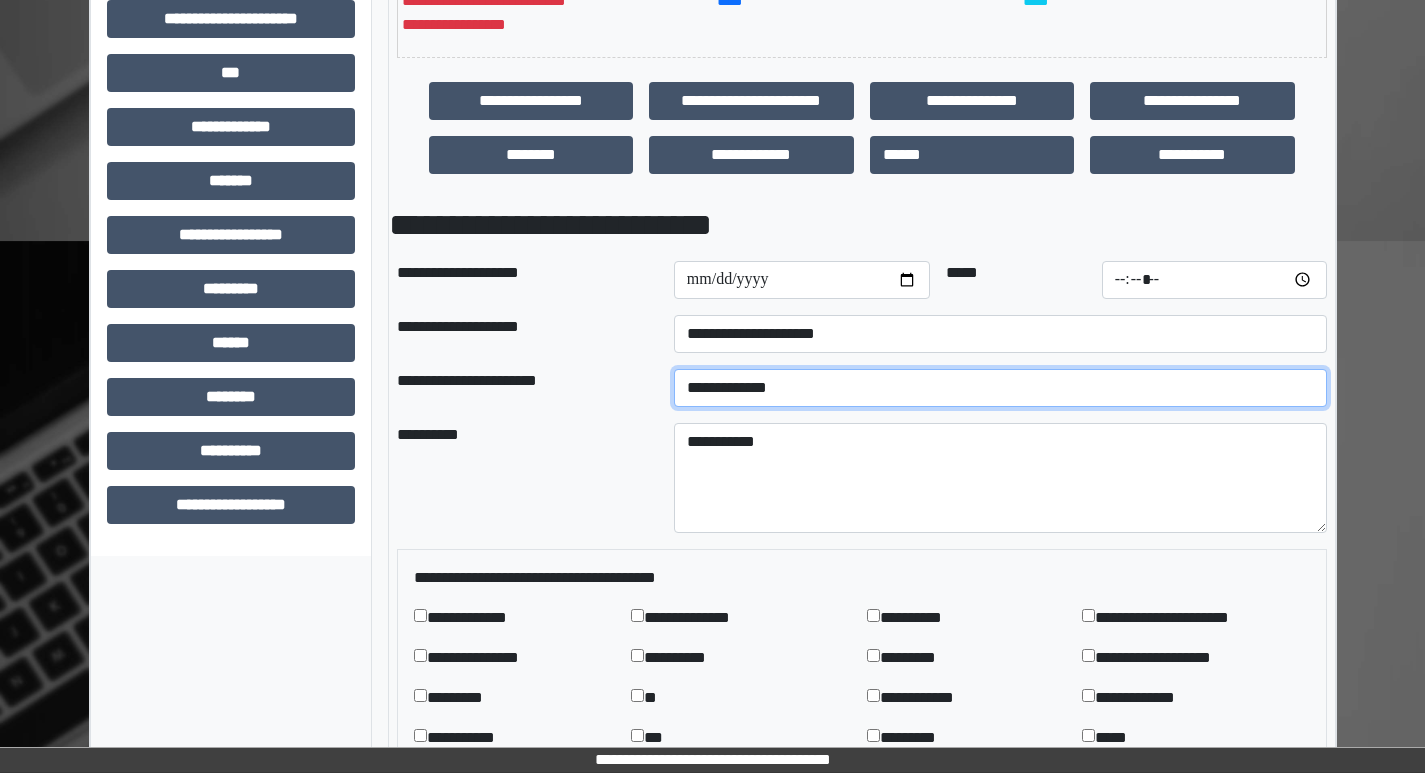 click on "**********" at bounding box center (1000, 388) 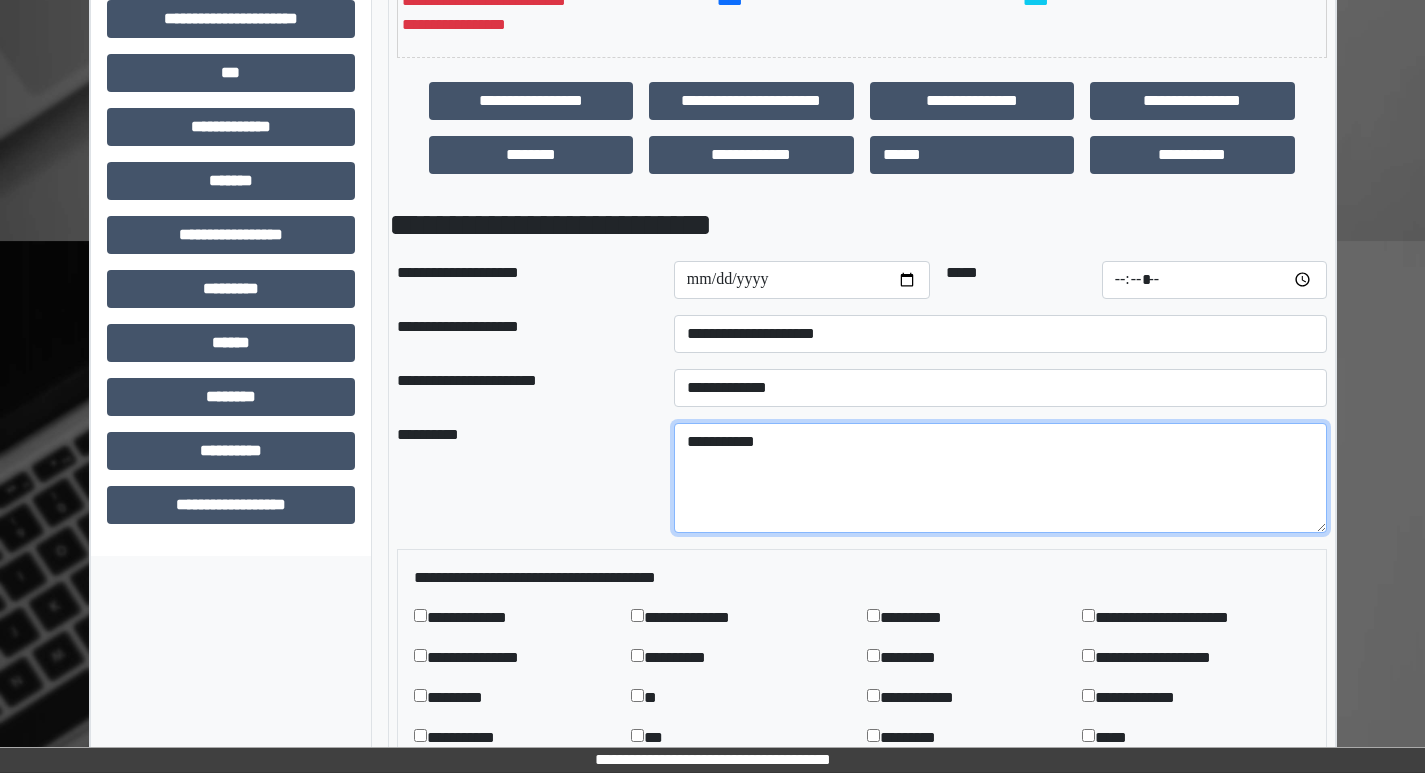 click on "**********" at bounding box center (1000, 478) 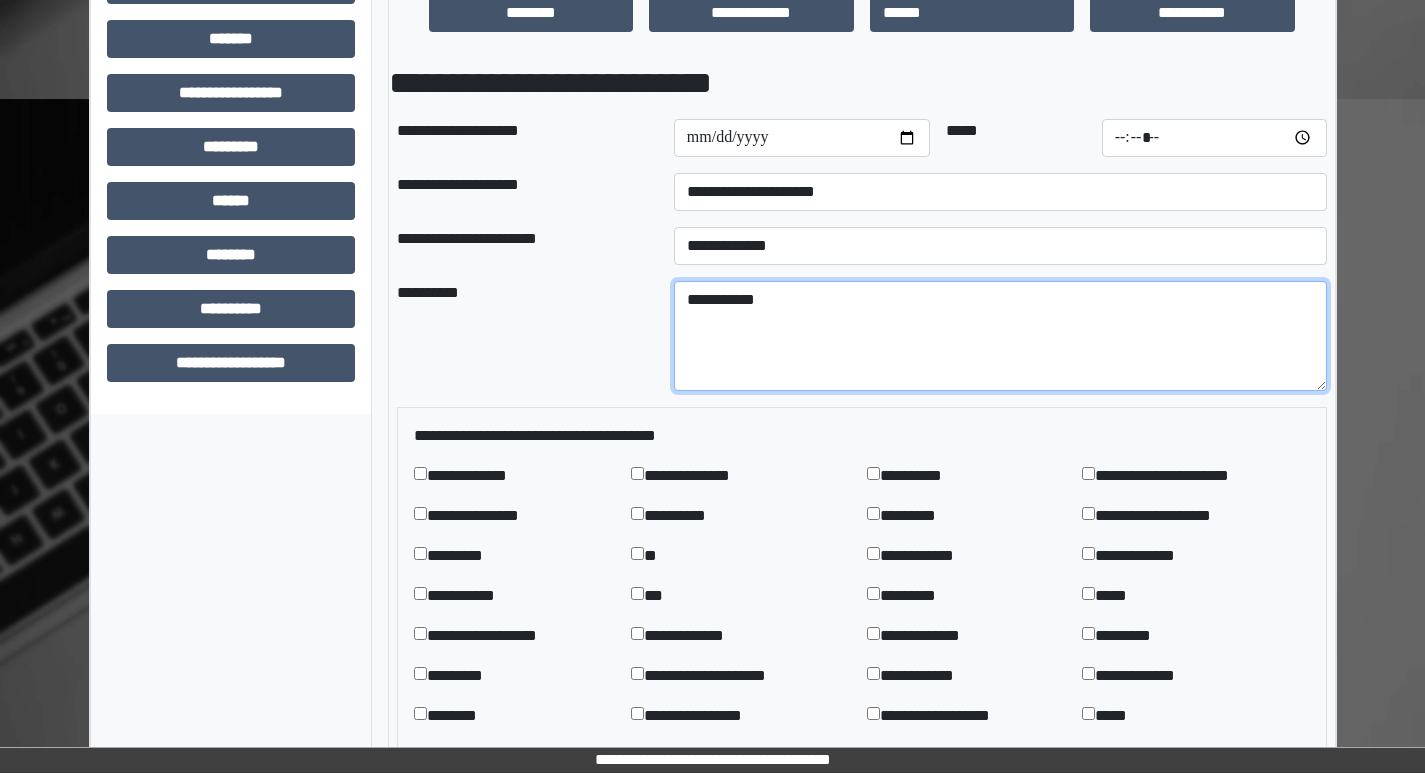 scroll, scrollTop: 1000, scrollLeft: 0, axis: vertical 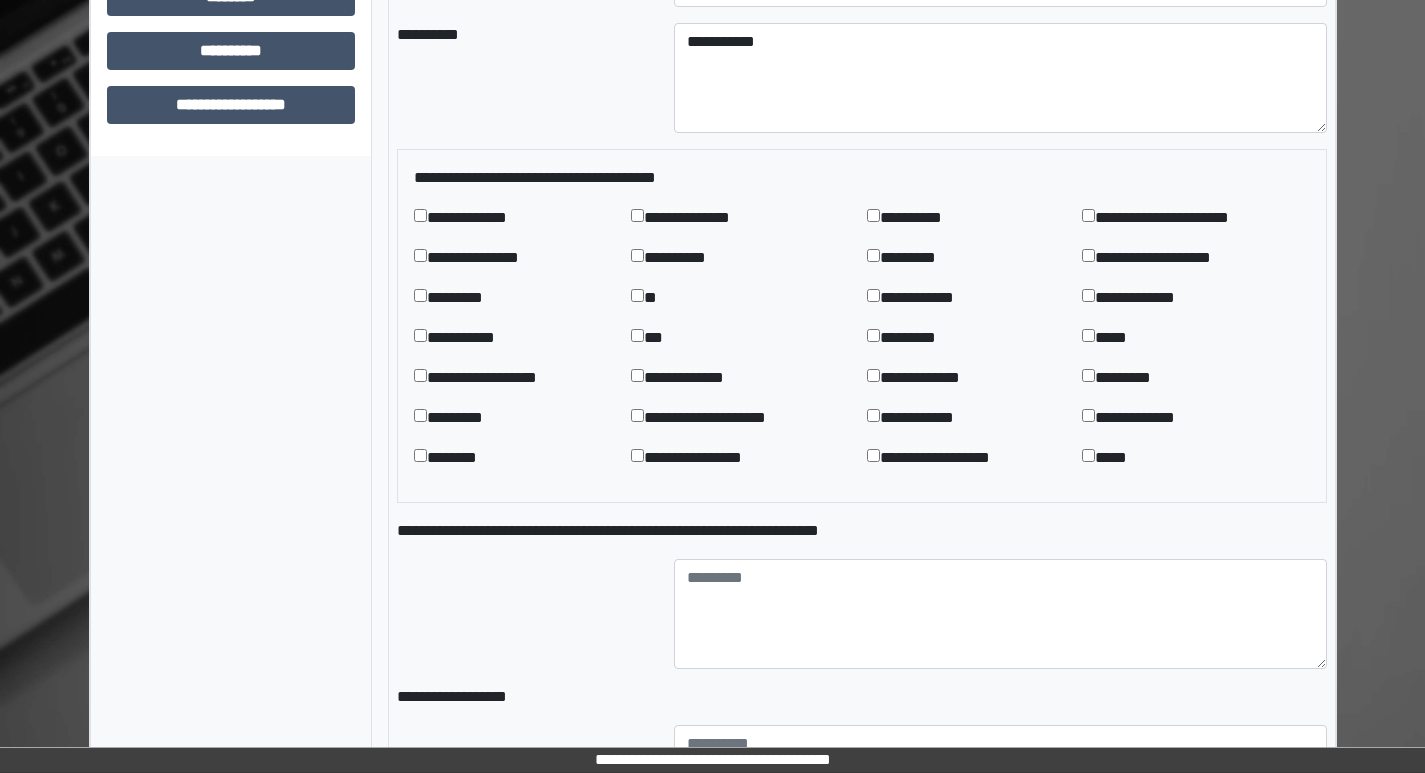 drag, startPoint x: 1126, startPoint y: 425, endPoint x: 1017, endPoint y: 554, distance: 168.88458 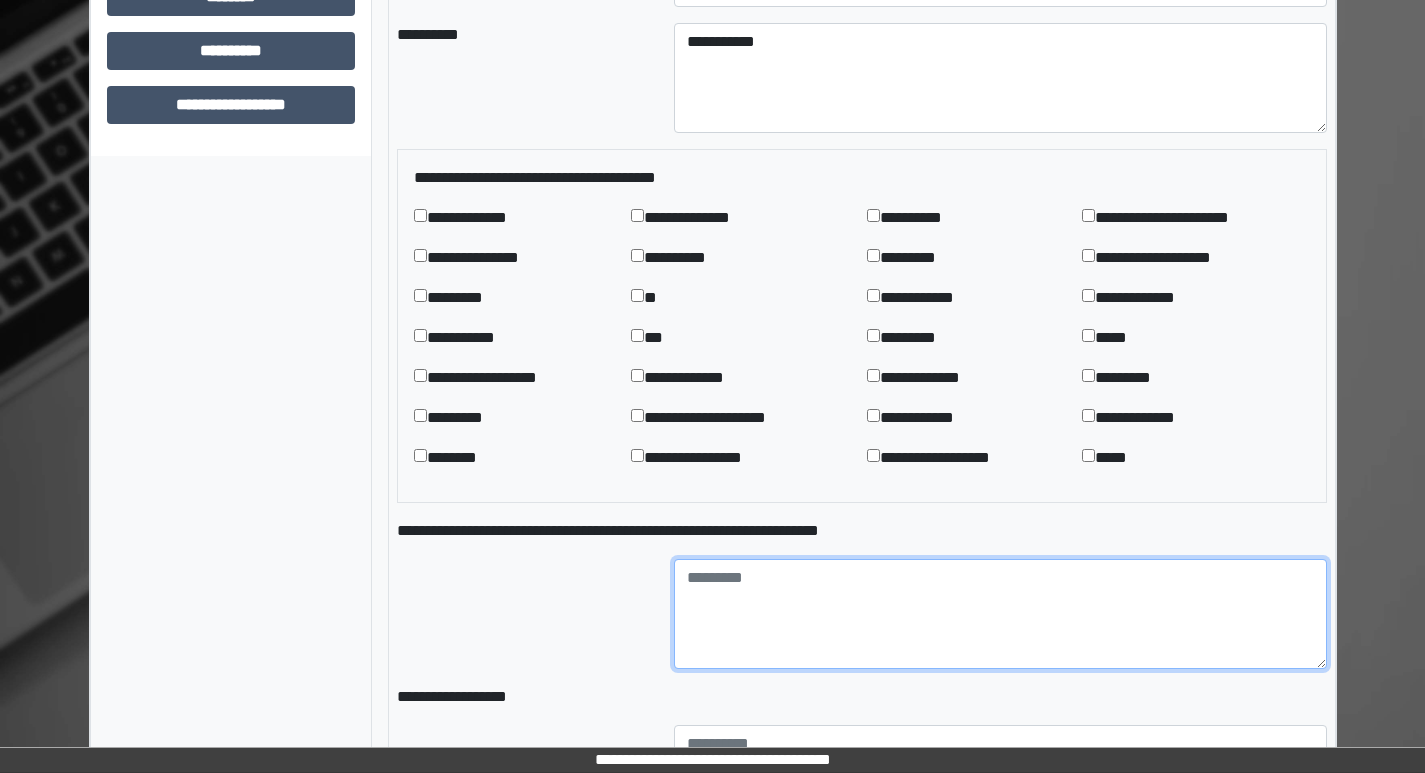 click at bounding box center (1000, 614) 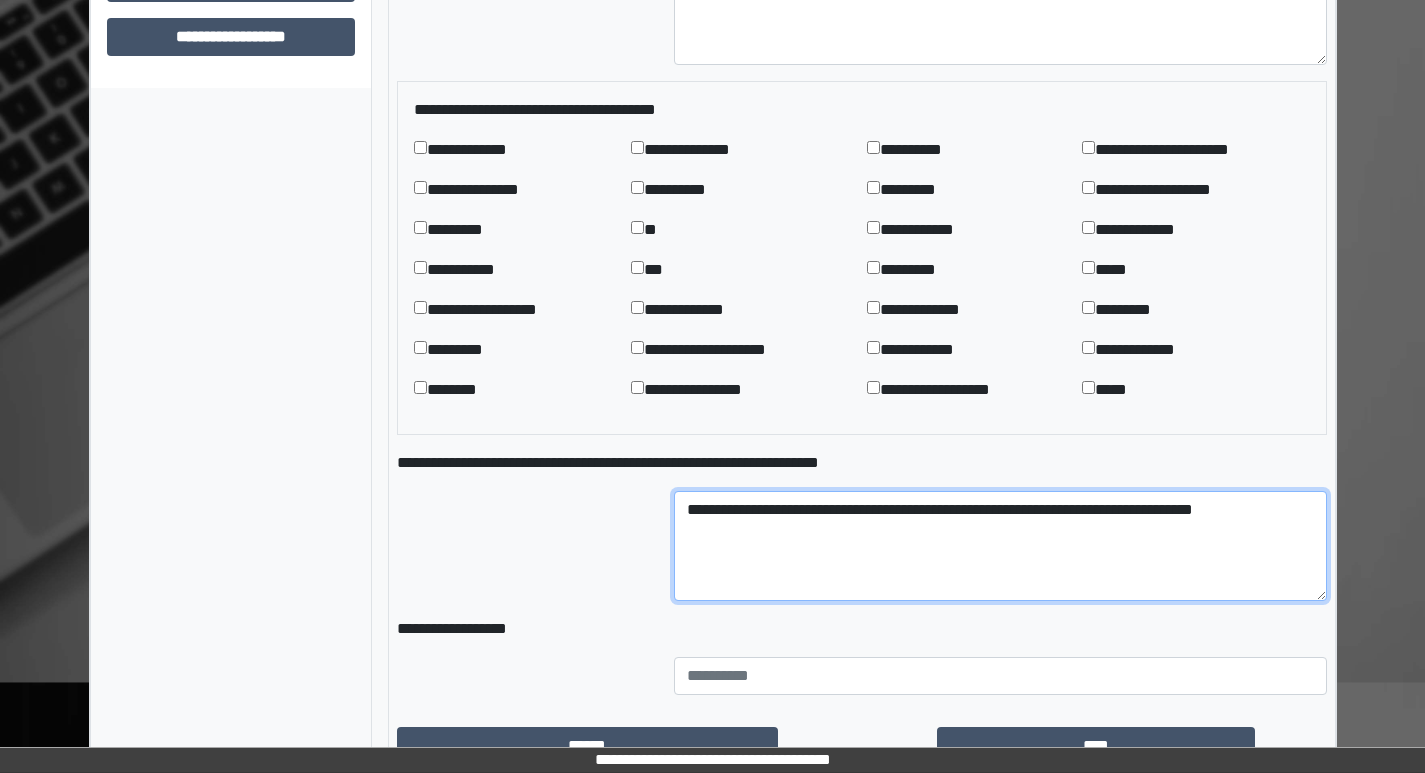 scroll, scrollTop: 1150, scrollLeft: 0, axis: vertical 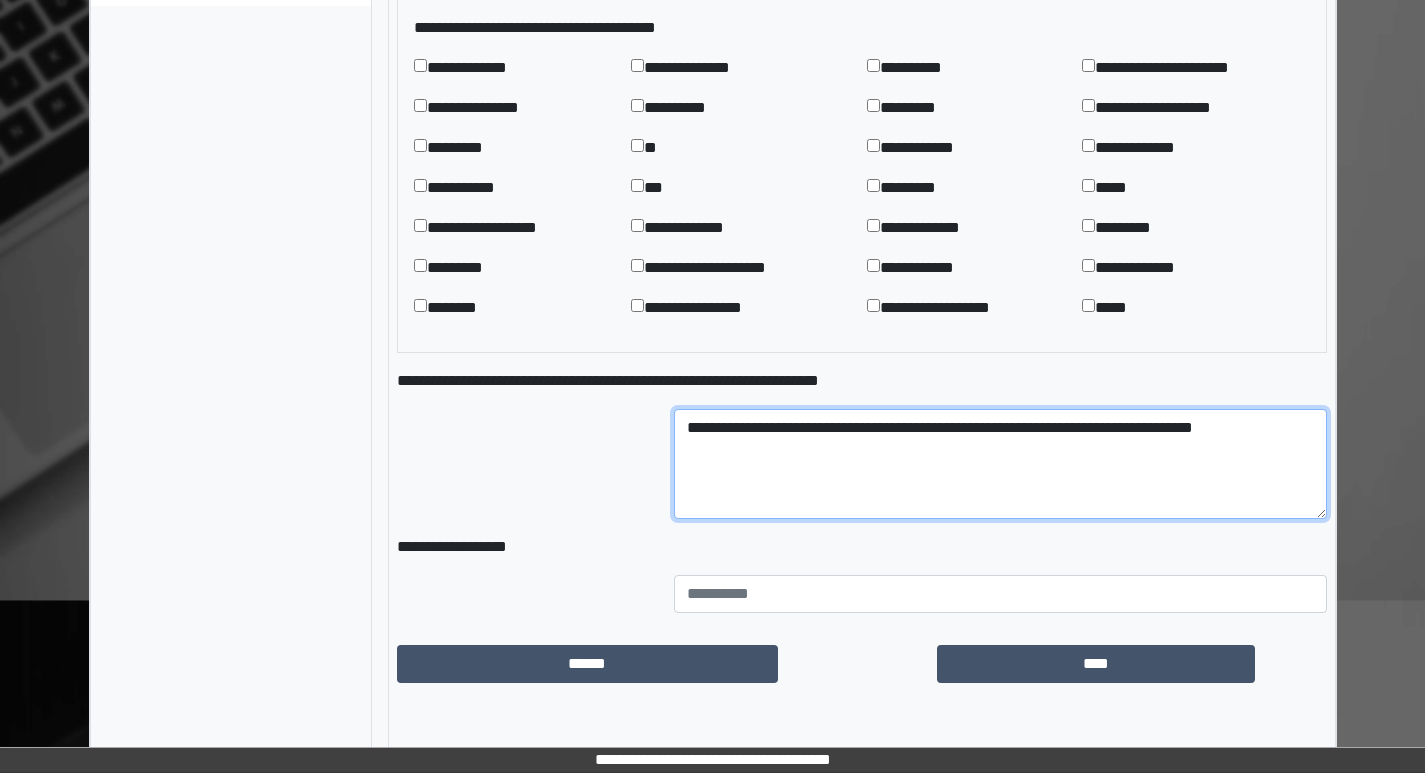 type on "**********" 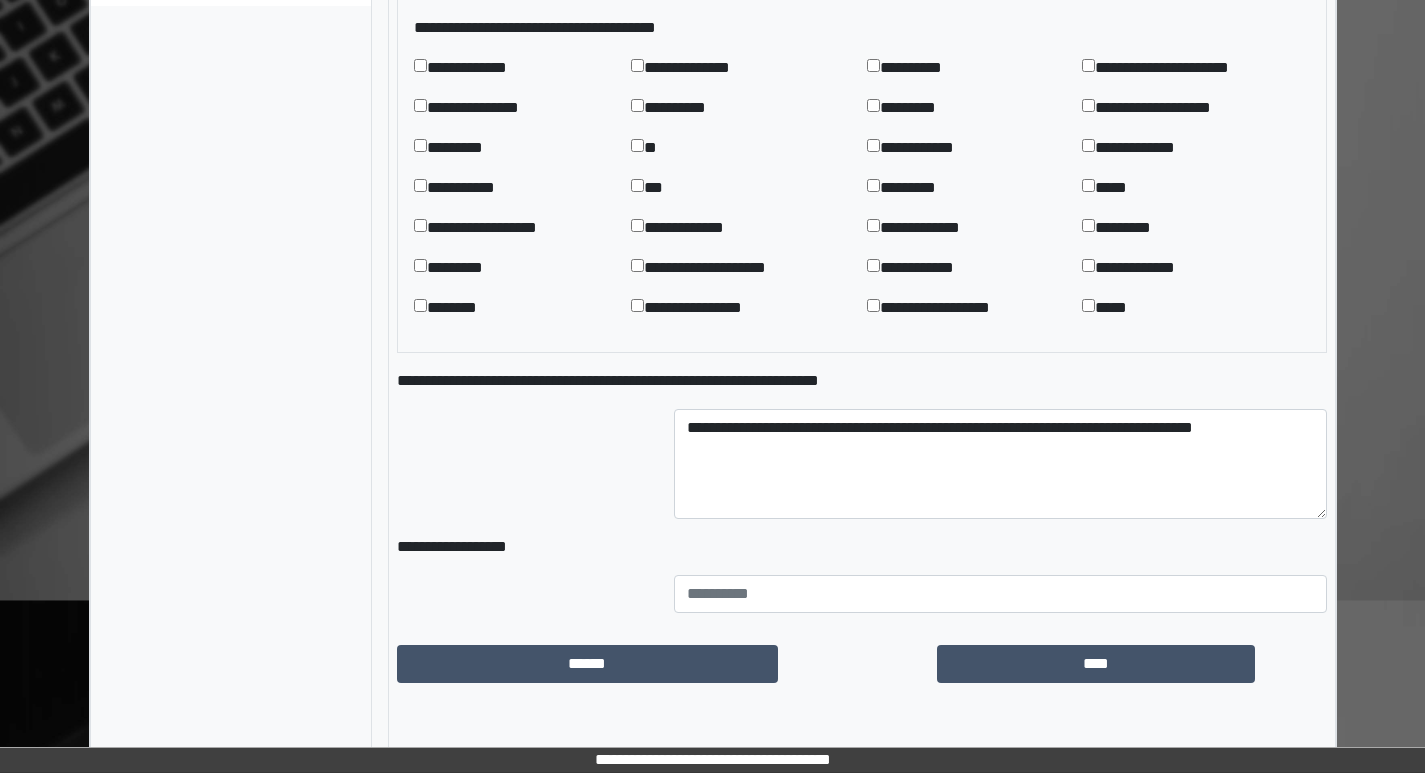 click on "**********" at bounding box center [862, 547] 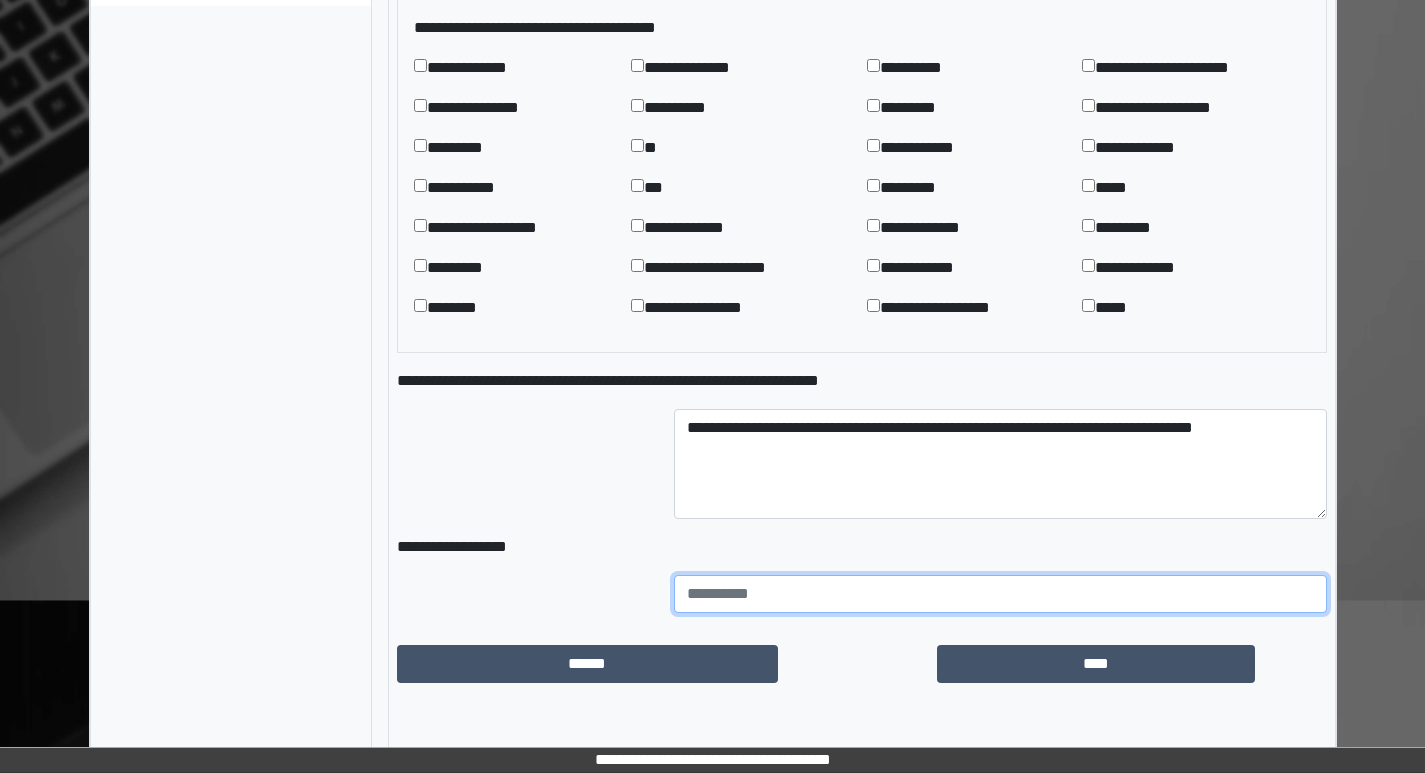 click at bounding box center [1000, 594] 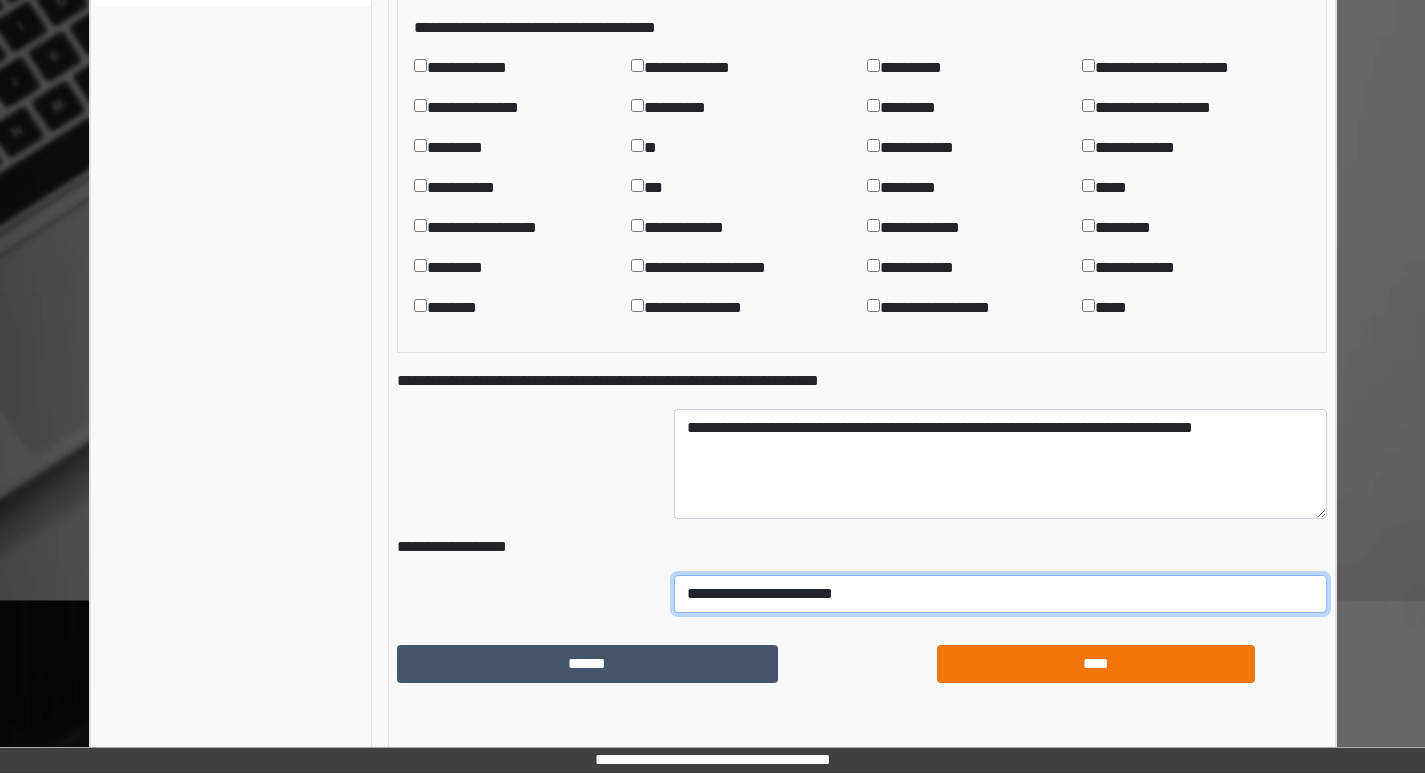 type on "**********" 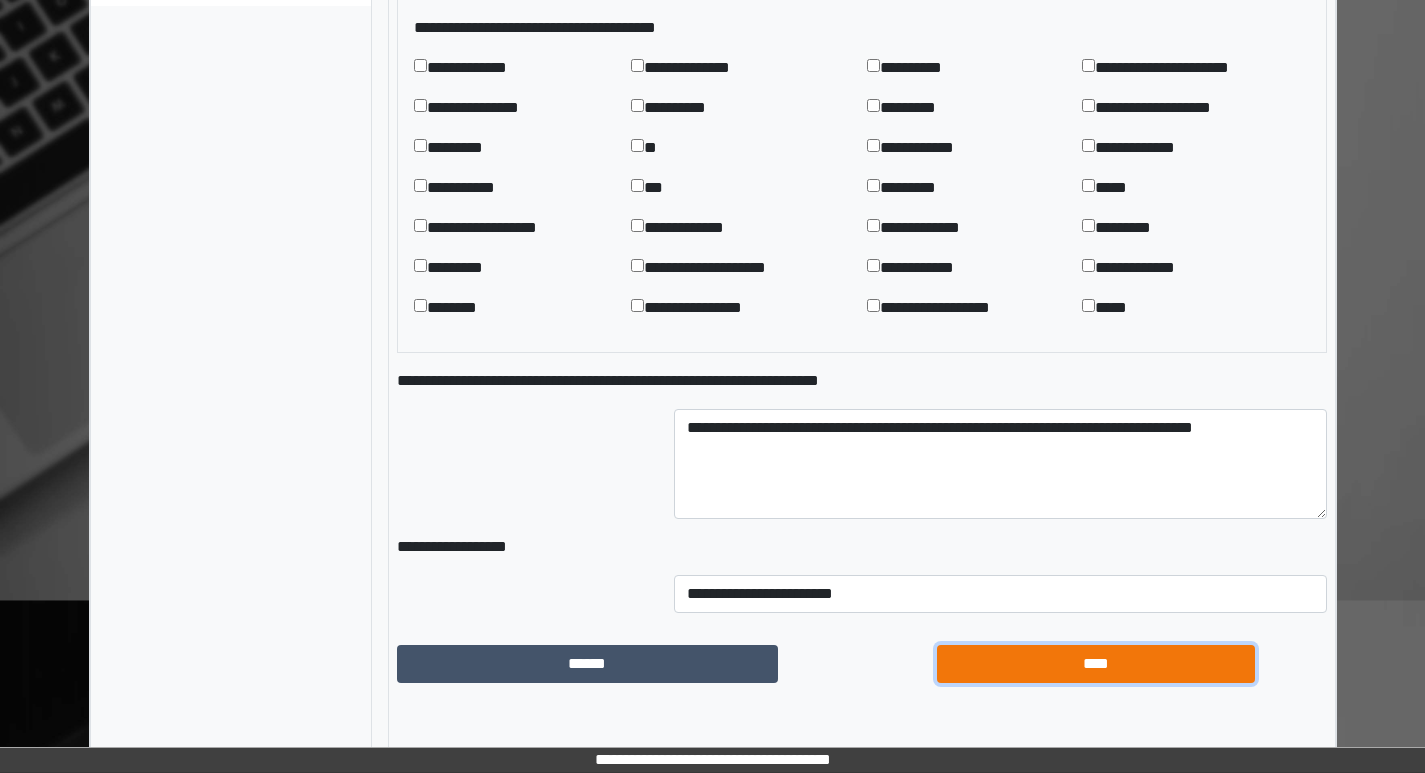 click on "****" at bounding box center (1096, 664) 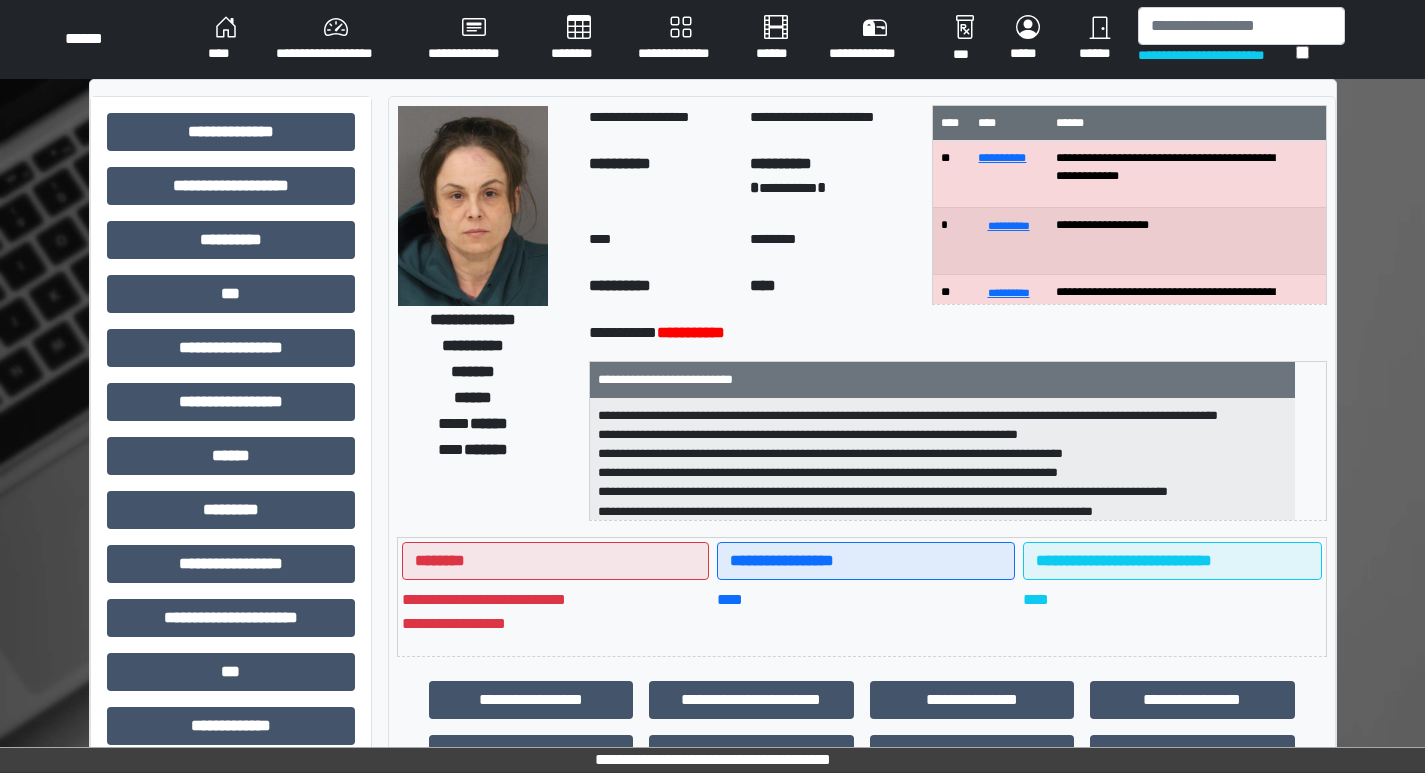scroll, scrollTop: 0, scrollLeft: 0, axis: both 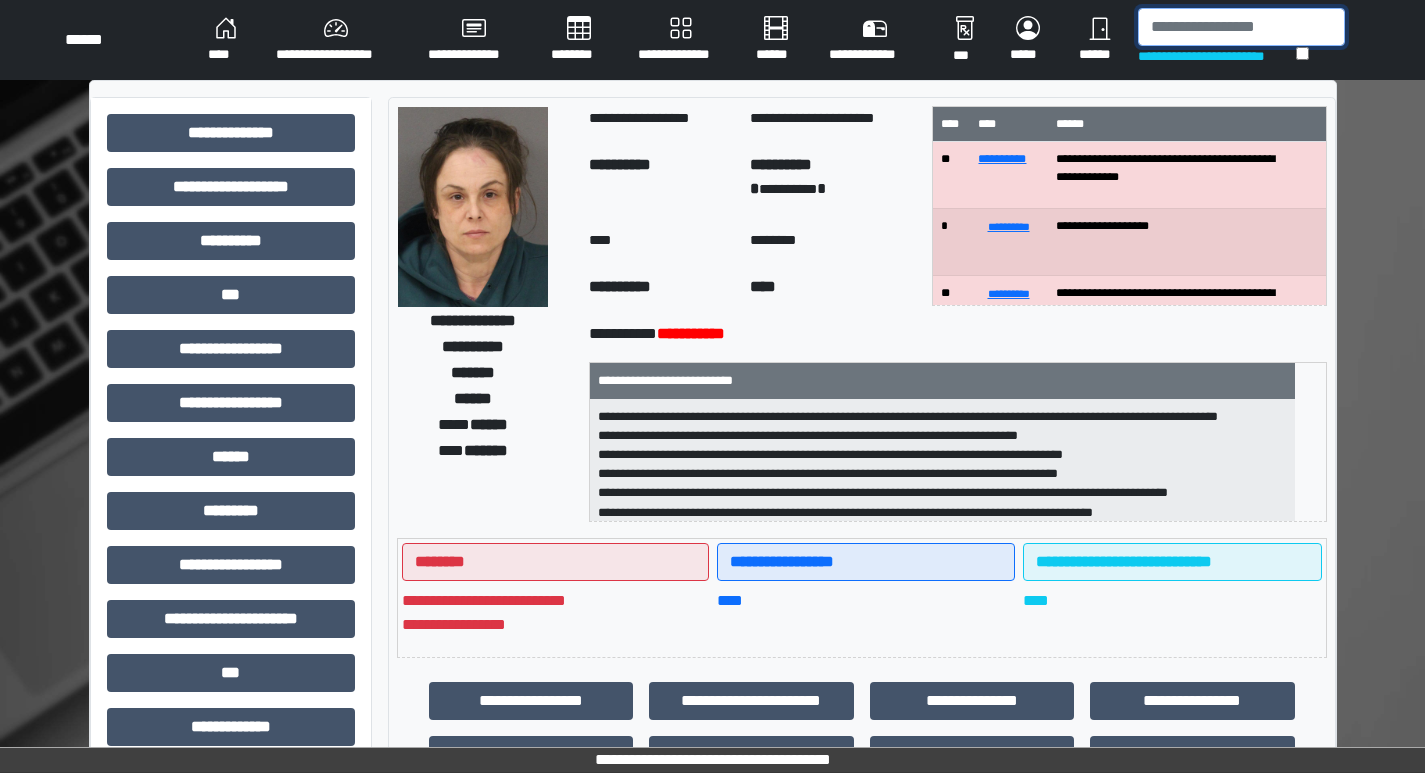 click at bounding box center [1241, 27] 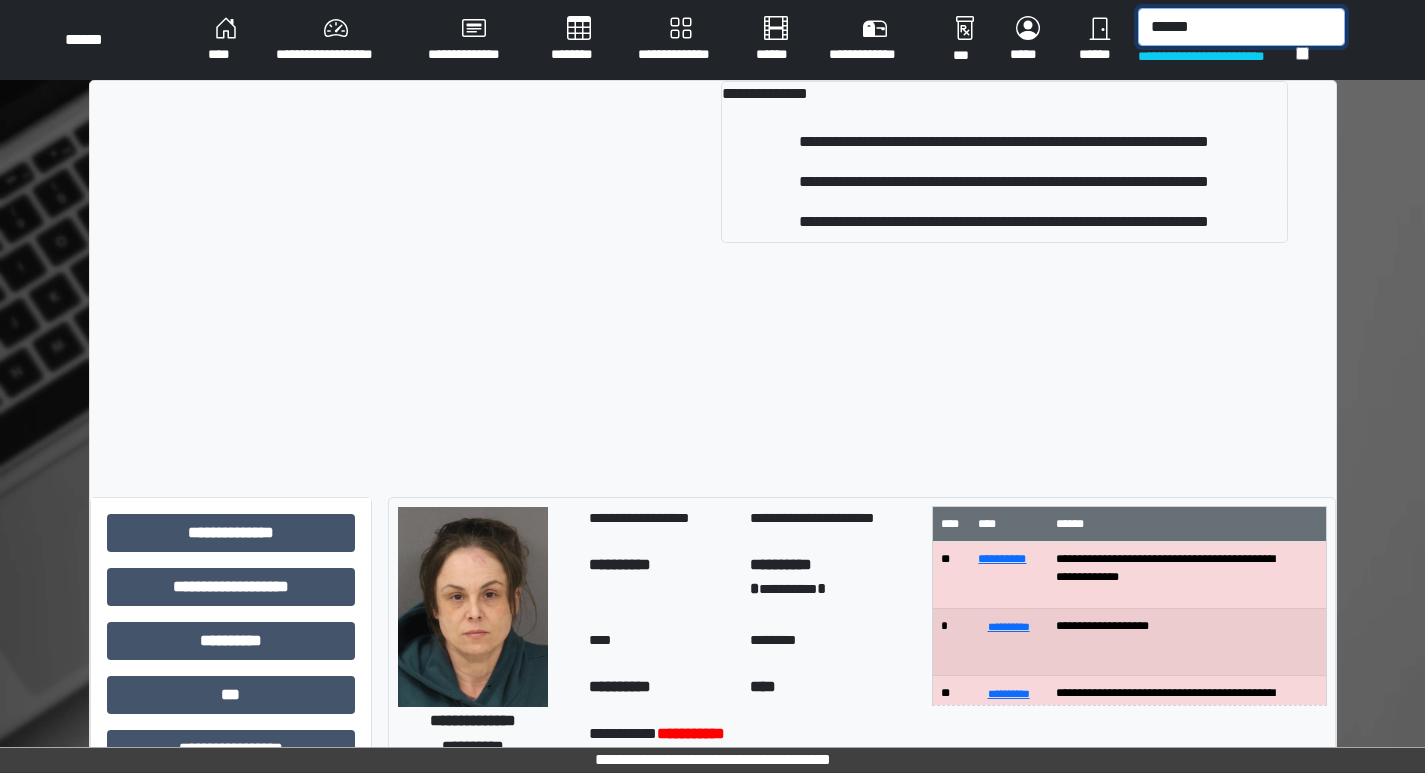 type on "******" 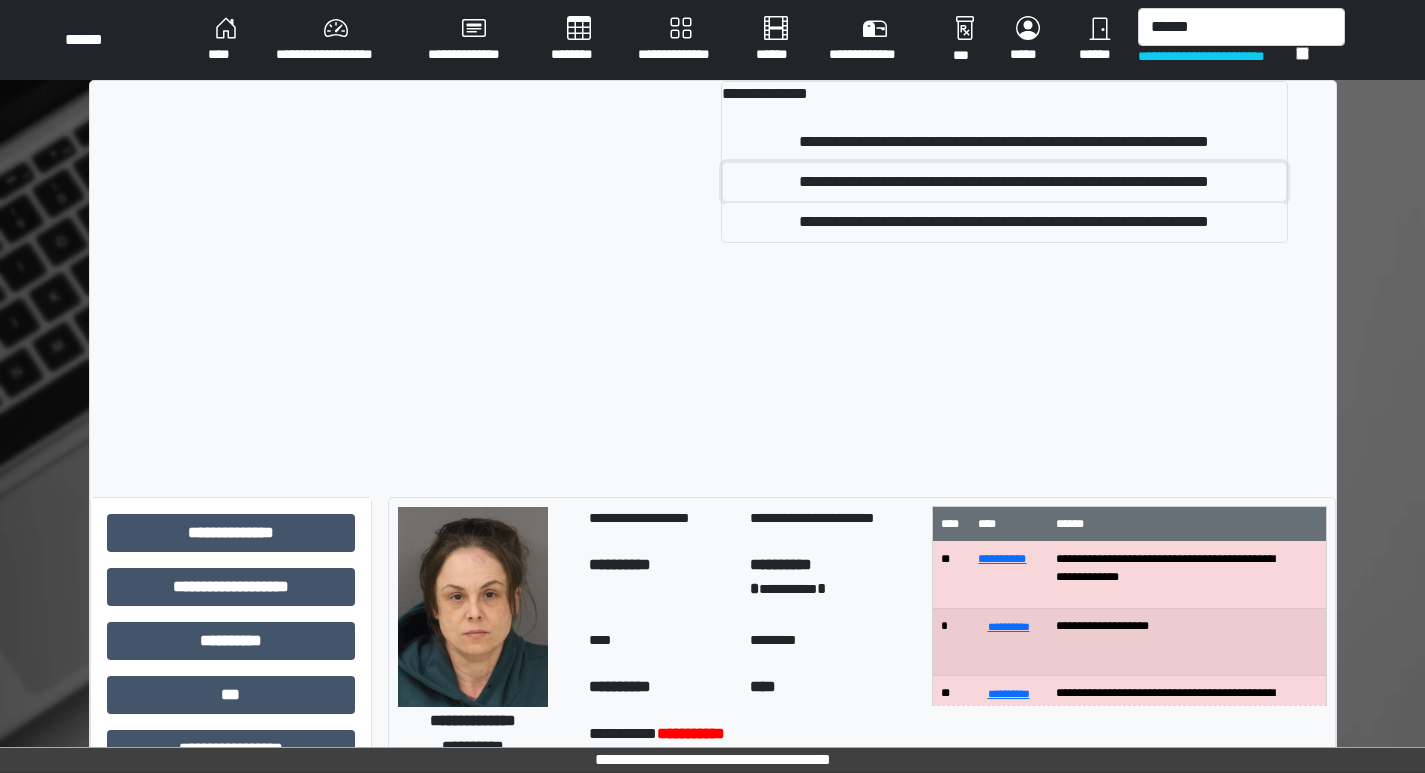 click on "**********" at bounding box center (1004, 182) 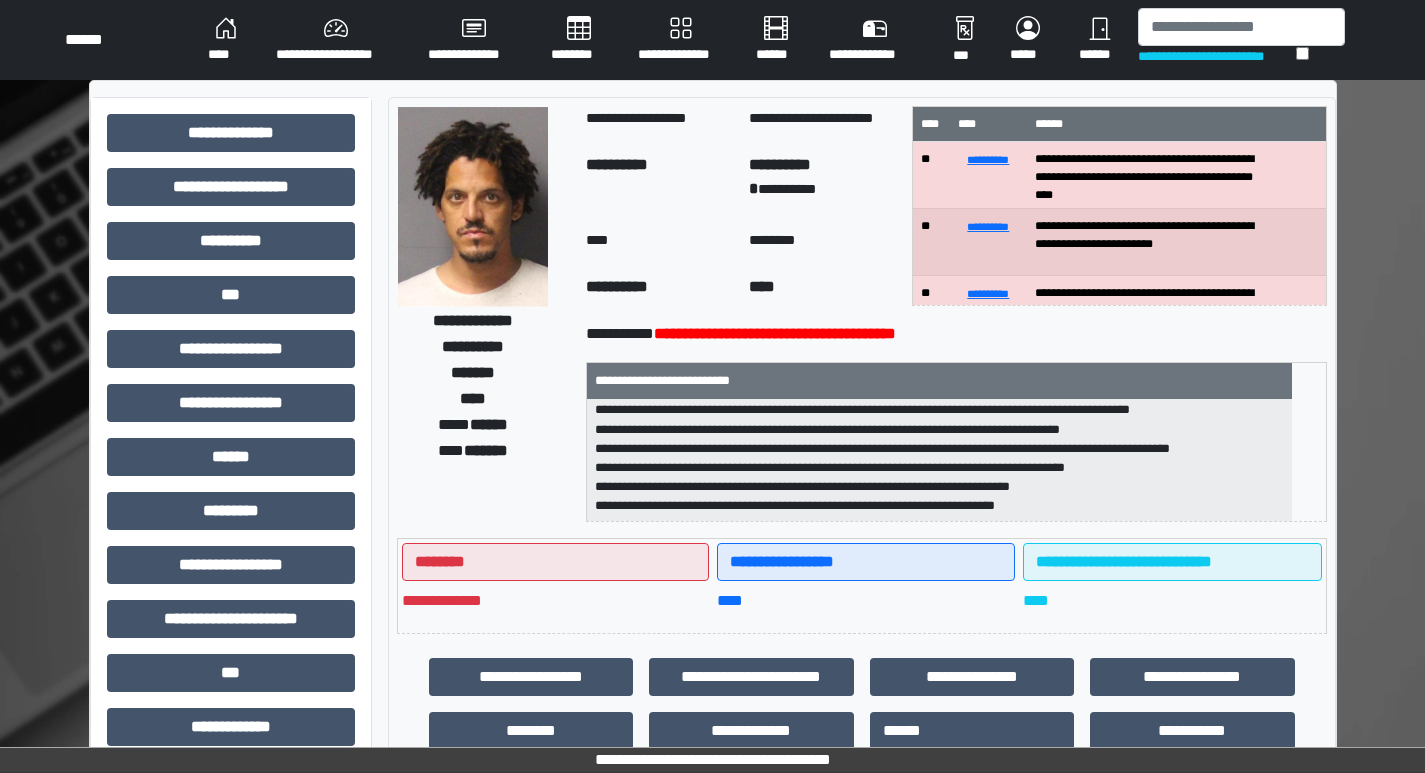 scroll, scrollTop: 102, scrollLeft: 0, axis: vertical 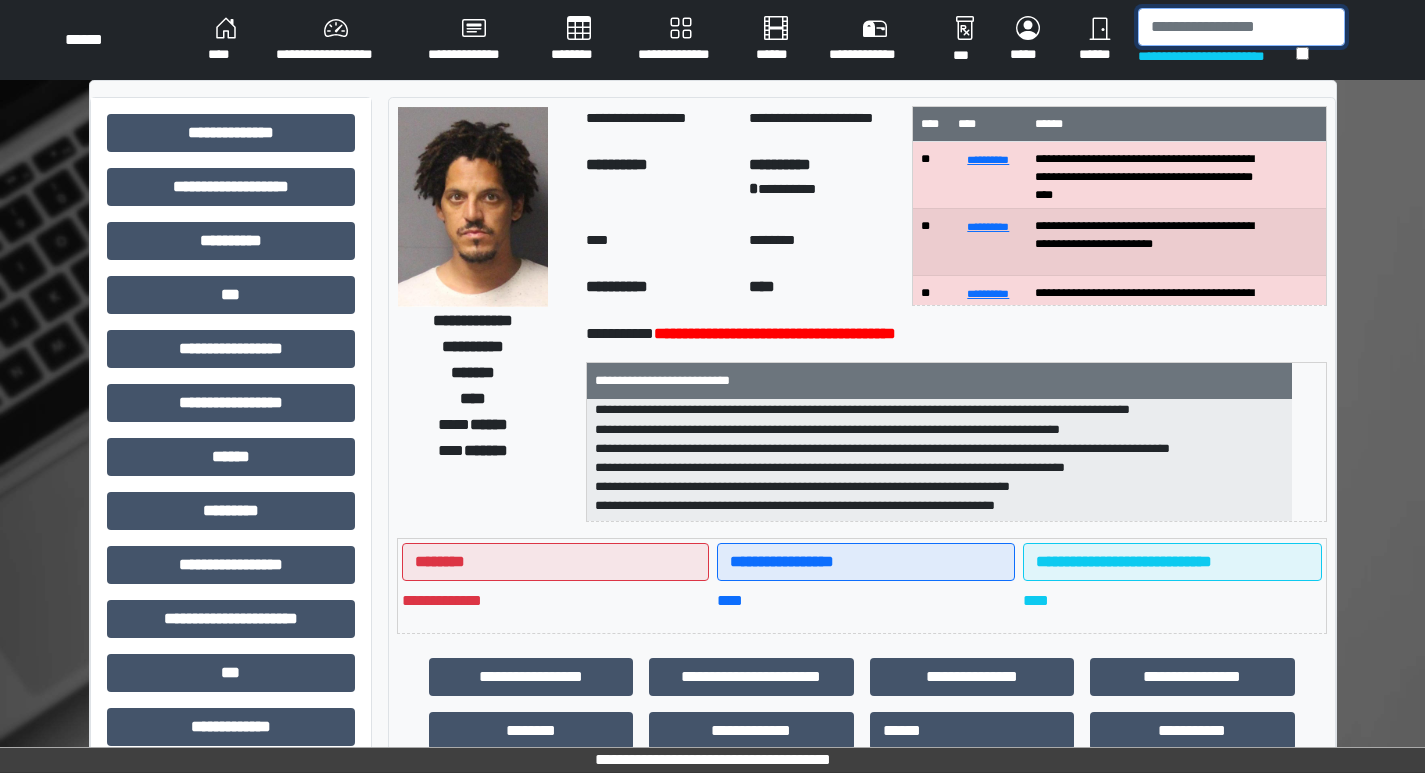 click at bounding box center (1241, 27) 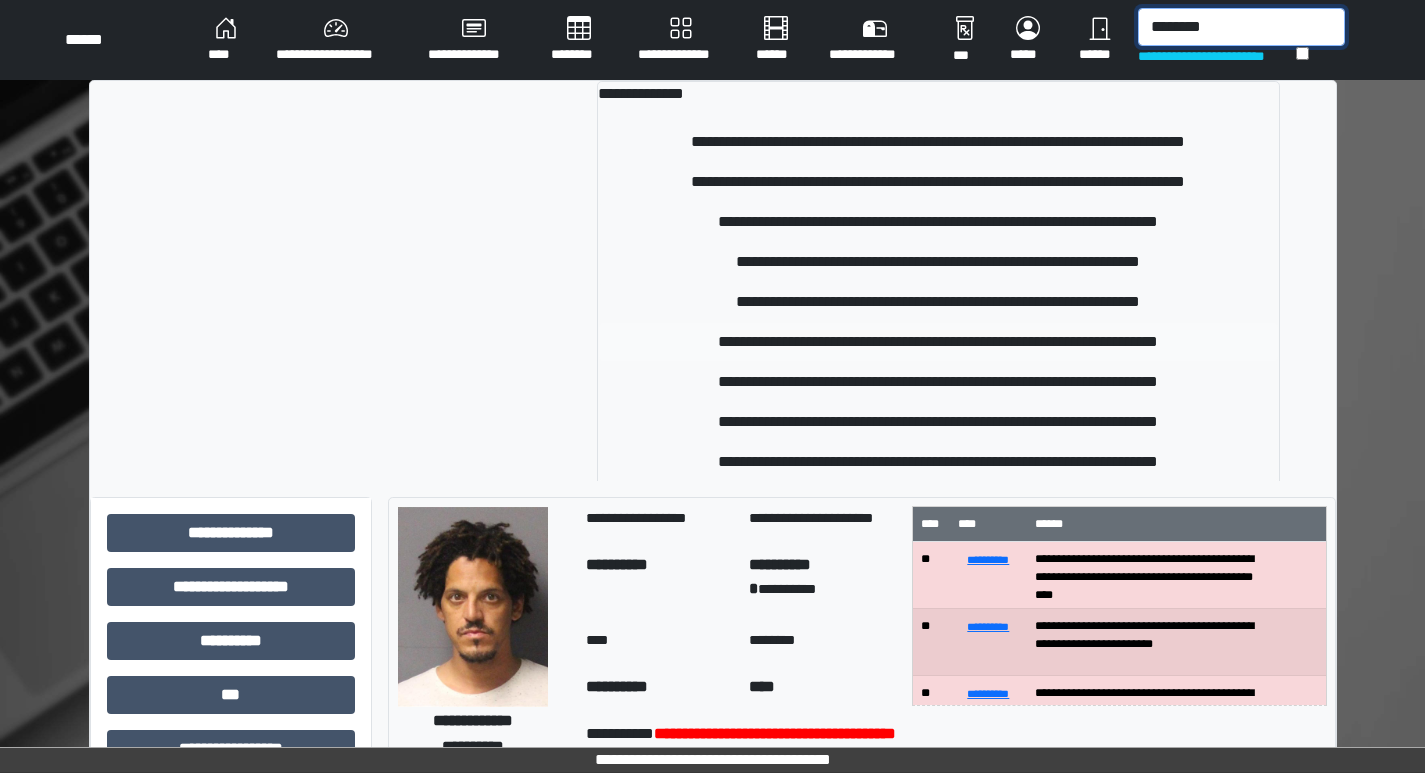 type on "********" 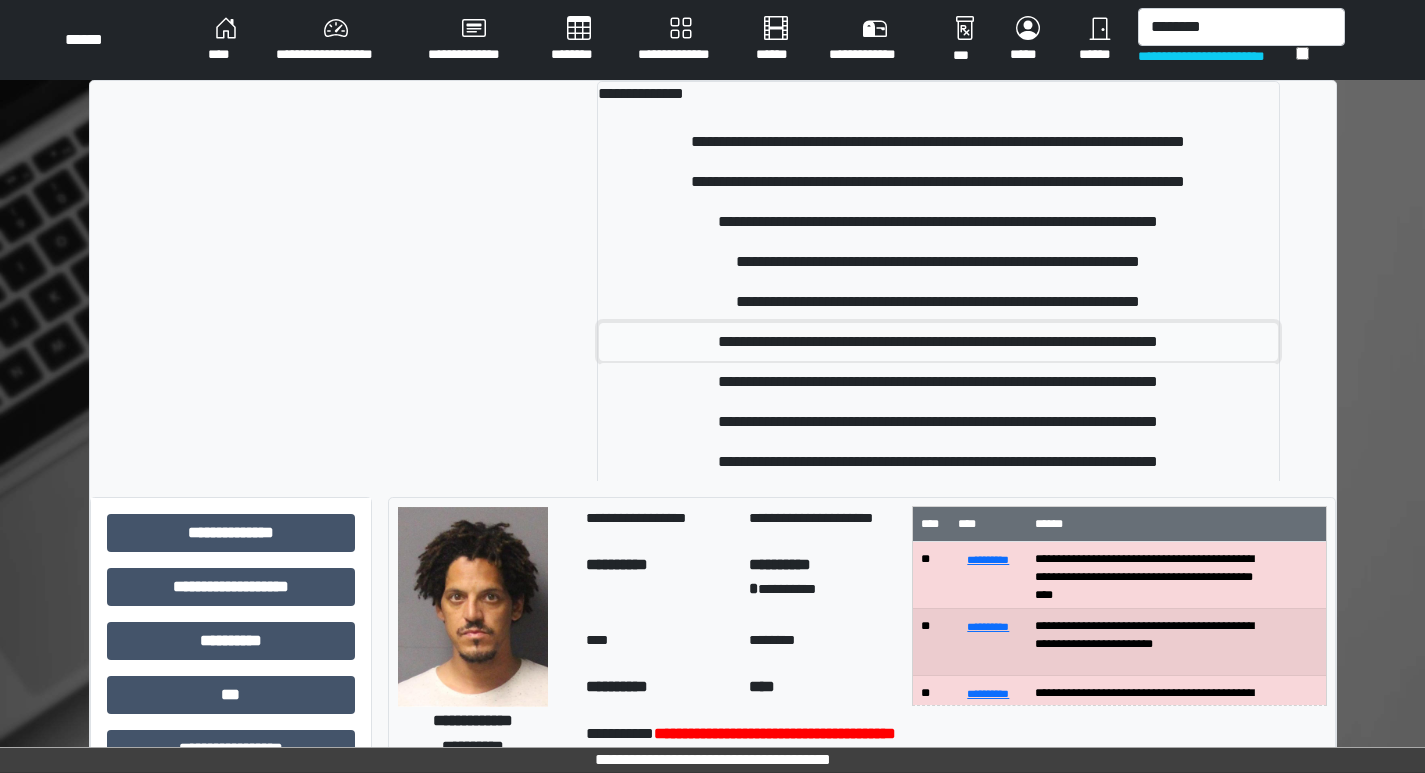click on "**********" at bounding box center [938, 342] 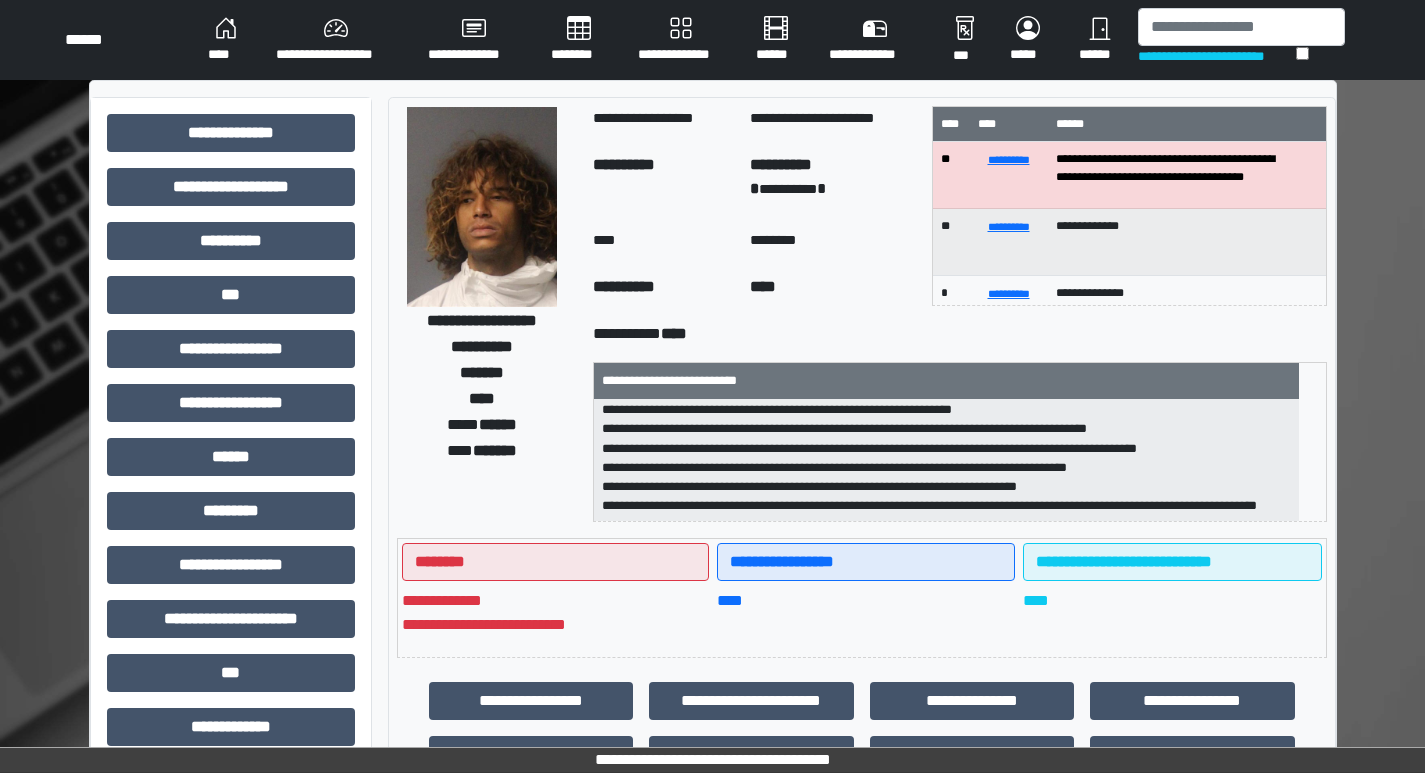 scroll, scrollTop: 121, scrollLeft: 0, axis: vertical 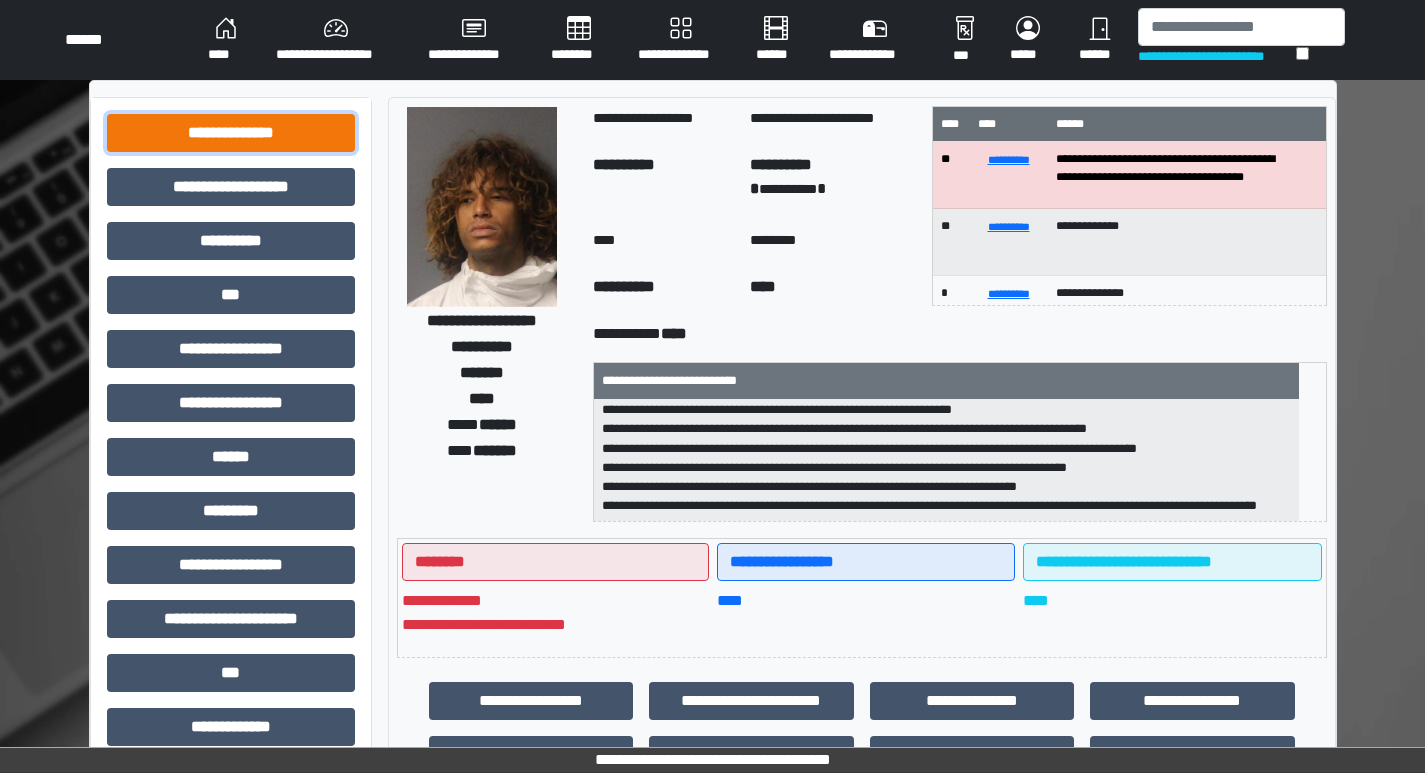 click on "**********" at bounding box center (231, 133) 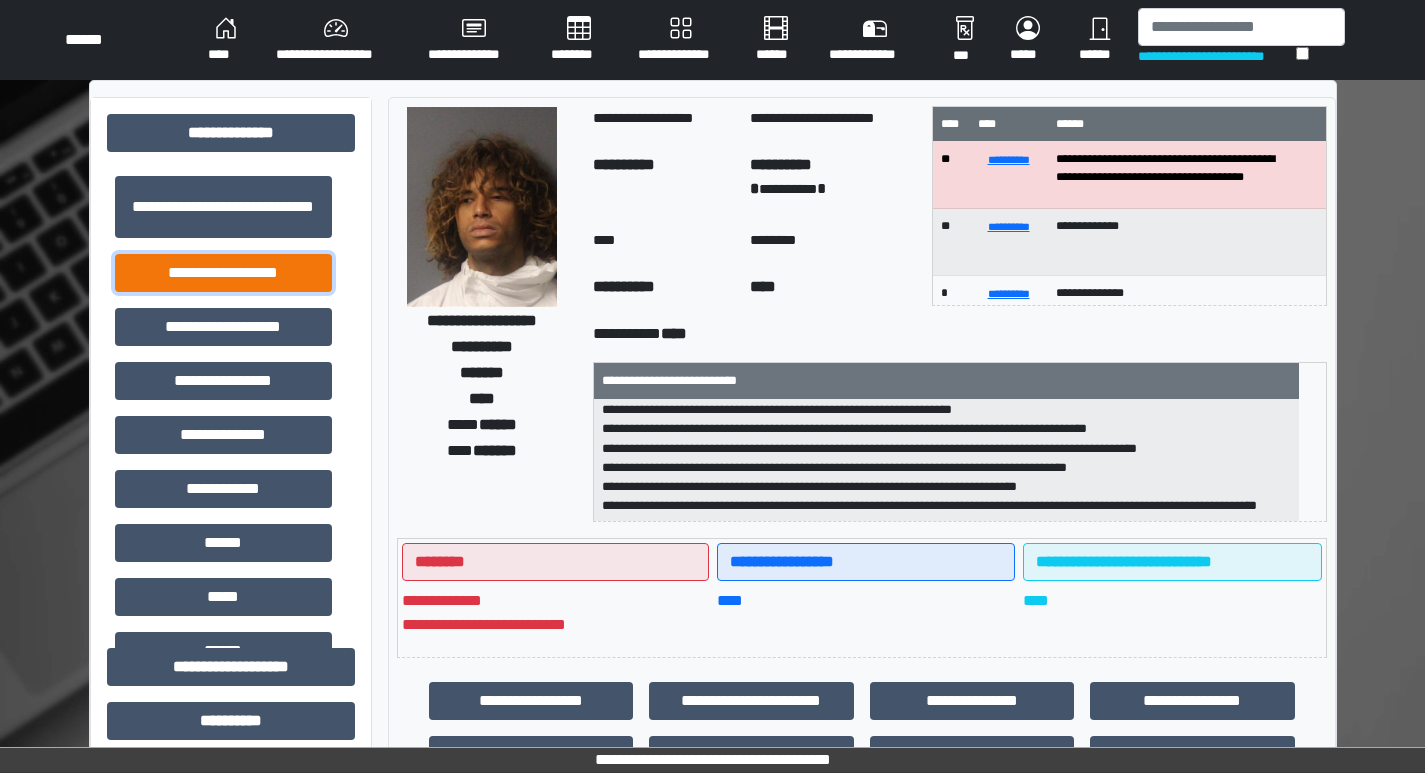 click on "**********" at bounding box center [223, 273] 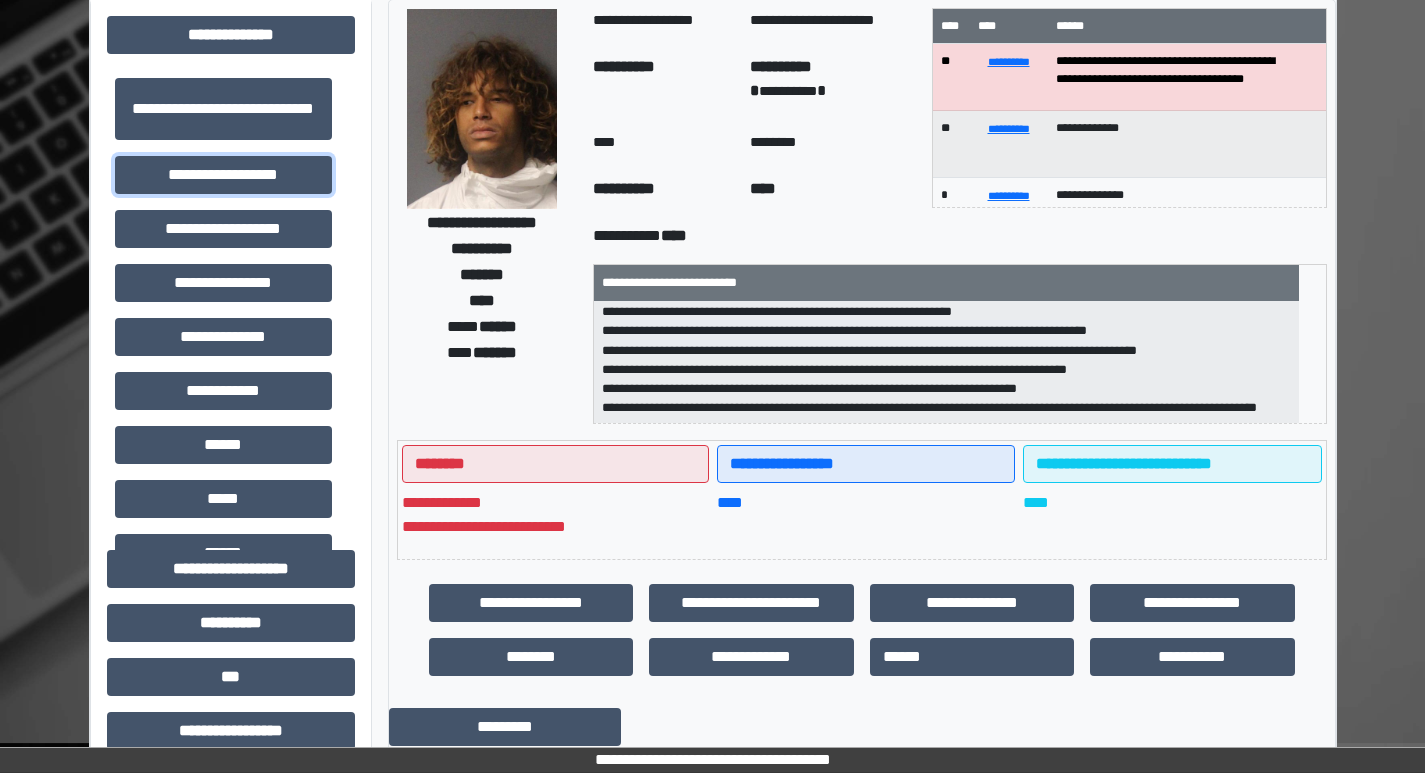 scroll, scrollTop: 0, scrollLeft: 0, axis: both 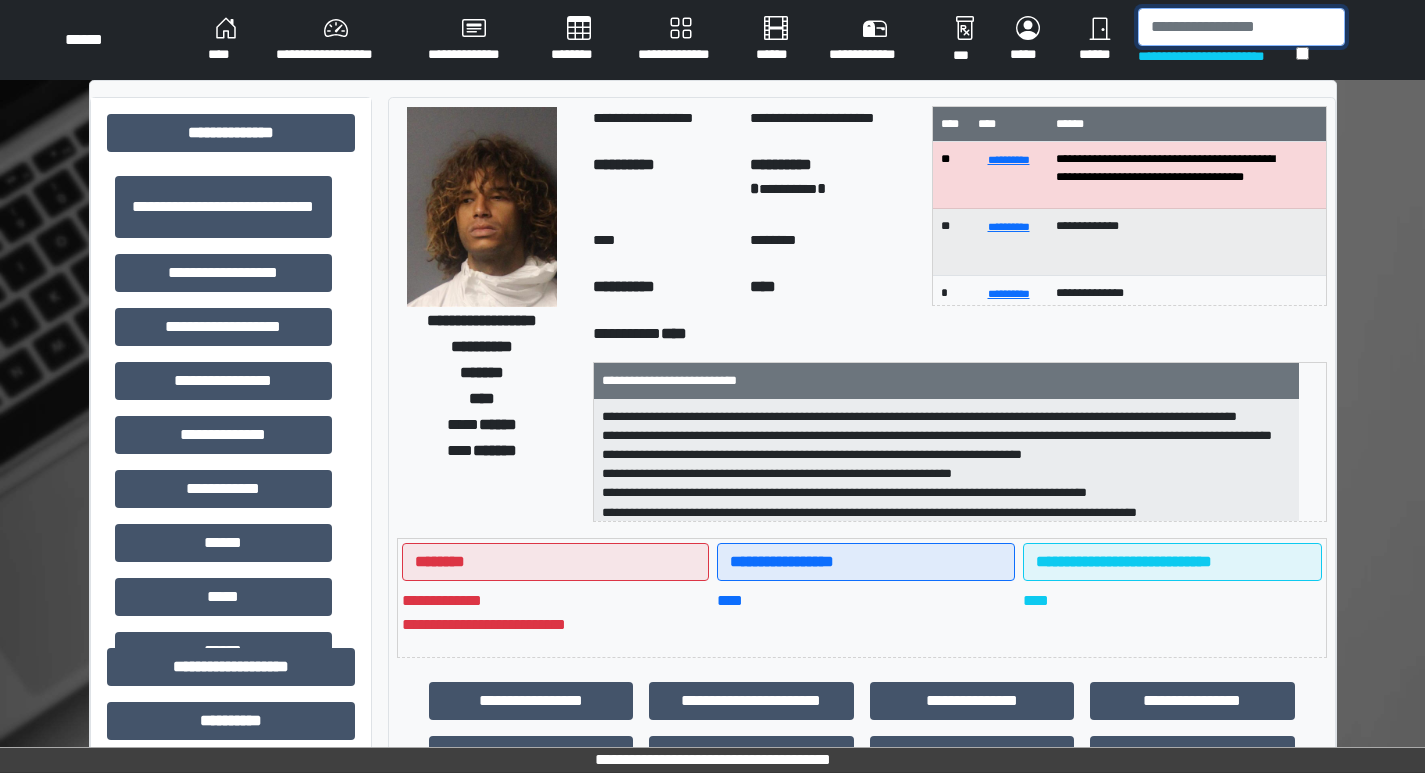 click at bounding box center [1241, 27] 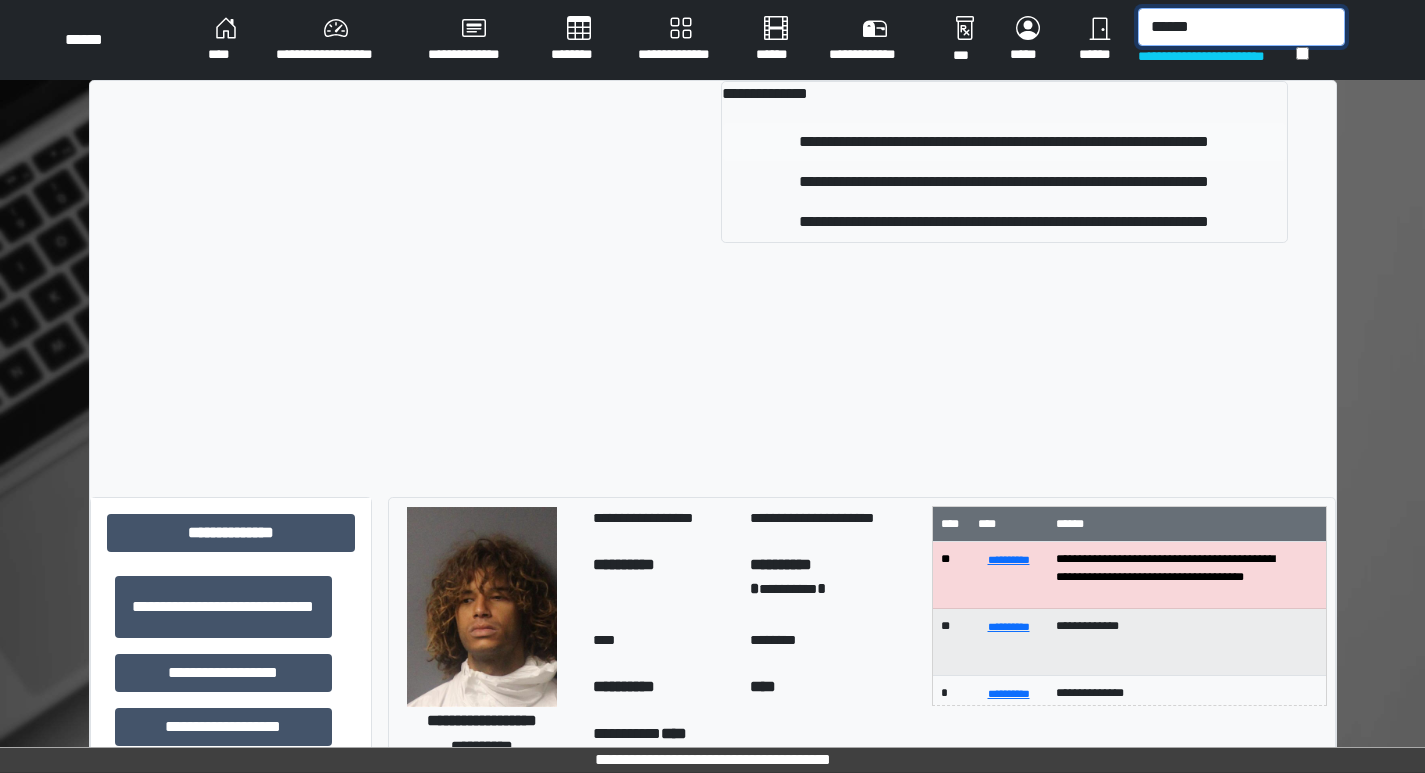 type on "******" 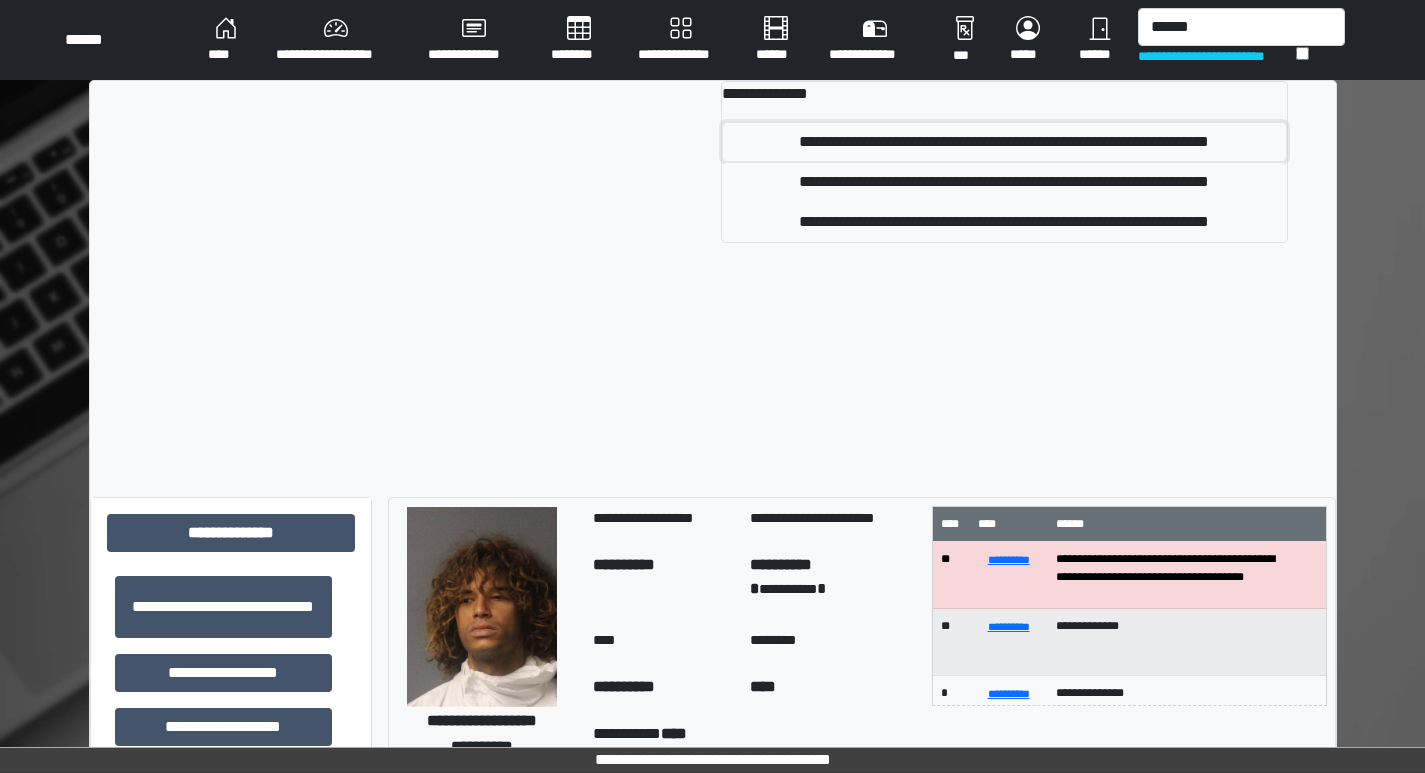 click on "**********" at bounding box center (1004, 142) 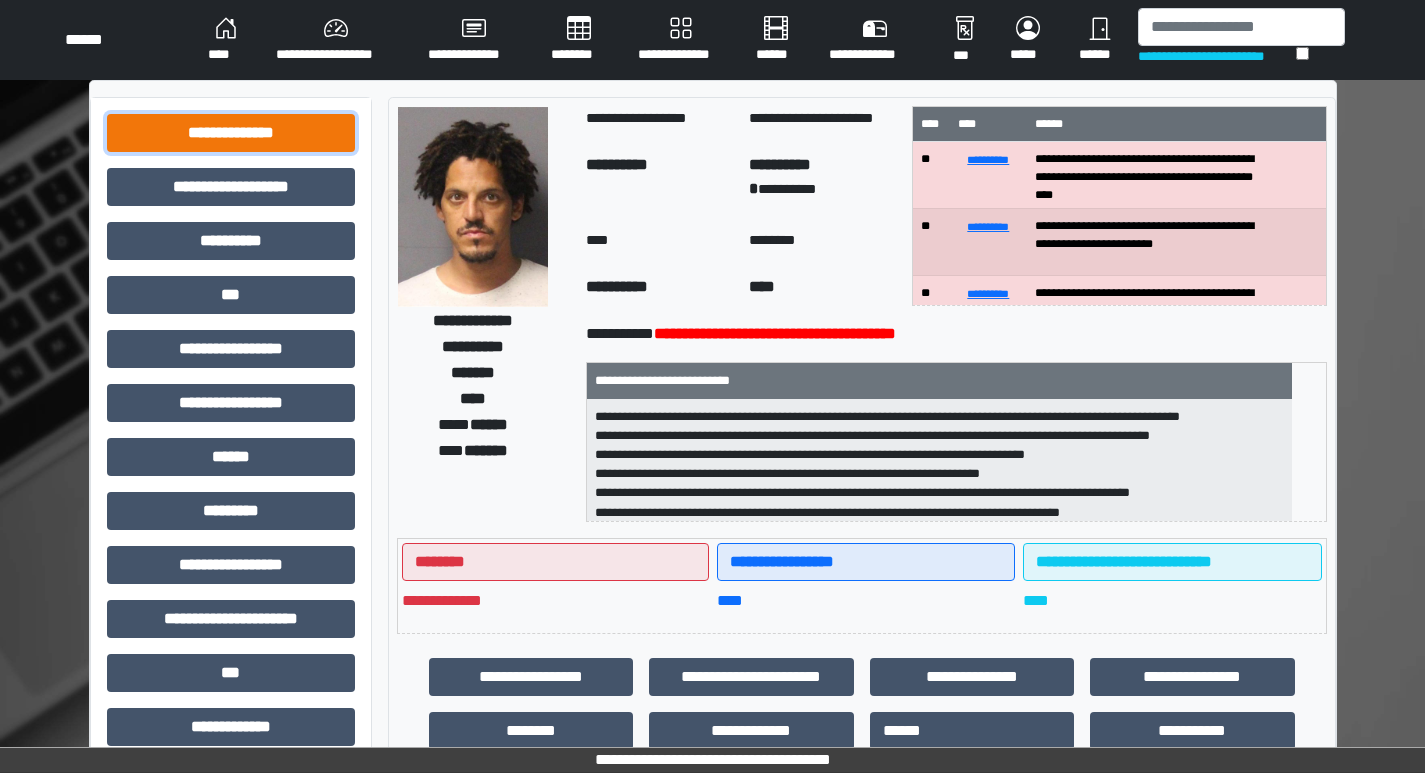 click on "**********" at bounding box center (231, 133) 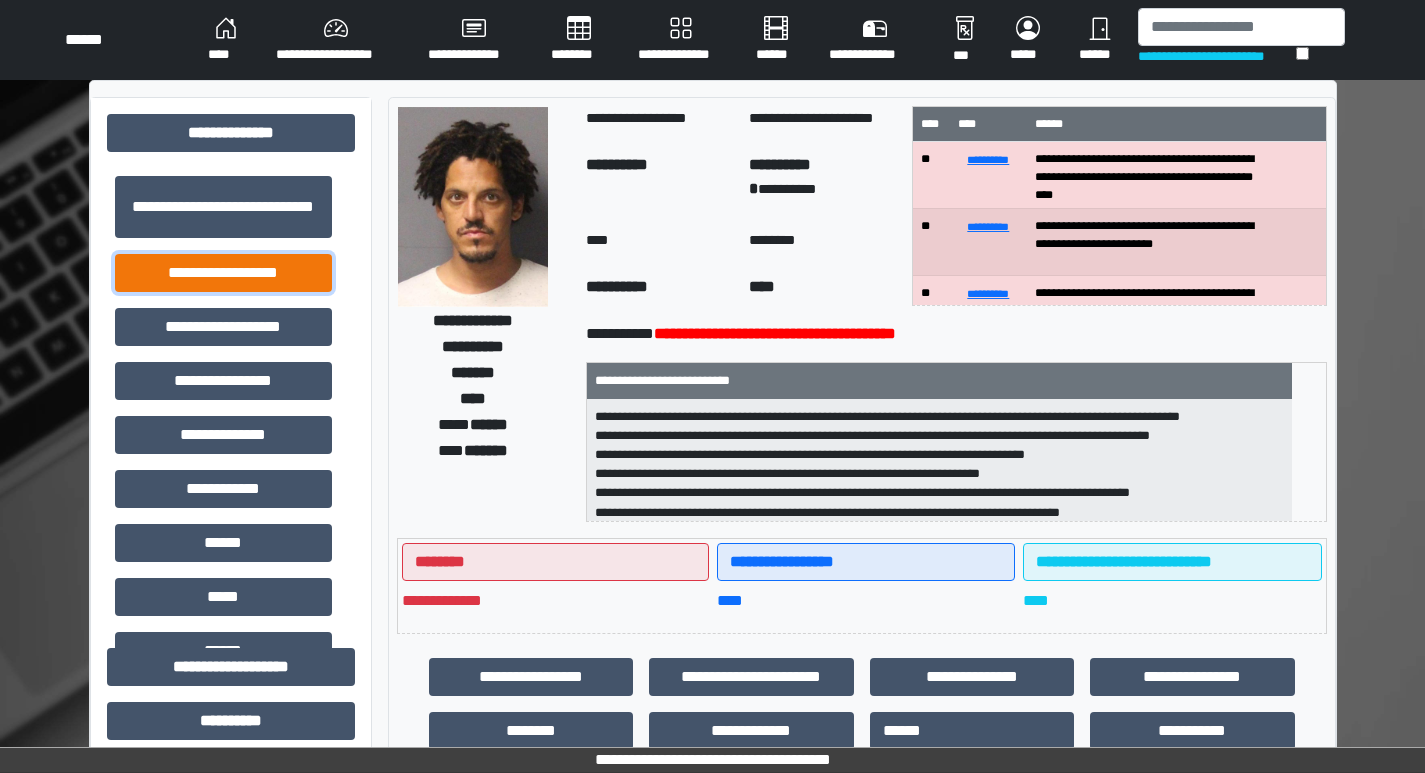 click on "**********" at bounding box center (223, 273) 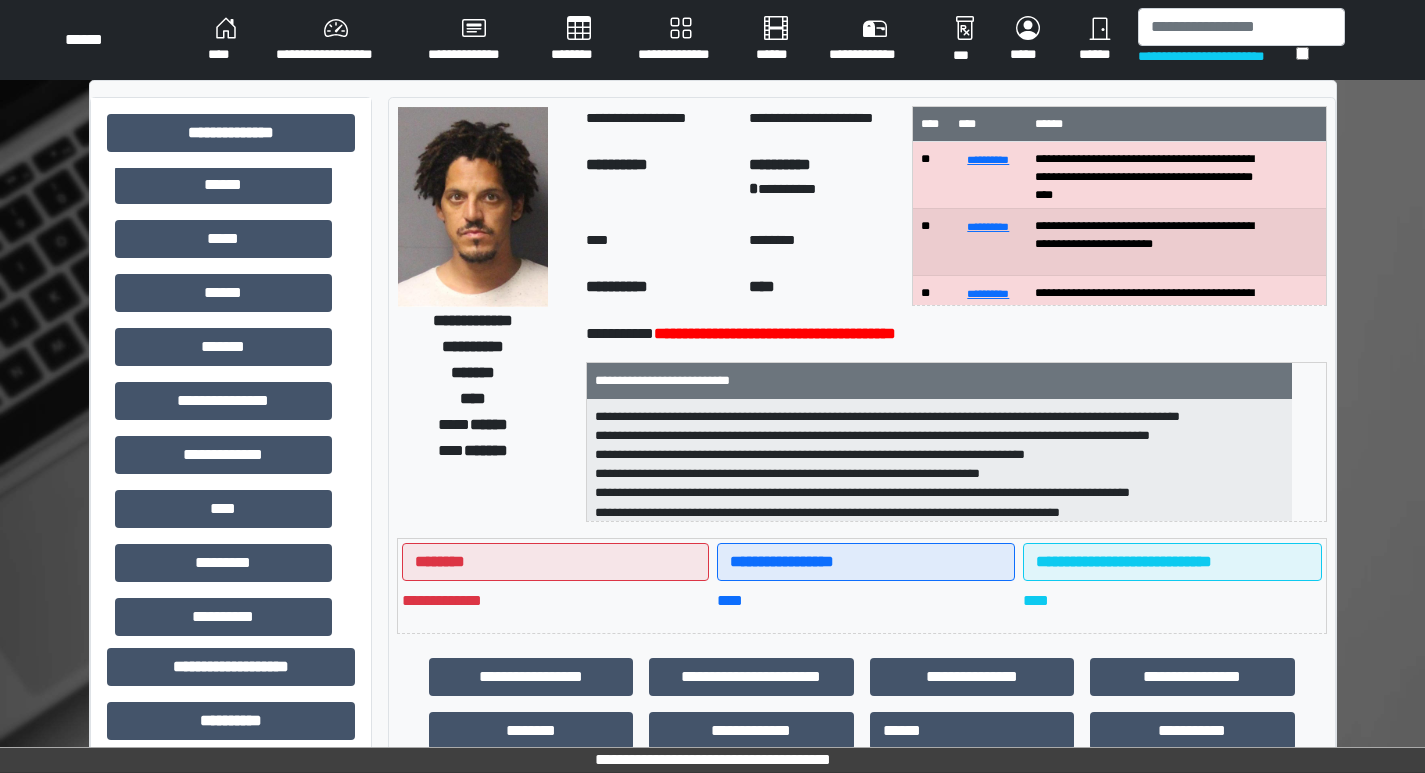 scroll, scrollTop: 400, scrollLeft: 0, axis: vertical 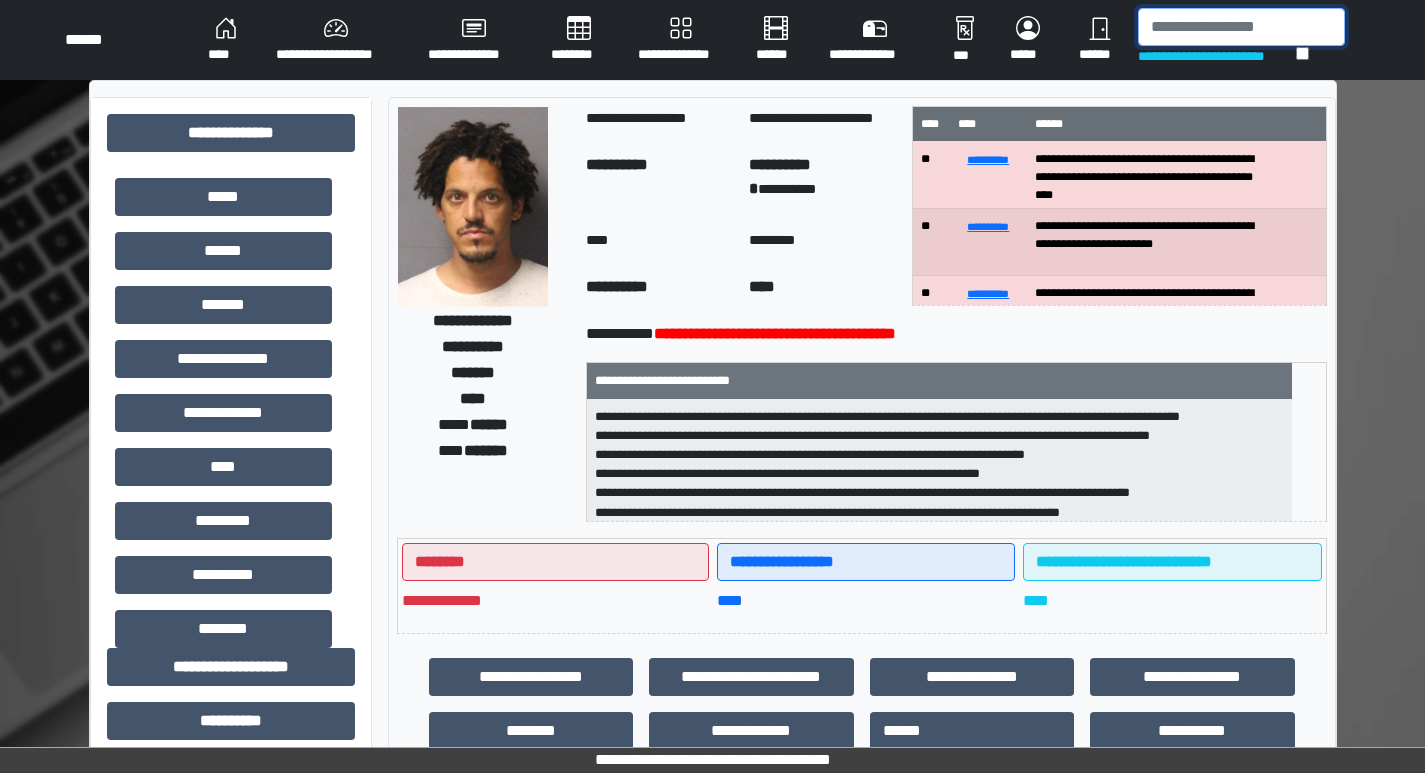 click at bounding box center (1241, 27) 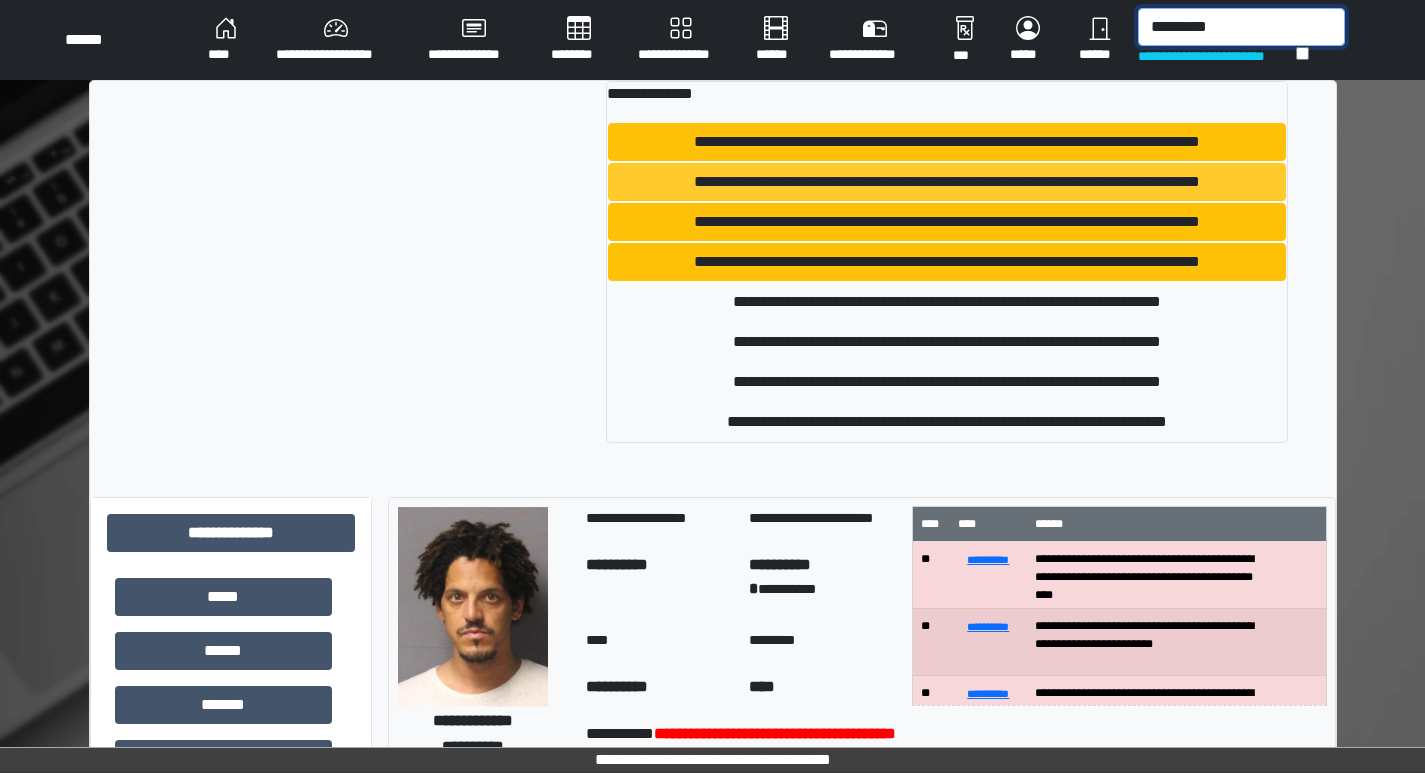 type on "*********" 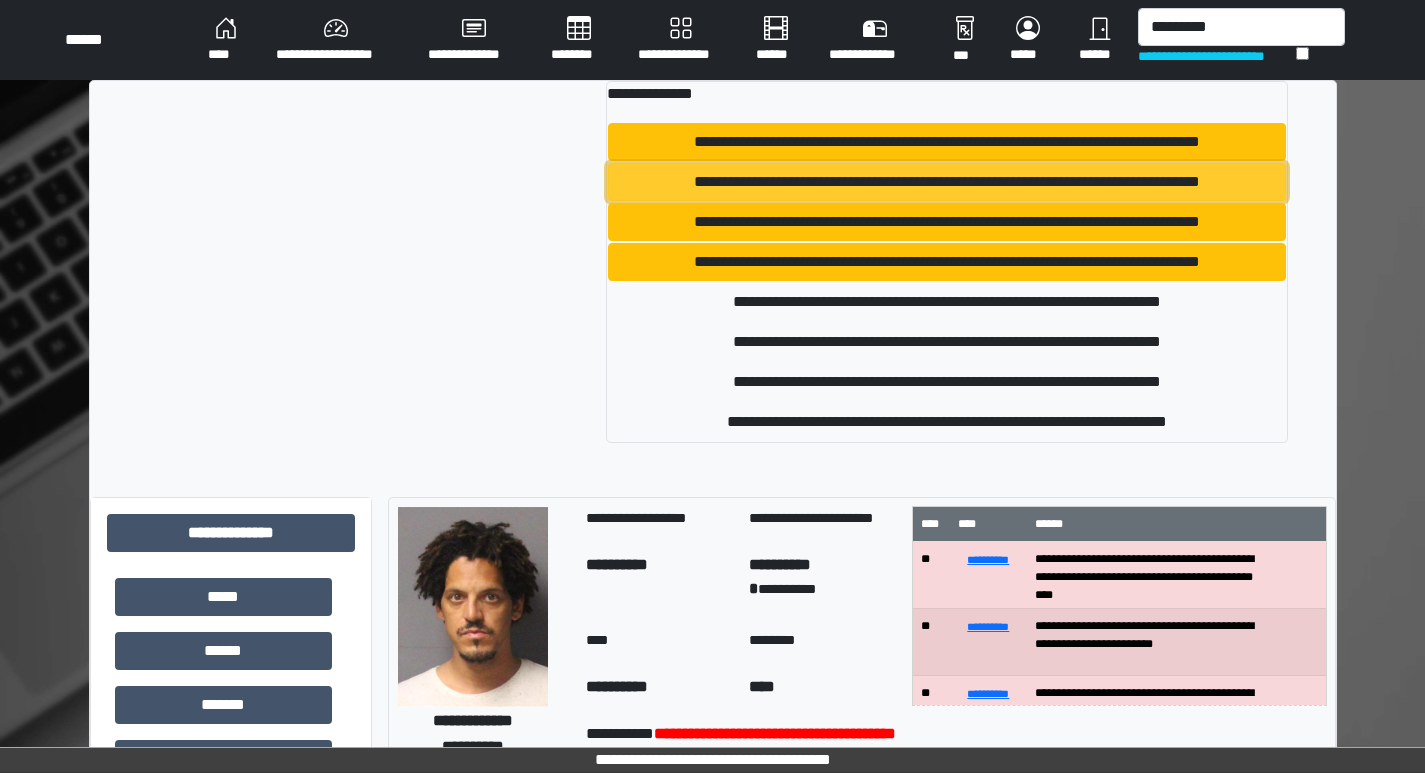 click on "**********" at bounding box center [947, 182] 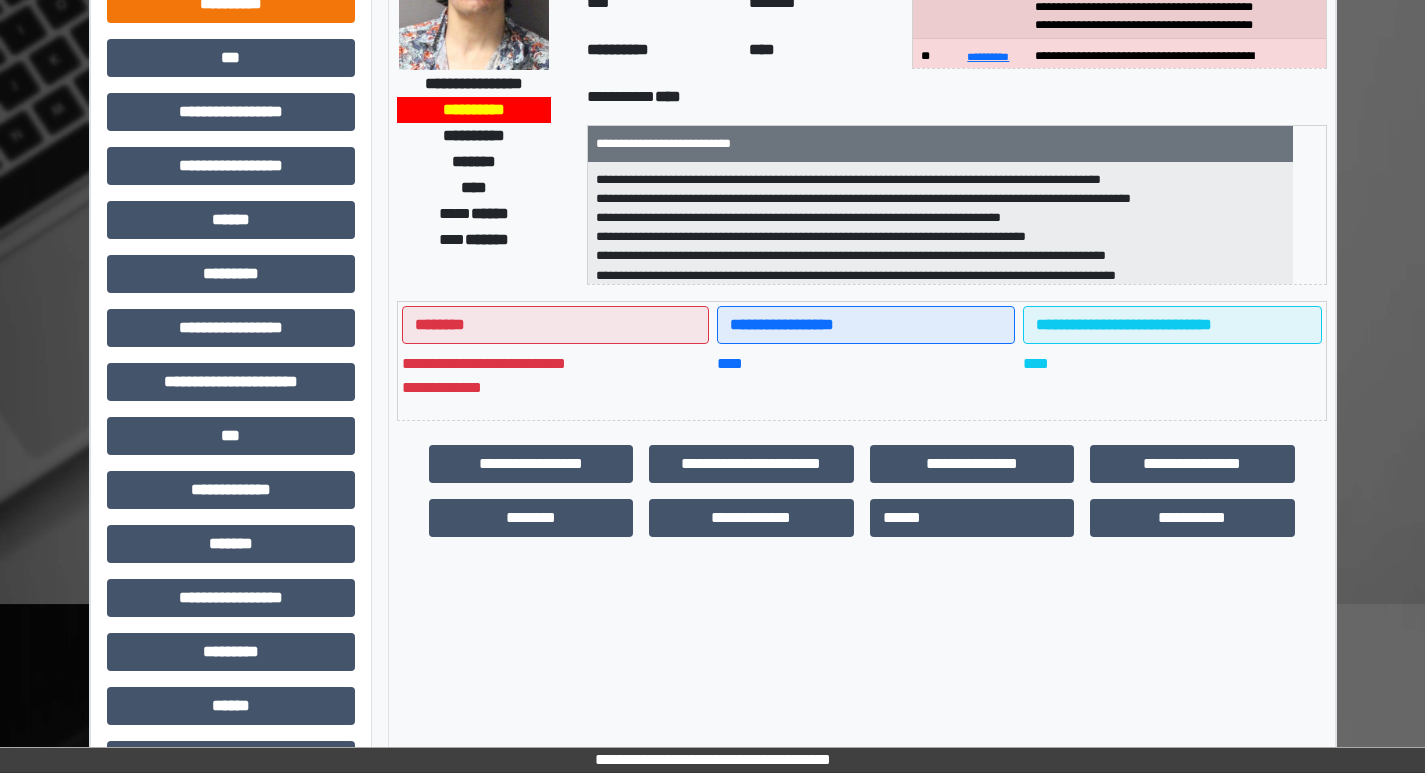 scroll, scrollTop: 0, scrollLeft: 0, axis: both 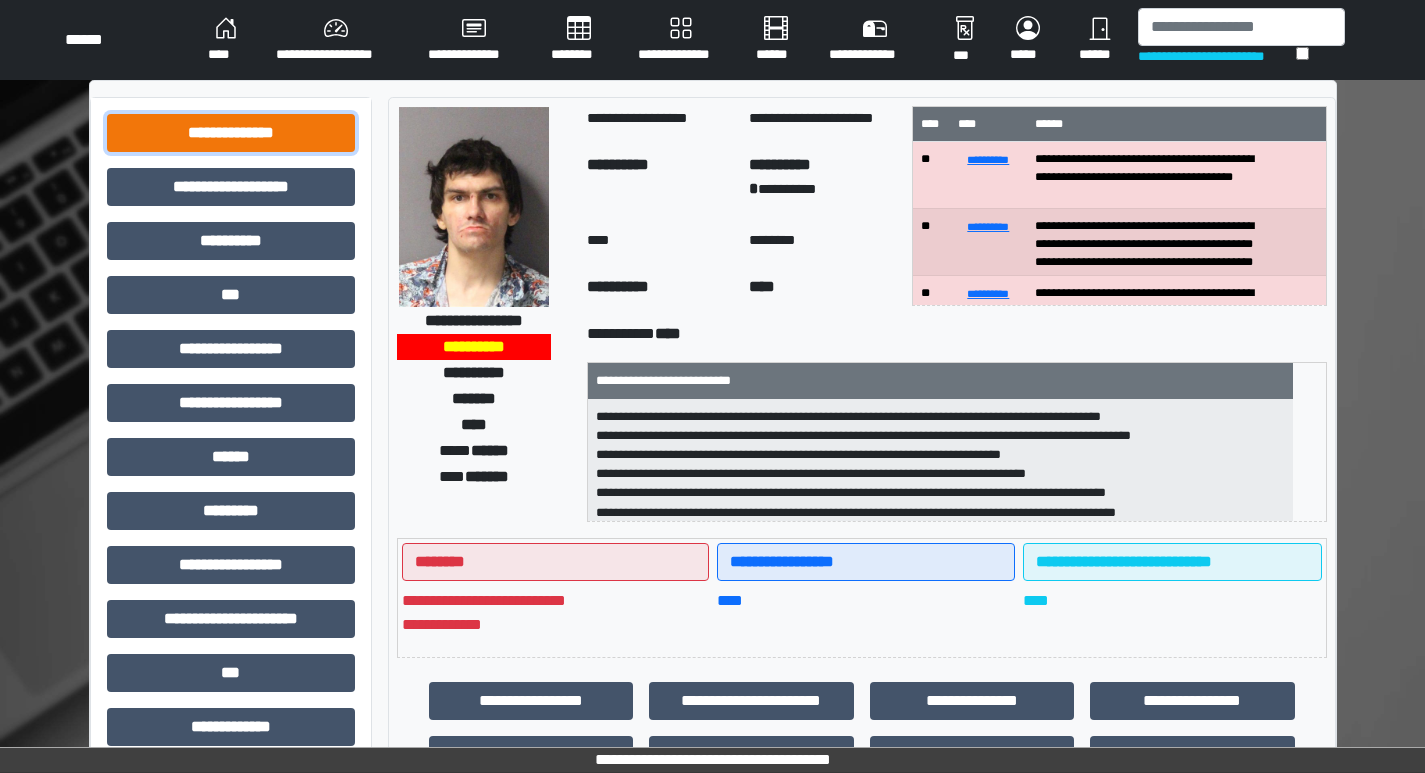 click on "**********" at bounding box center [231, 133] 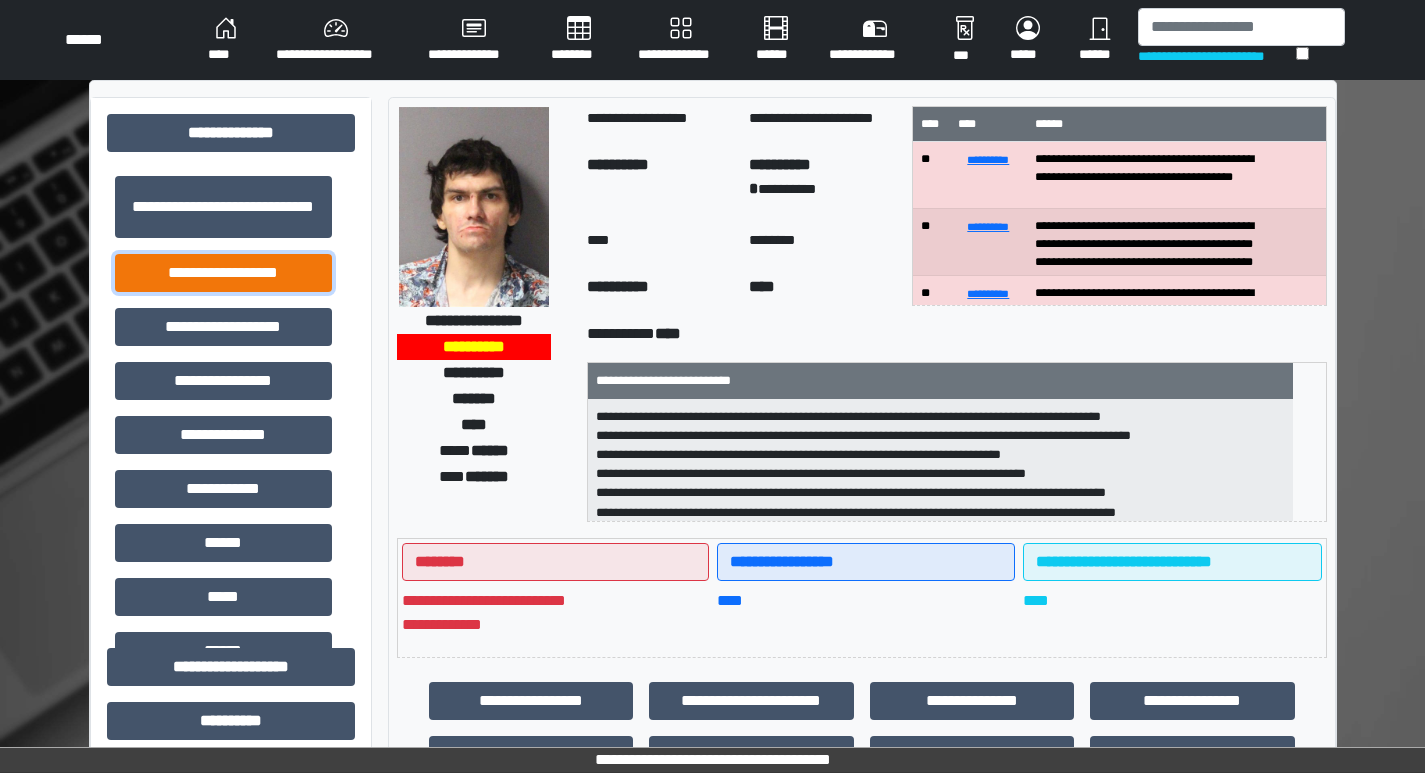 click on "**********" at bounding box center (223, 273) 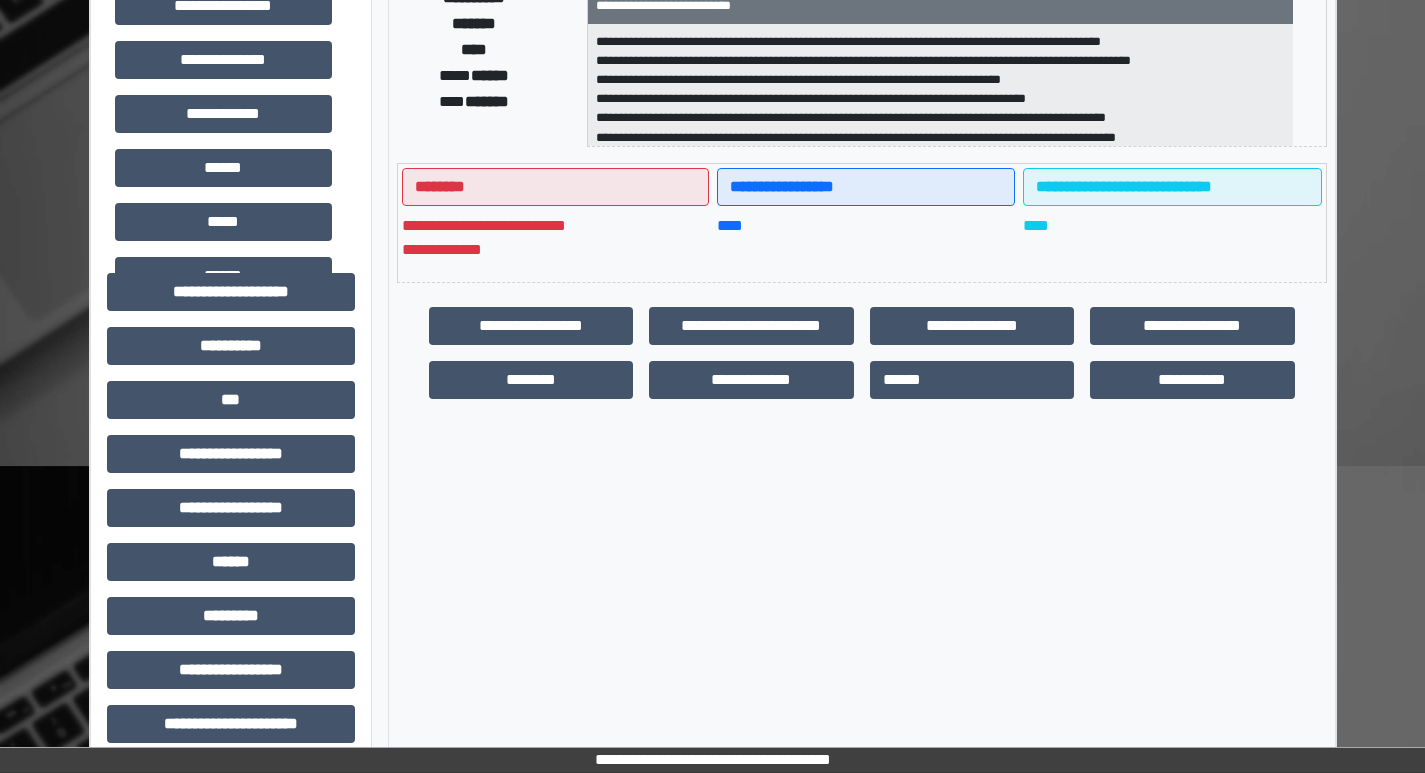 scroll, scrollTop: 400, scrollLeft: 0, axis: vertical 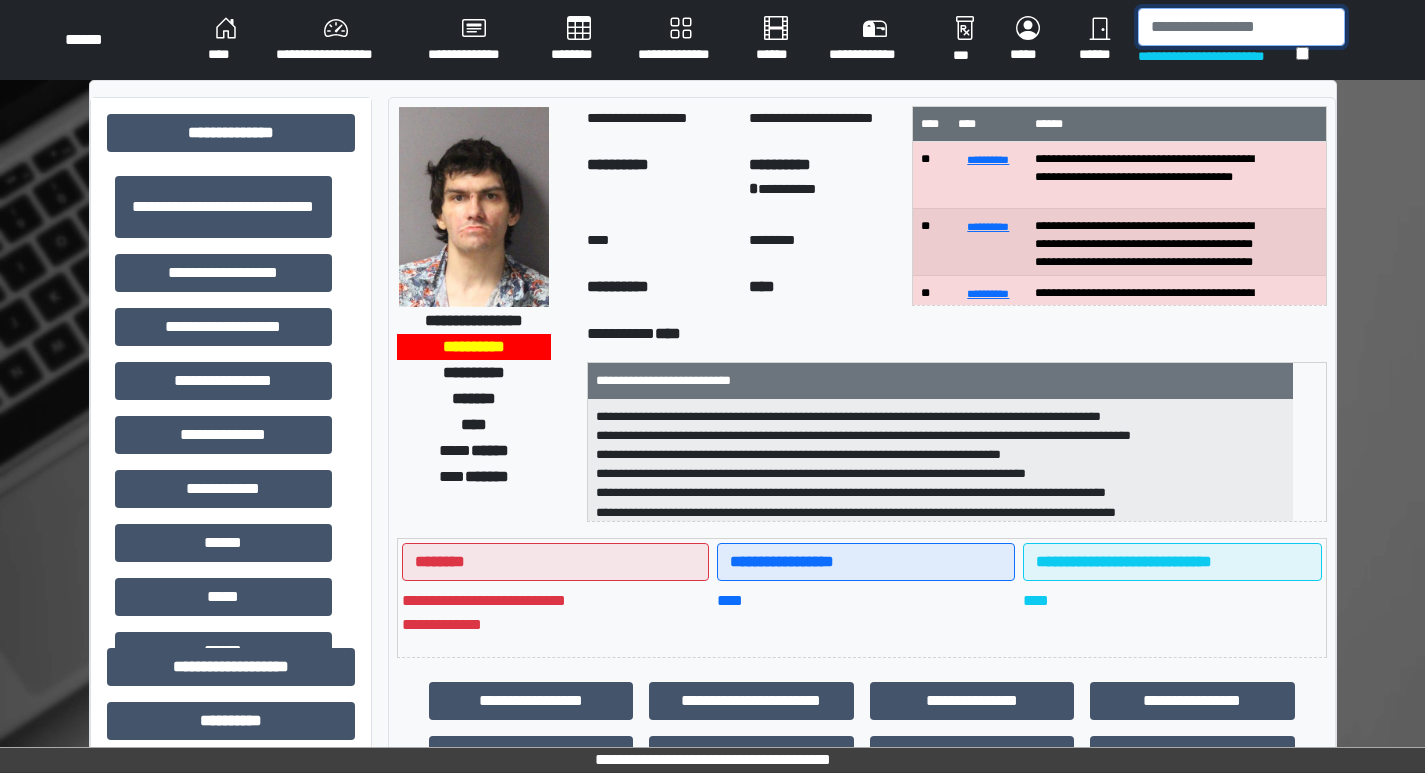 click at bounding box center [1241, 27] 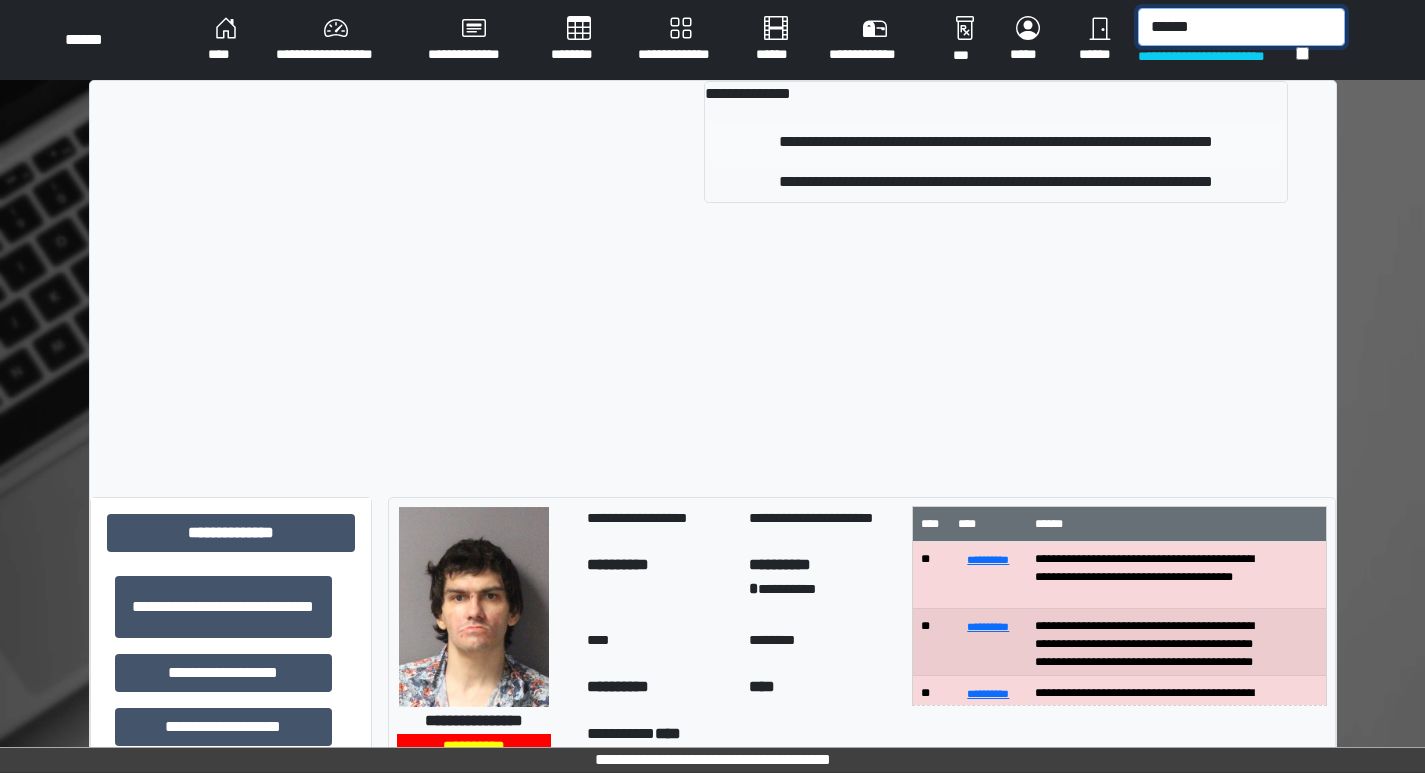 type on "******" 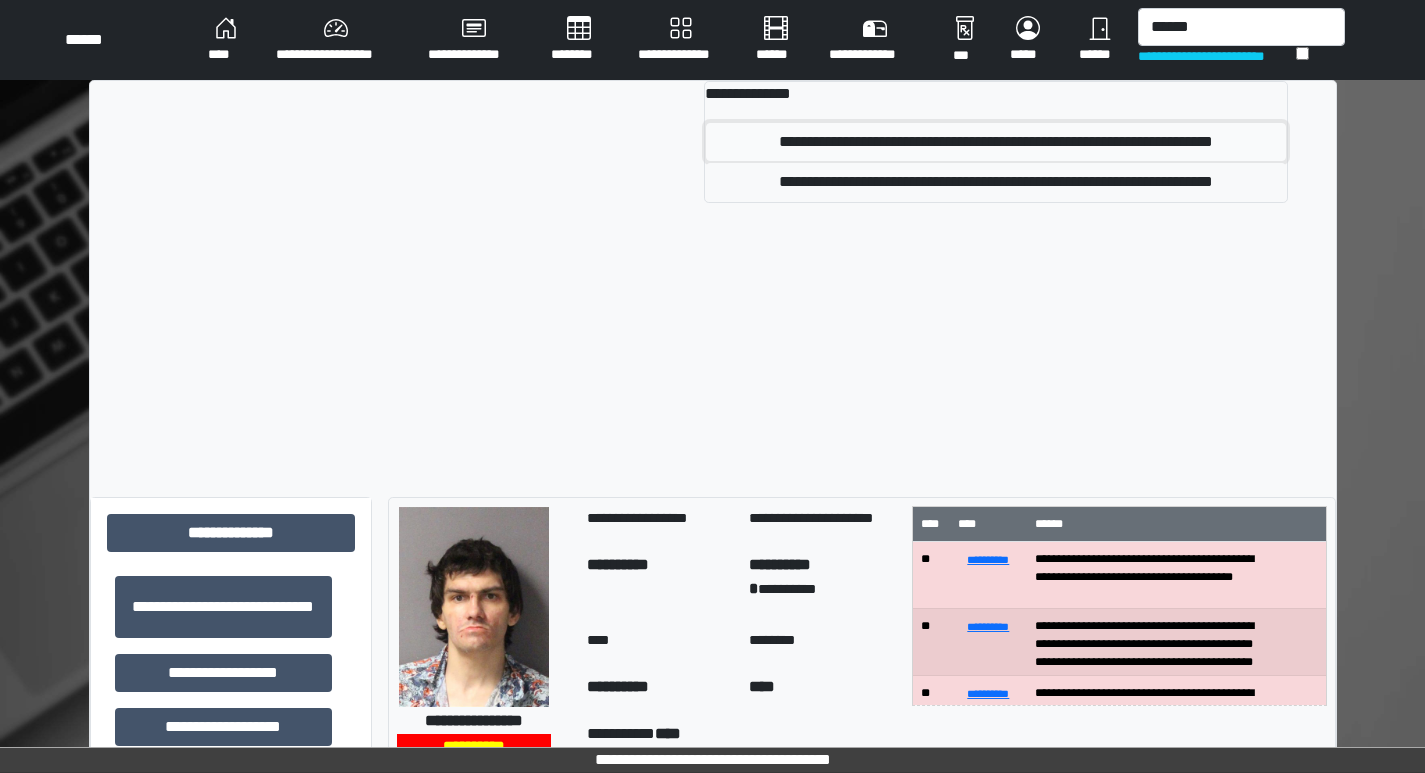 click on "**********" at bounding box center (996, 142) 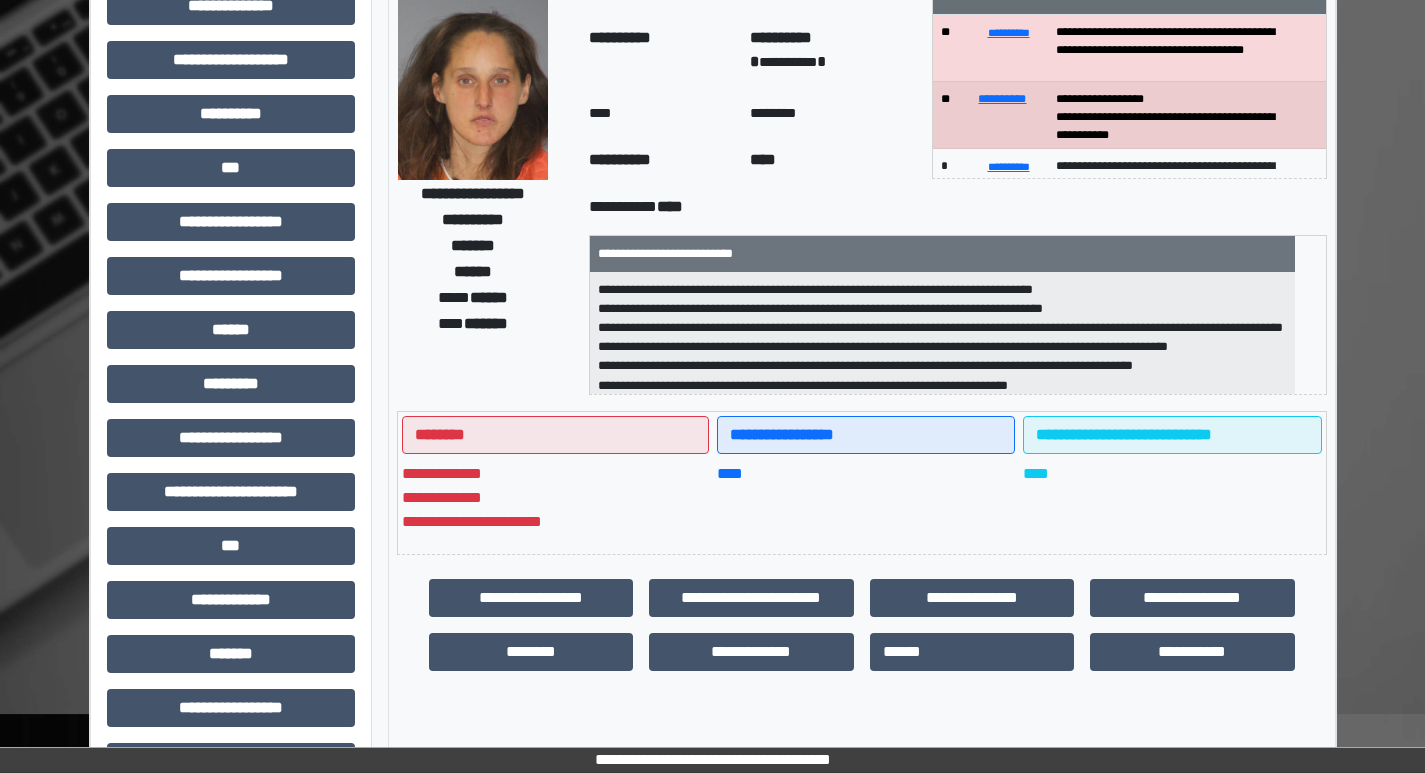 scroll, scrollTop: 0, scrollLeft: 0, axis: both 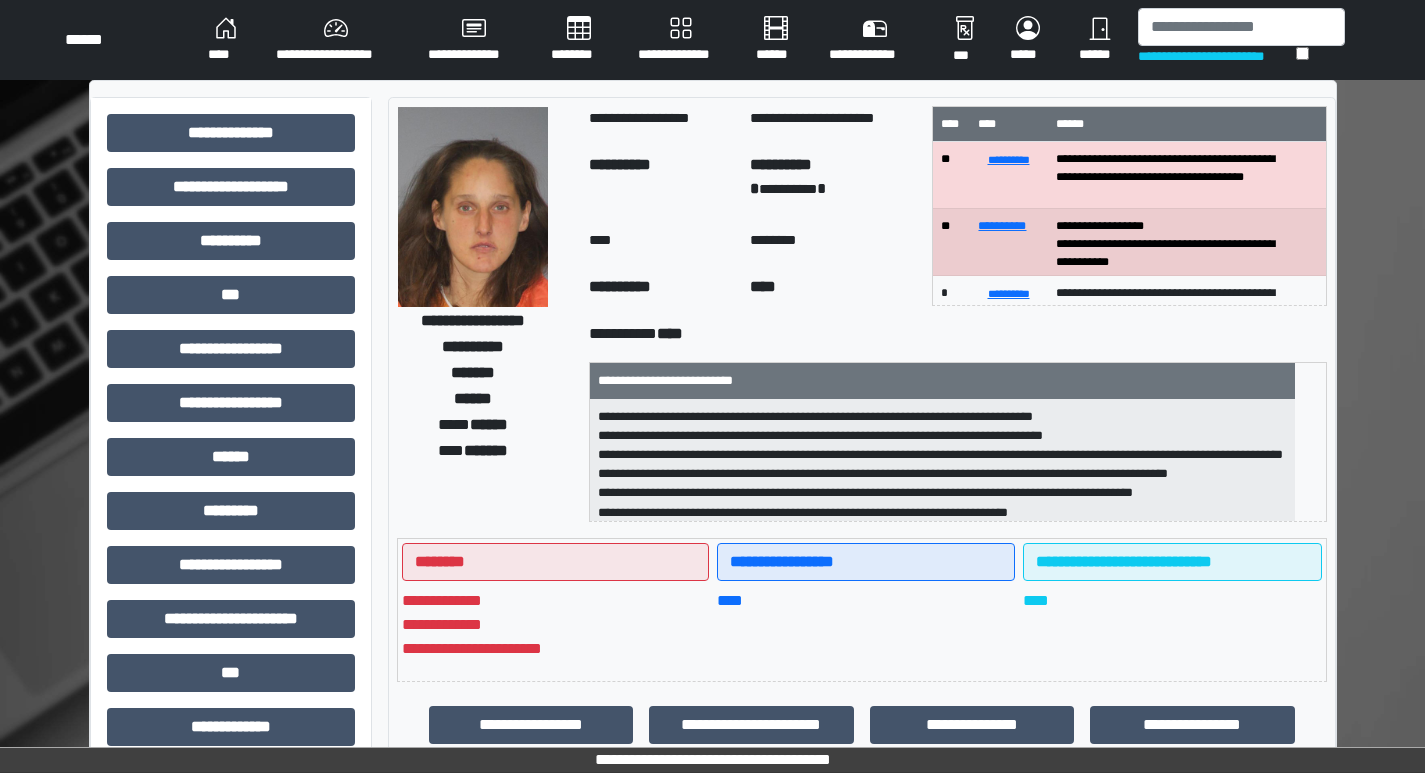 click on "**********" at bounding box center [231, 627] 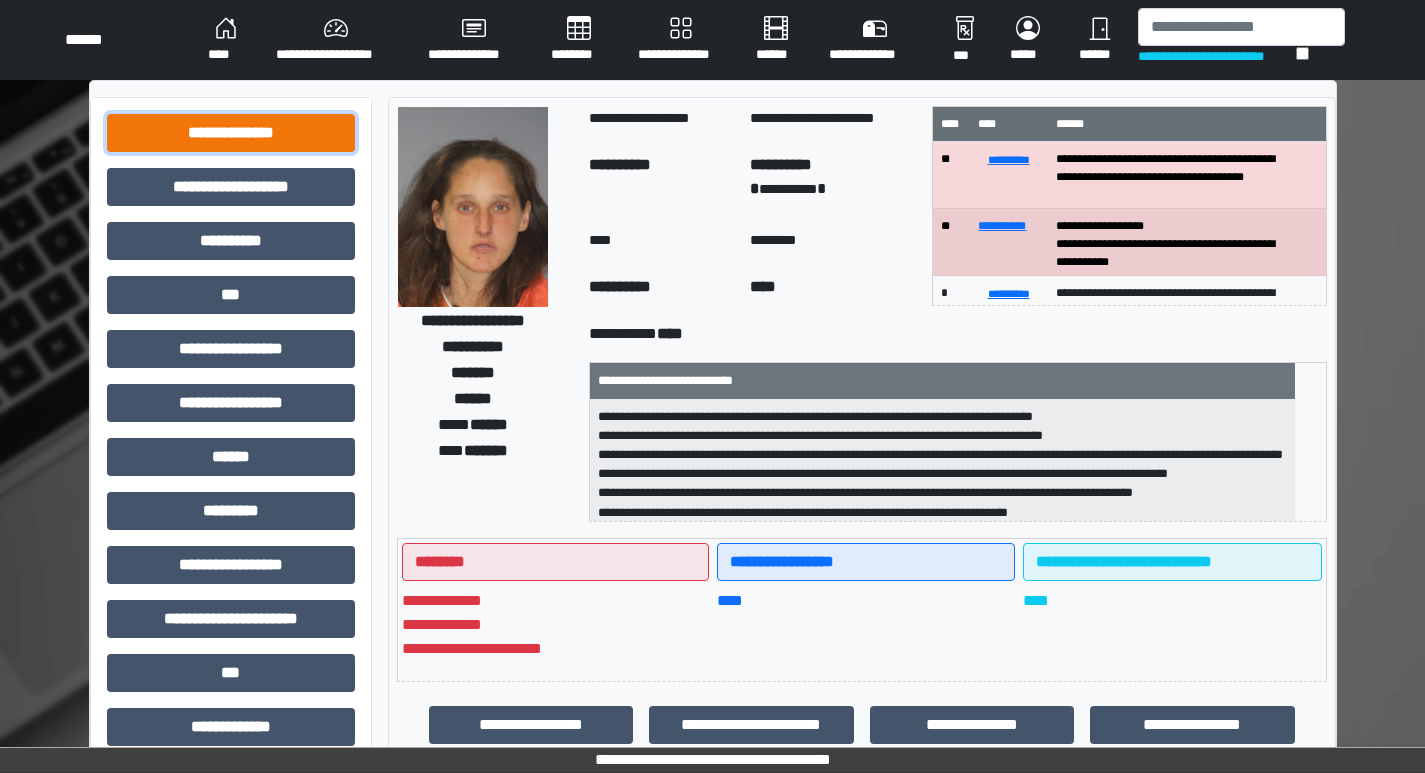 click on "**********" at bounding box center (231, 133) 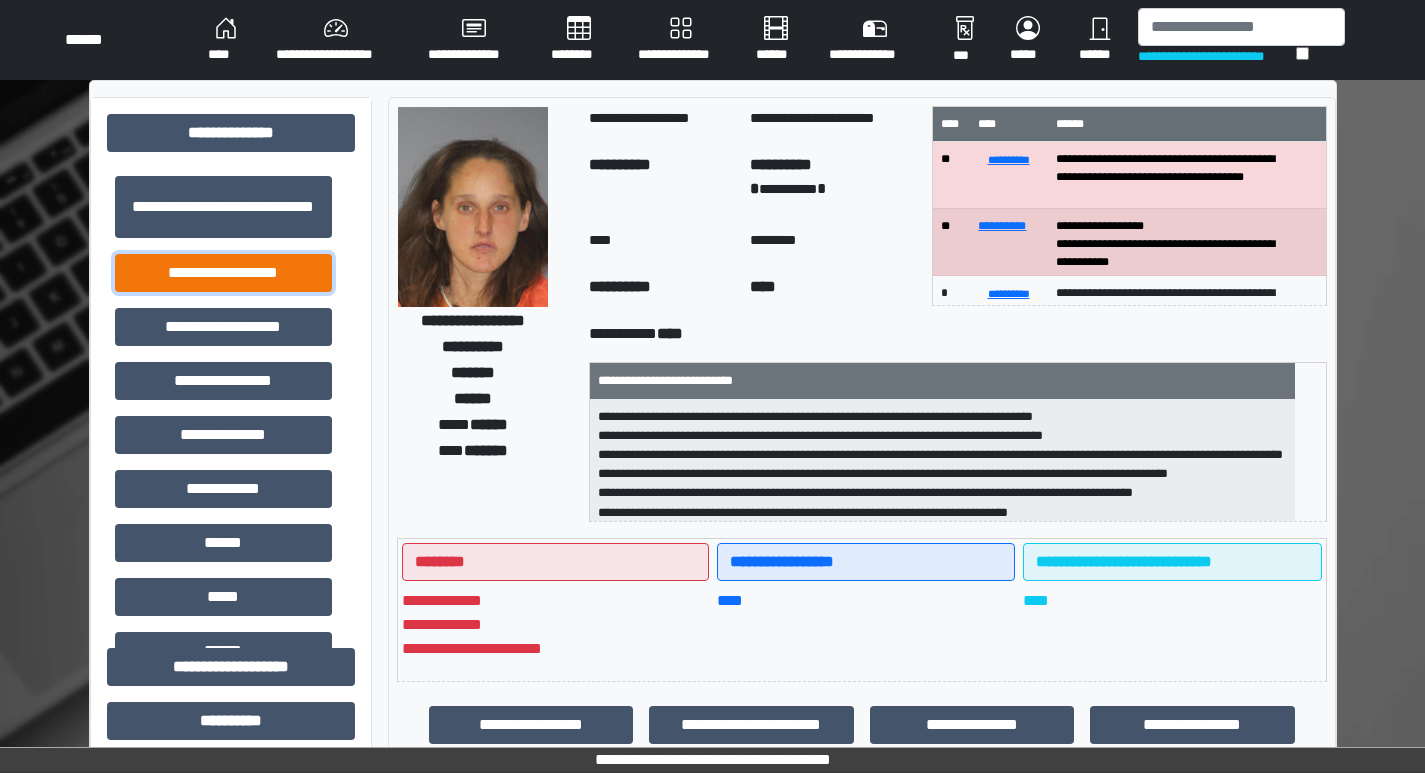 click on "**********" at bounding box center [223, 273] 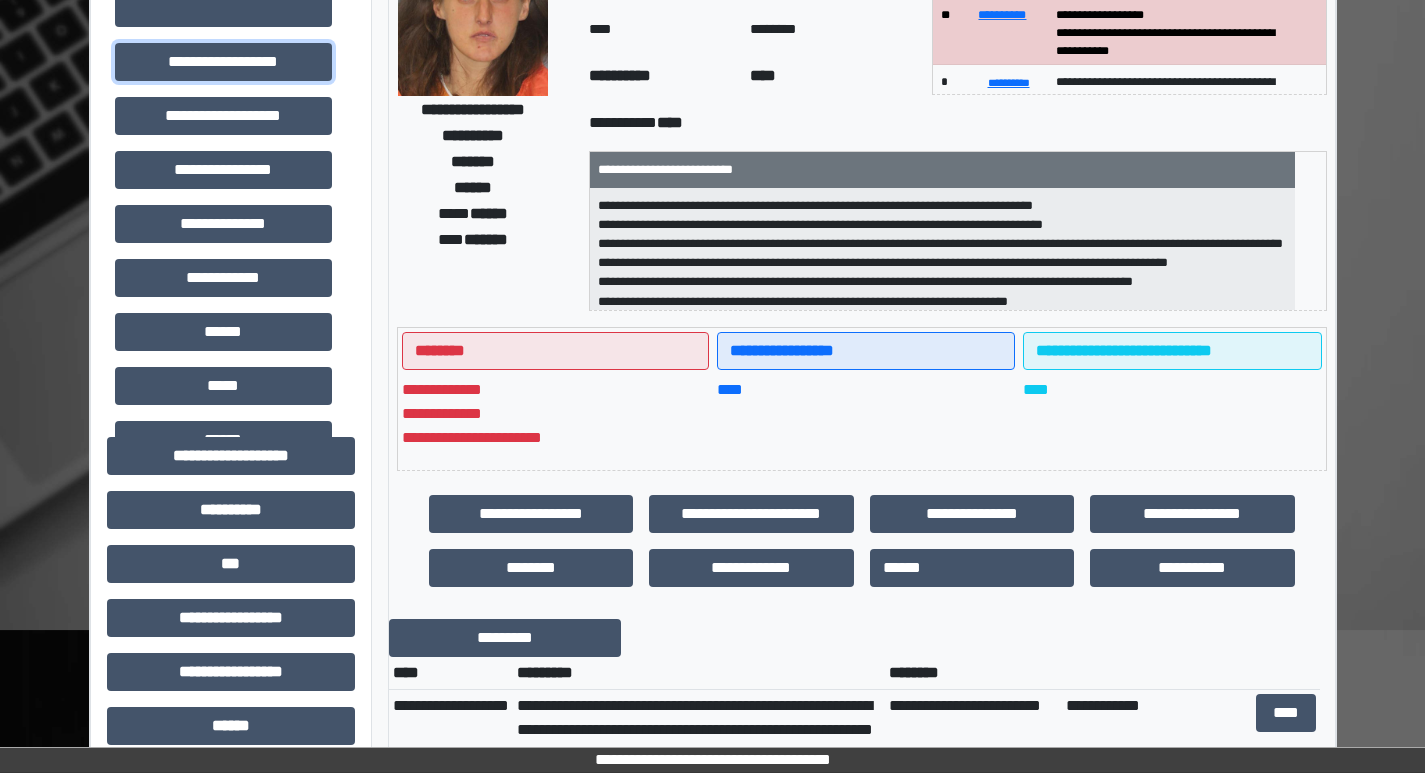 scroll, scrollTop: 300, scrollLeft: 0, axis: vertical 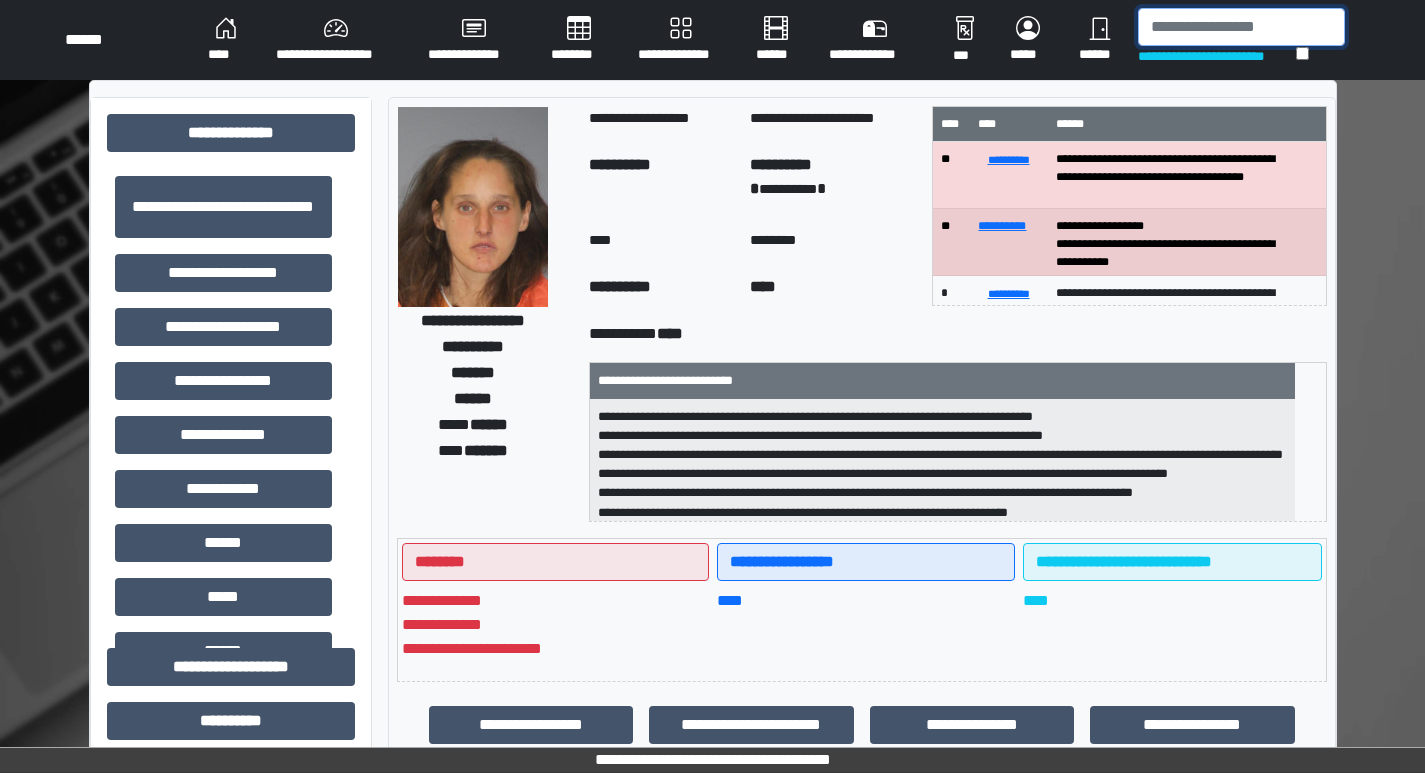 click at bounding box center [1241, 27] 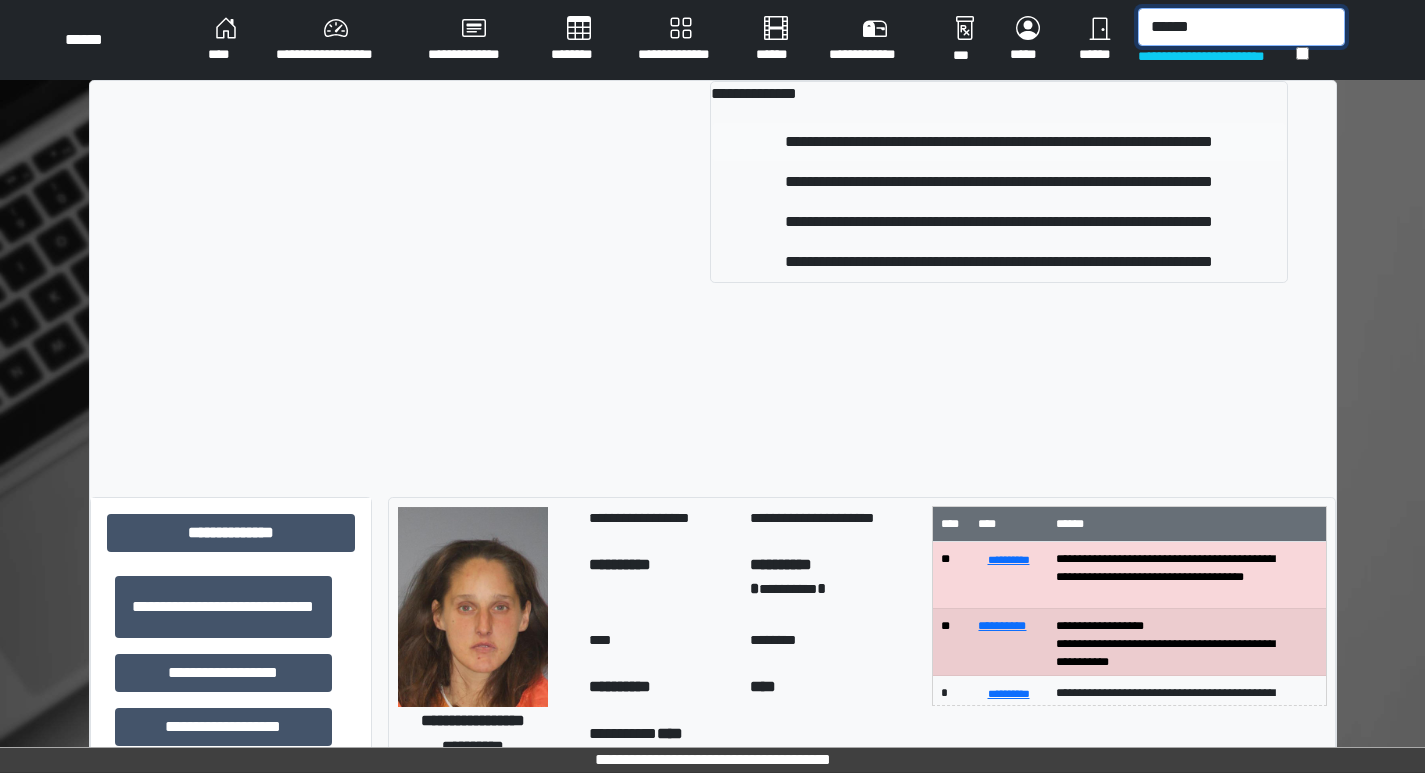 type on "******" 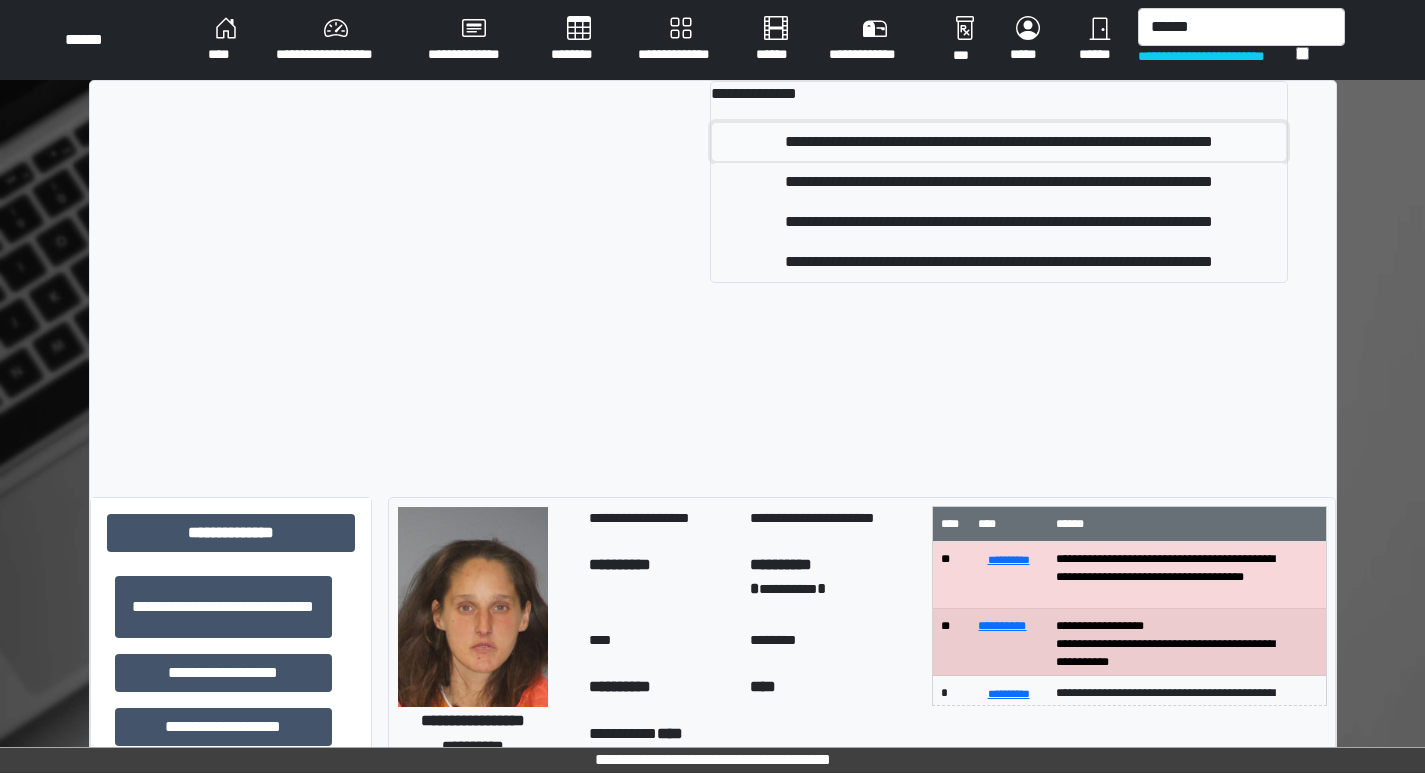 click on "**********" at bounding box center (998, 142) 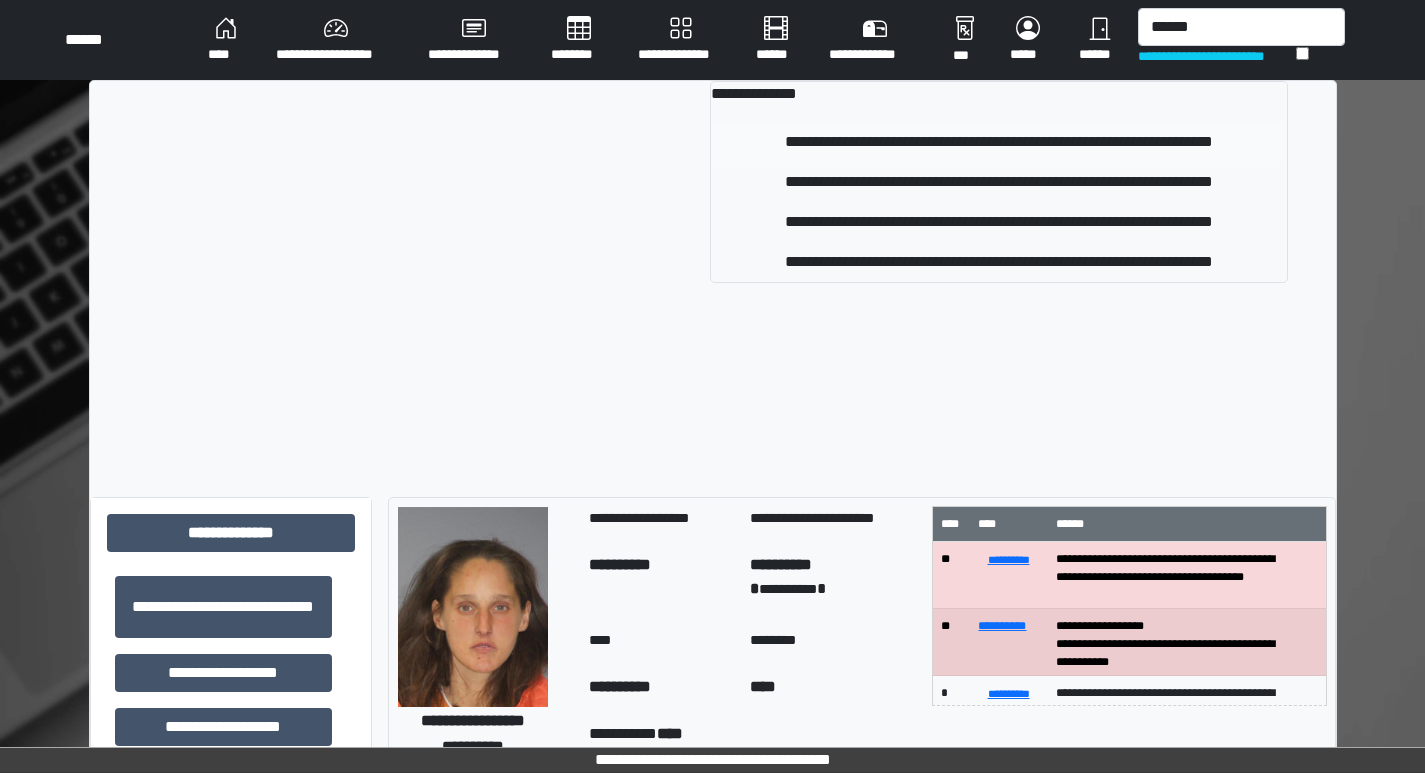 type 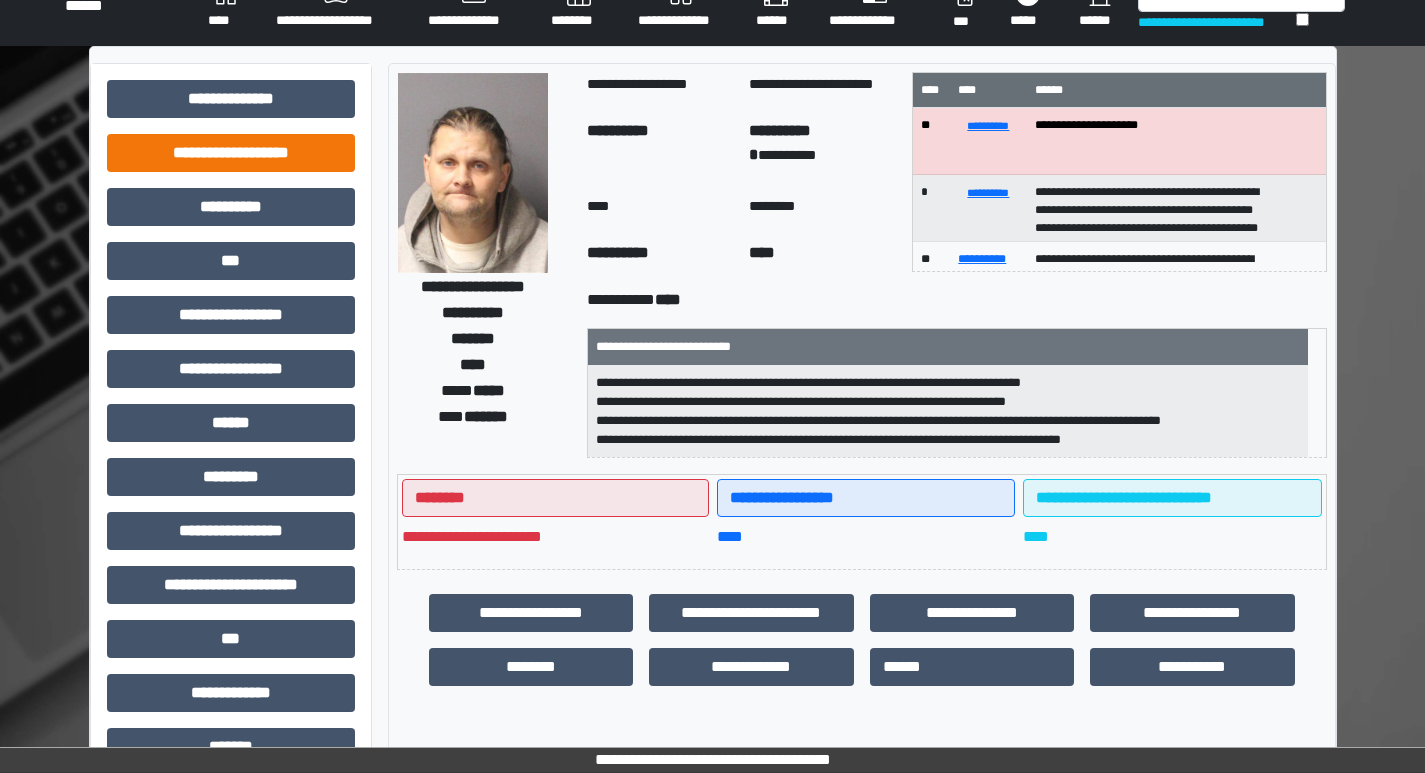 scroll, scrollTop: 0, scrollLeft: 0, axis: both 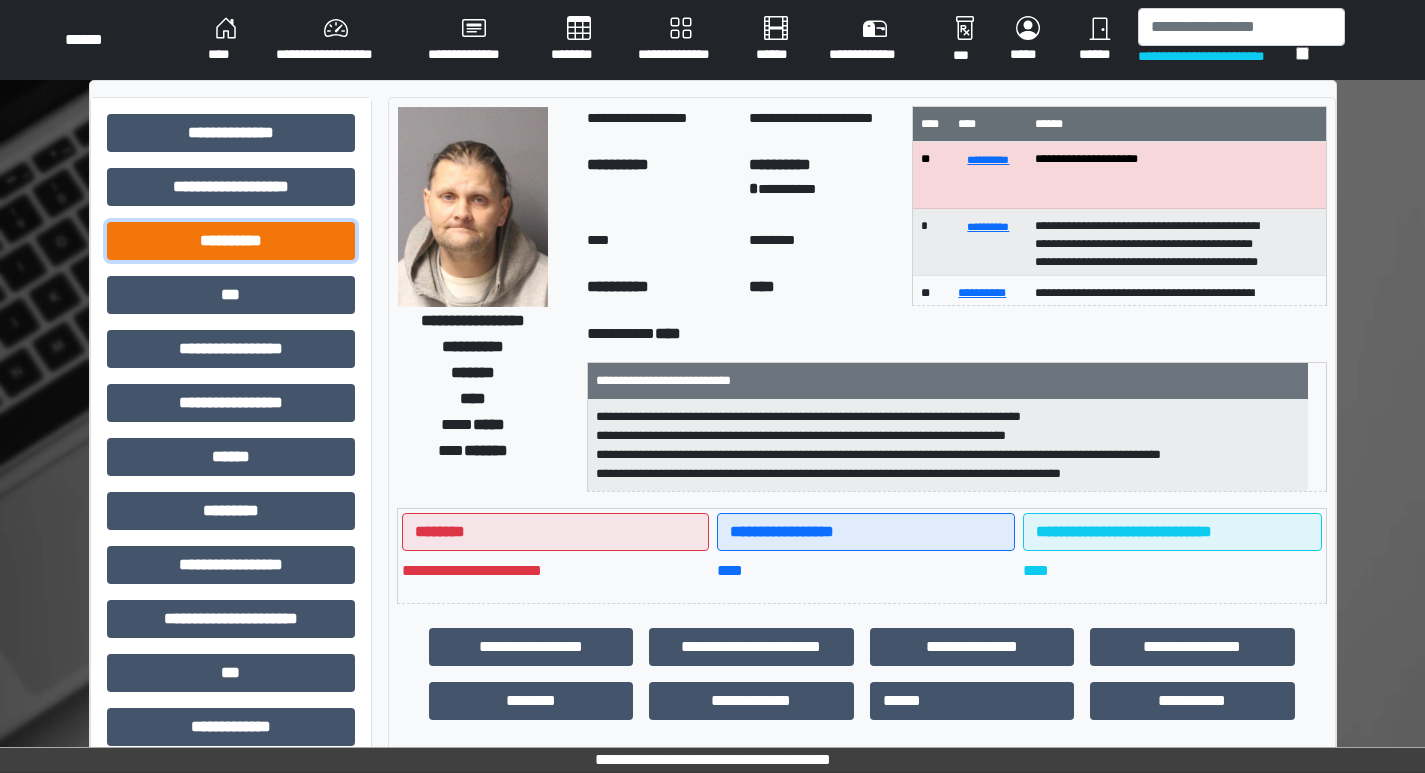 click on "**********" at bounding box center [231, 241] 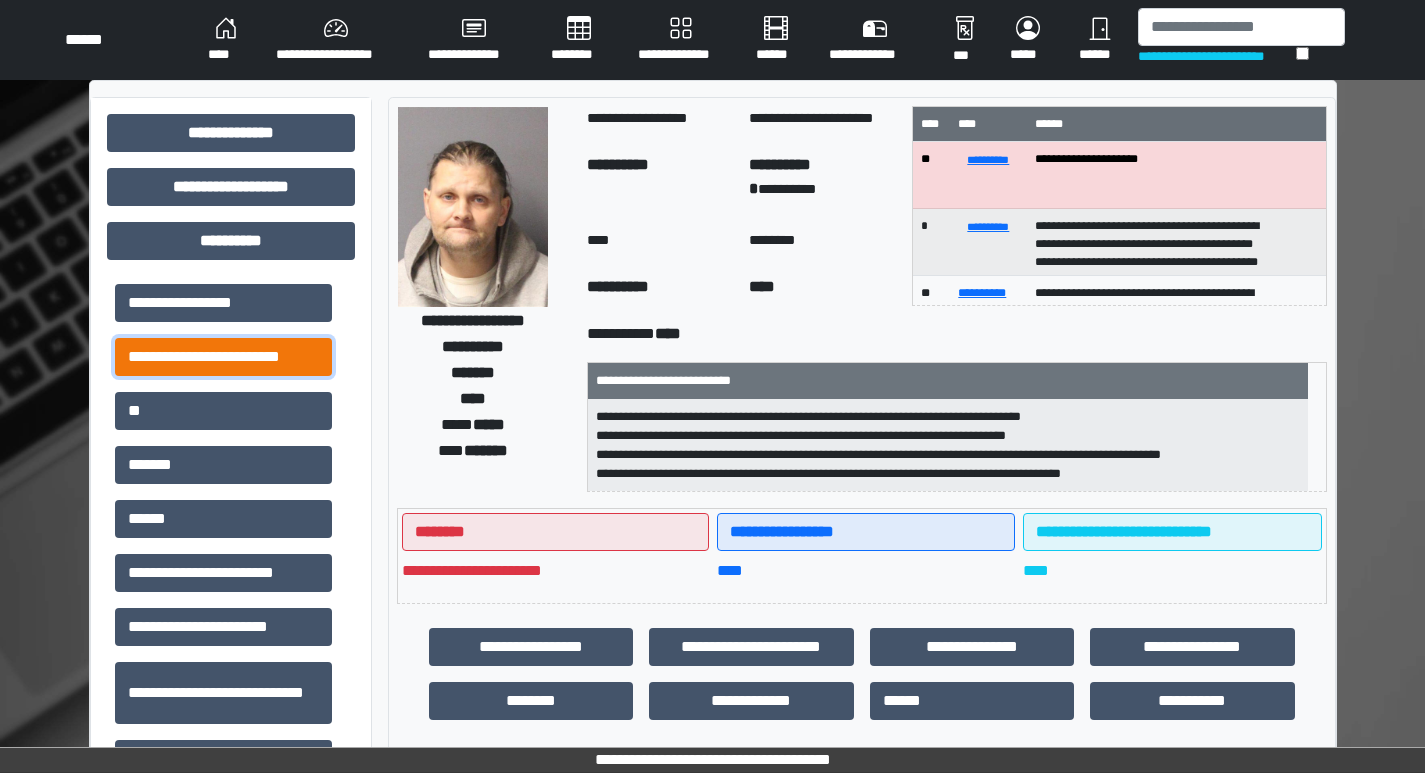 click on "**********" at bounding box center (223, 357) 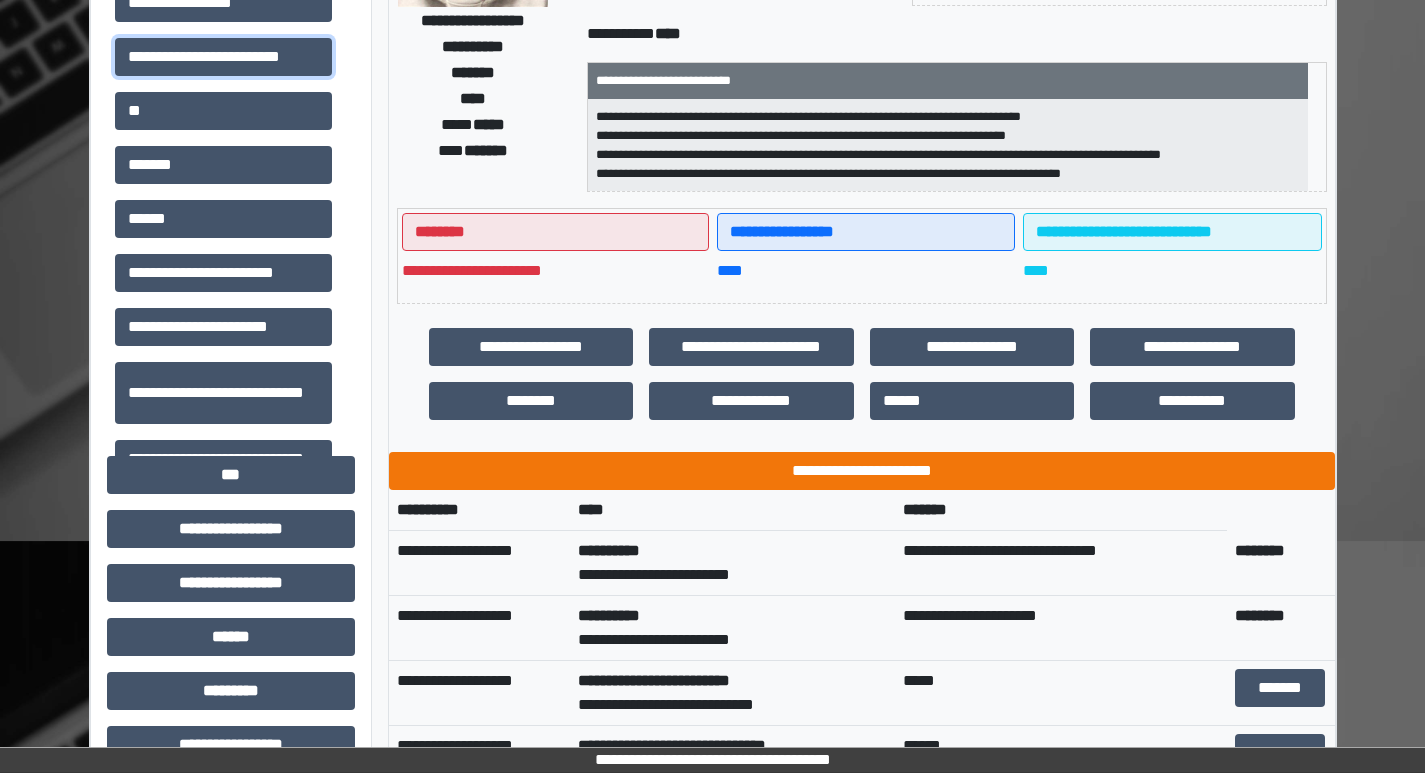 scroll, scrollTop: 400, scrollLeft: 0, axis: vertical 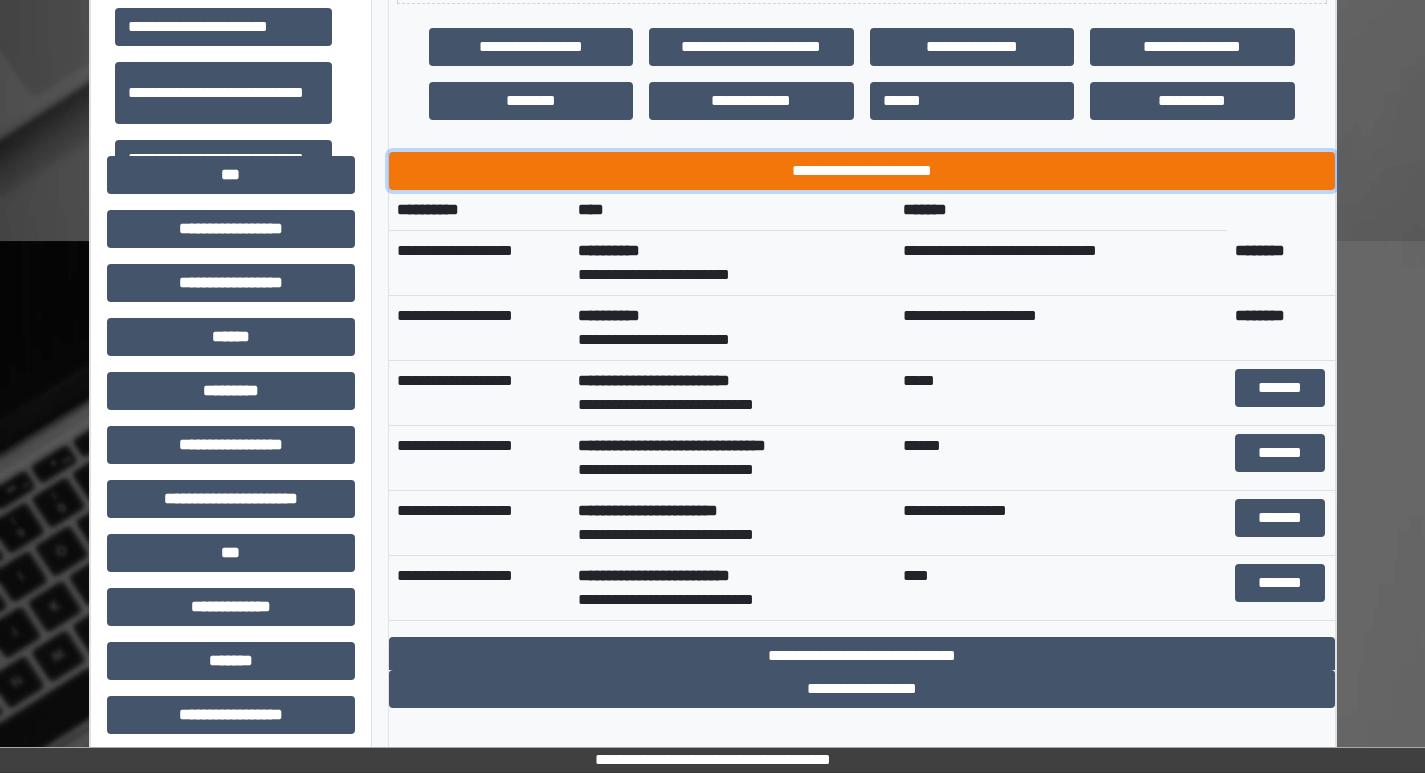 click on "**********" at bounding box center (862, 171) 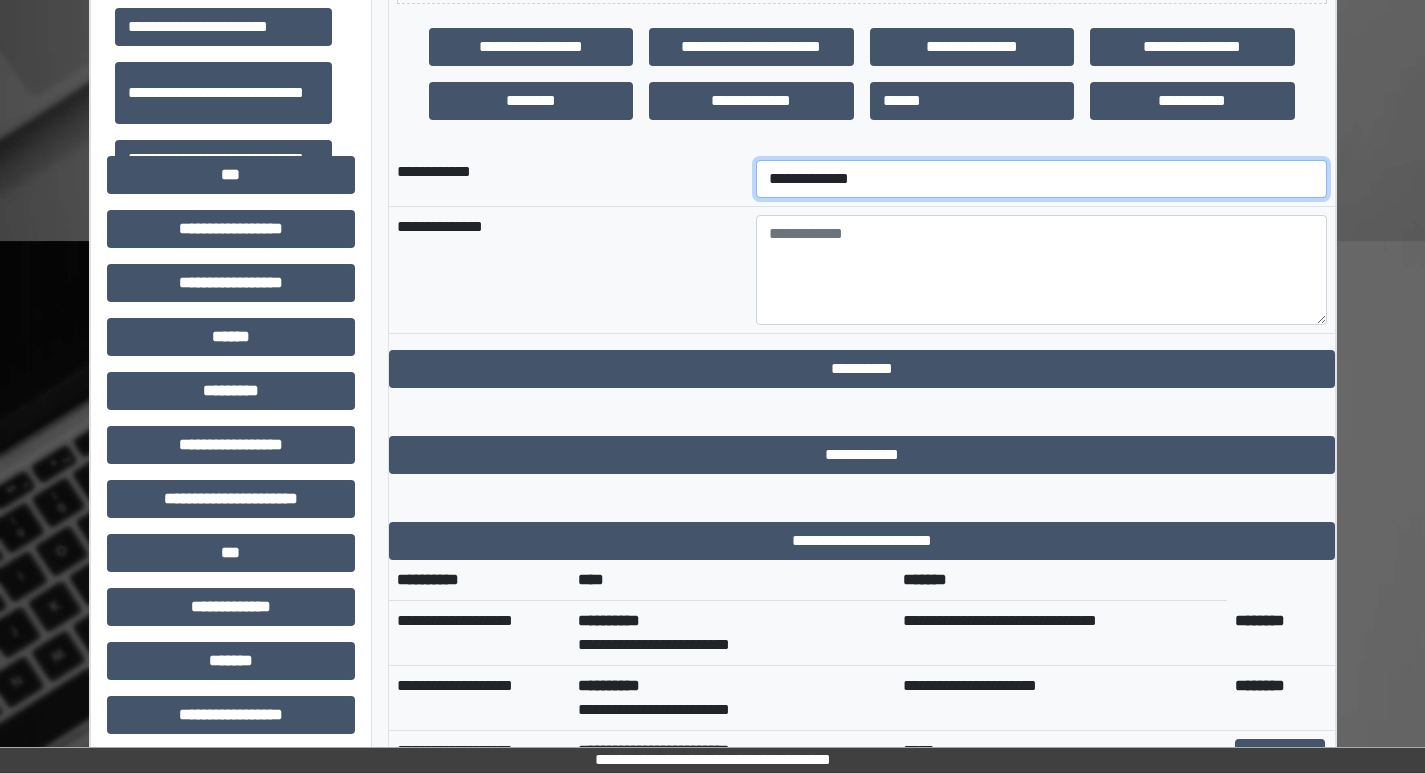 click on "**********" at bounding box center [1041, 179] 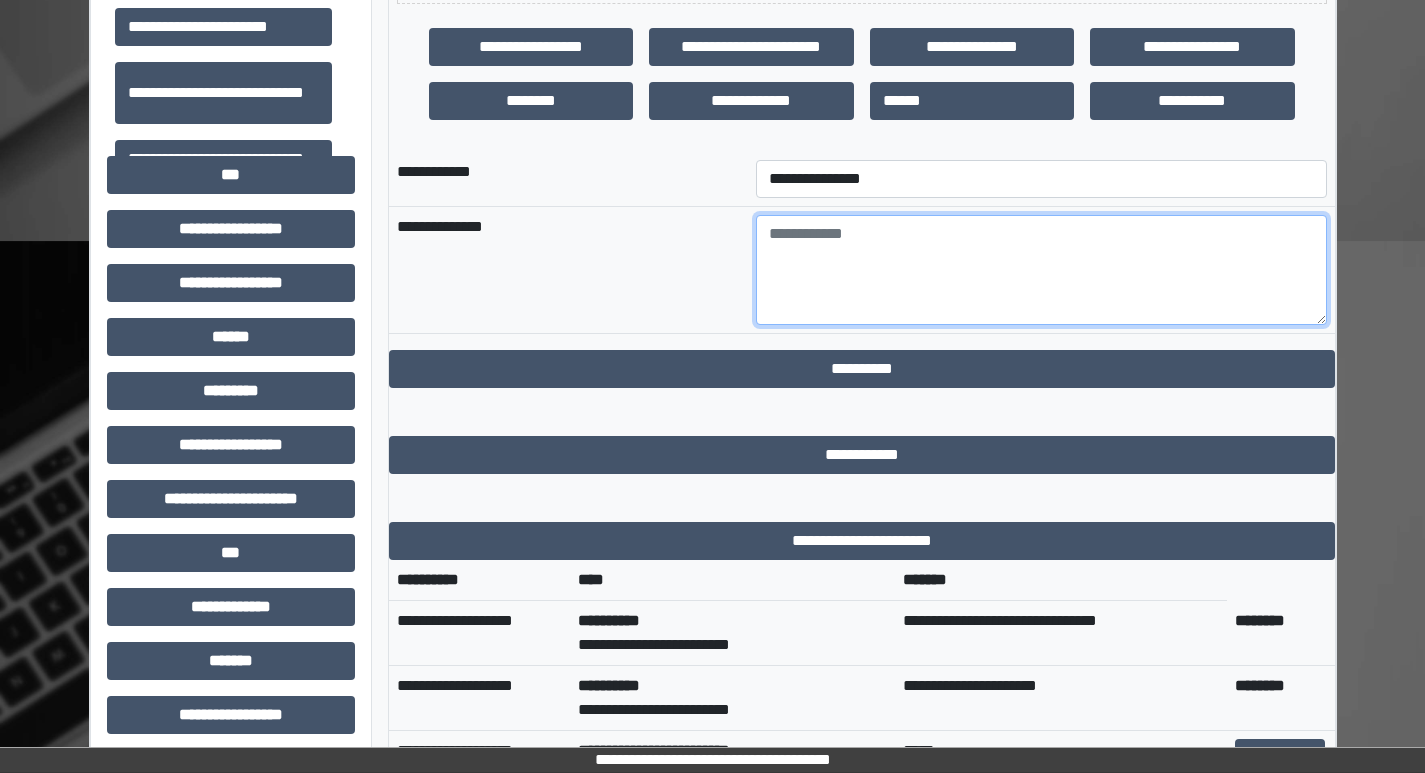 drag, startPoint x: 841, startPoint y: 282, endPoint x: 798, endPoint y: 279, distance: 43.104523 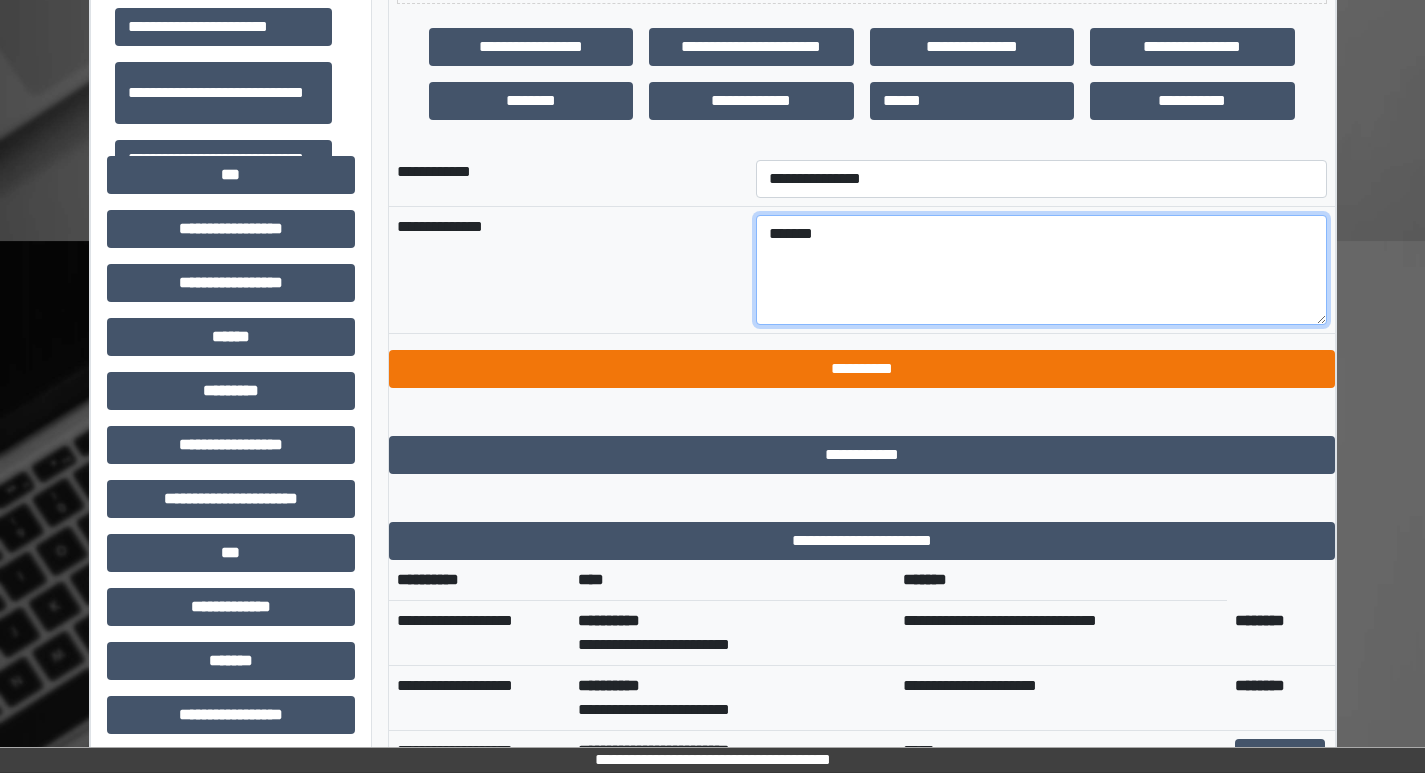 type on "*******" 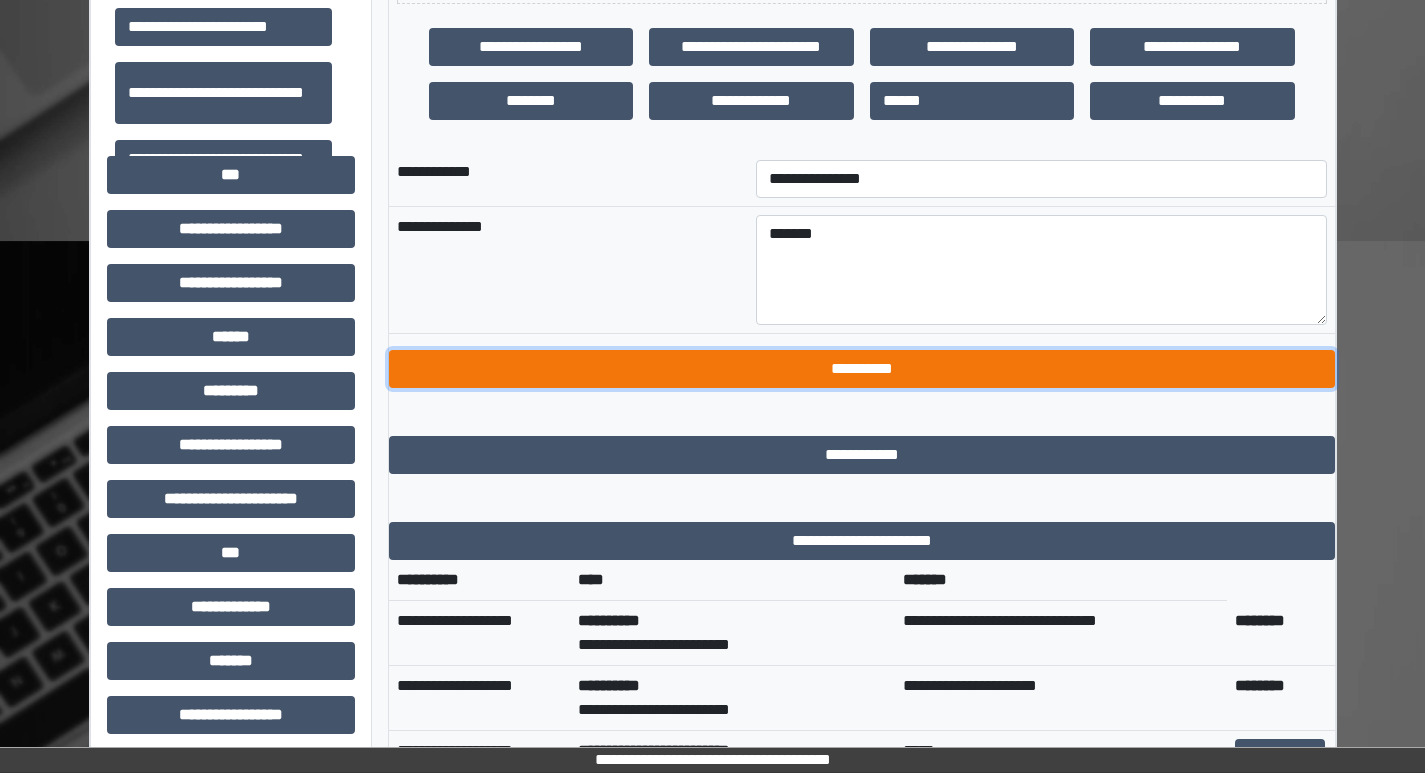 click on "**********" at bounding box center (862, 369) 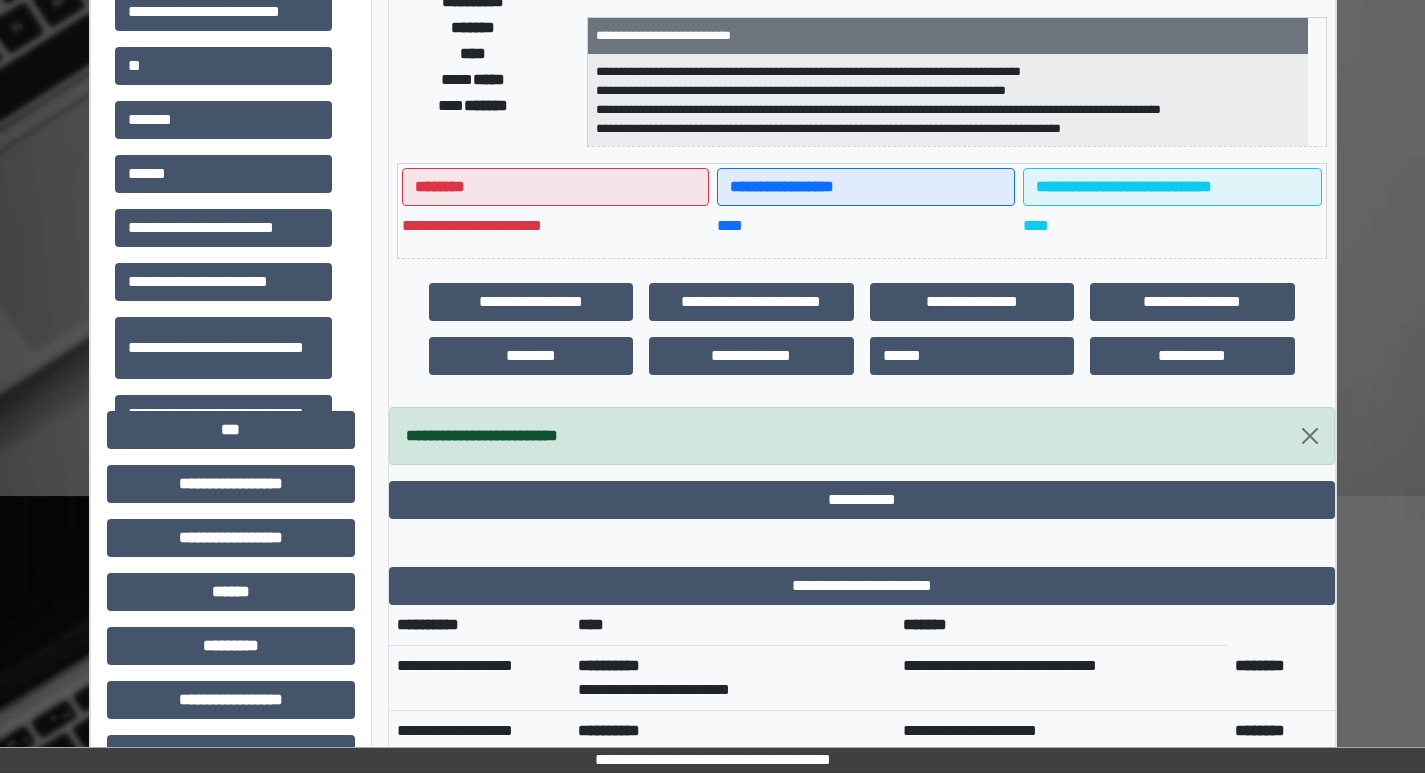 scroll, scrollTop: 300, scrollLeft: 0, axis: vertical 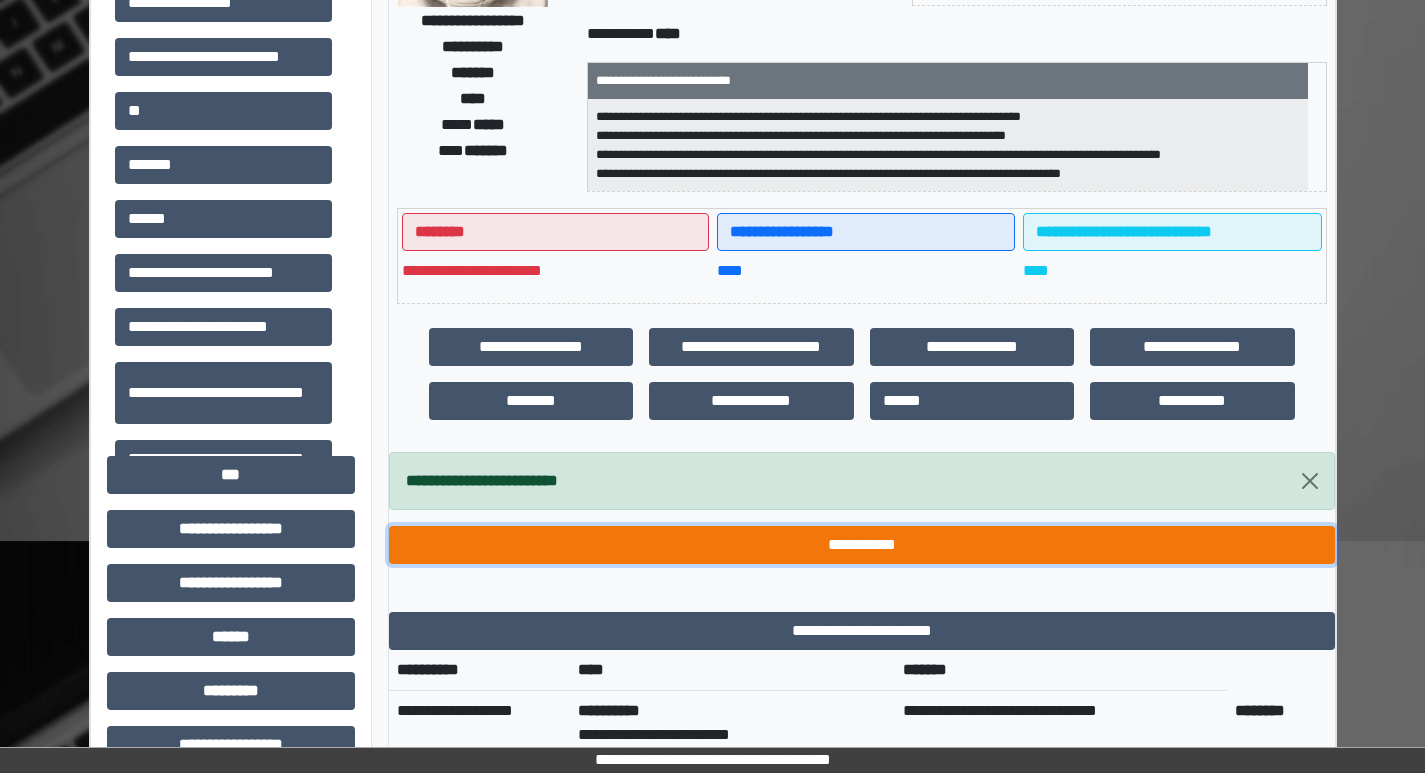 click on "**********" at bounding box center [862, 545] 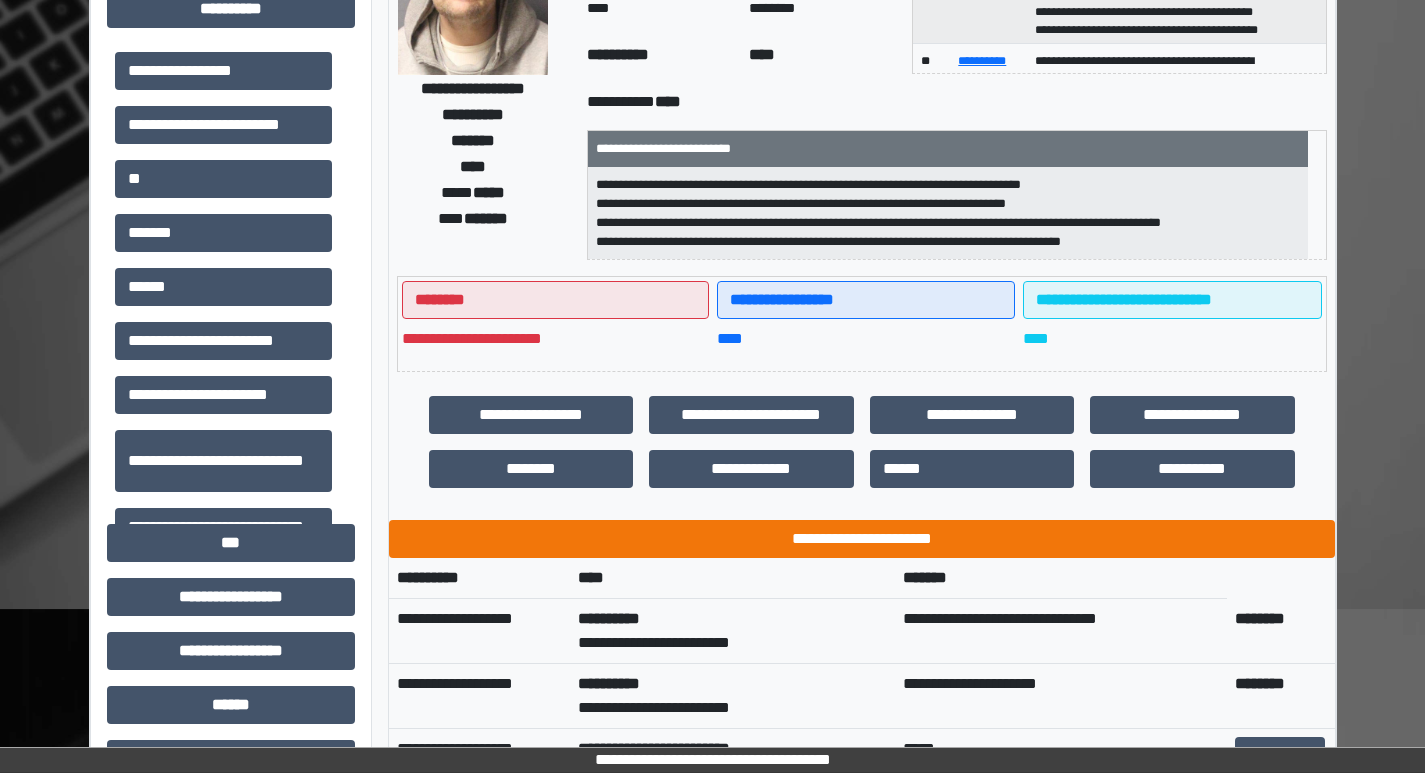 scroll, scrollTop: 0, scrollLeft: 0, axis: both 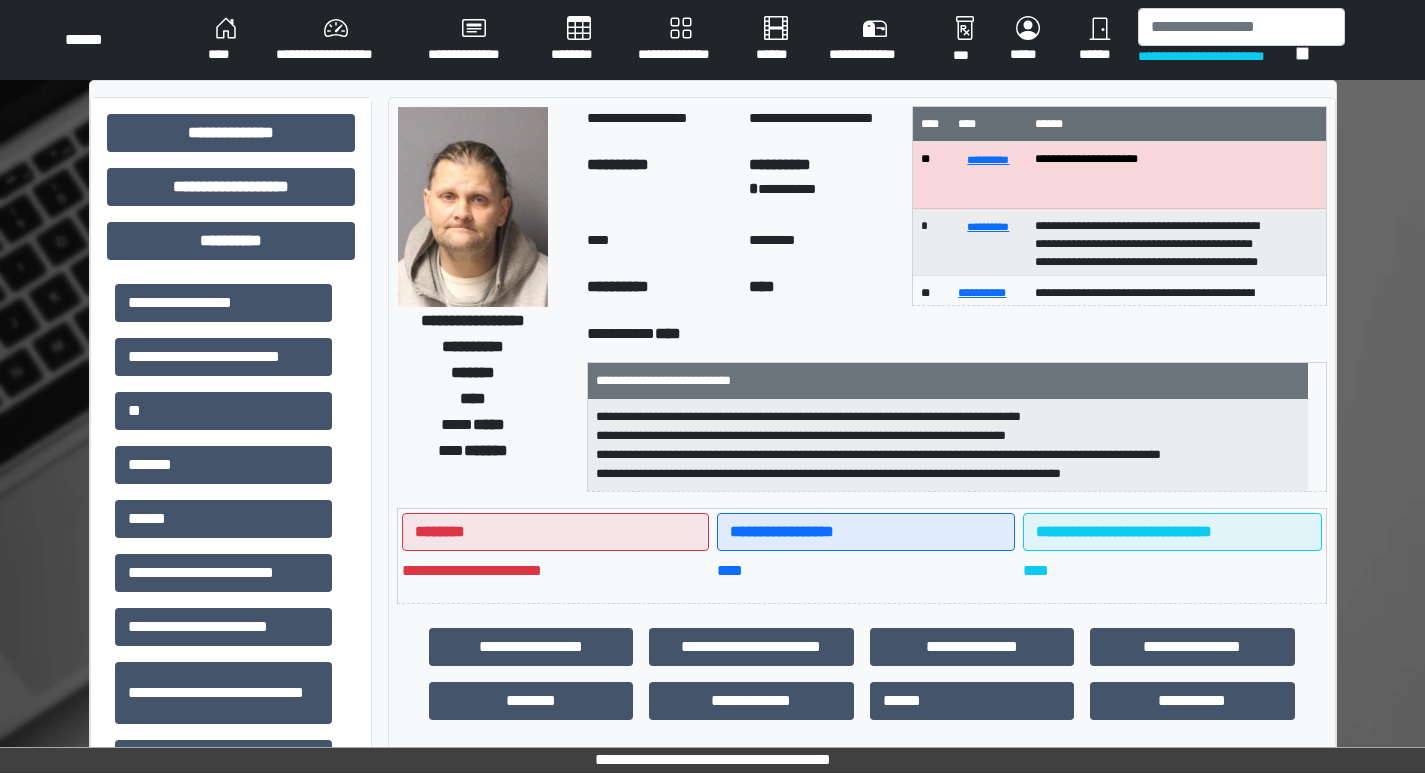 click at bounding box center [473, 207] 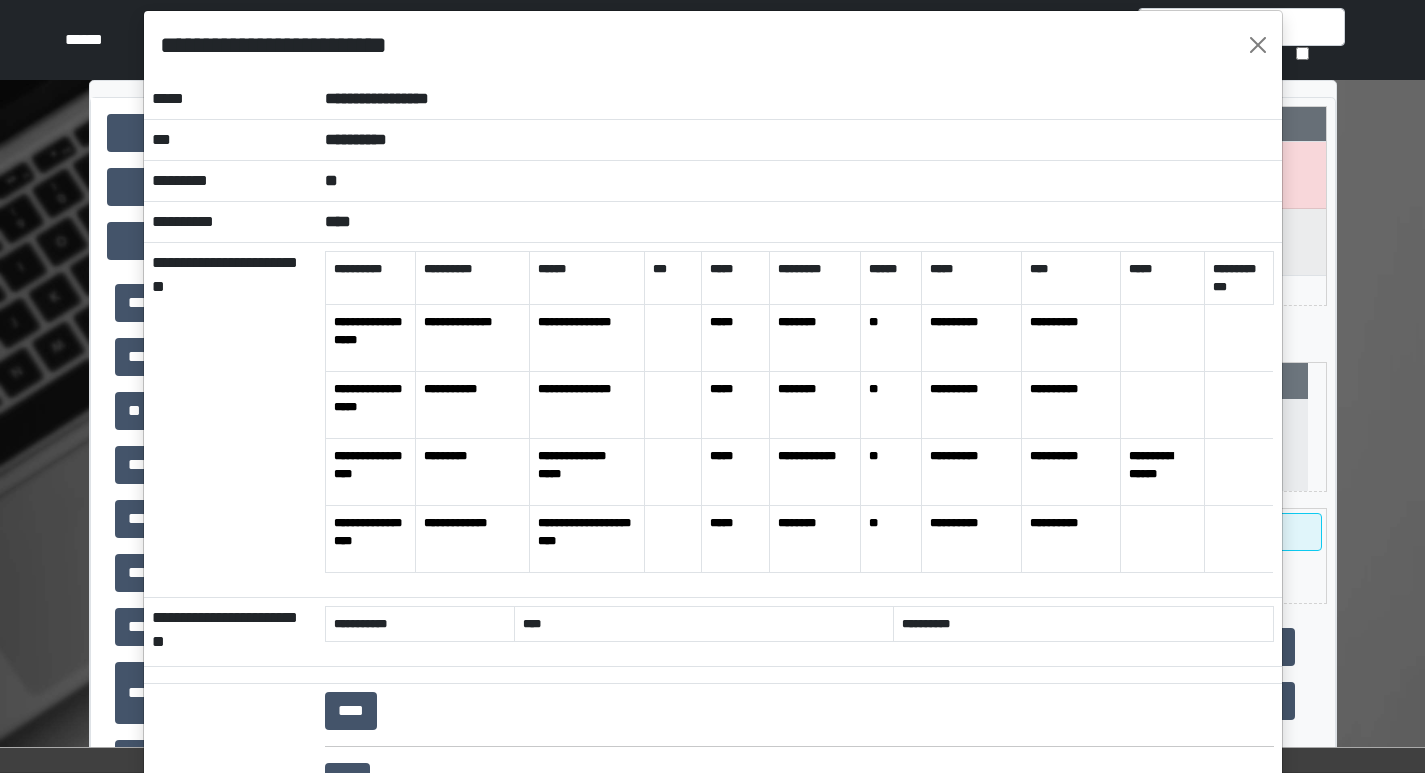 scroll, scrollTop: 0, scrollLeft: 0, axis: both 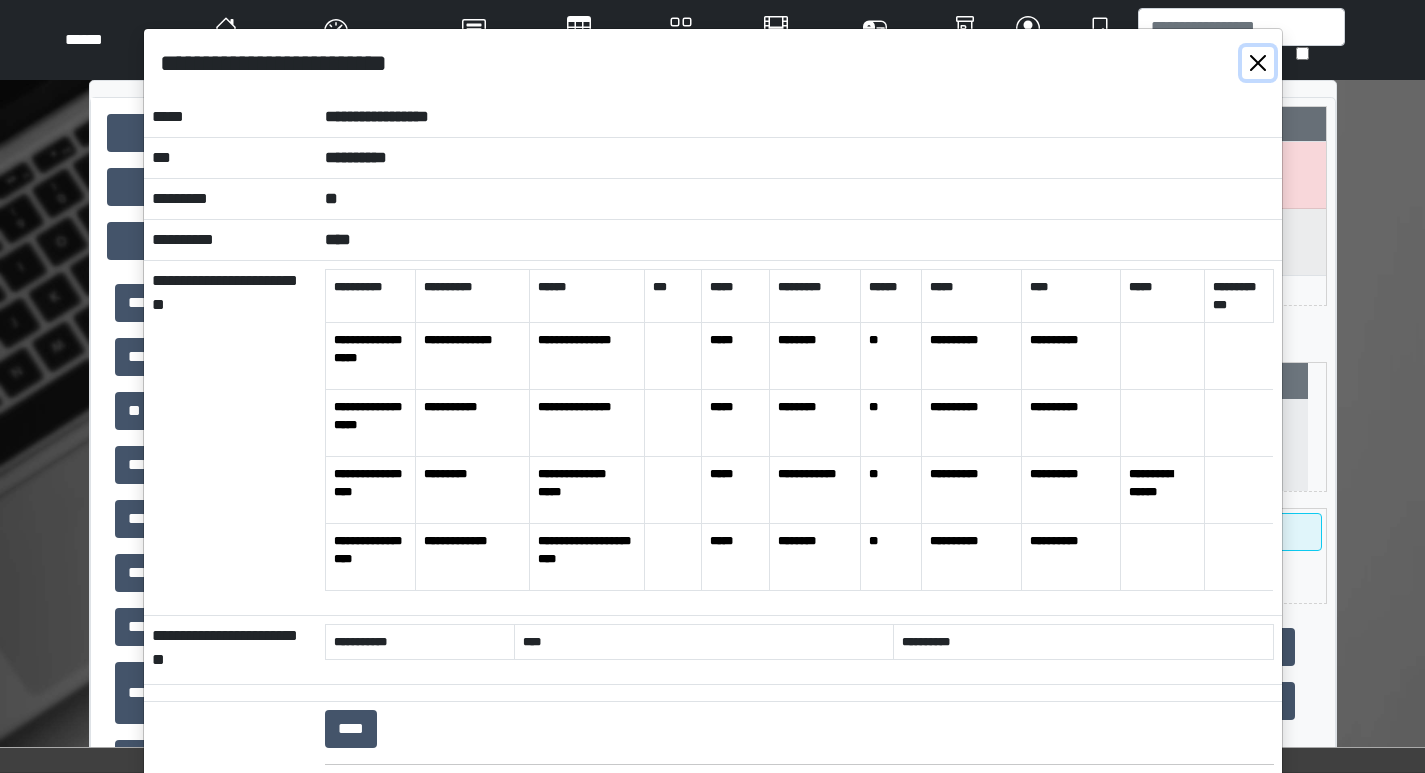click at bounding box center (1258, 63) 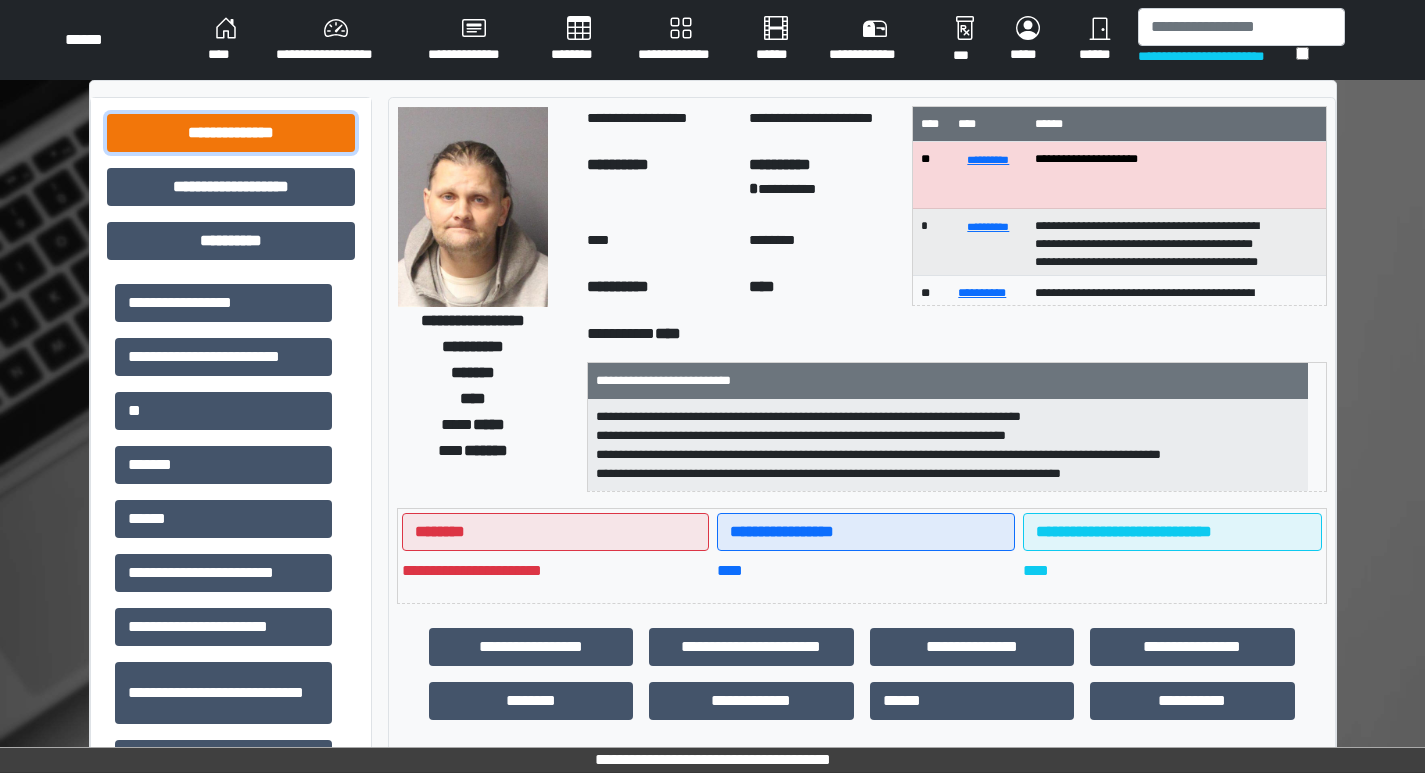 click on "**********" at bounding box center (231, 133) 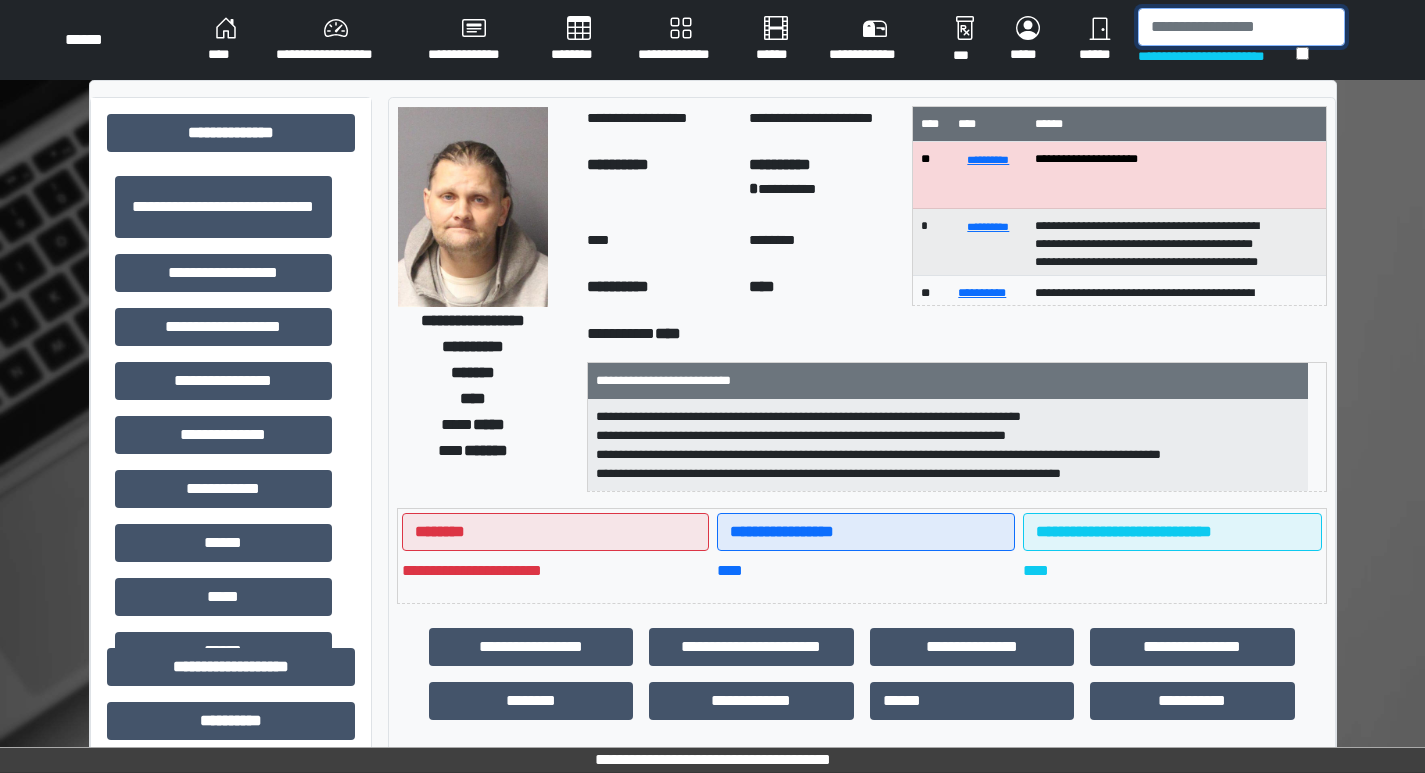 click at bounding box center (1241, 27) 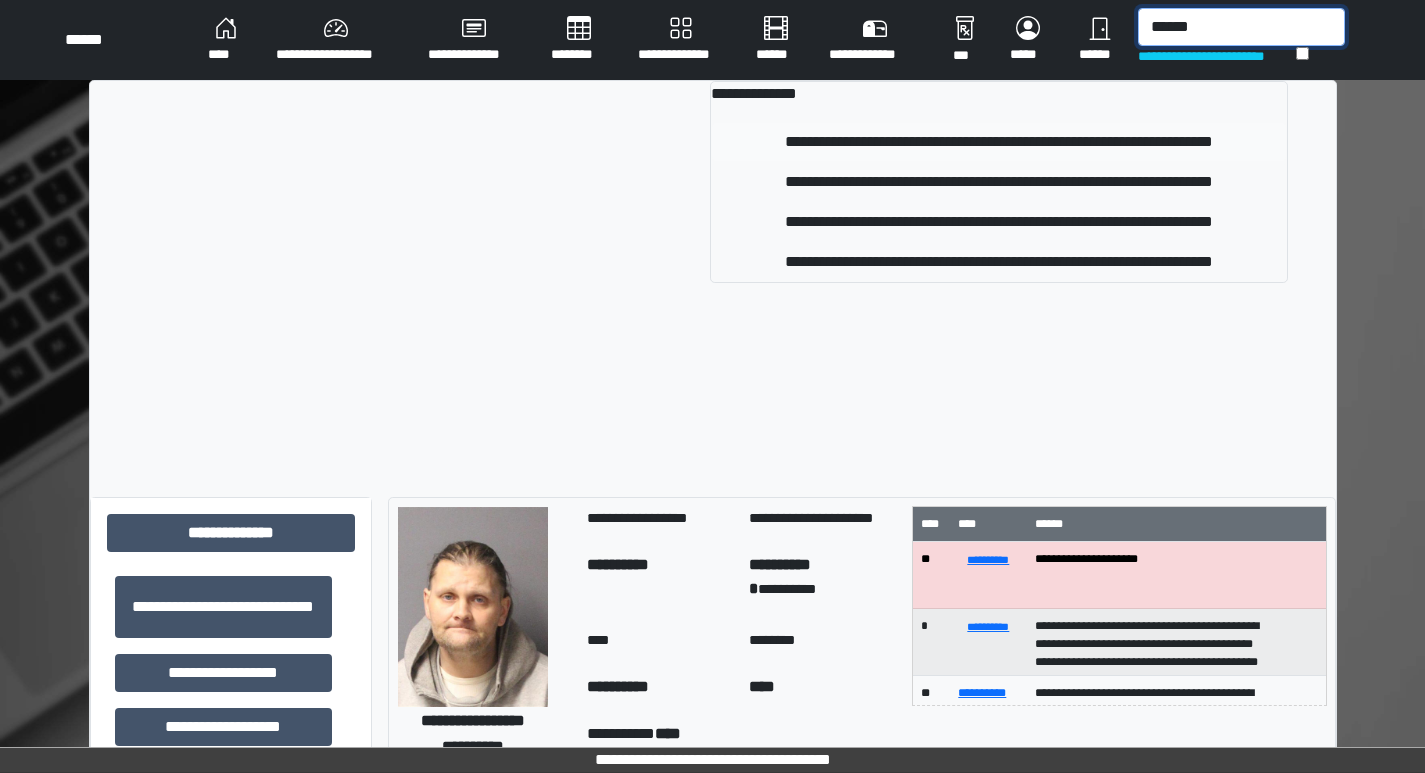 type on "******" 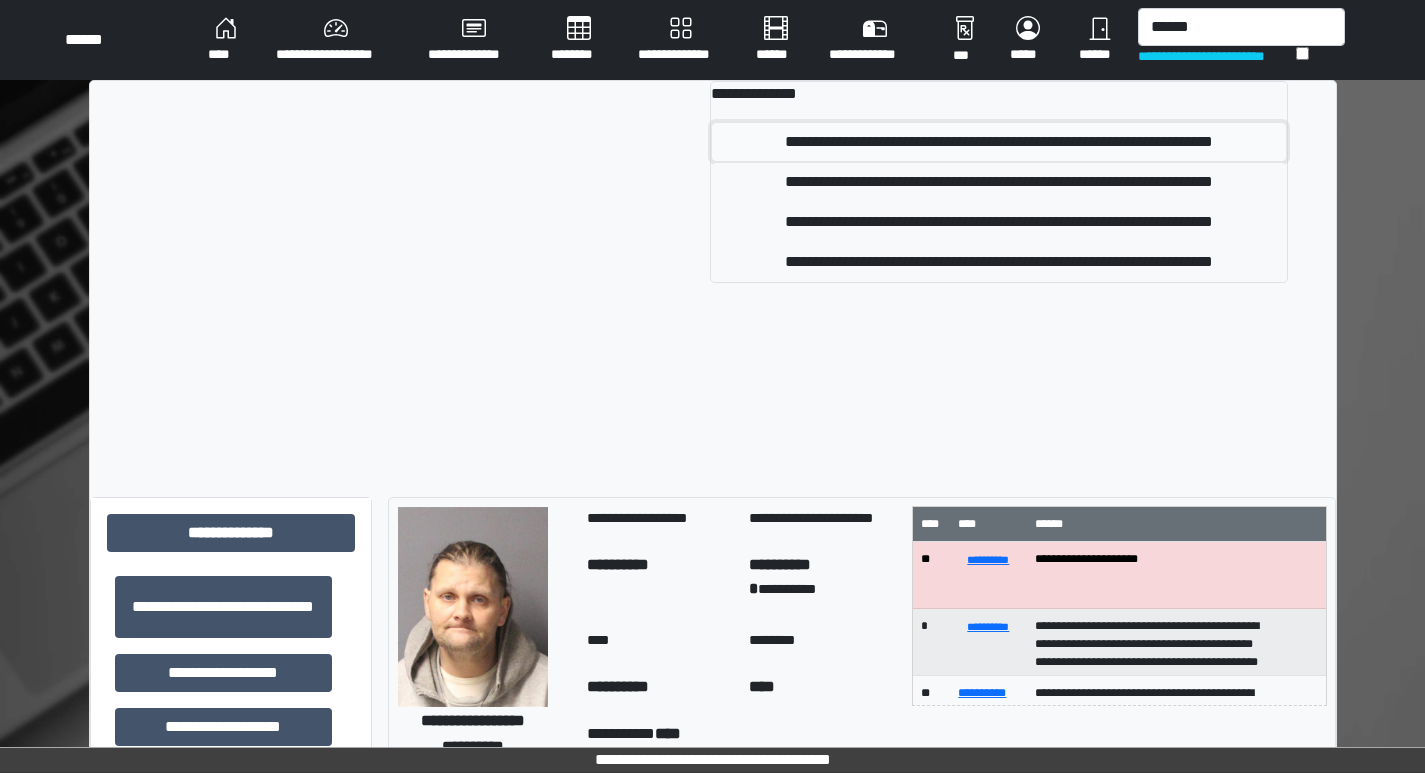 click on "**********" at bounding box center (998, 142) 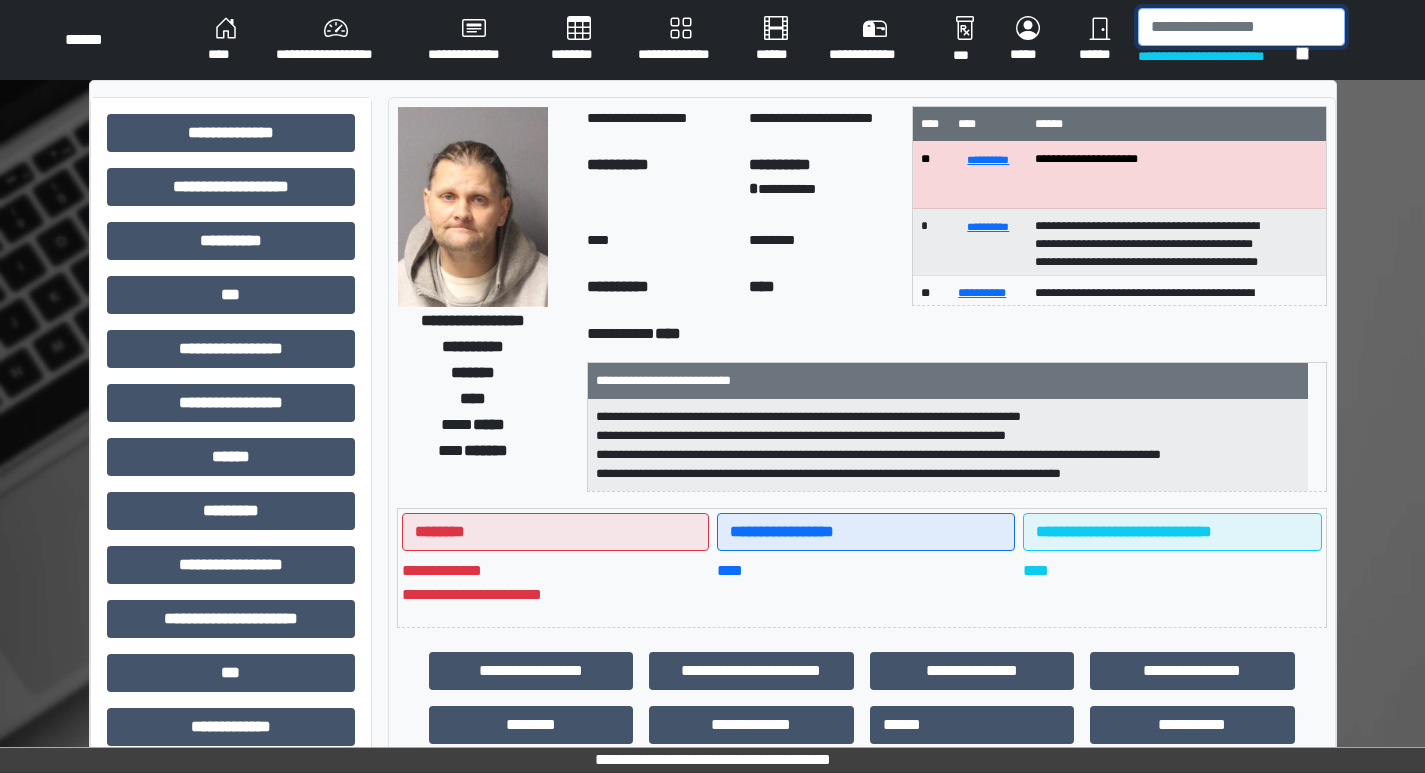 click at bounding box center [1241, 27] 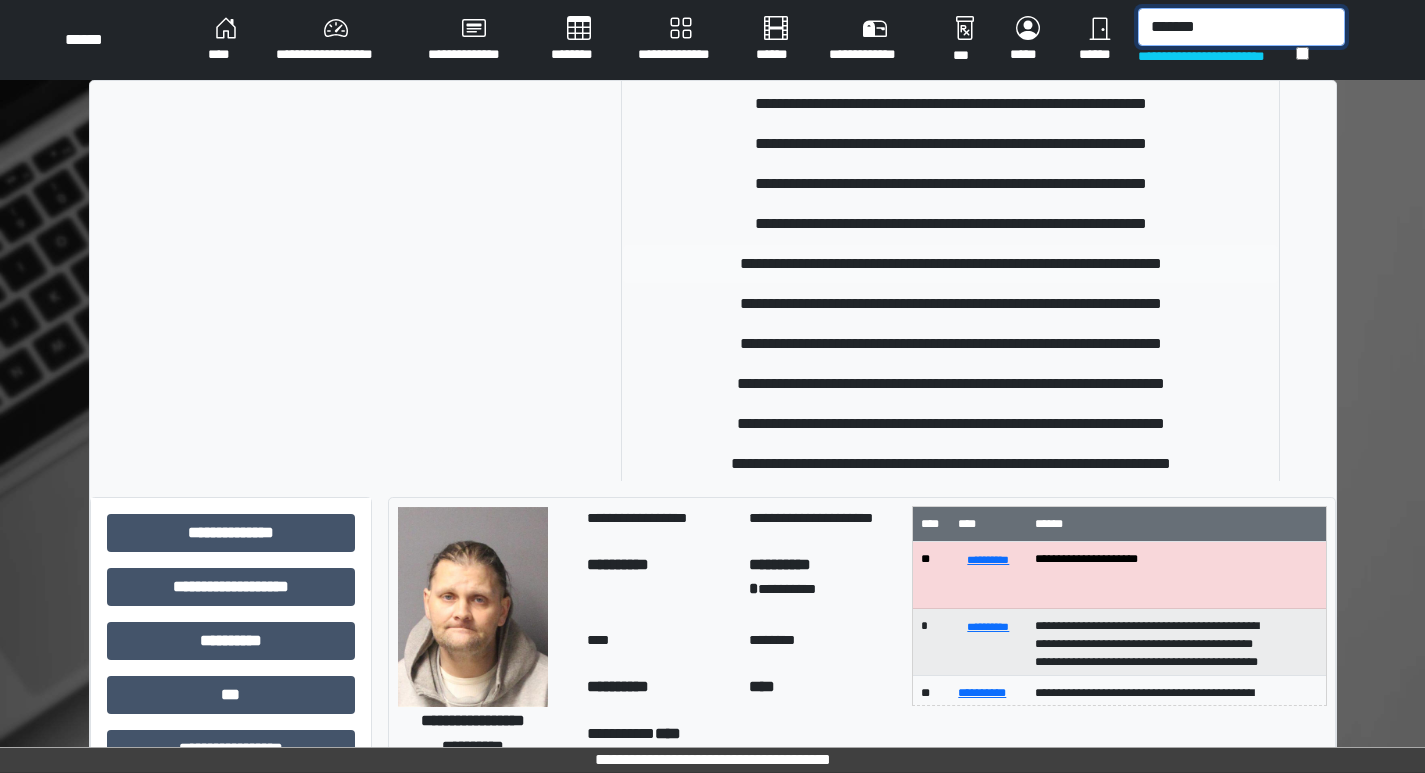 scroll, scrollTop: 200, scrollLeft: 0, axis: vertical 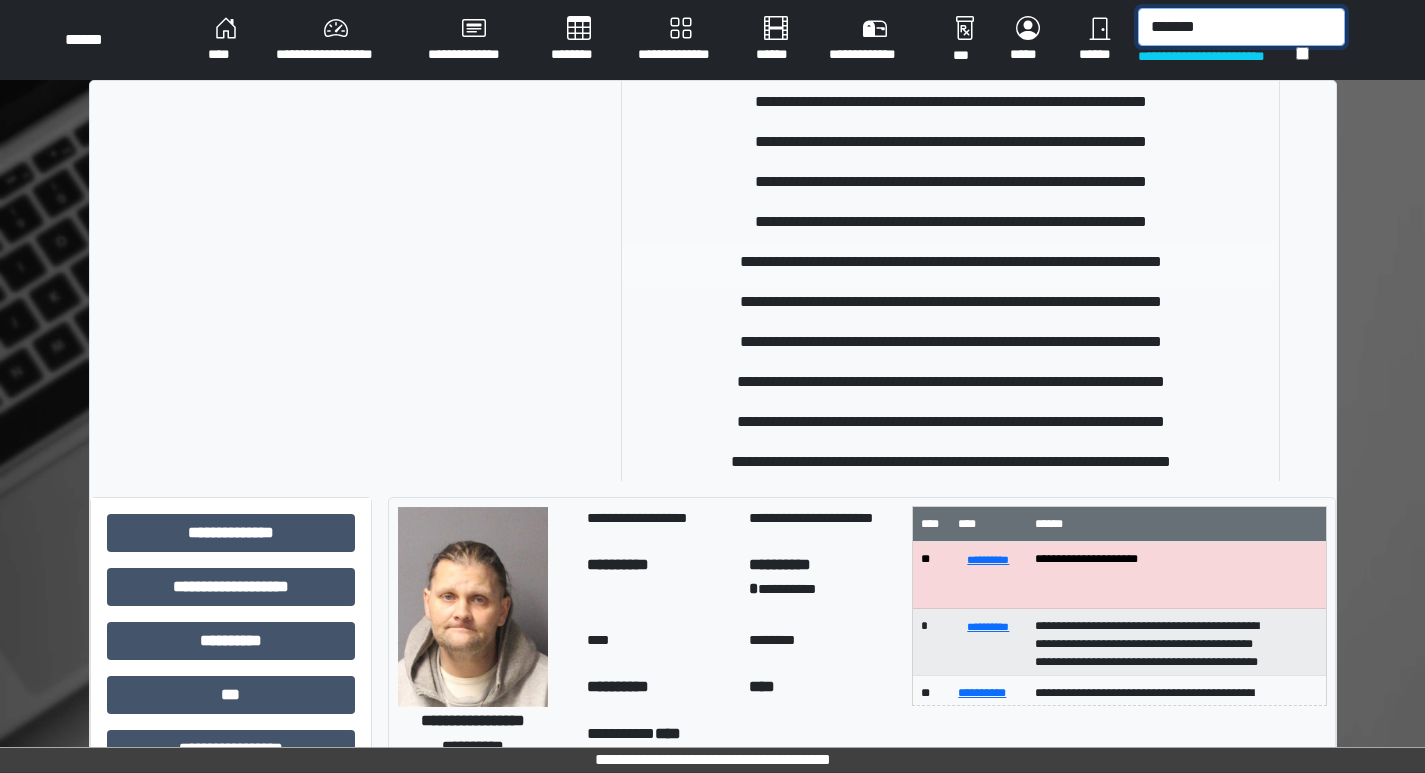 type on "*******" 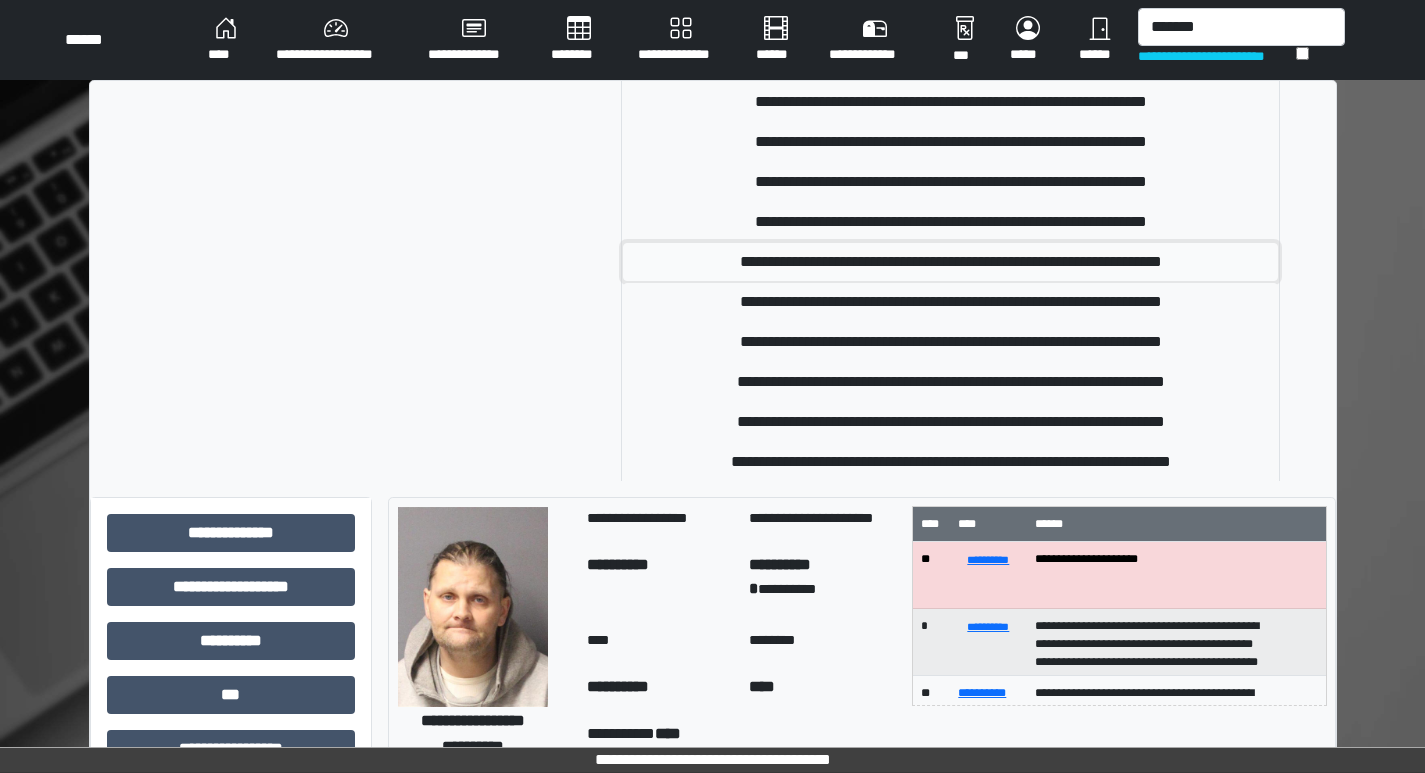 click on "**********" at bounding box center [950, 262] 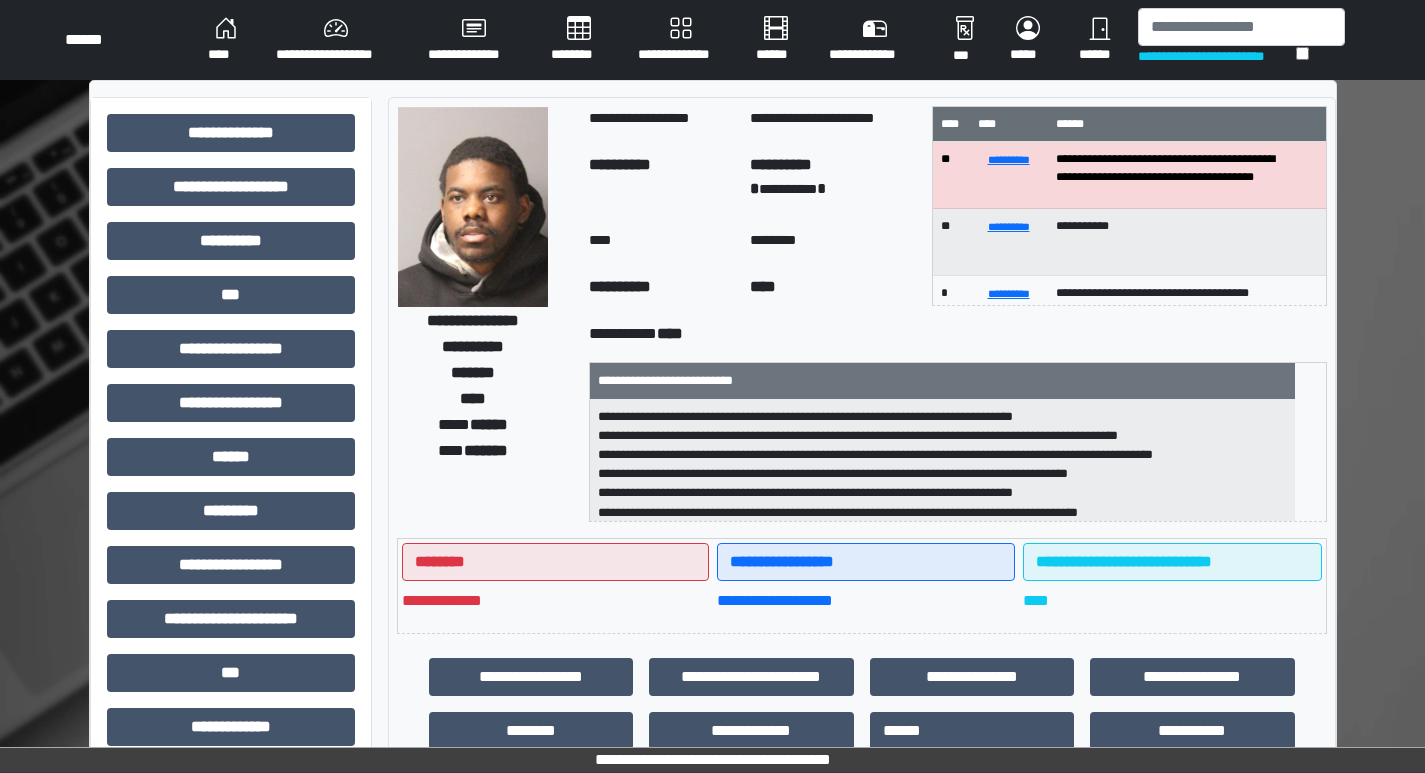 click on "**********" at bounding box center [1217, 56] 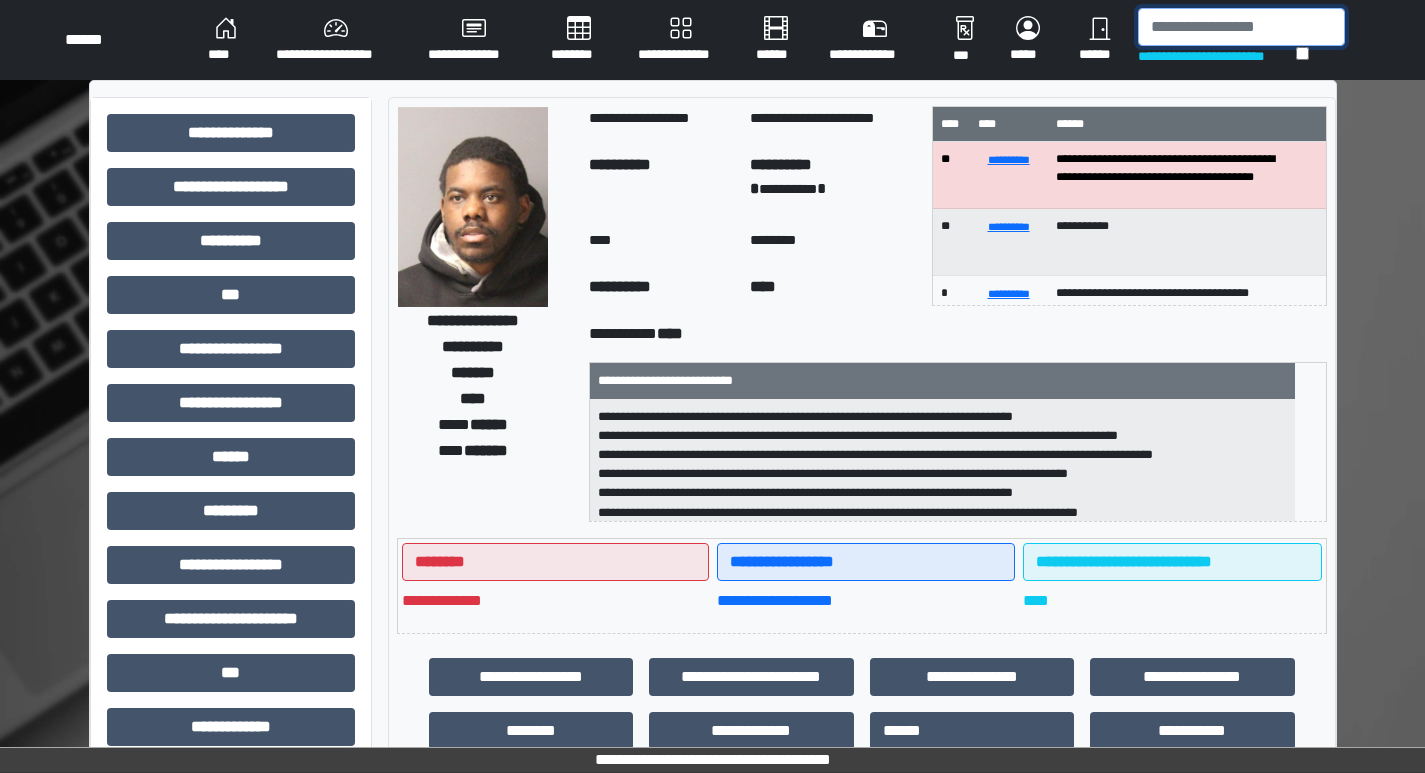 click at bounding box center (1241, 27) 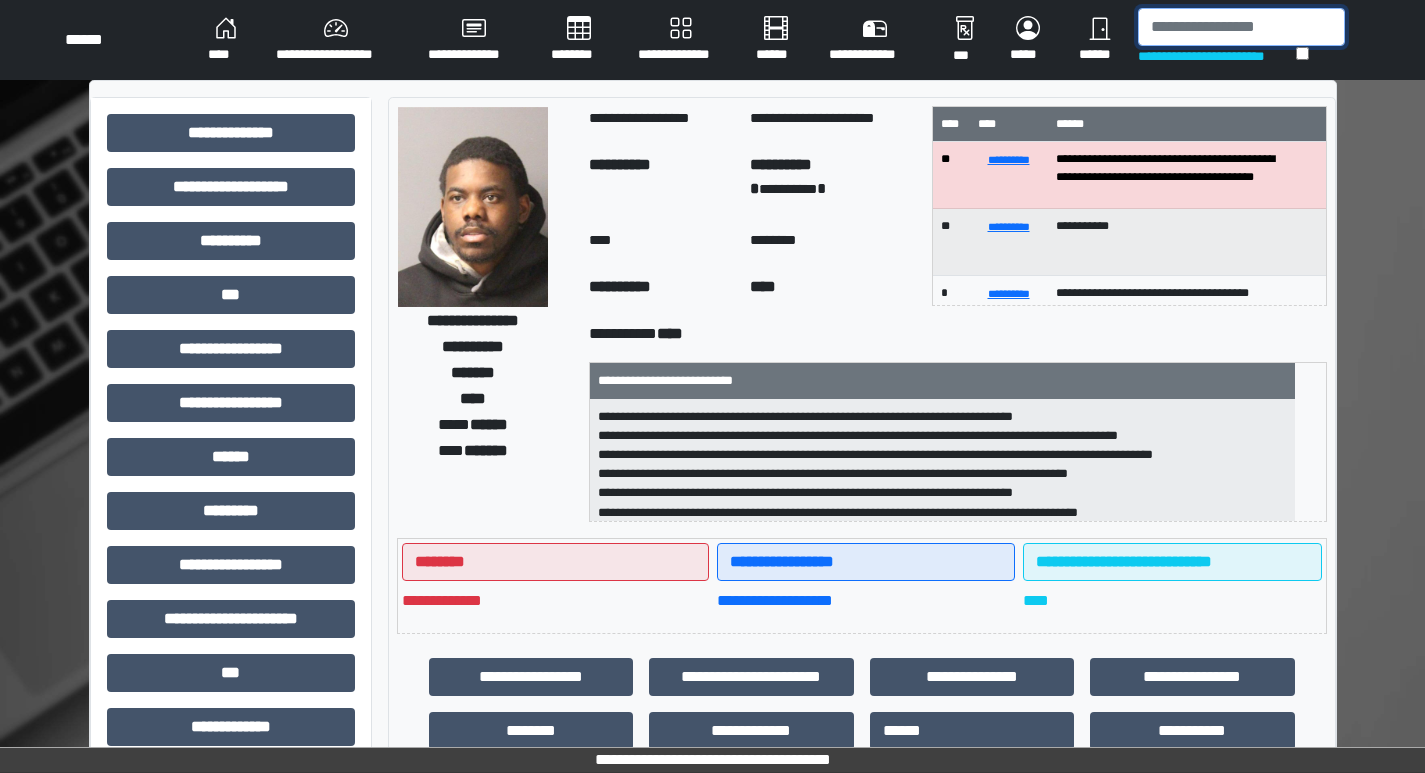click at bounding box center (1241, 27) 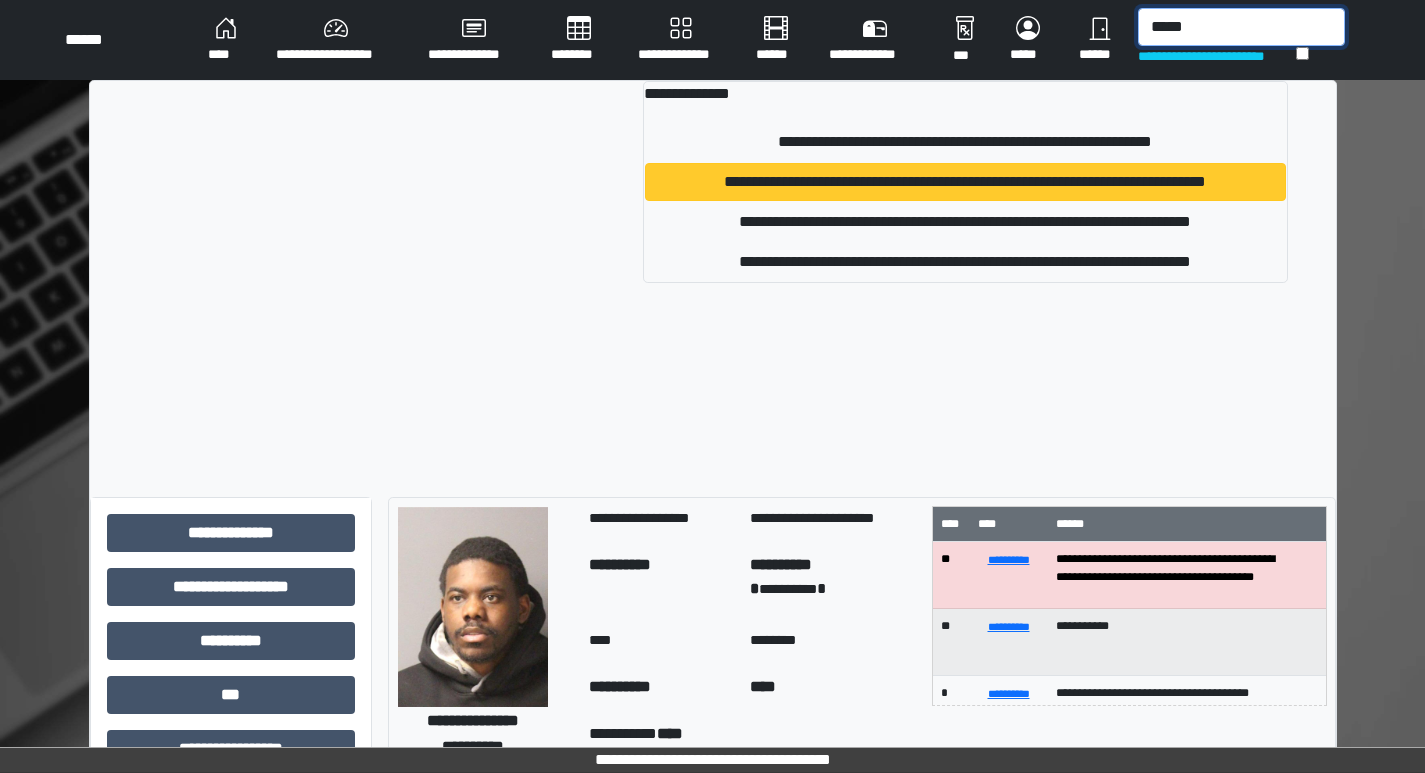 type on "*****" 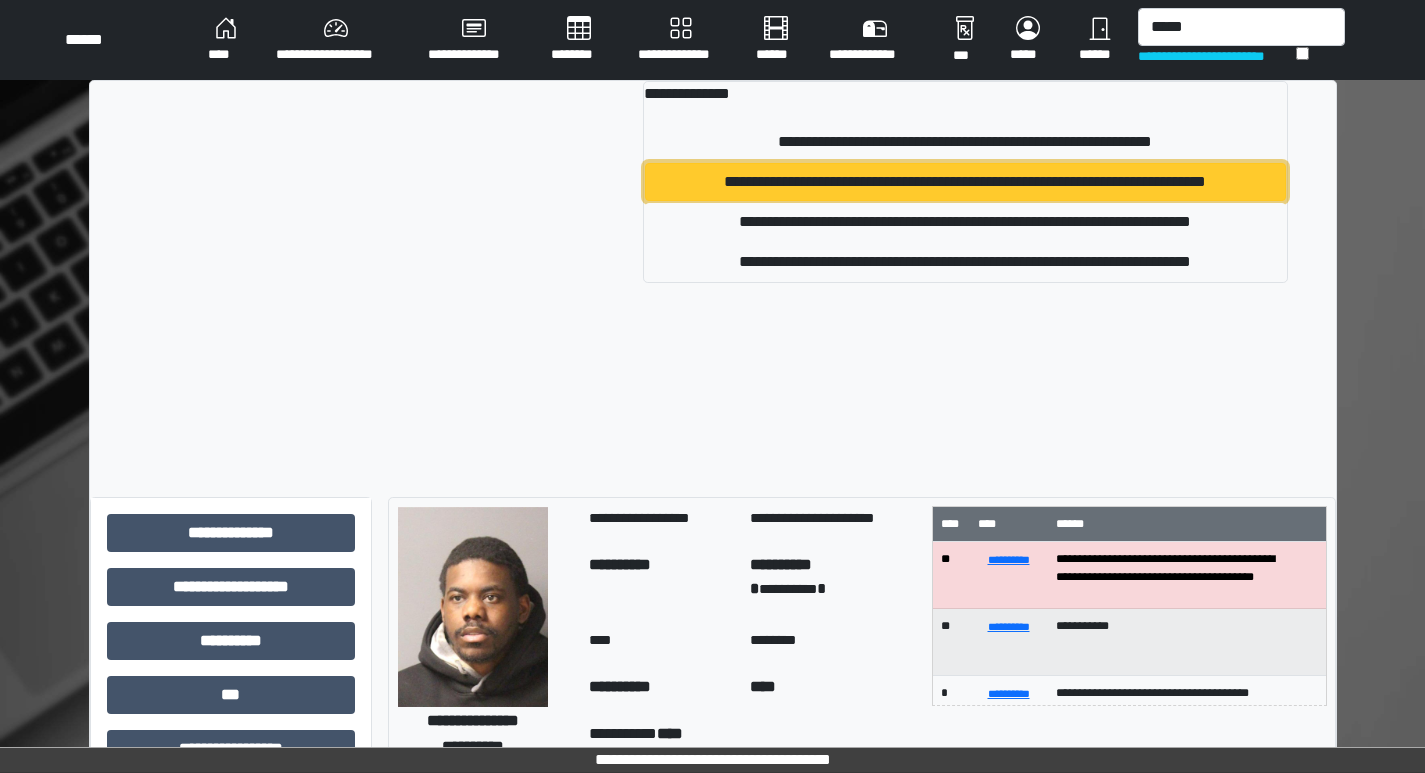 click on "**********" at bounding box center [965, 182] 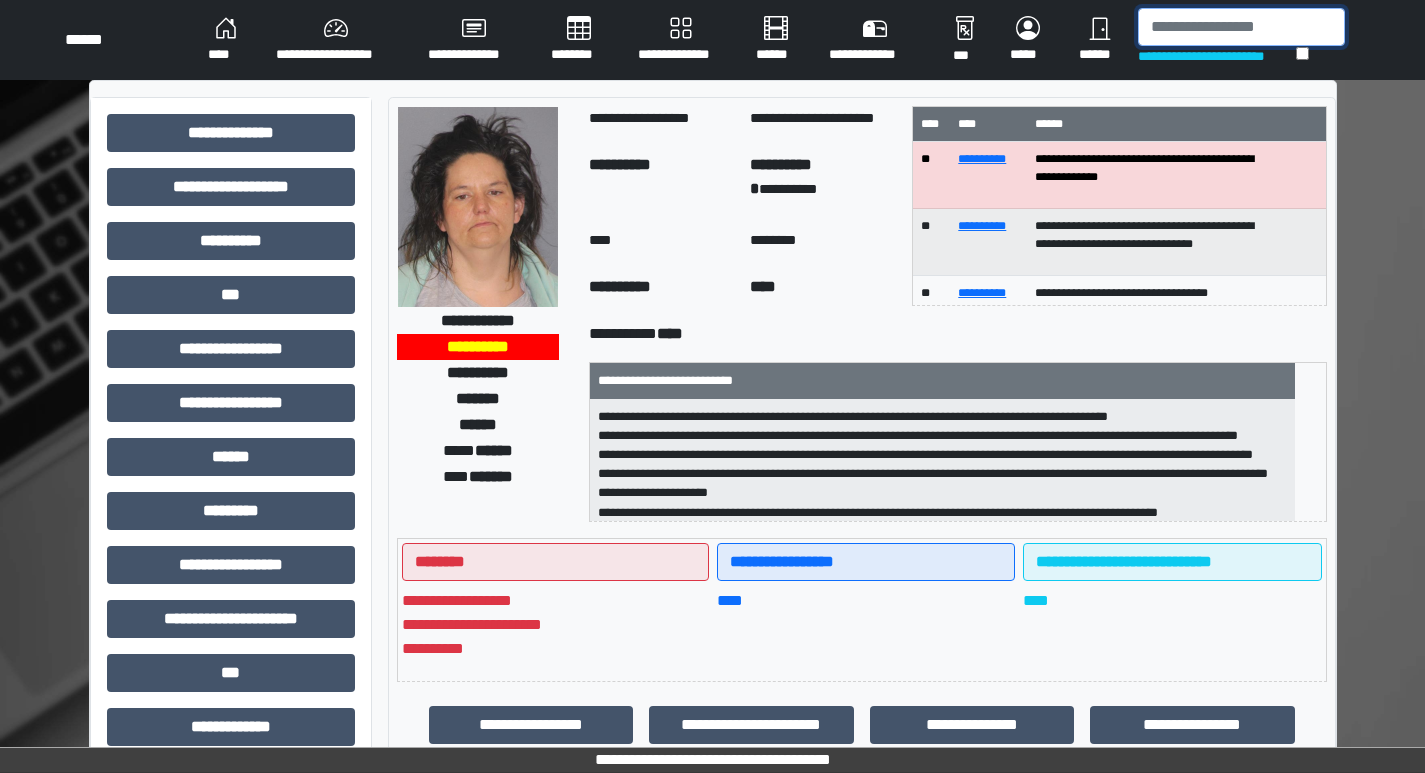 click at bounding box center [1241, 27] 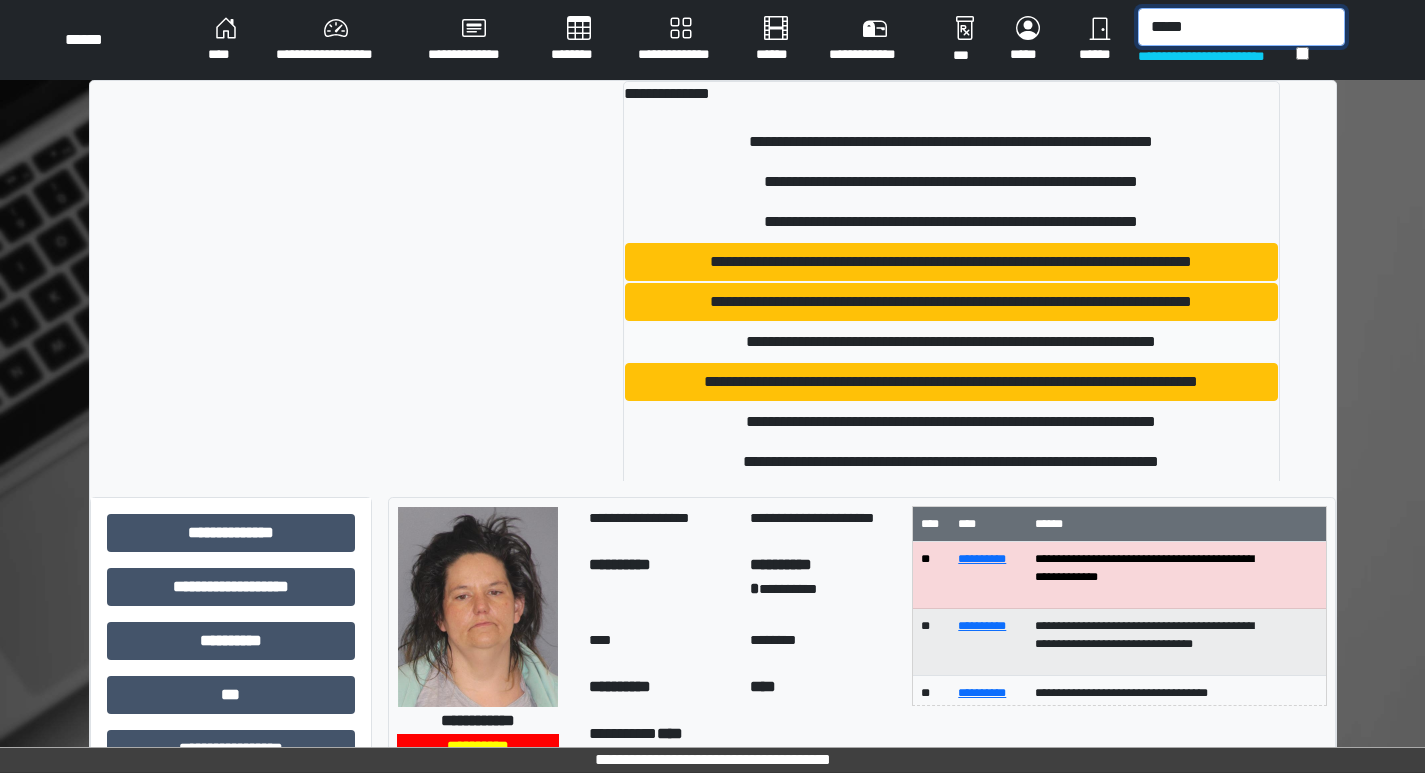 type on "*****" 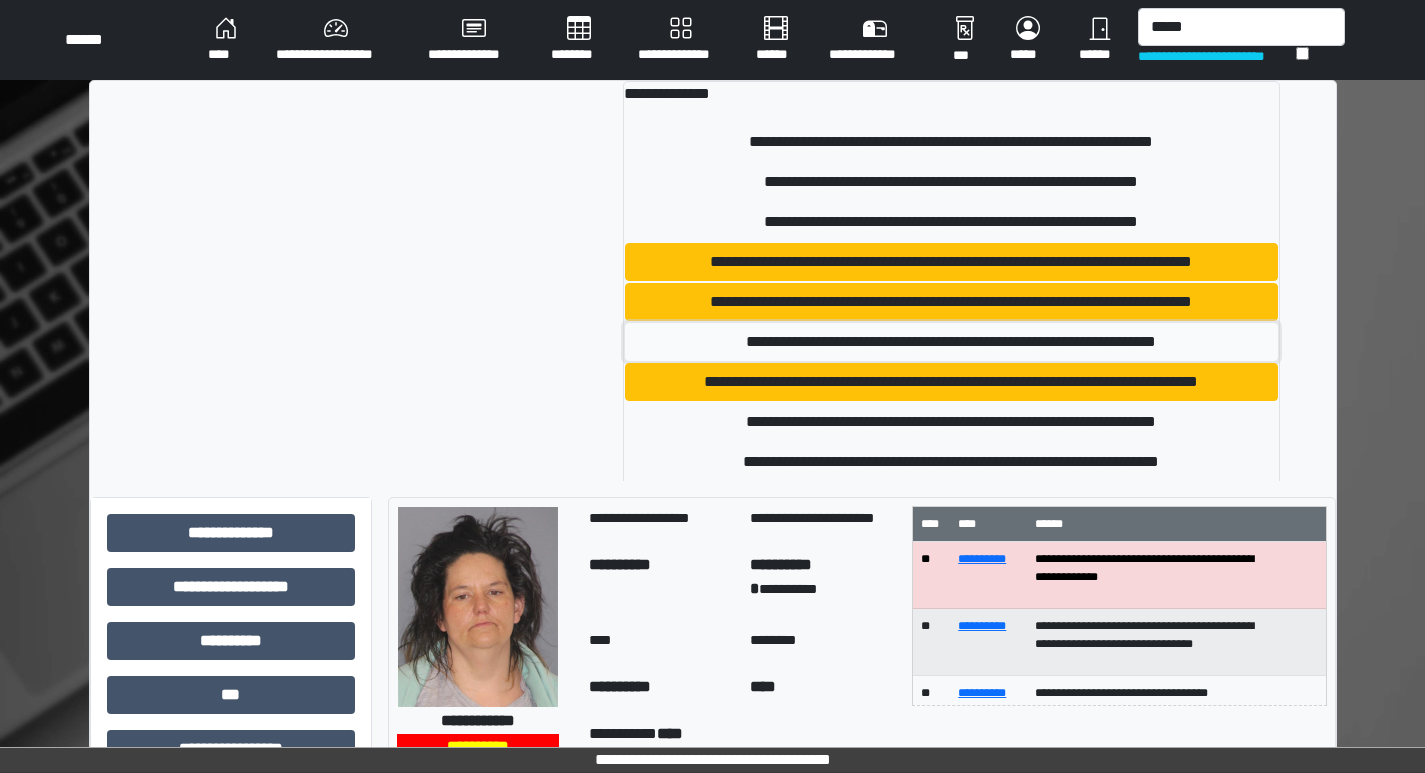 click on "**********" at bounding box center [952, 342] 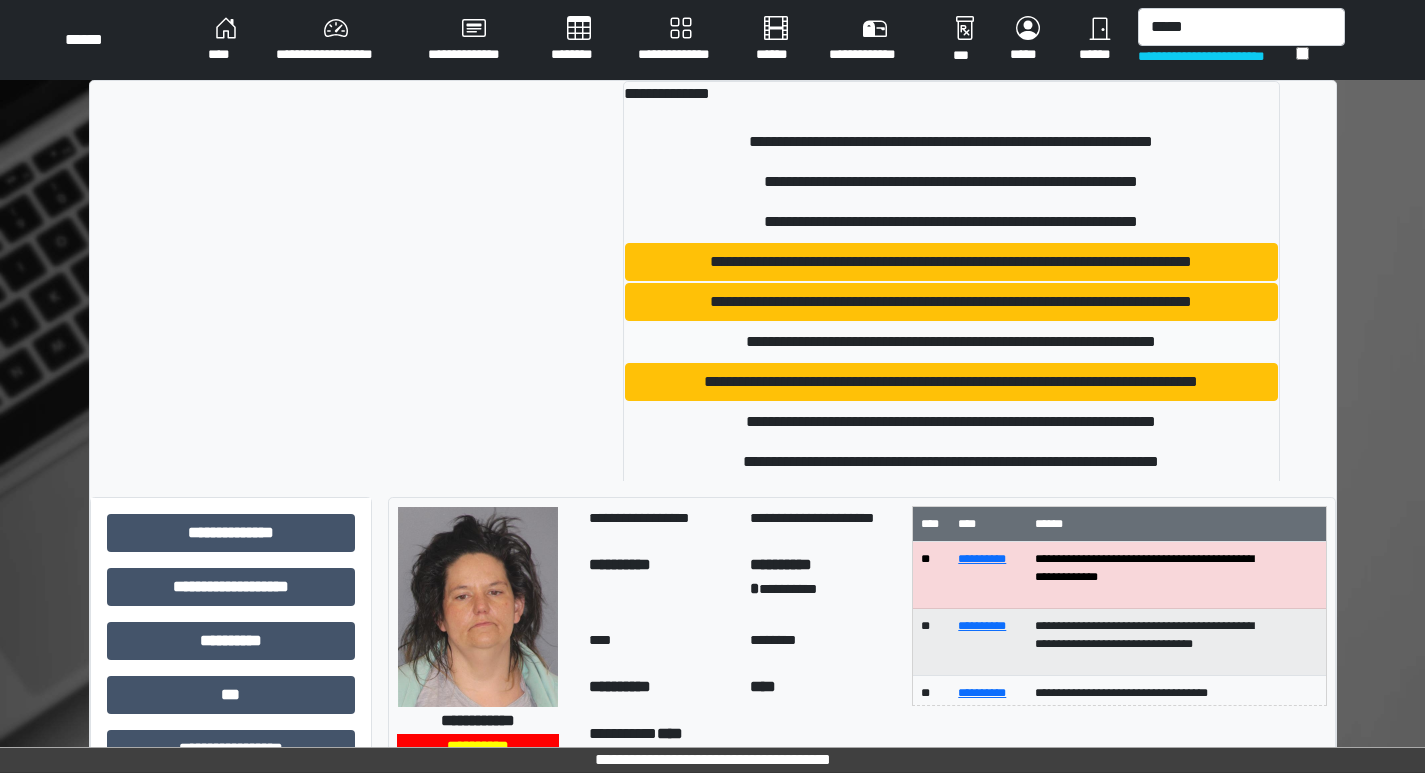 type 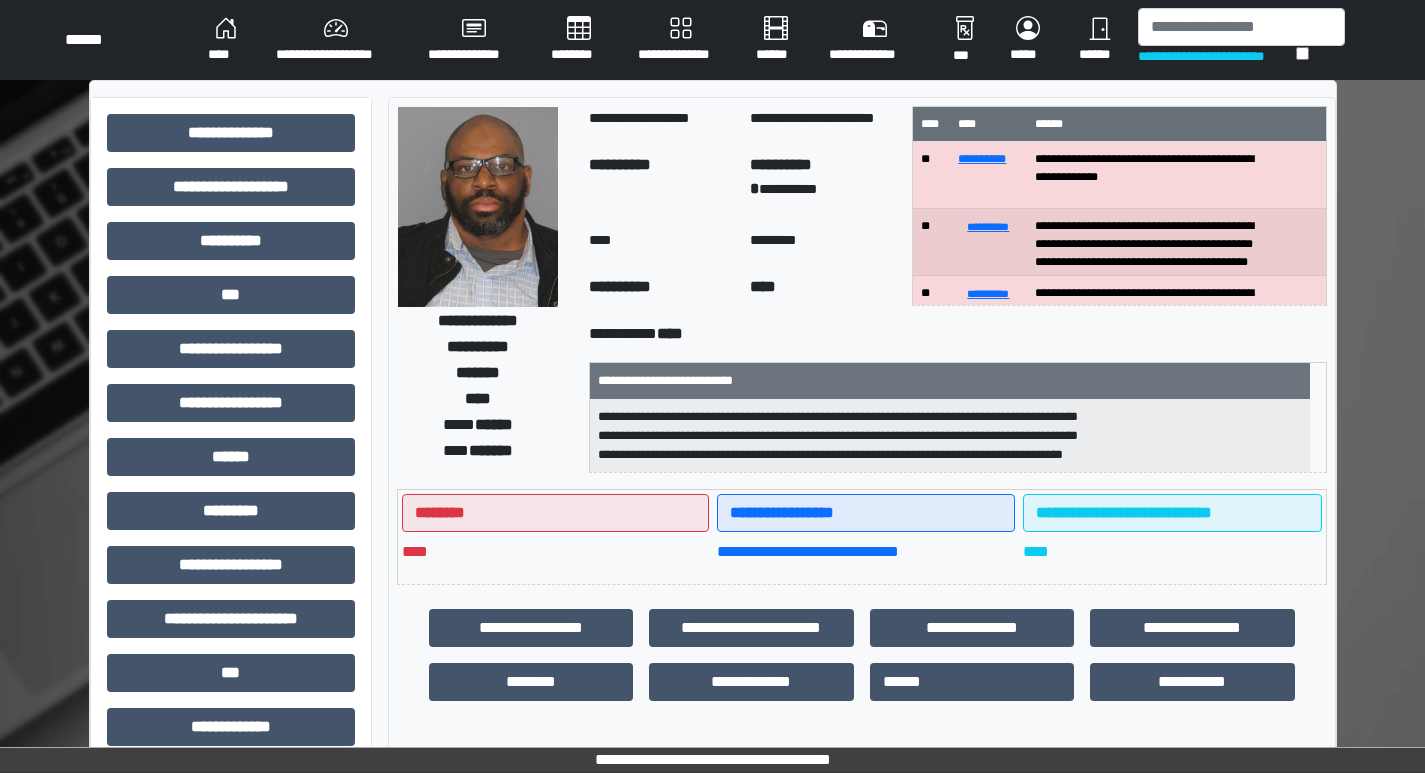 scroll, scrollTop: 100, scrollLeft: 0, axis: vertical 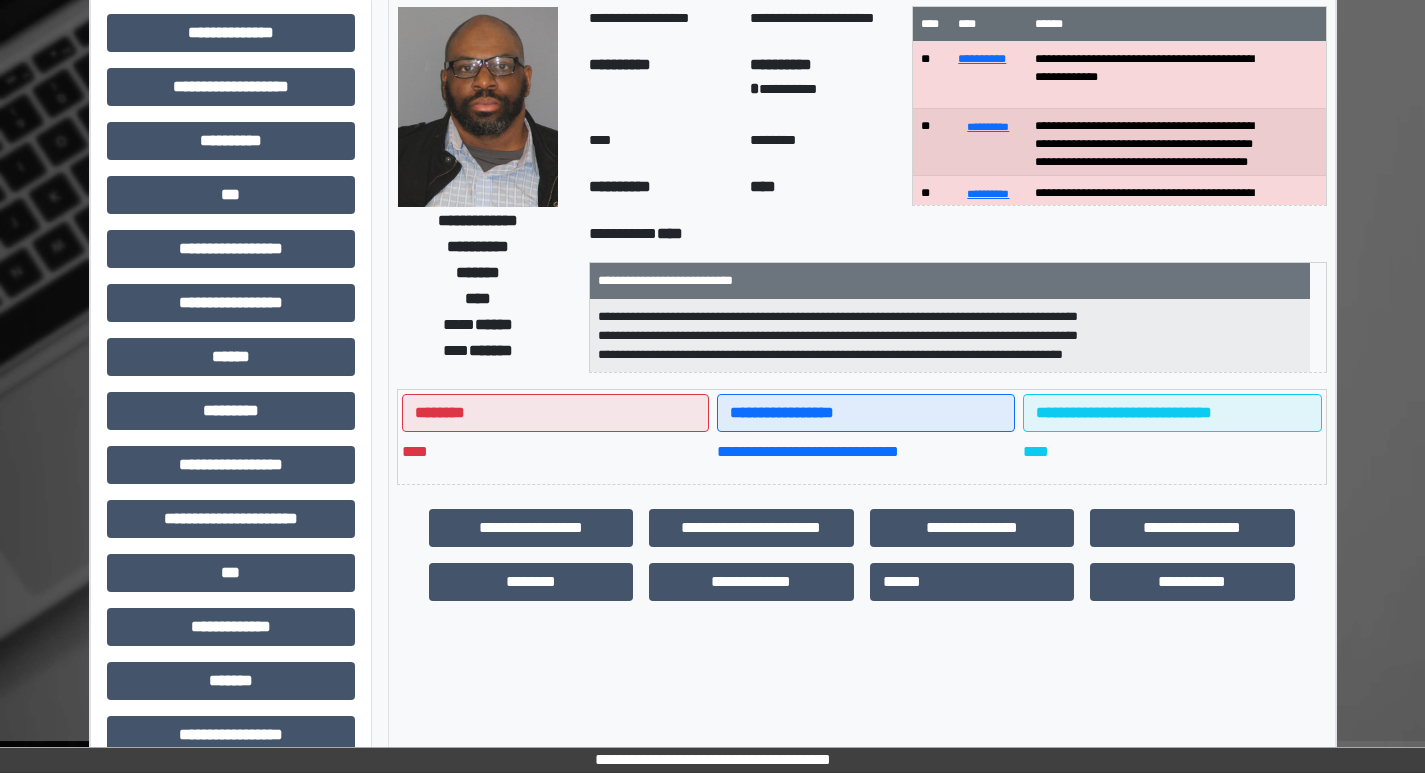 click on "**********" at bounding box center [1152, 142] 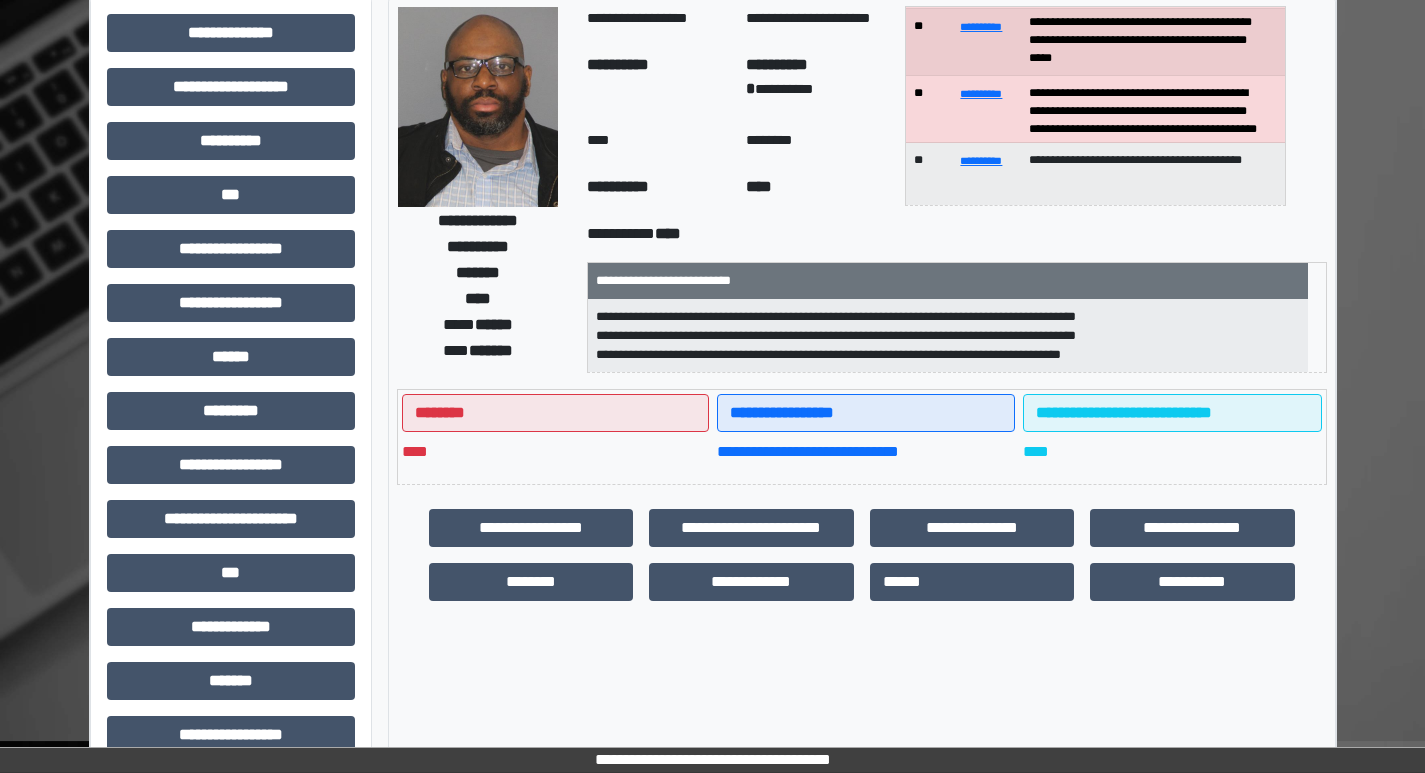 scroll, scrollTop: 0, scrollLeft: 0, axis: both 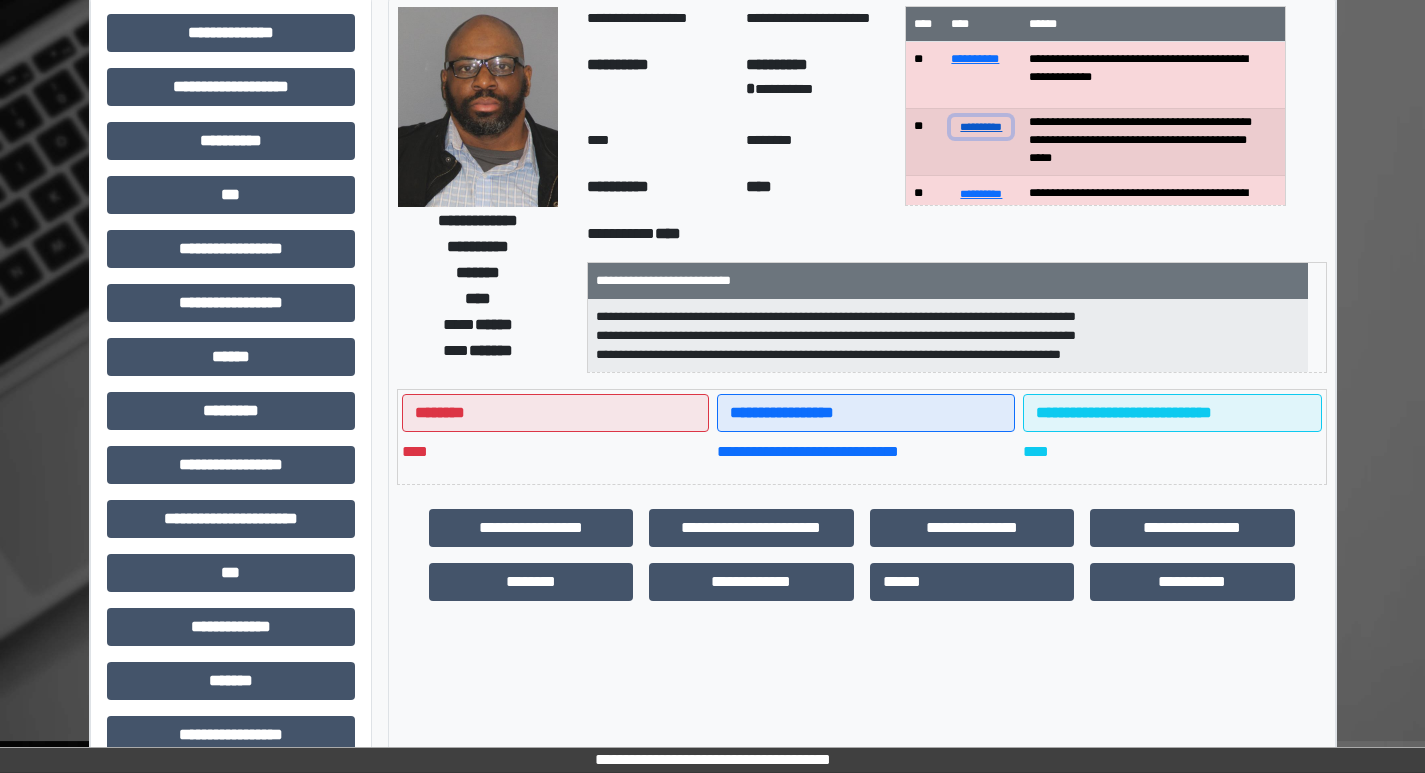 click on "**********" at bounding box center (981, 126) 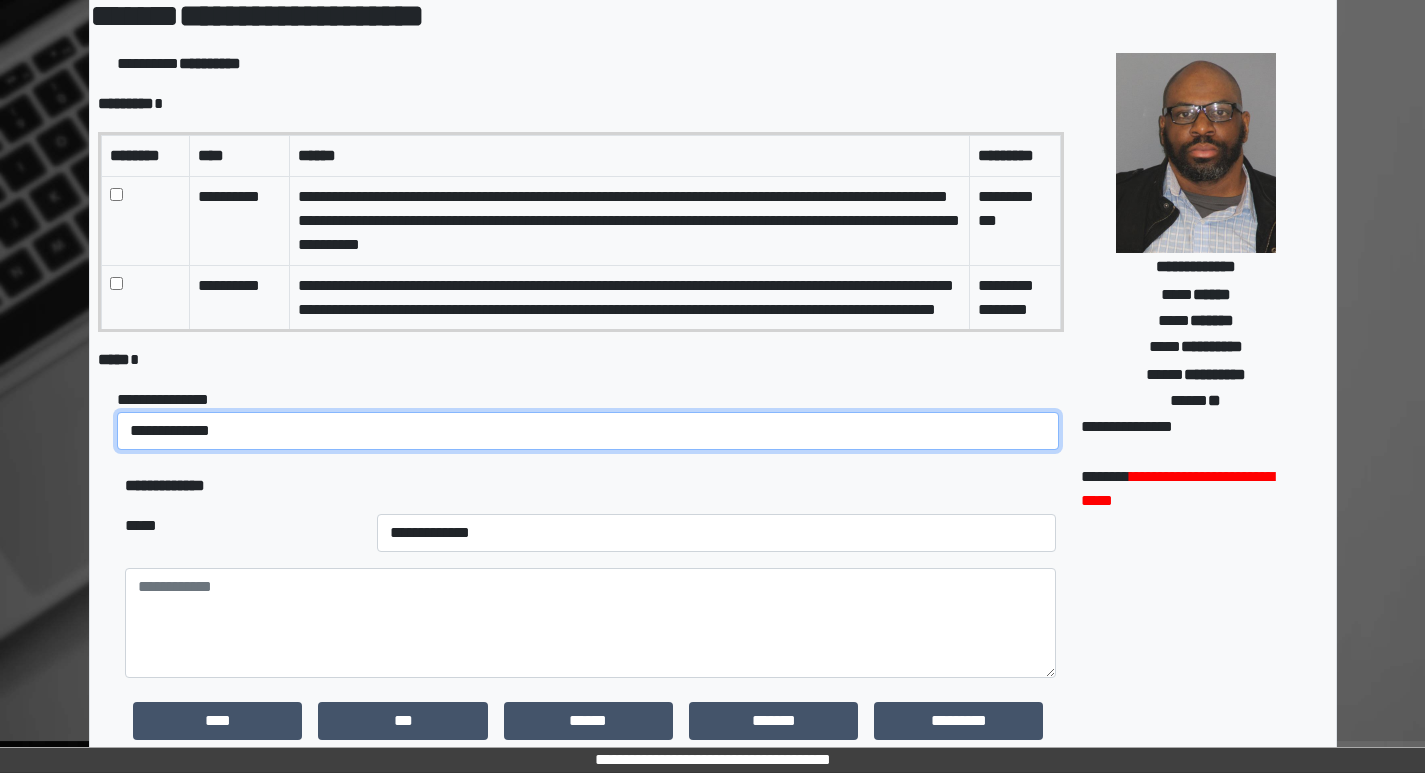 click on "**********" at bounding box center (588, 431) 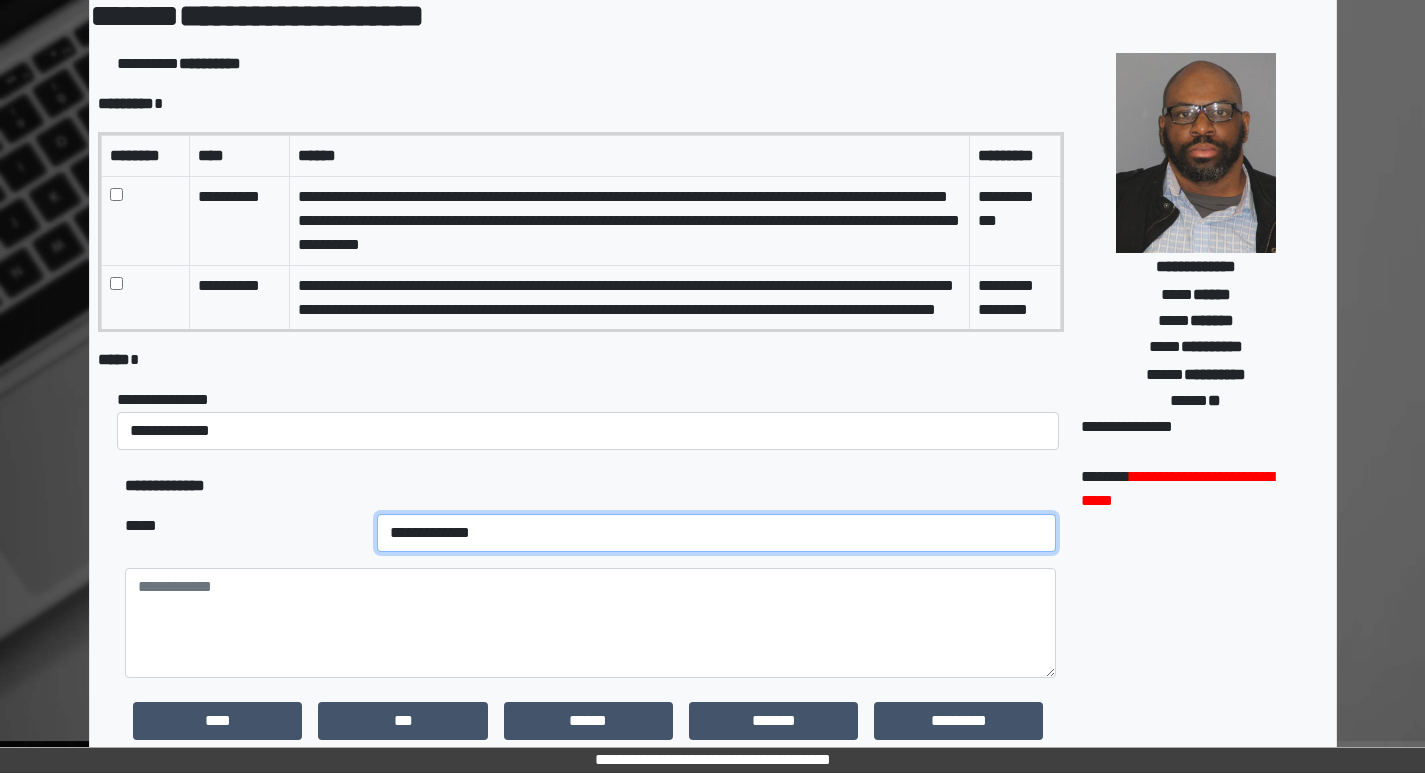 click on "**********" at bounding box center [717, 533] 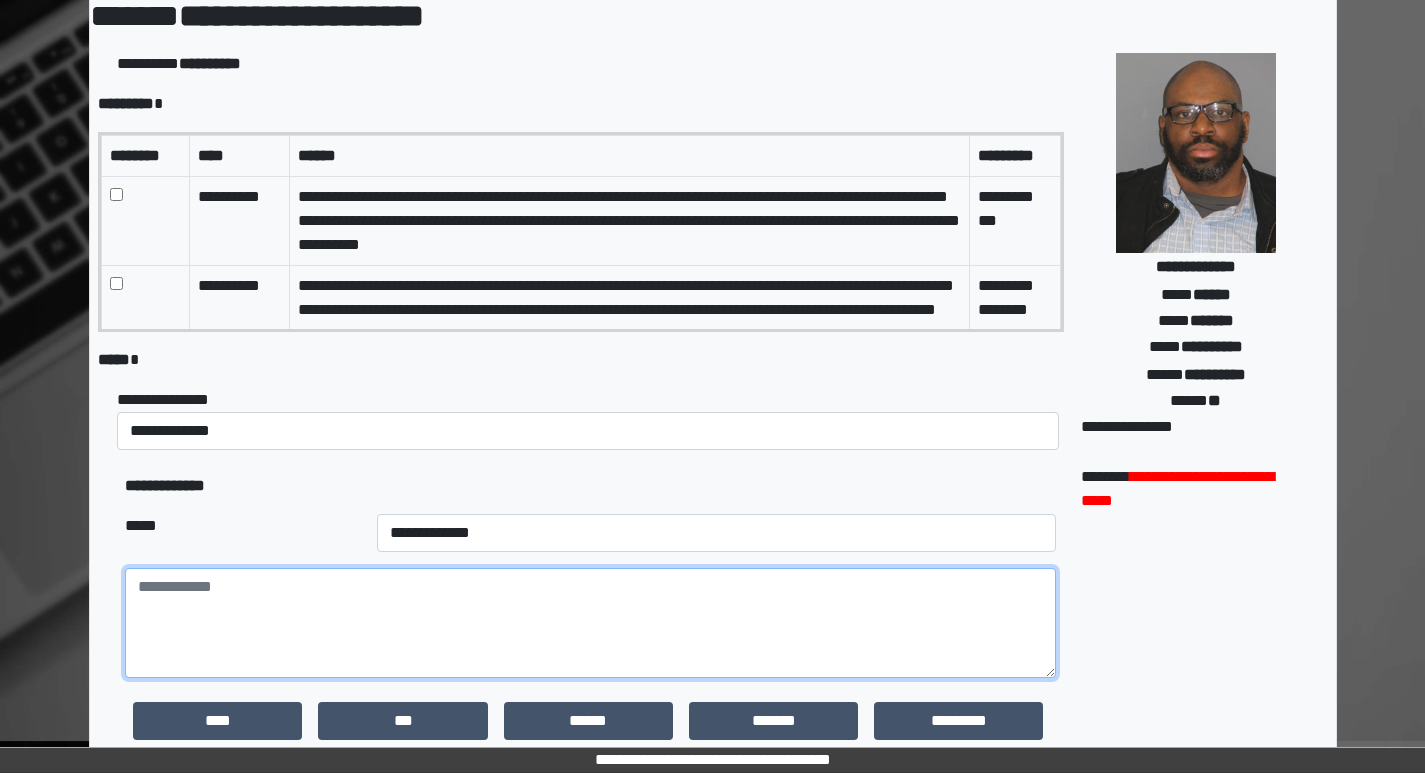 click at bounding box center [590, 623] 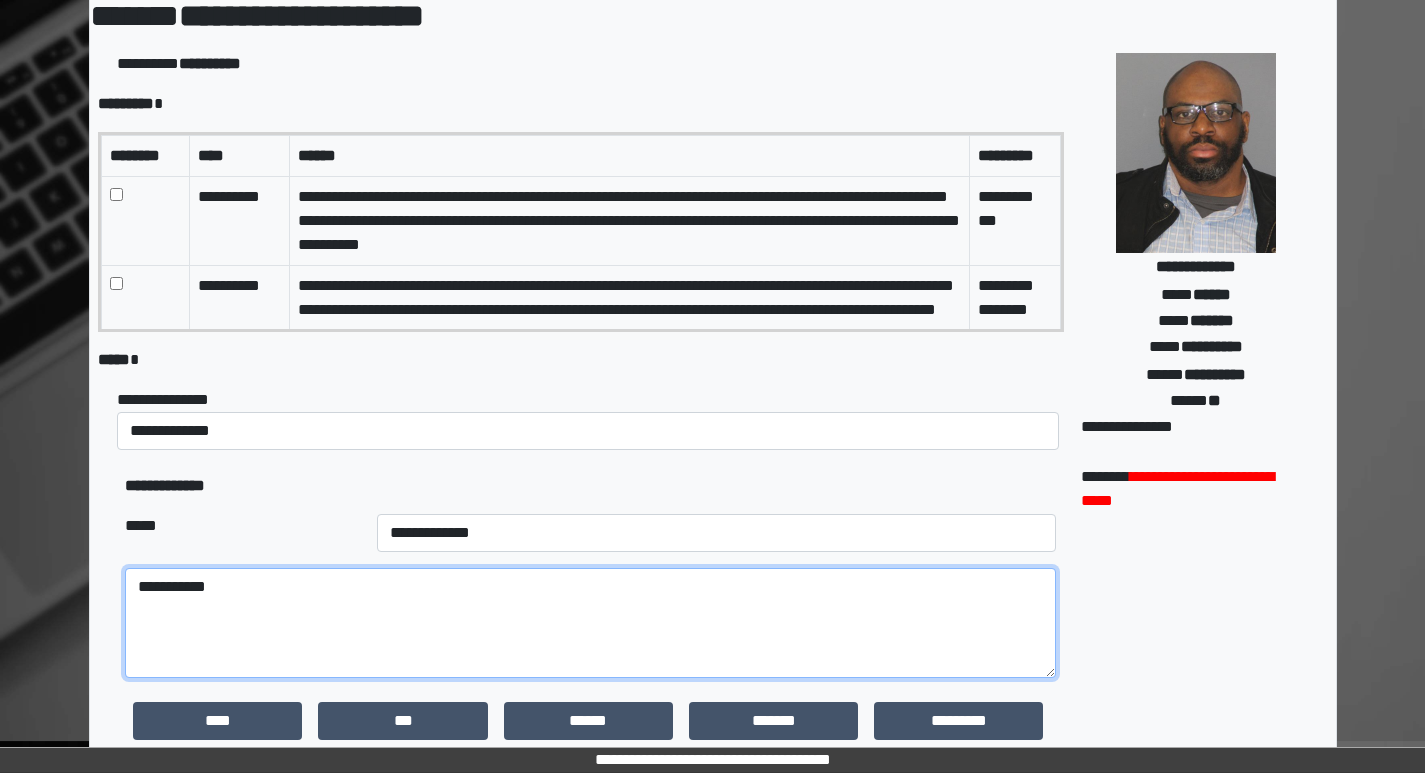 drag, startPoint x: 329, startPoint y: 655, endPoint x: 5, endPoint y: 623, distance: 325.57642 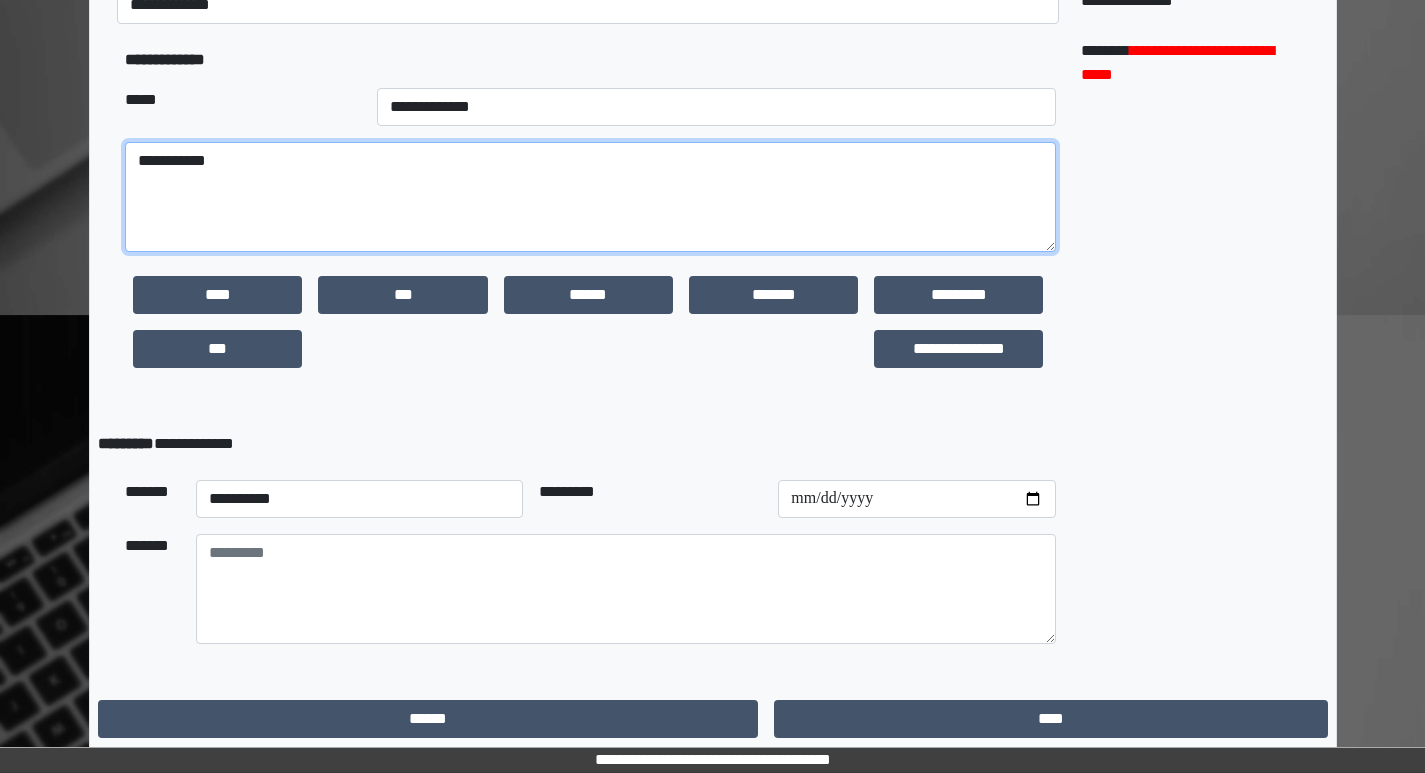 scroll, scrollTop: 532, scrollLeft: 0, axis: vertical 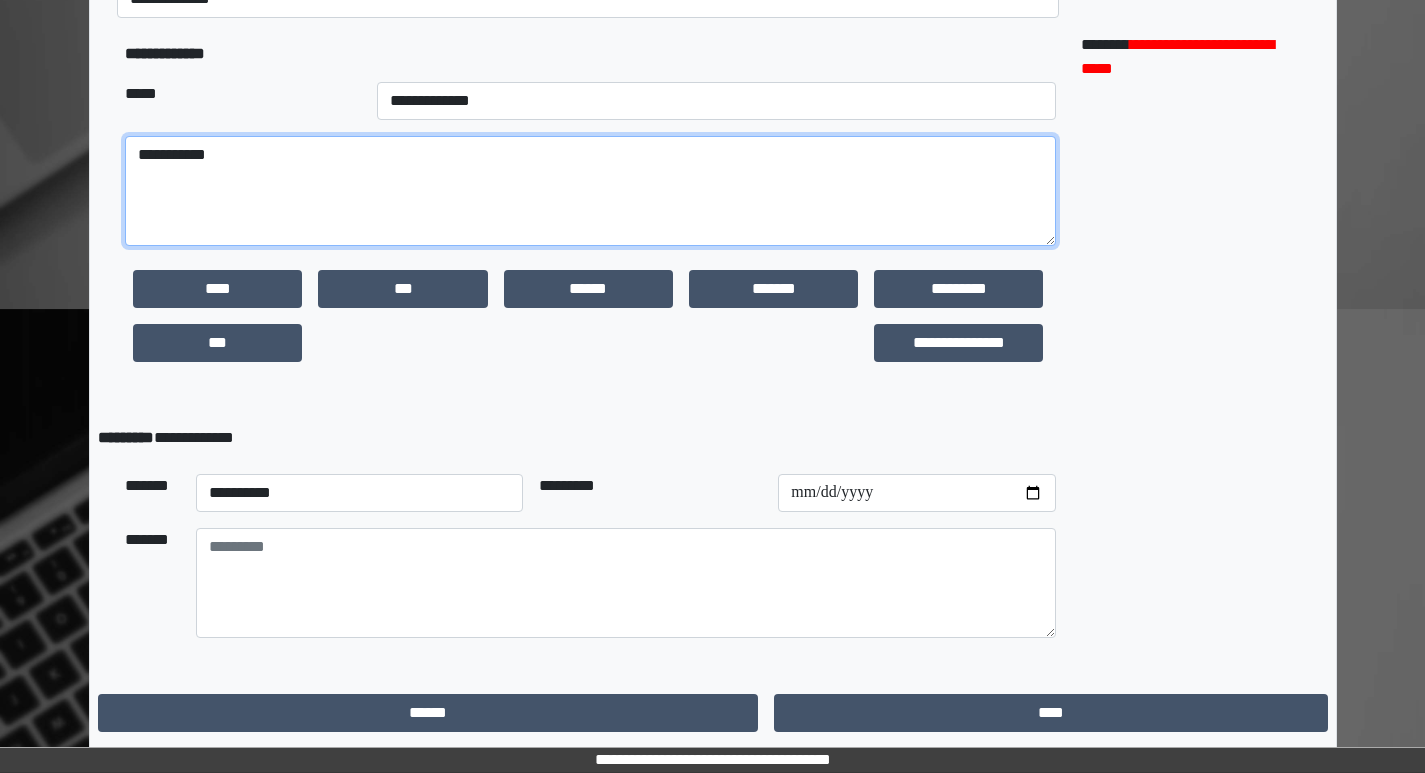 type on "**********" 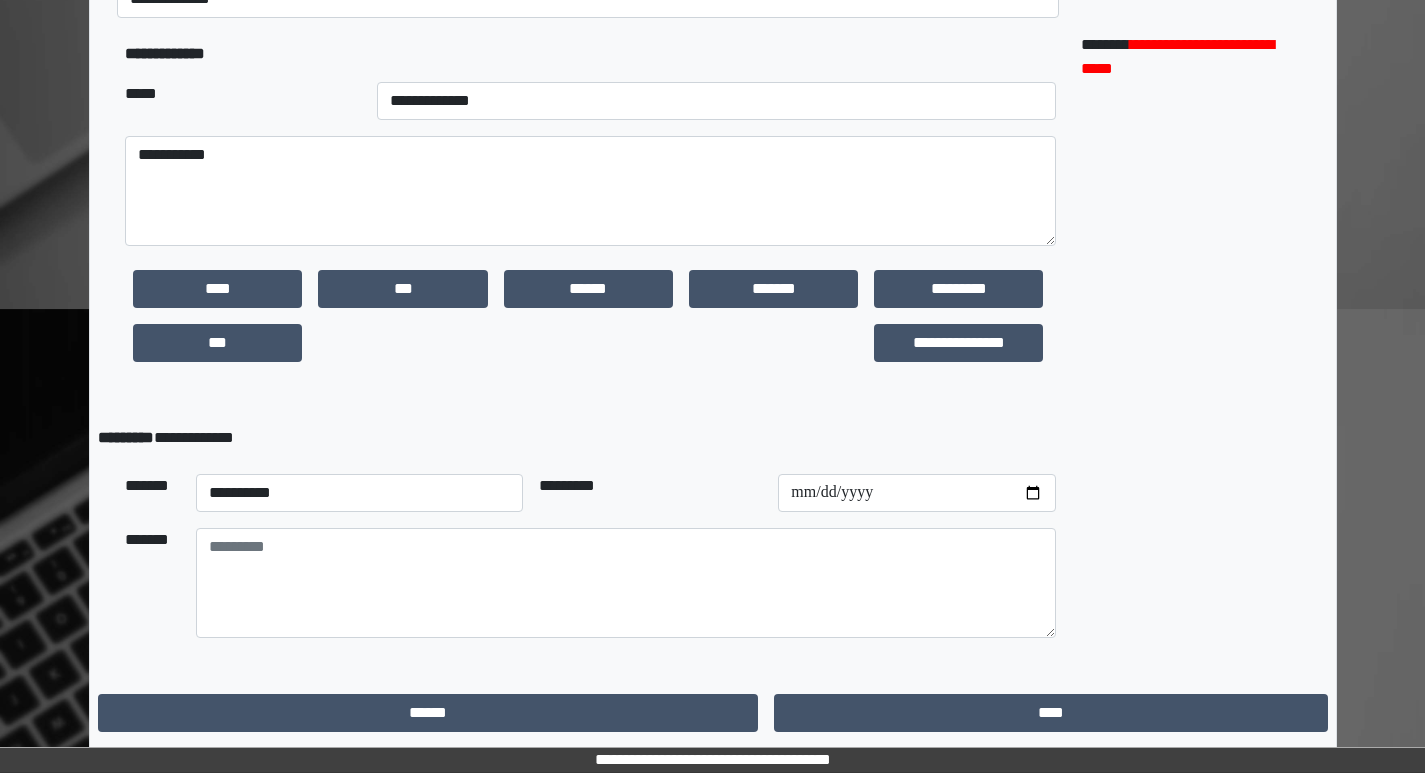 click on "**********" at bounding box center [360, 493] 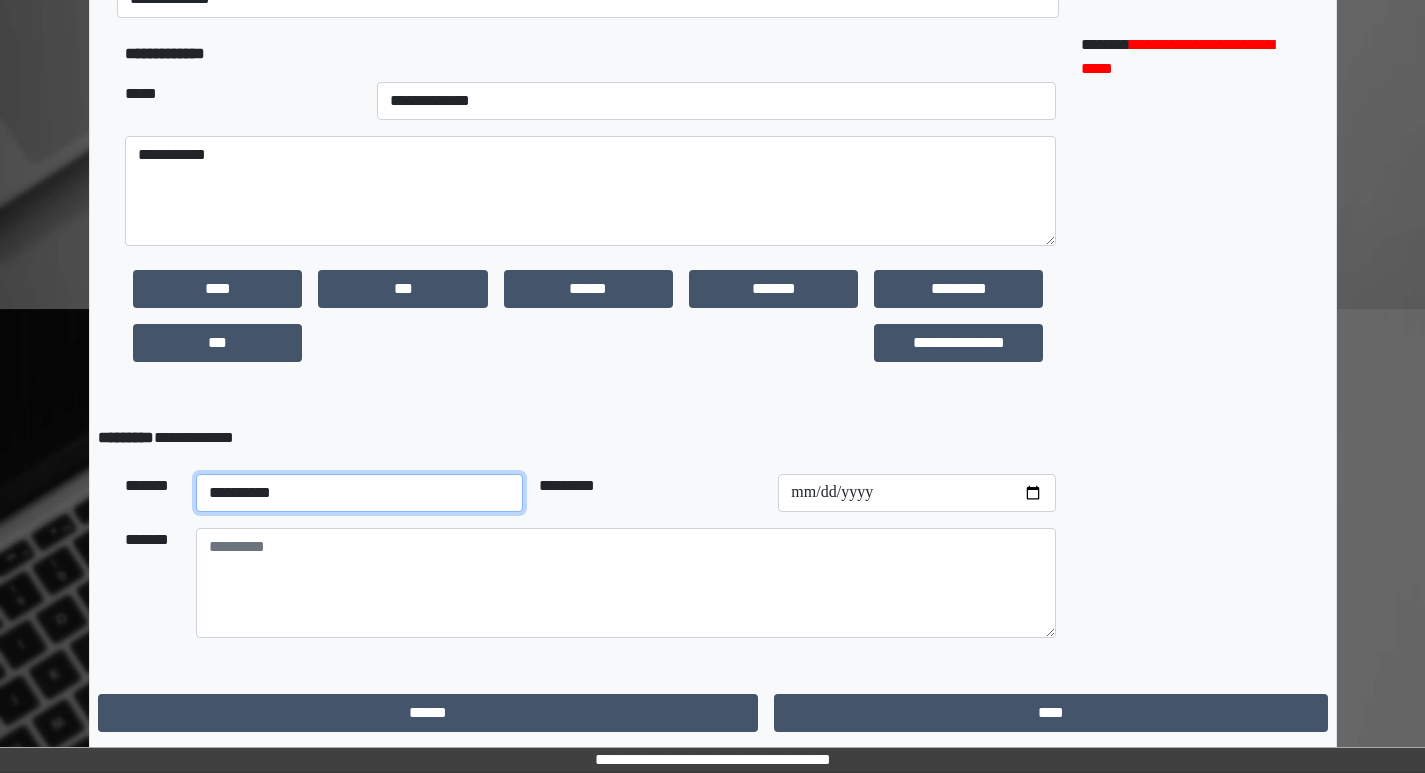 click on "**********" at bounding box center [360, 493] 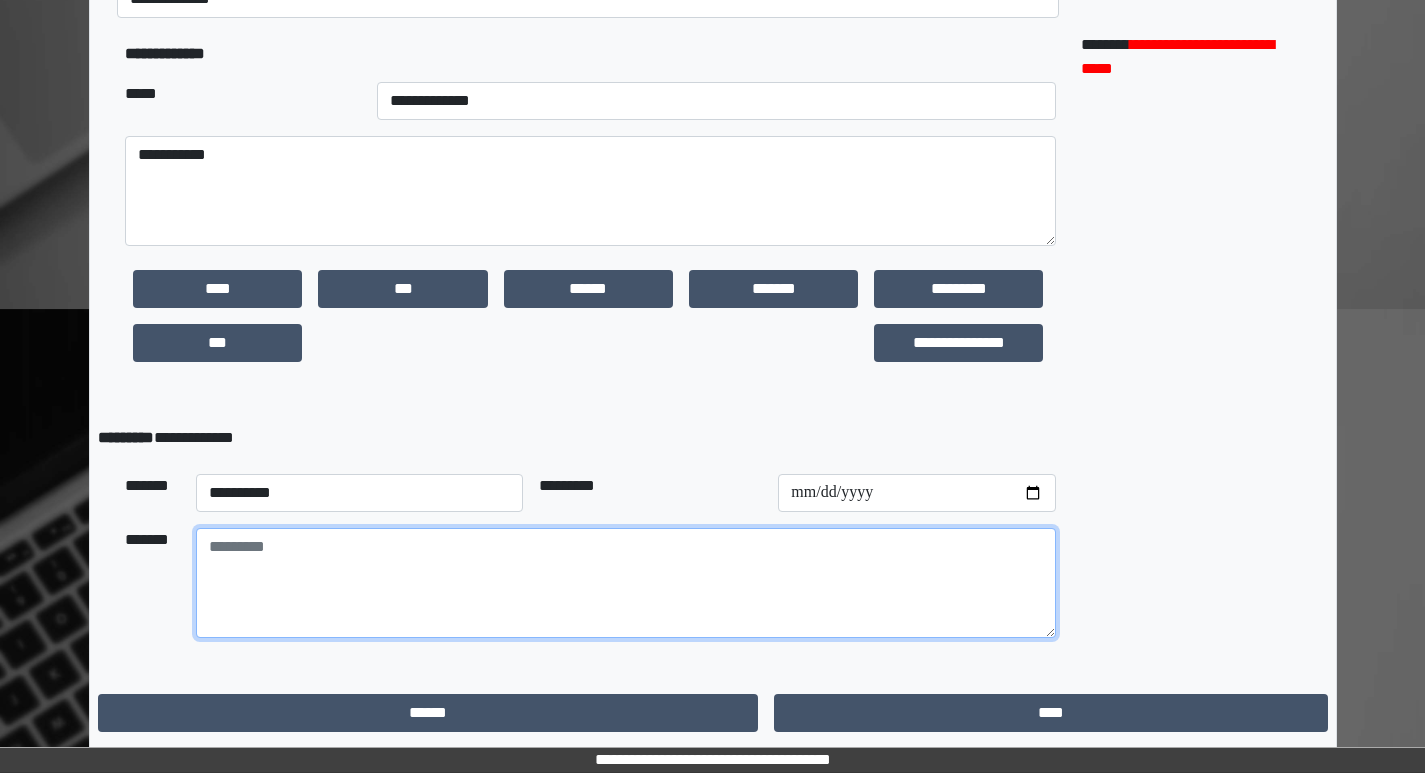 click at bounding box center (626, 583) 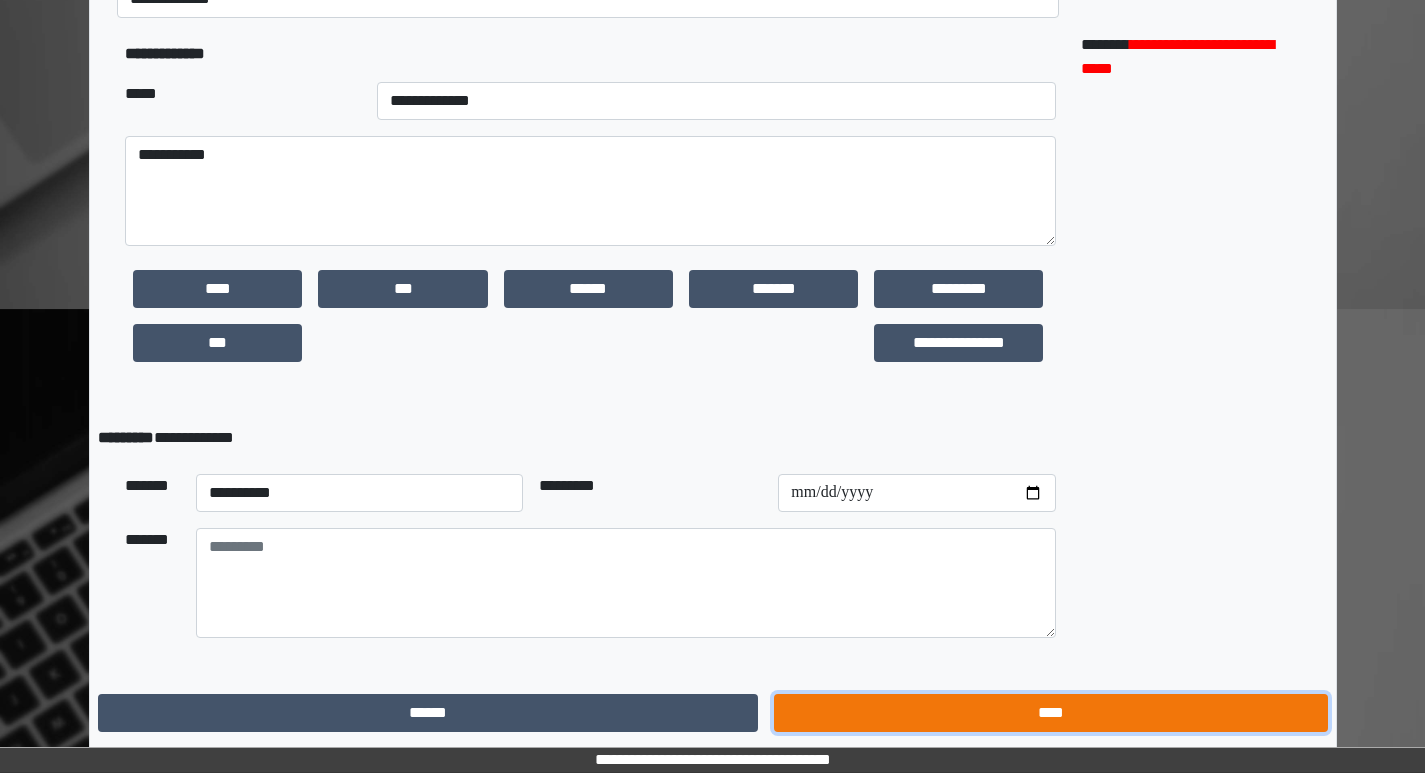click on "****" at bounding box center [1050, 713] 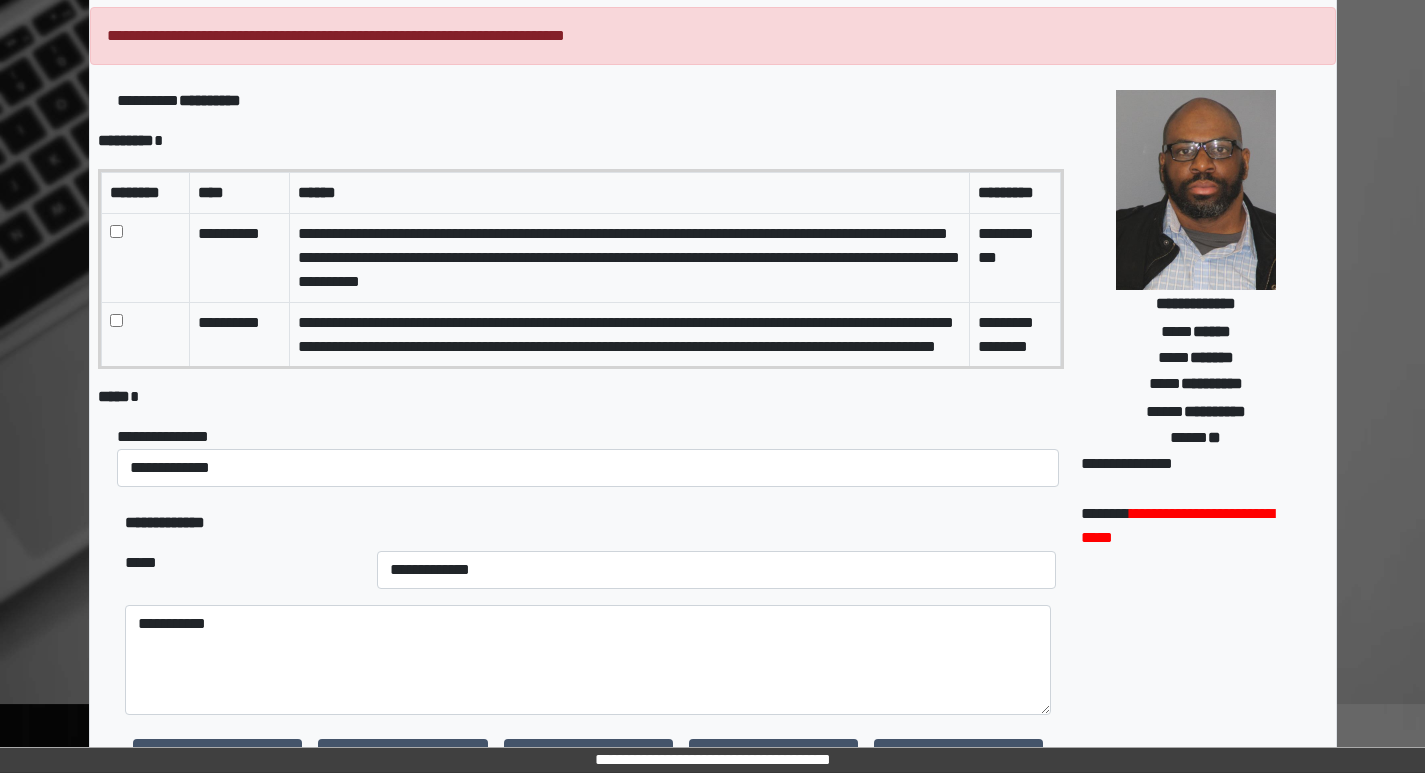 scroll, scrollTop: 132, scrollLeft: 0, axis: vertical 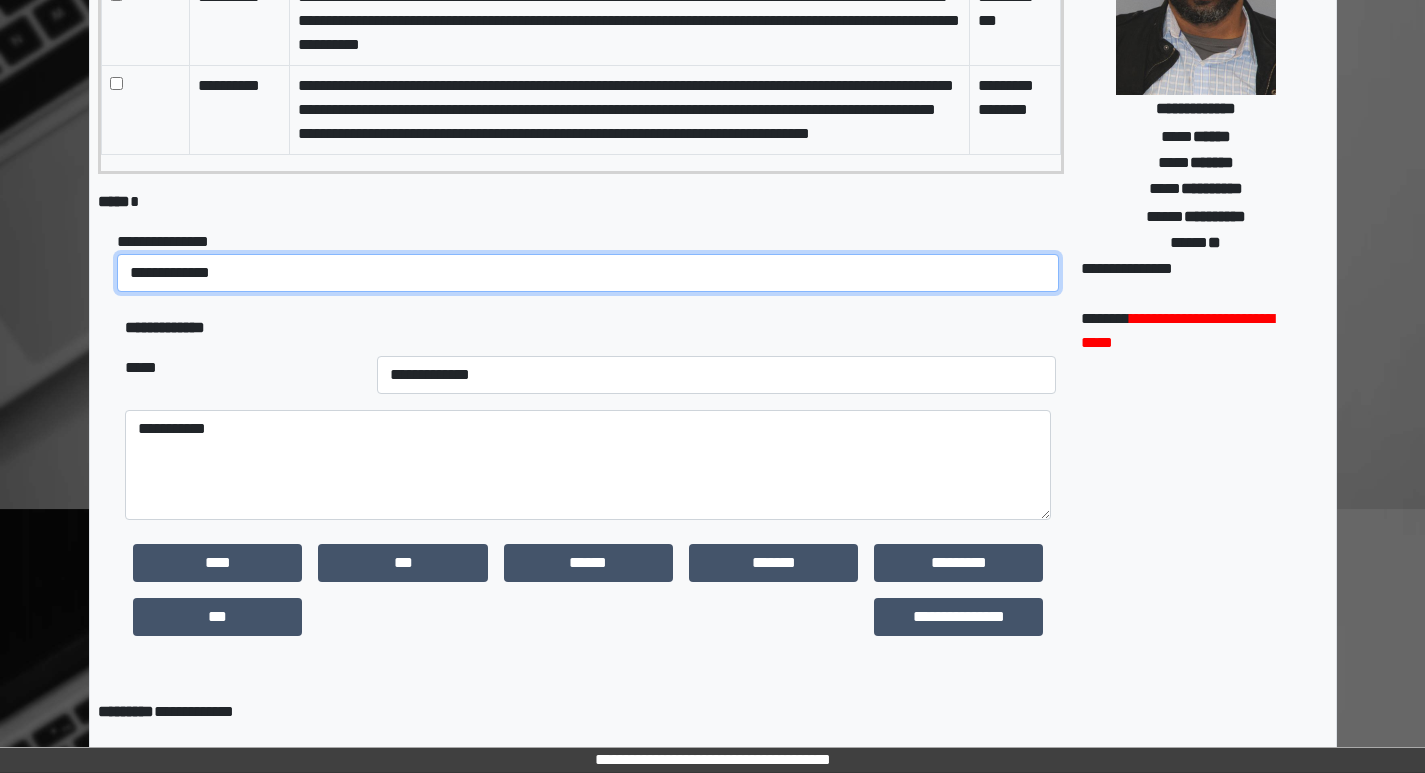 click on "**********" at bounding box center [588, 273] 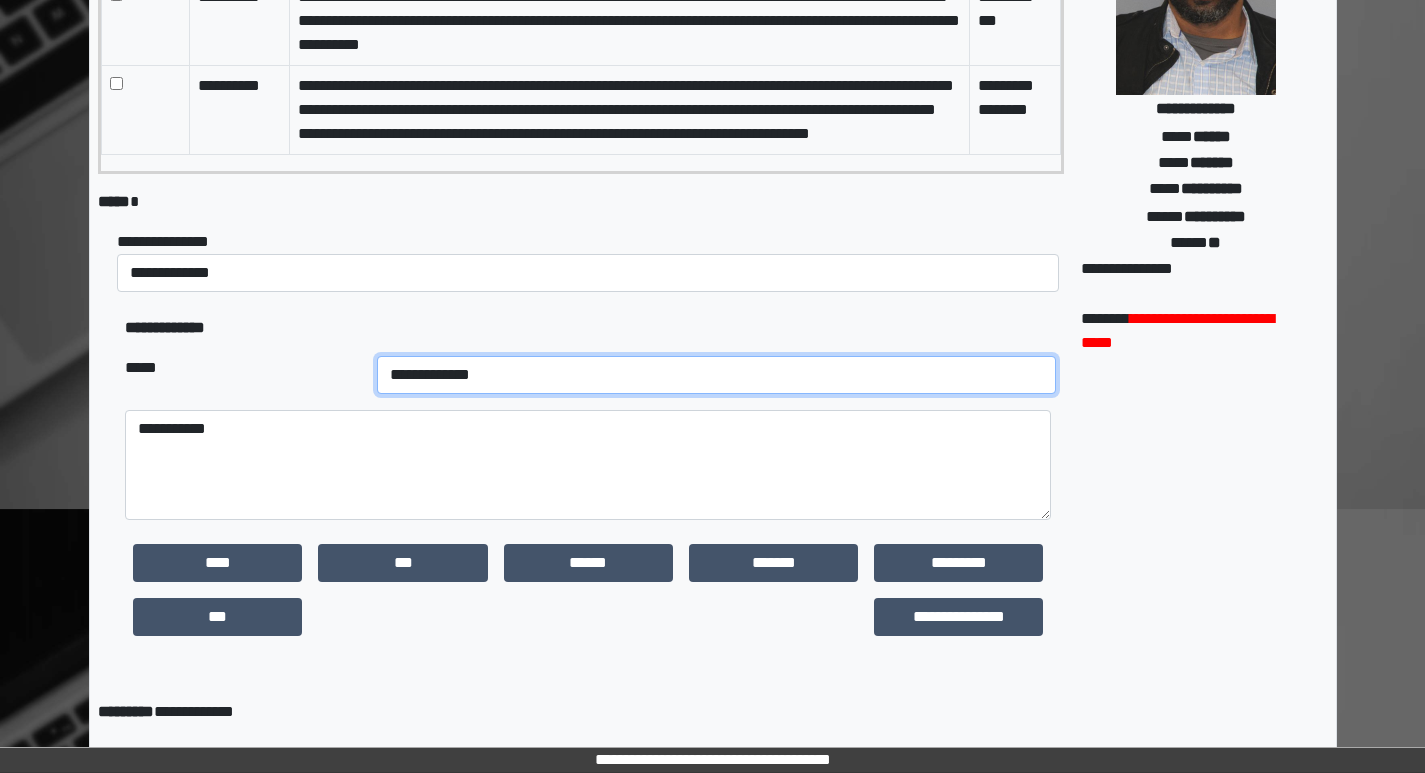 click on "**********" at bounding box center (717, 375) 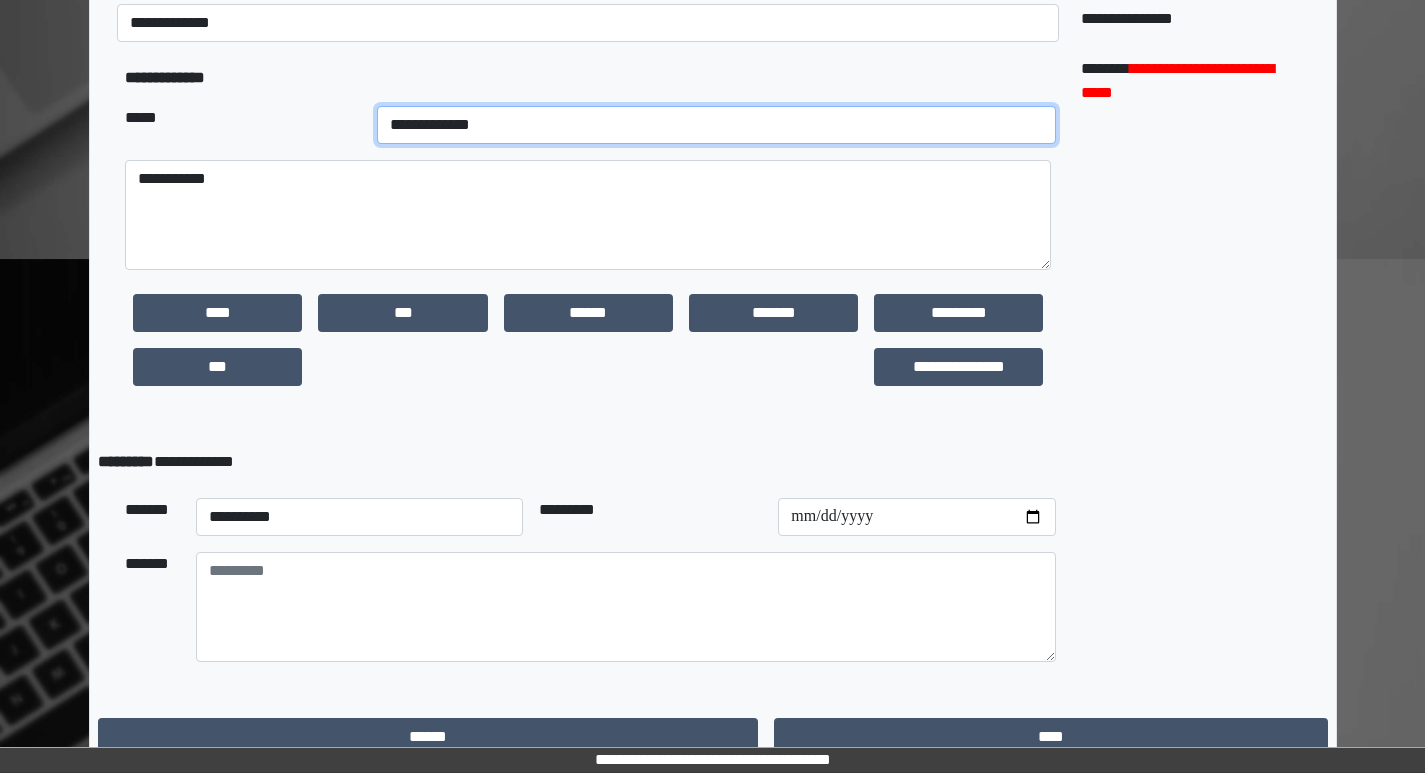 scroll, scrollTop: 606, scrollLeft: 0, axis: vertical 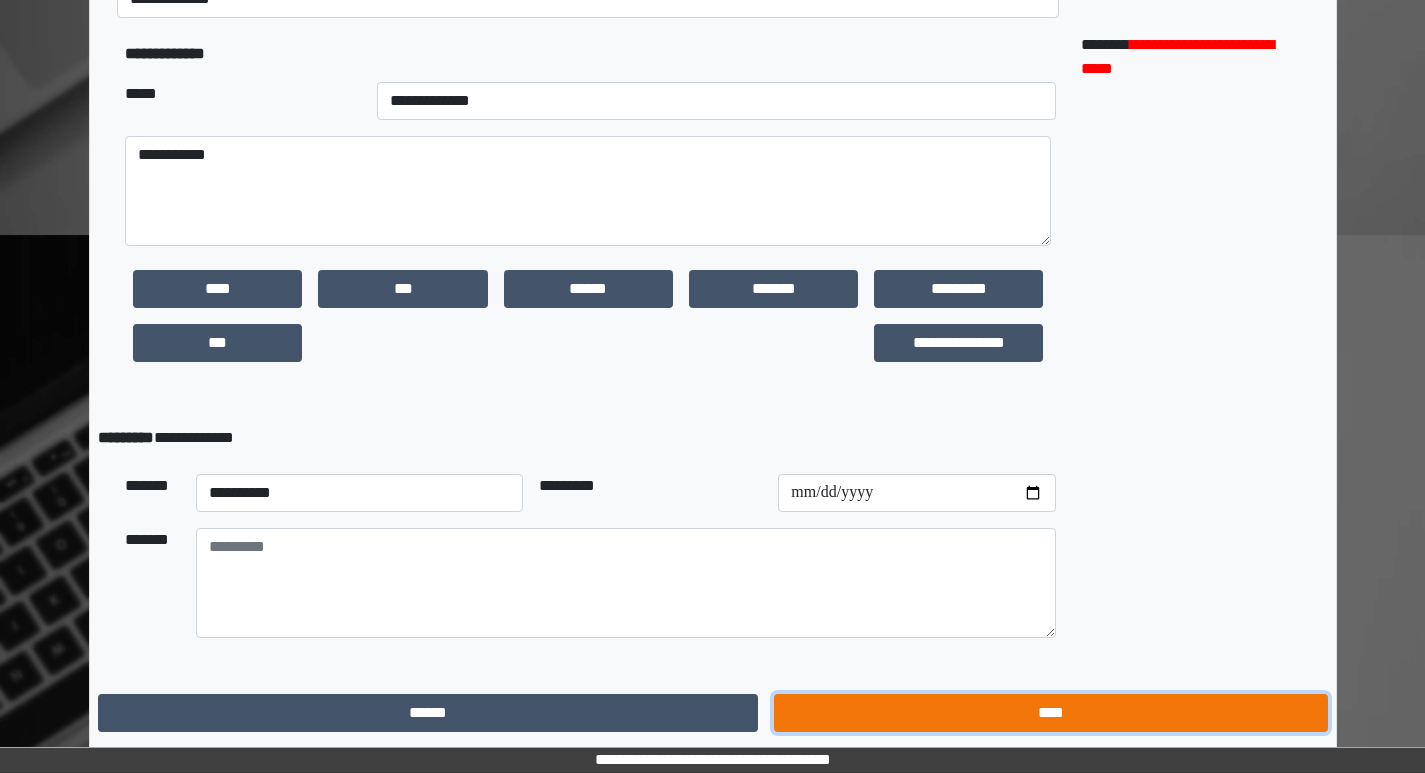 click on "****" at bounding box center [1050, 713] 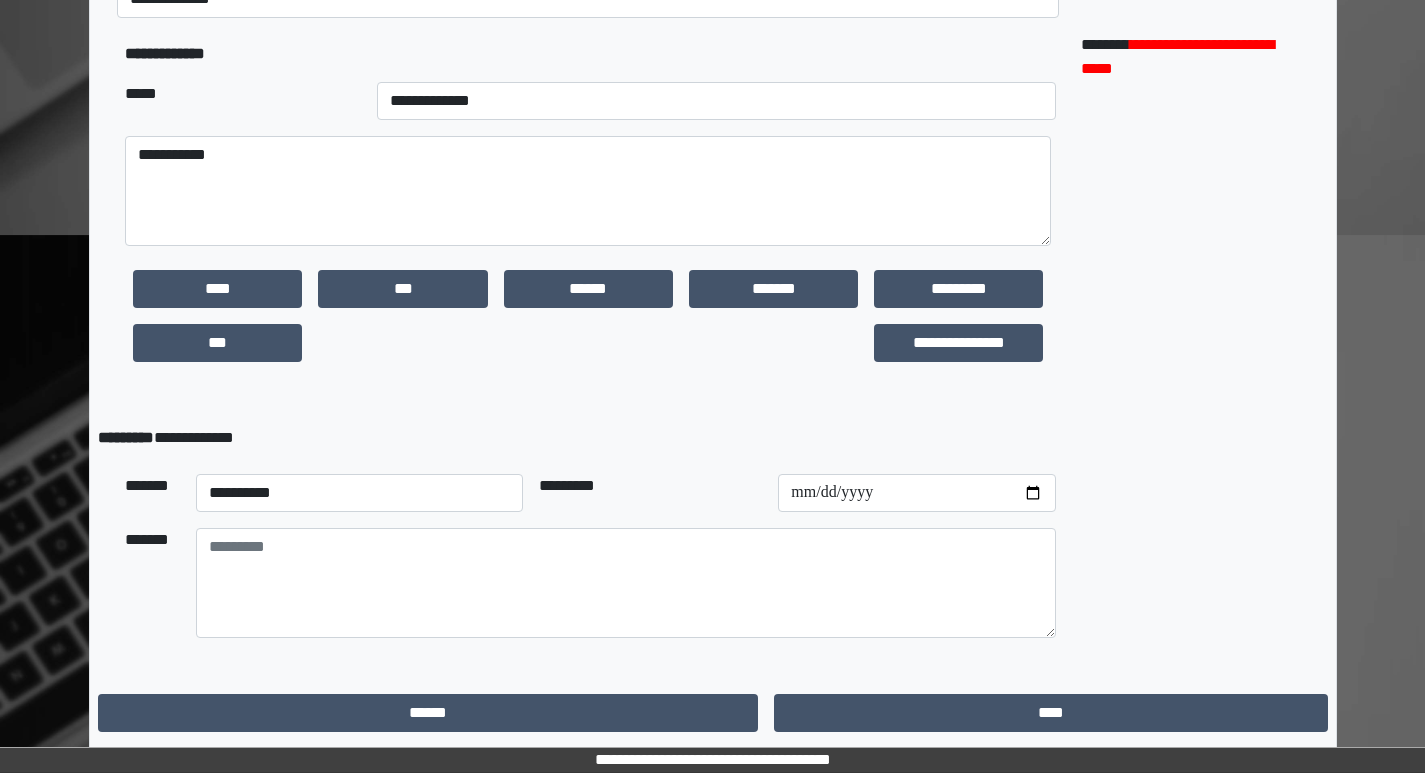 scroll, scrollTop: 0, scrollLeft: 0, axis: both 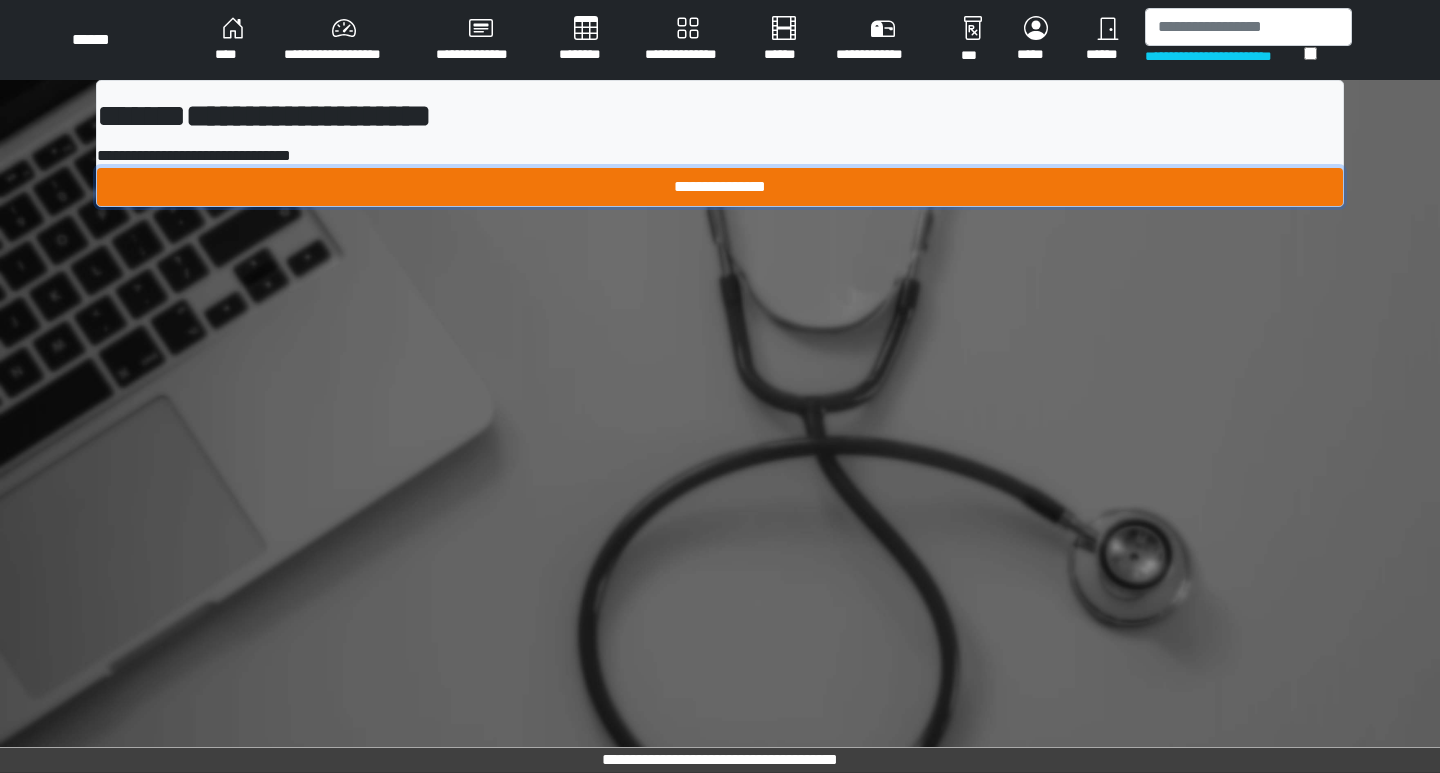 click on "**********" at bounding box center [720, 187] 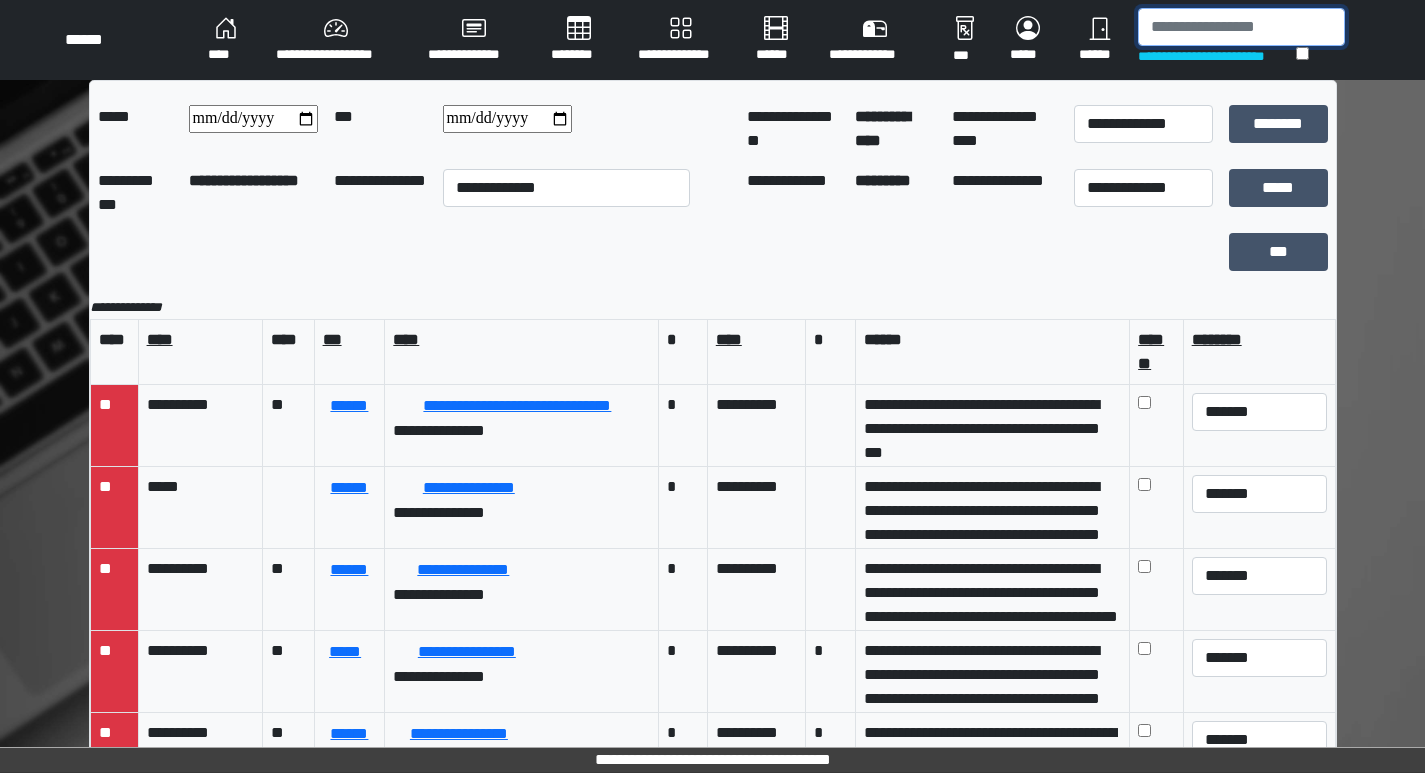 click at bounding box center [1241, 27] 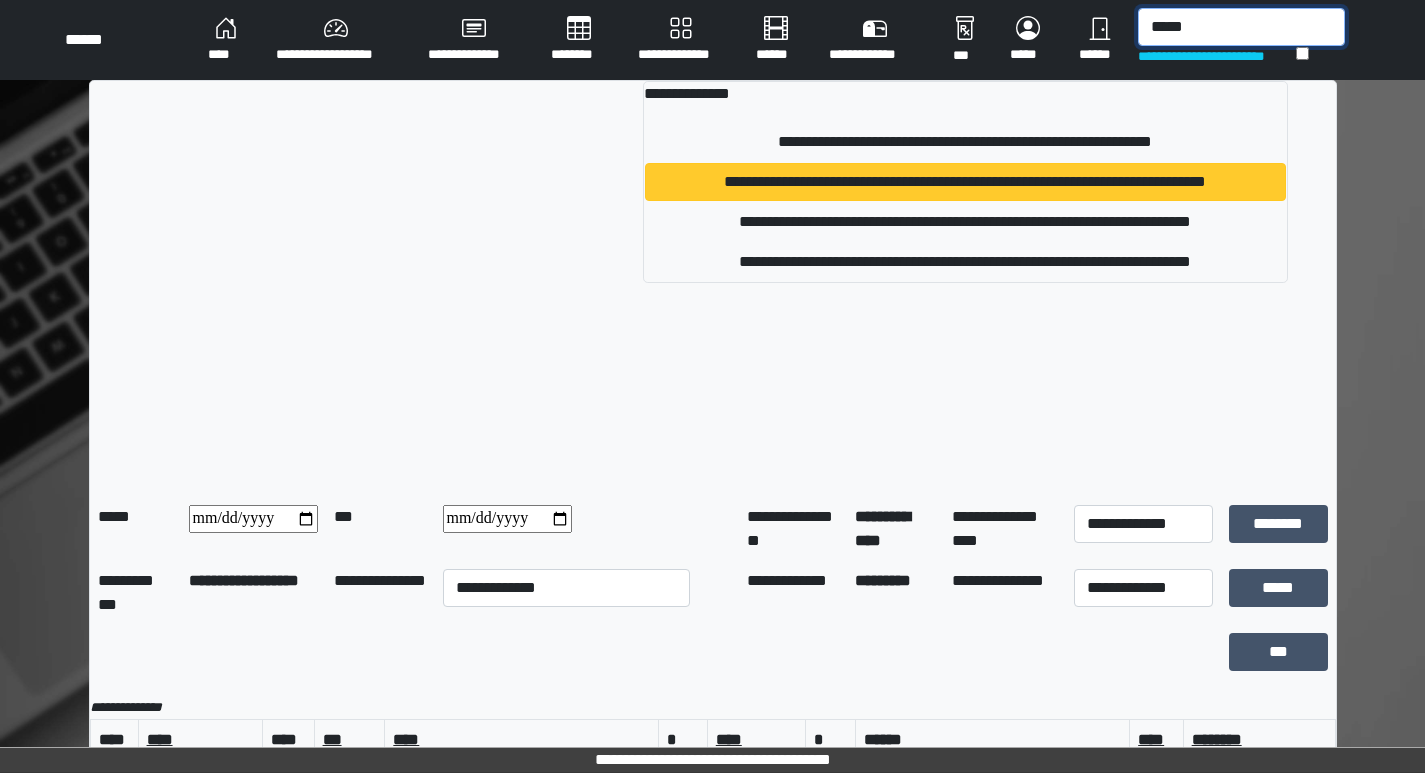 type on "*****" 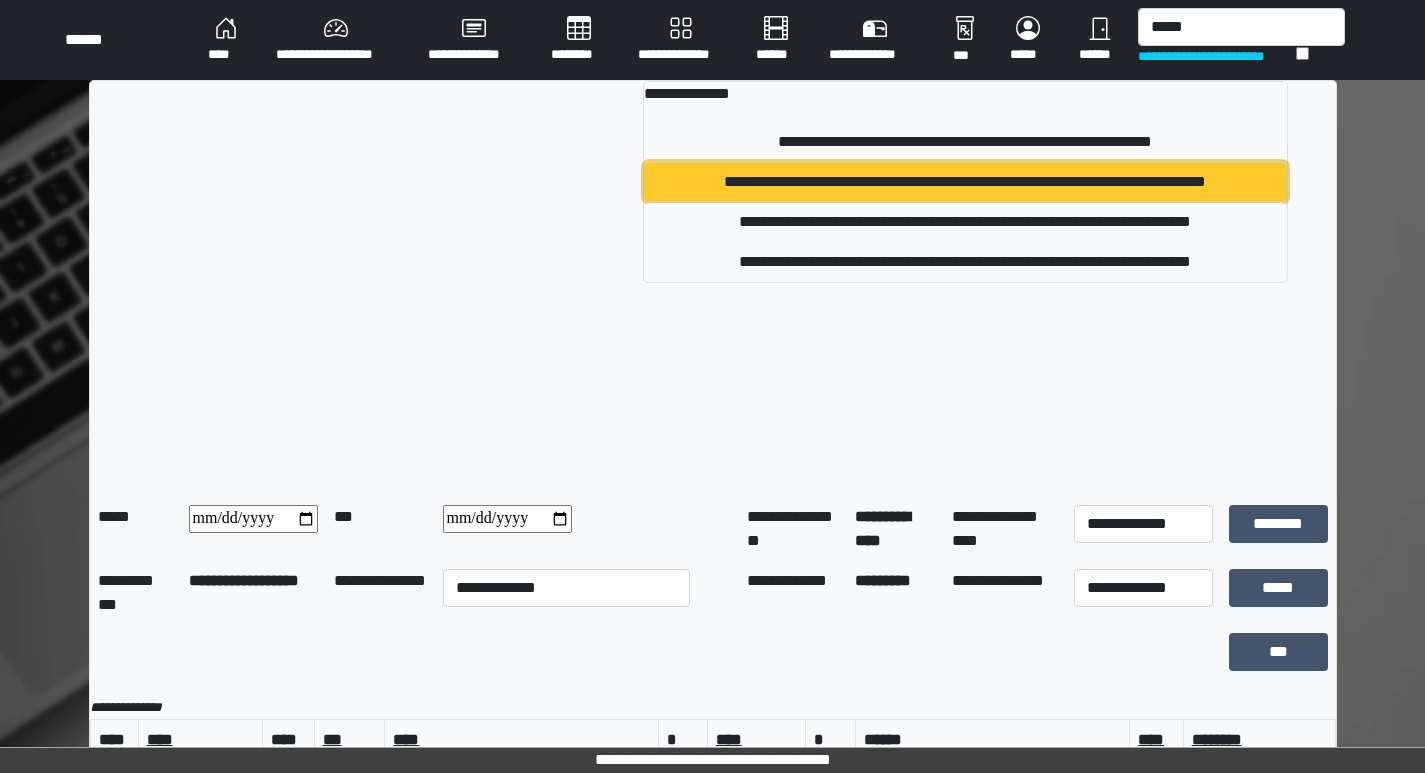 click on "**********" at bounding box center [965, 182] 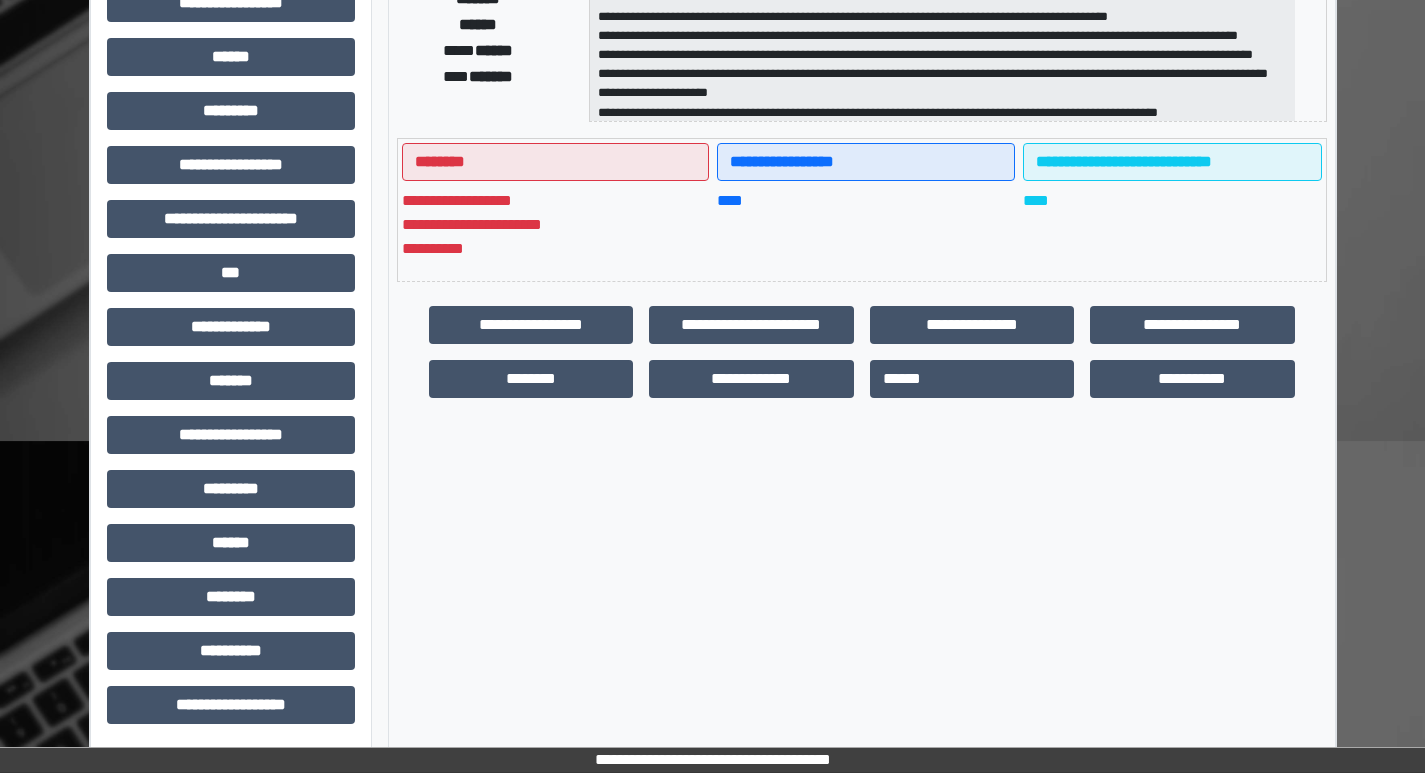 scroll, scrollTop: 401, scrollLeft: 0, axis: vertical 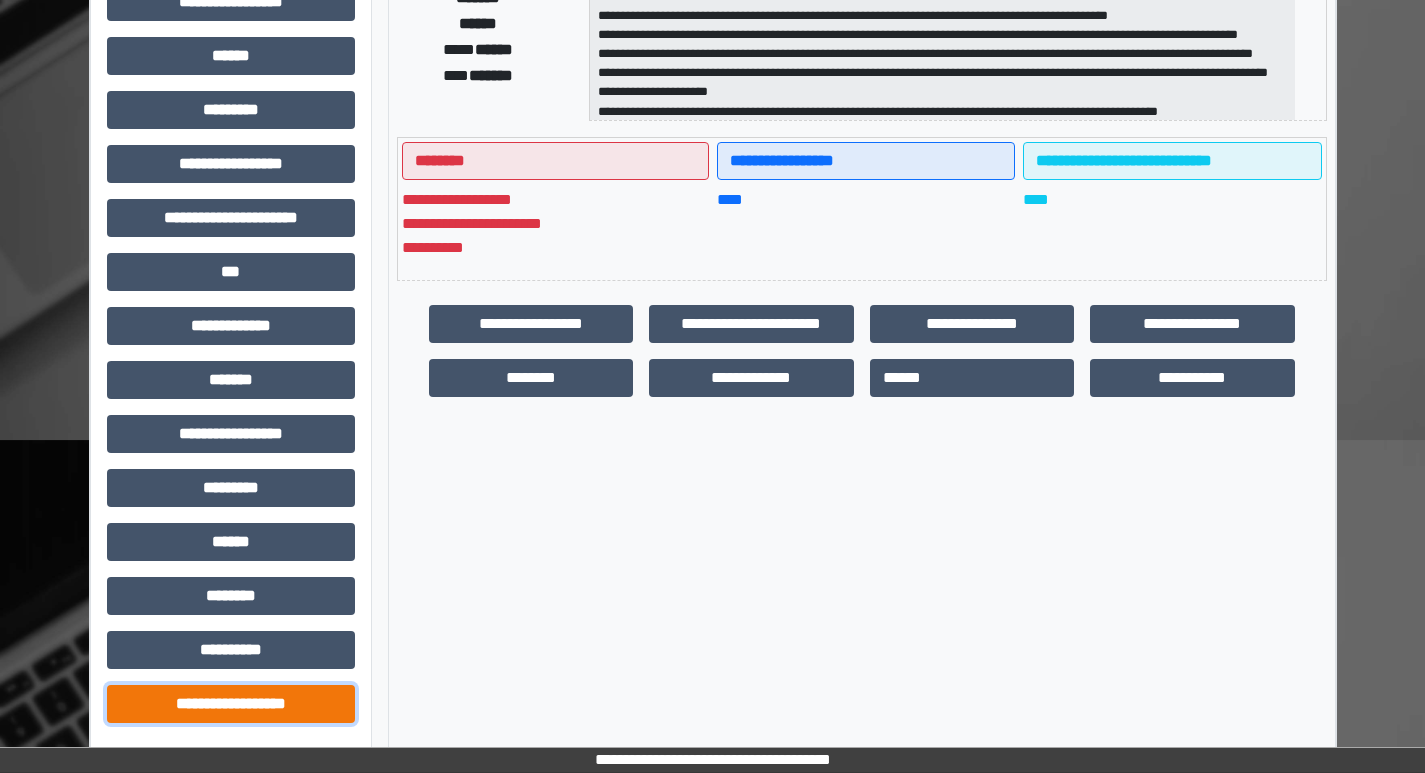 click on "**********" at bounding box center (231, 704) 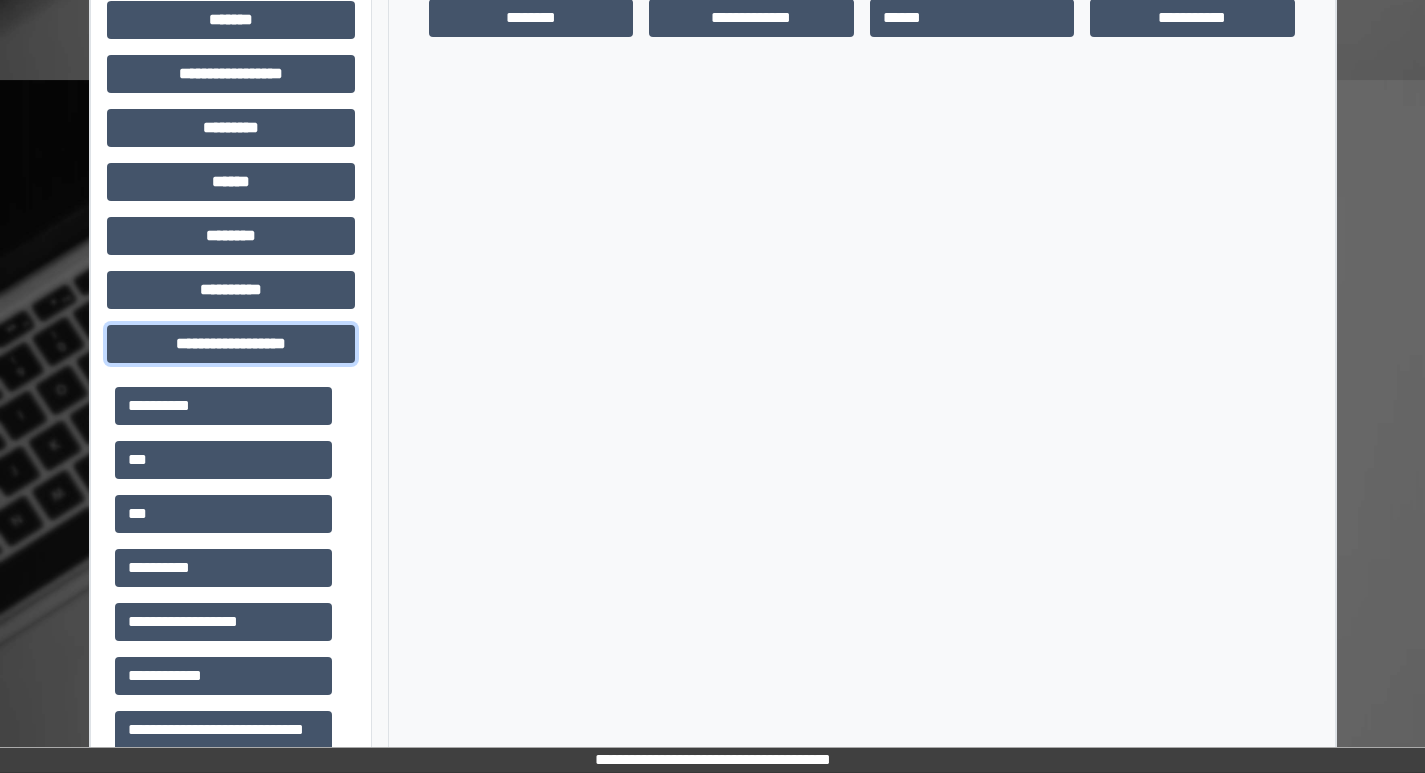 scroll, scrollTop: 881, scrollLeft: 0, axis: vertical 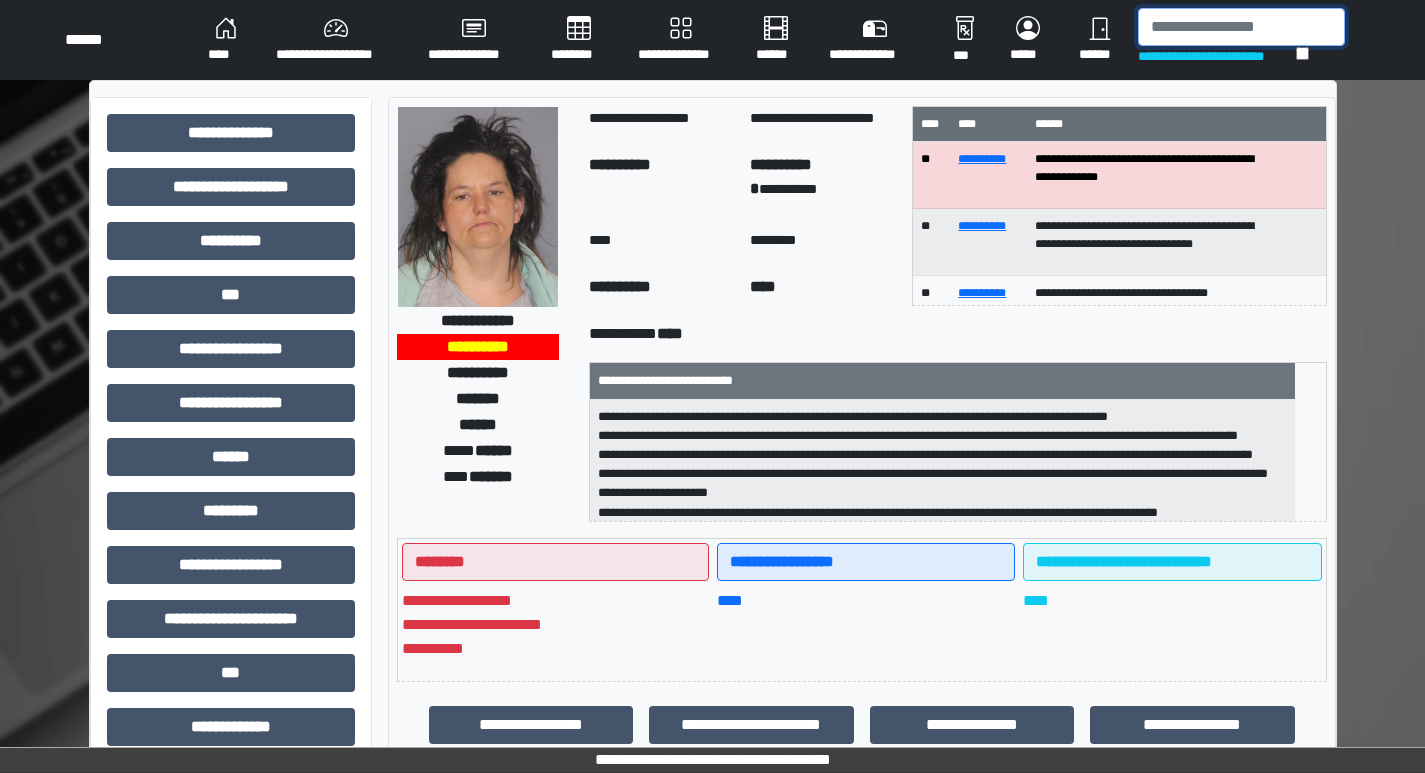 click at bounding box center [1241, 27] 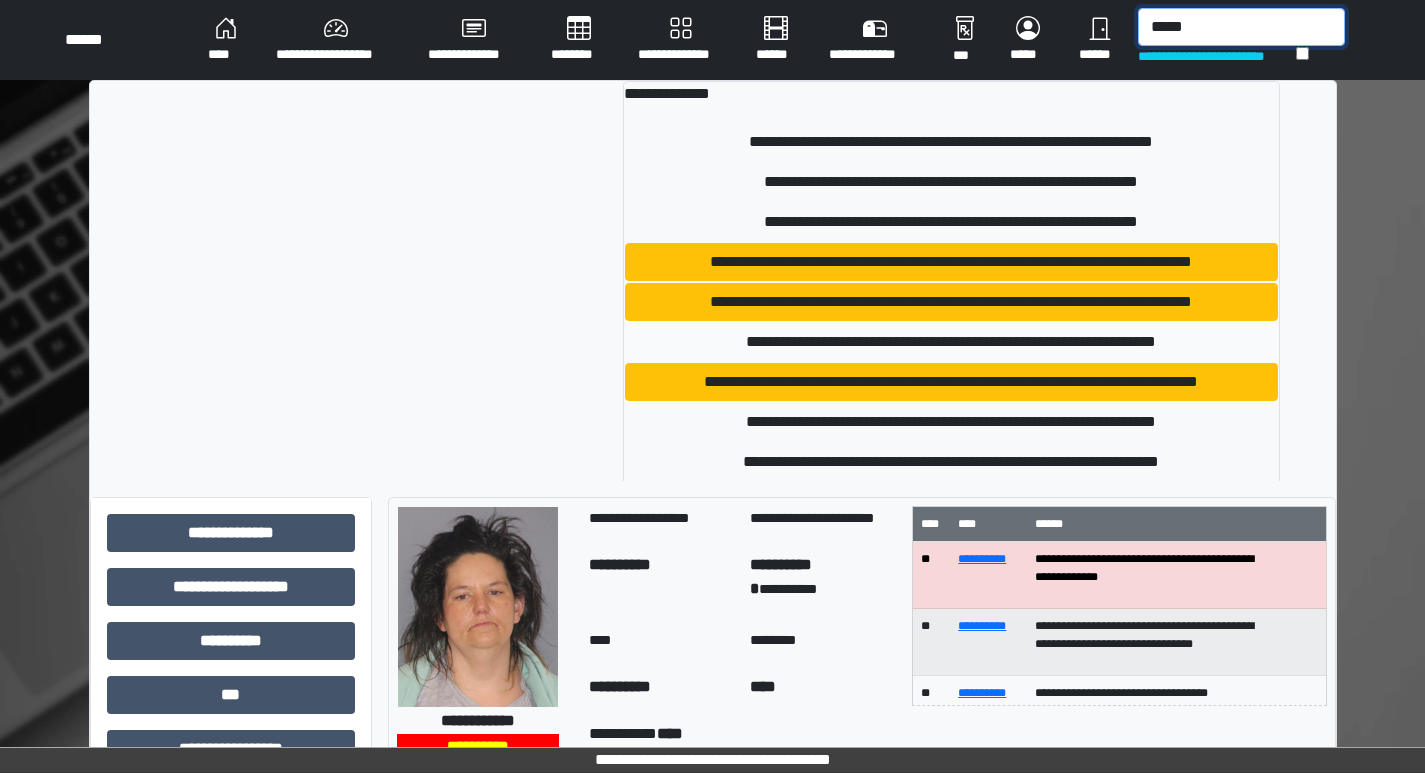 type on "*****" 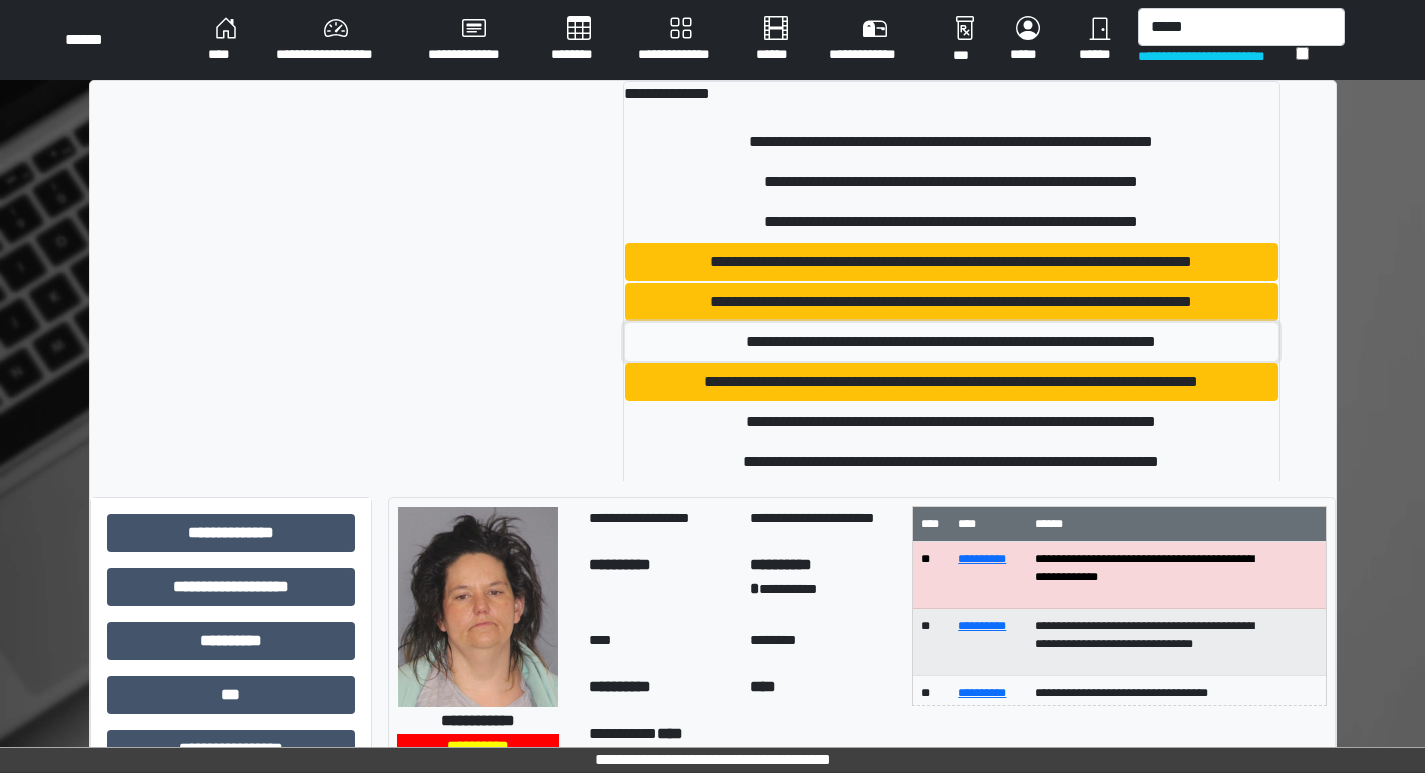 click on "**********" at bounding box center [952, 342] 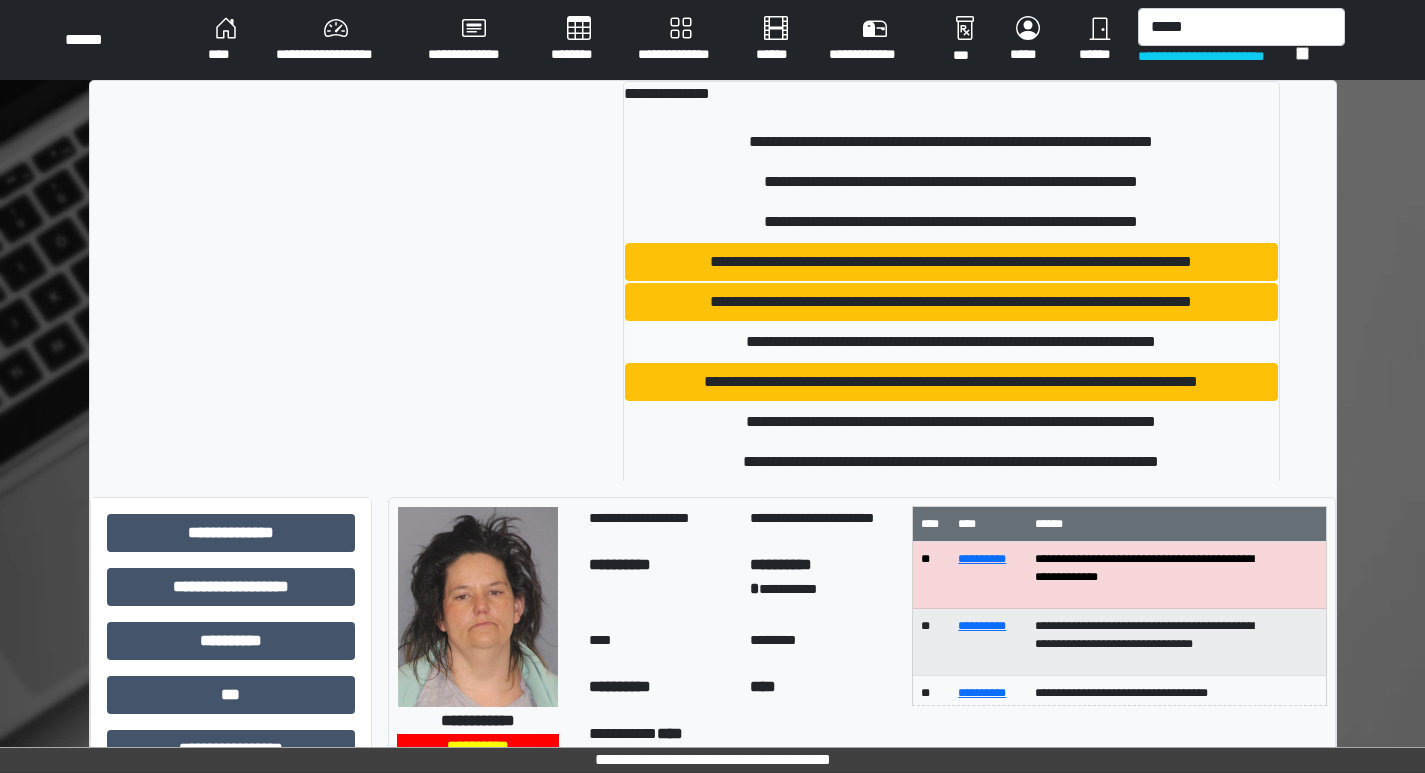 type 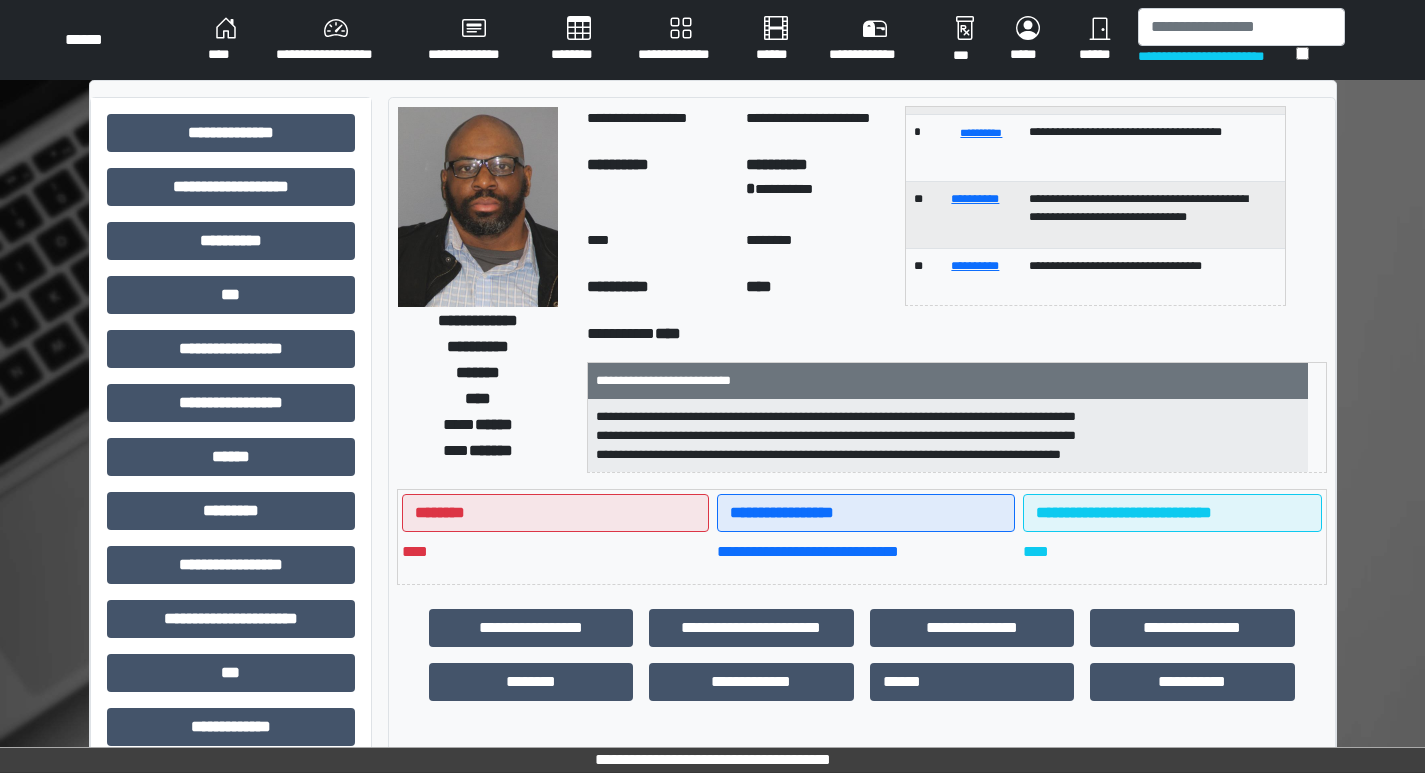 scroll, scrollTop: 188, scrollLeft: 0, axis: vertical 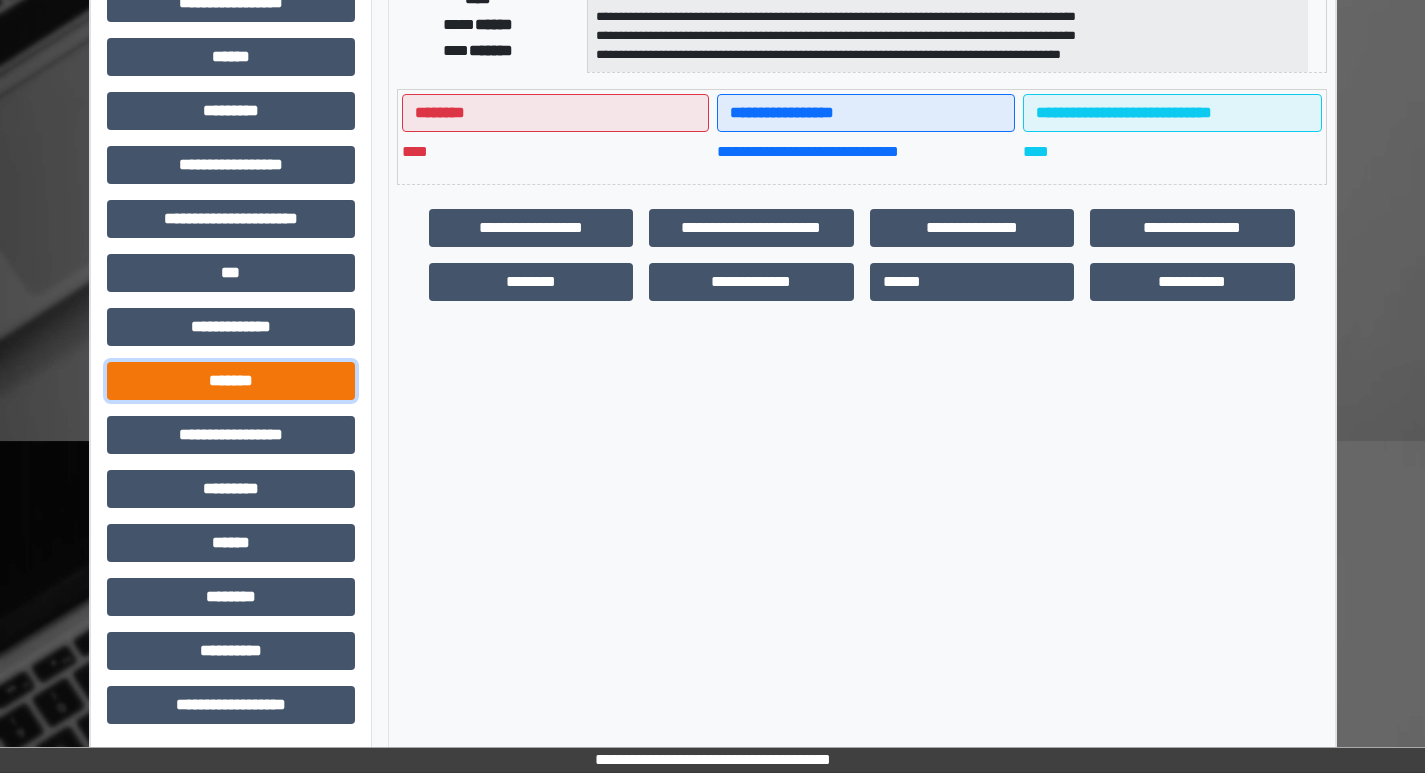 click on "*******" at bounding box center (231, 381) 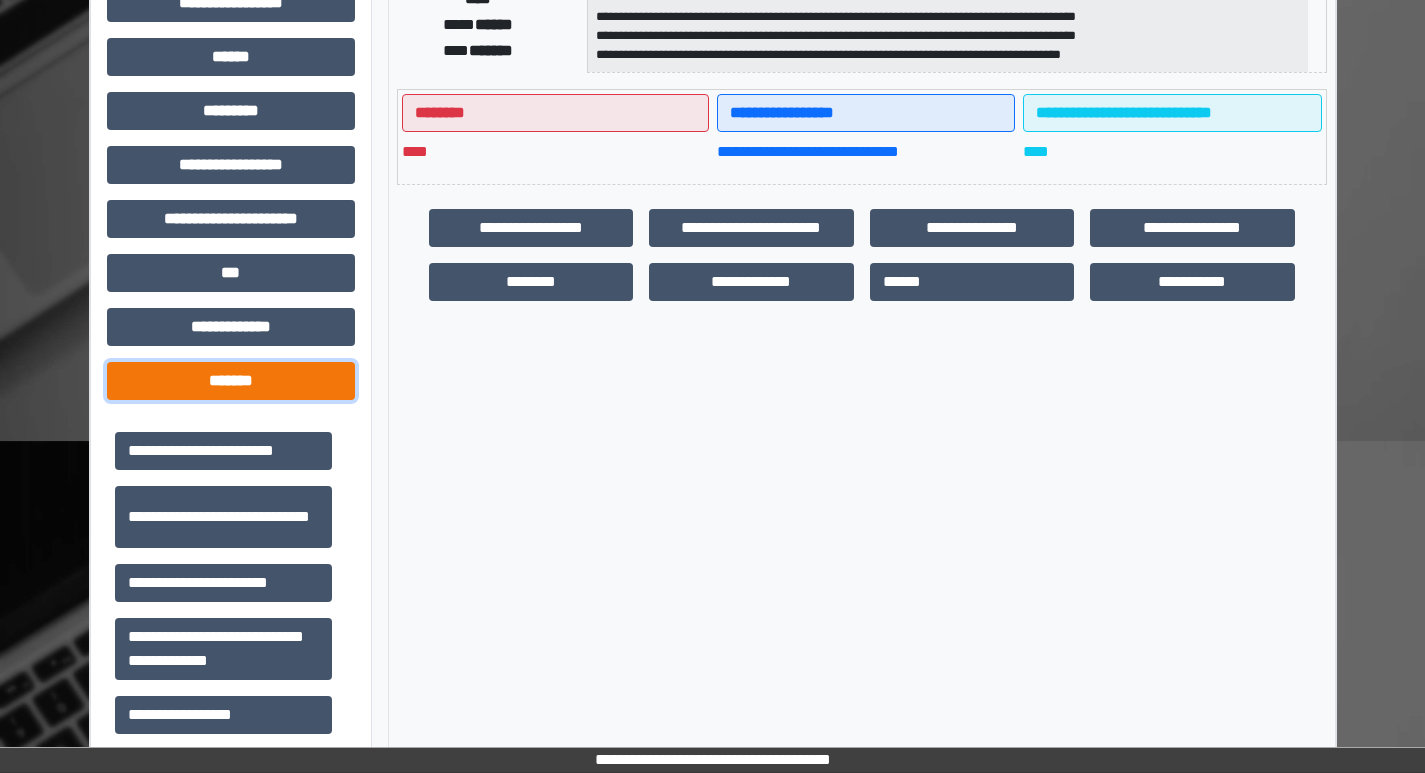 scroll, scrollTop: 900, scrollLeft: 0, axis: vertical 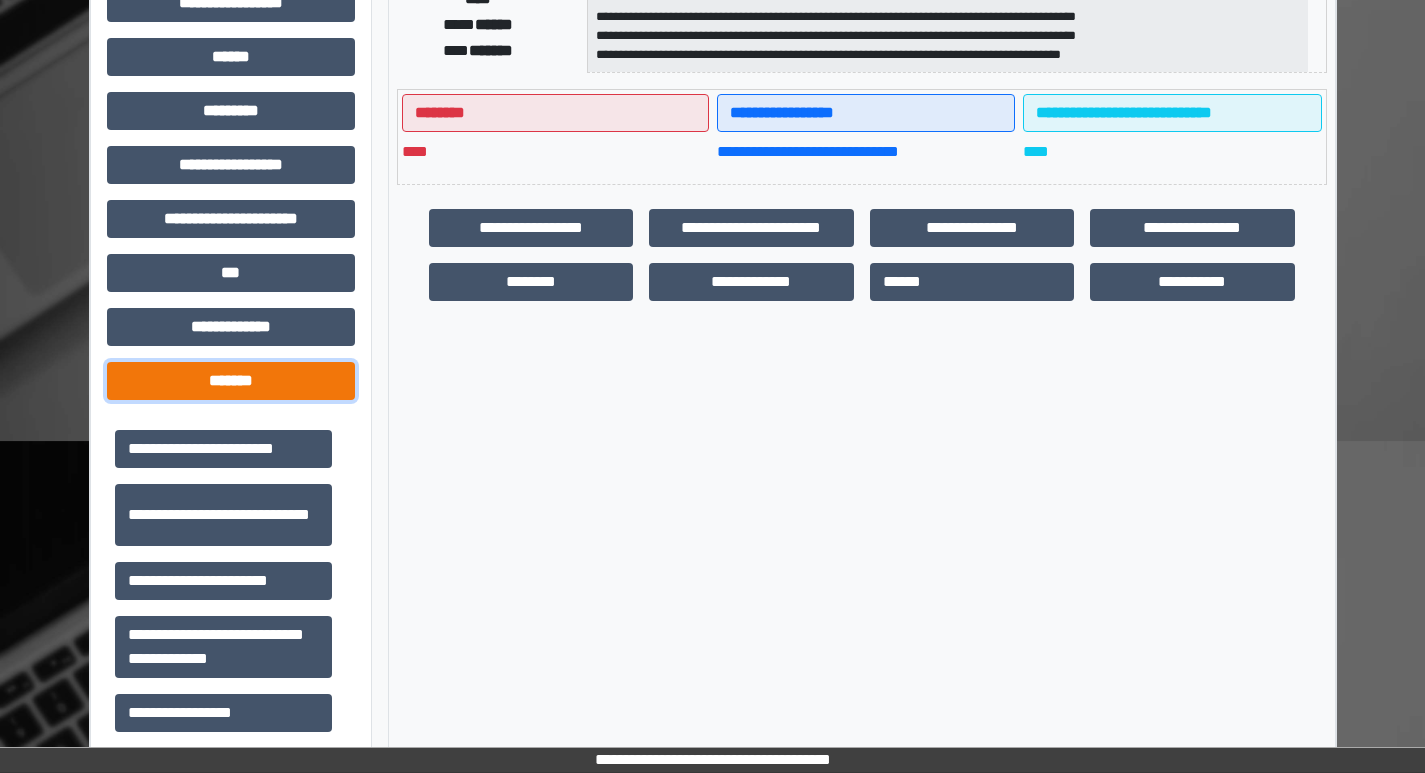 click on "*******" at bounding box center (231, 381) 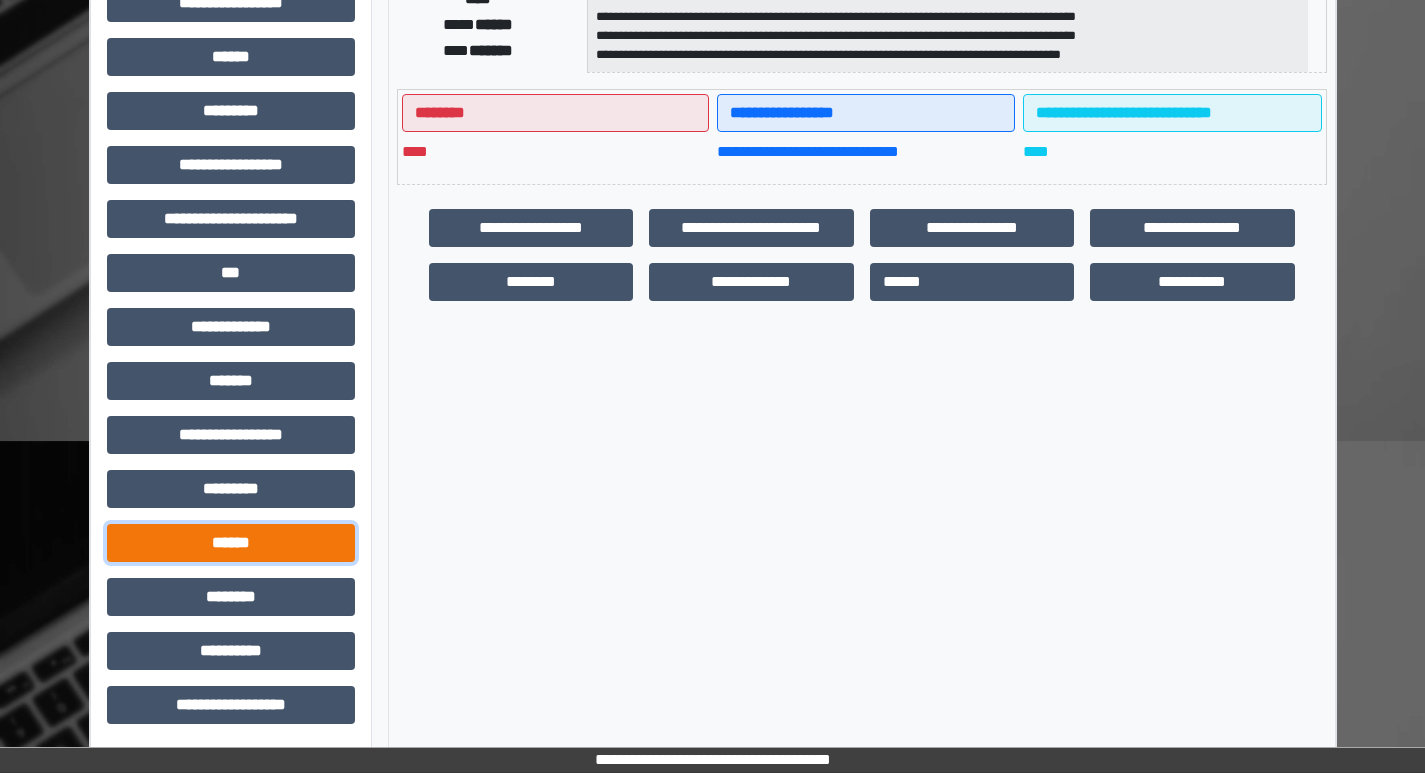 click on "******" at bounding box center (231, 543) 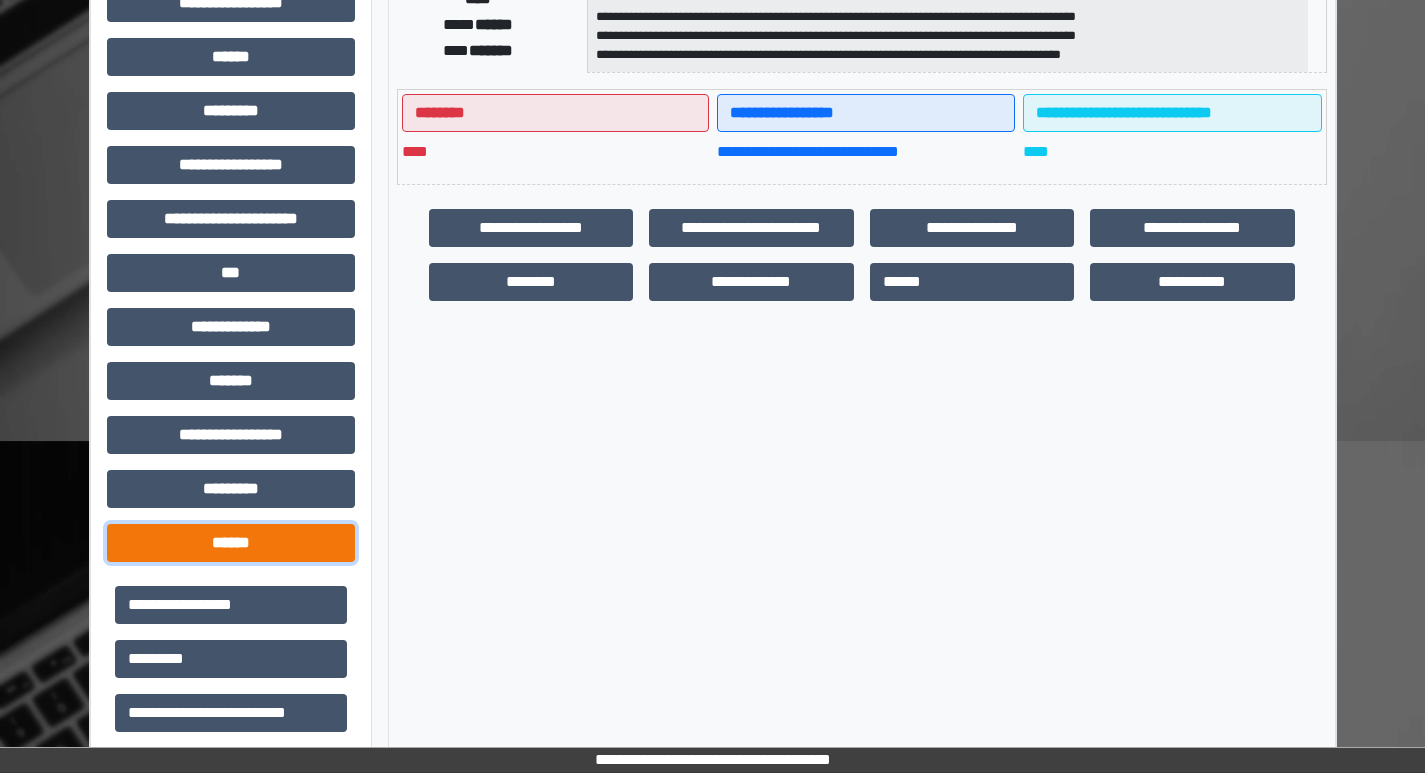 click on "******" at bounding box center [231, 543] 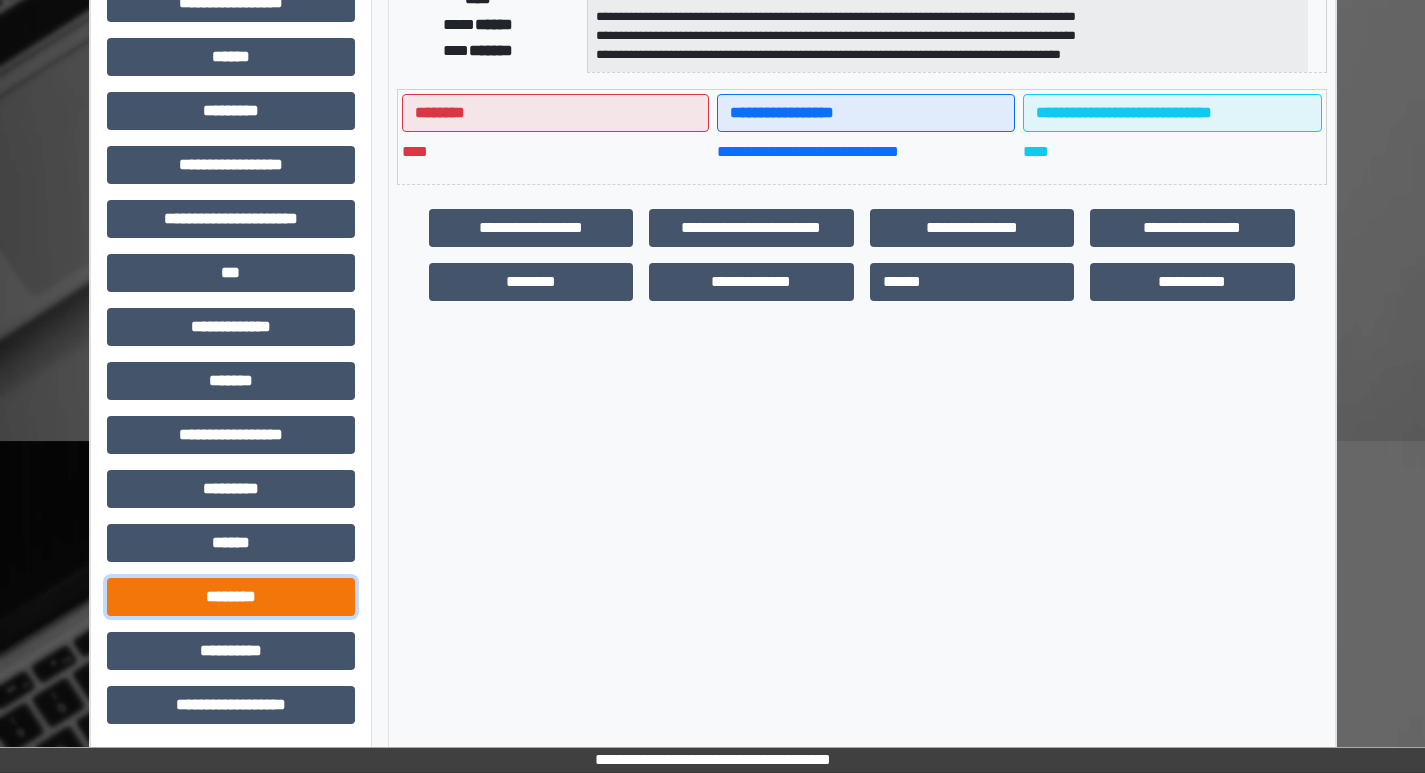 click on "********" at bounding box center [231, 597] 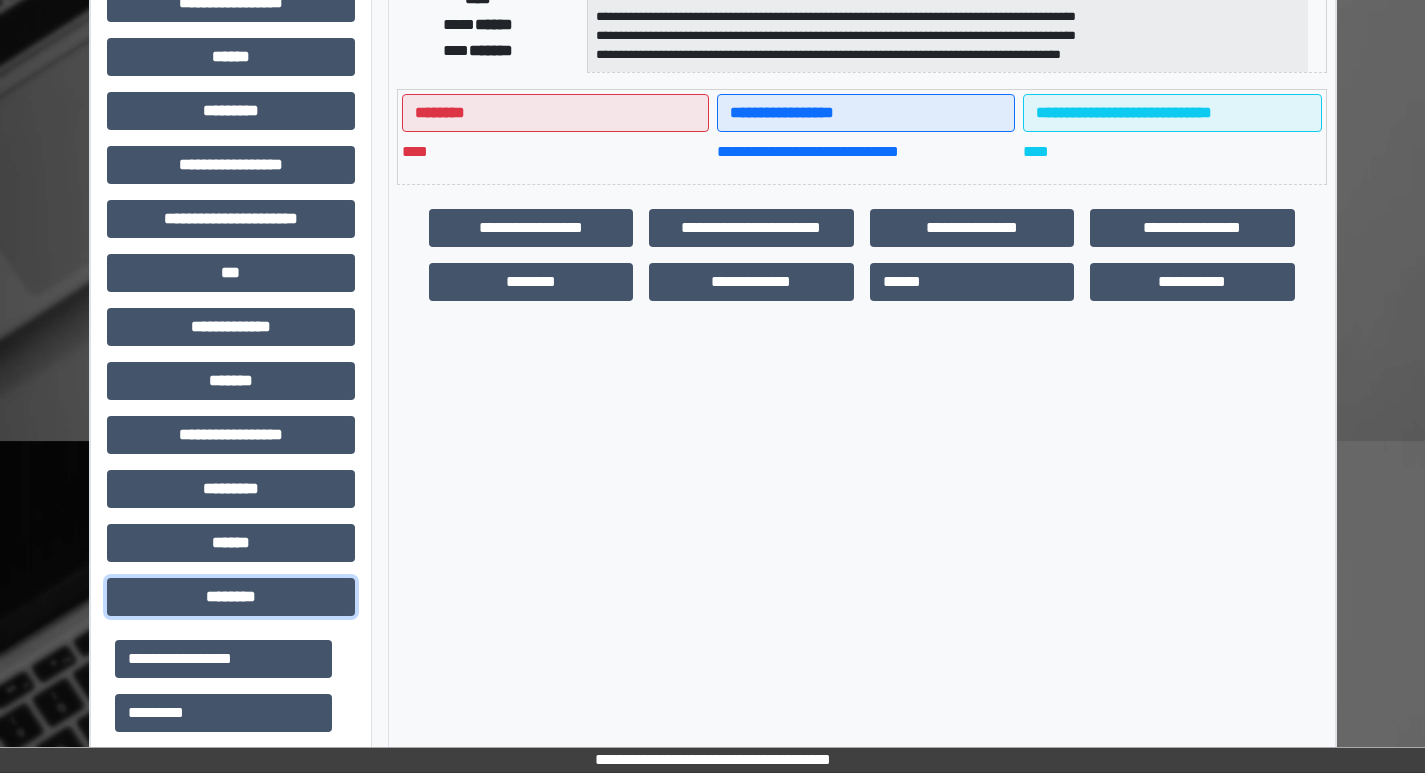 scroll, scrollTop: 600, scrollLeft: 0, axis: vertical 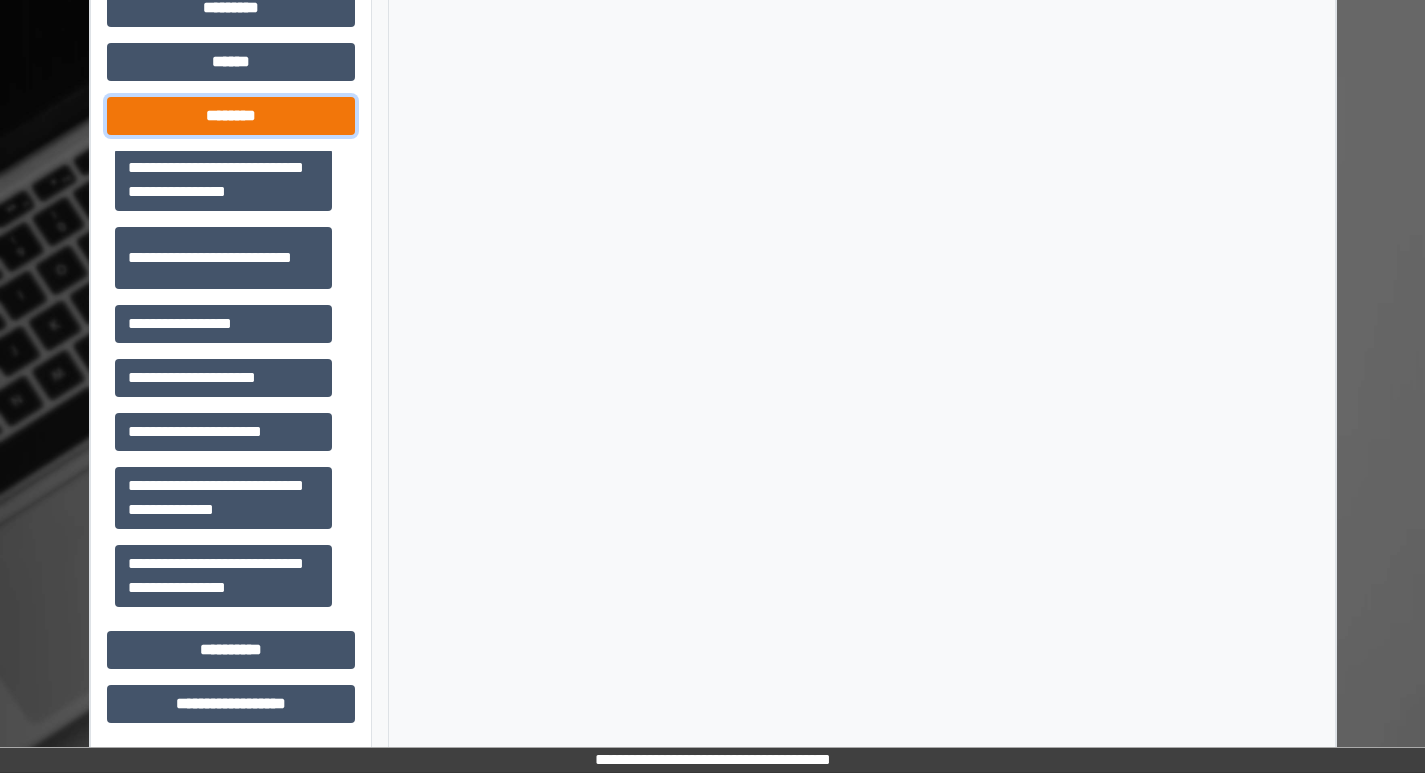 click on "********" at bounding box center [231, 116] 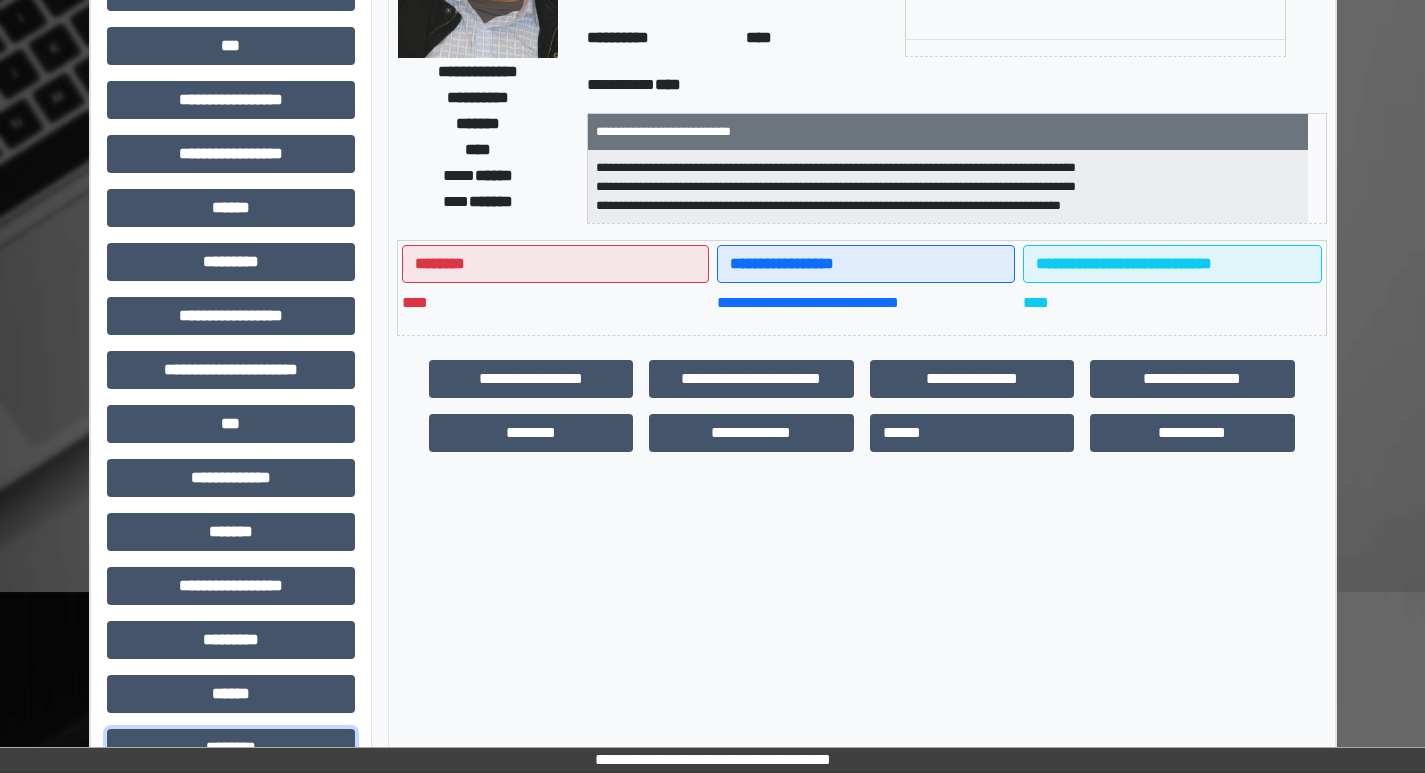 scroll, scrollTop: 300, scrollLeft: 0, axis: vertical 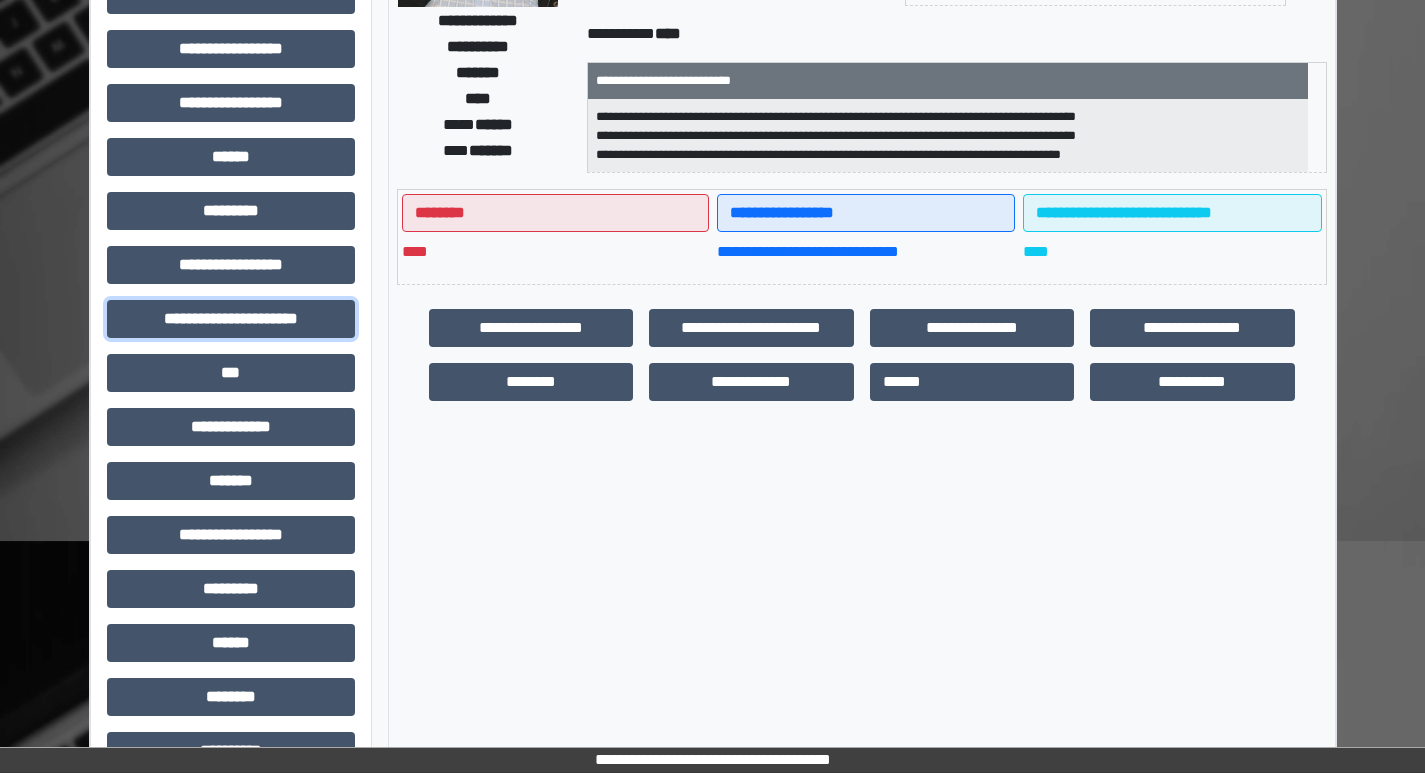 drag, startPoint x: 219, startPoint y: 314, endPoint x: 224, endPoint y: 368, distance: 54.230988 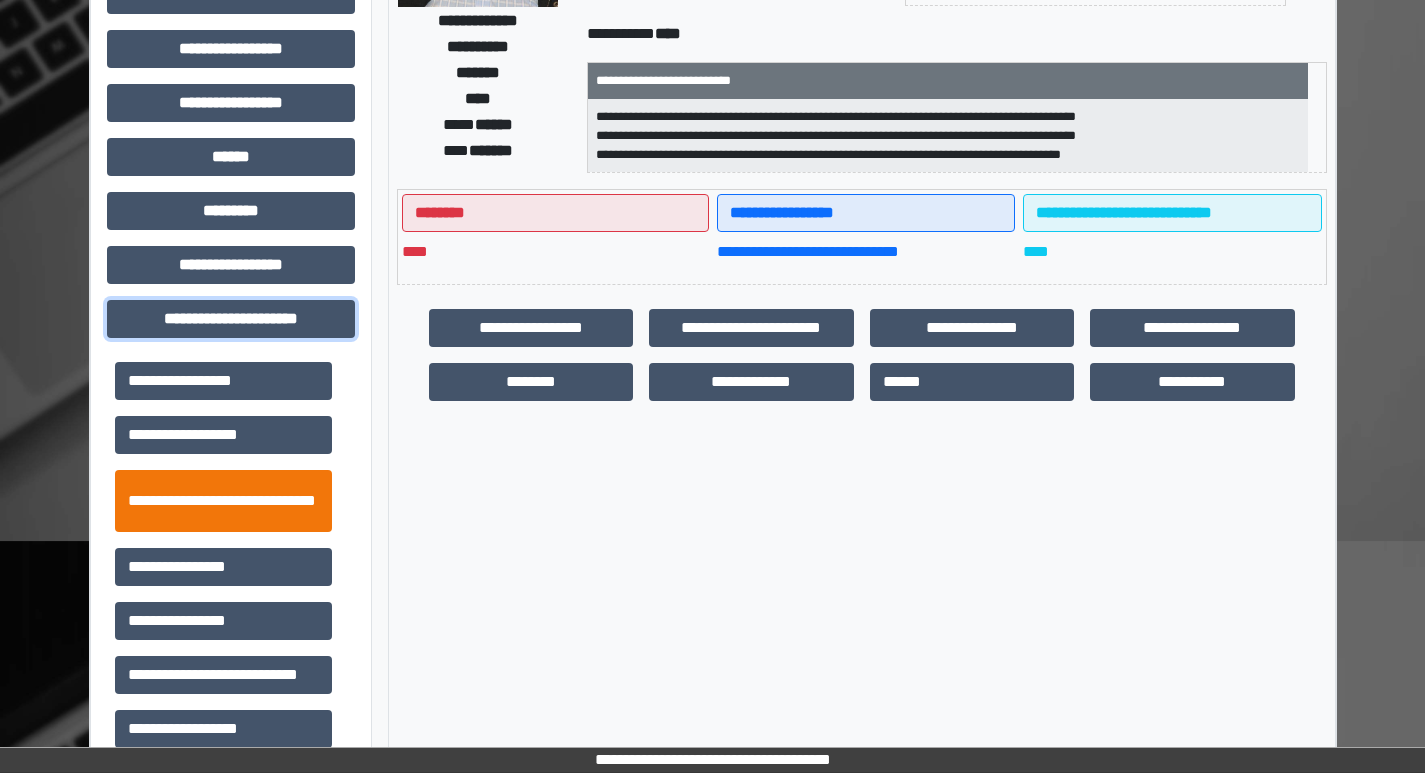 scroll, scrollTop: 46, scrollLeft: 0, axis: vertical 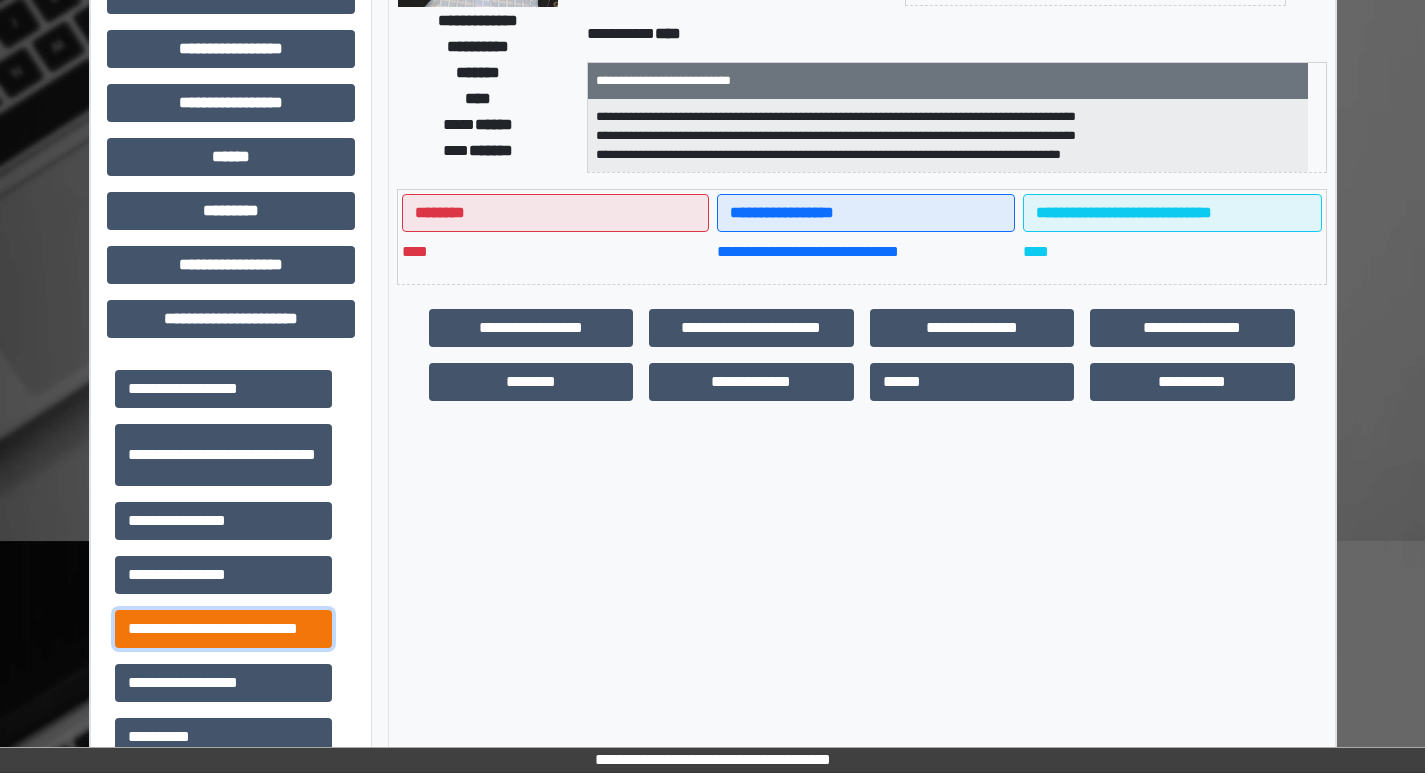 click on "**********" at bounding box center (223, 629) 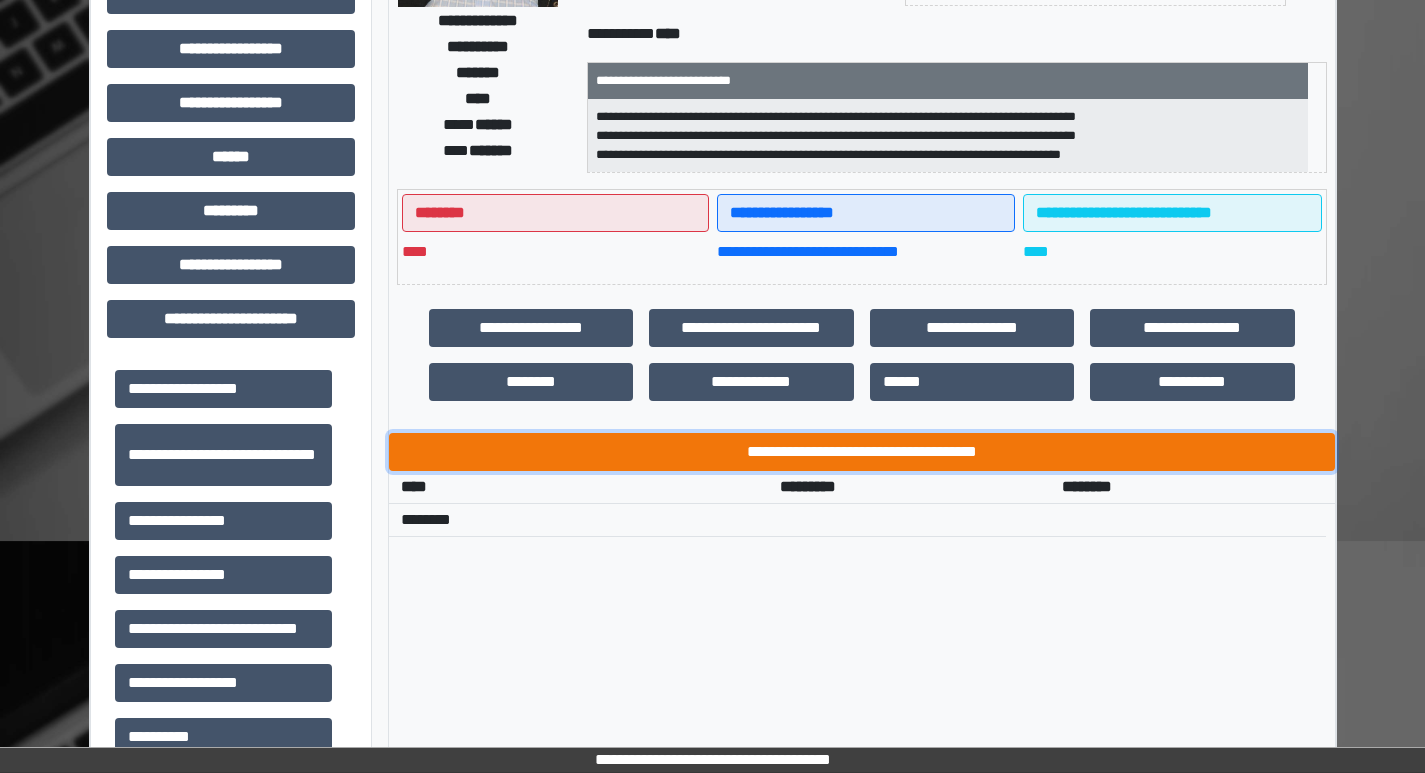 click on "**********" at bounding box center (862, 452) 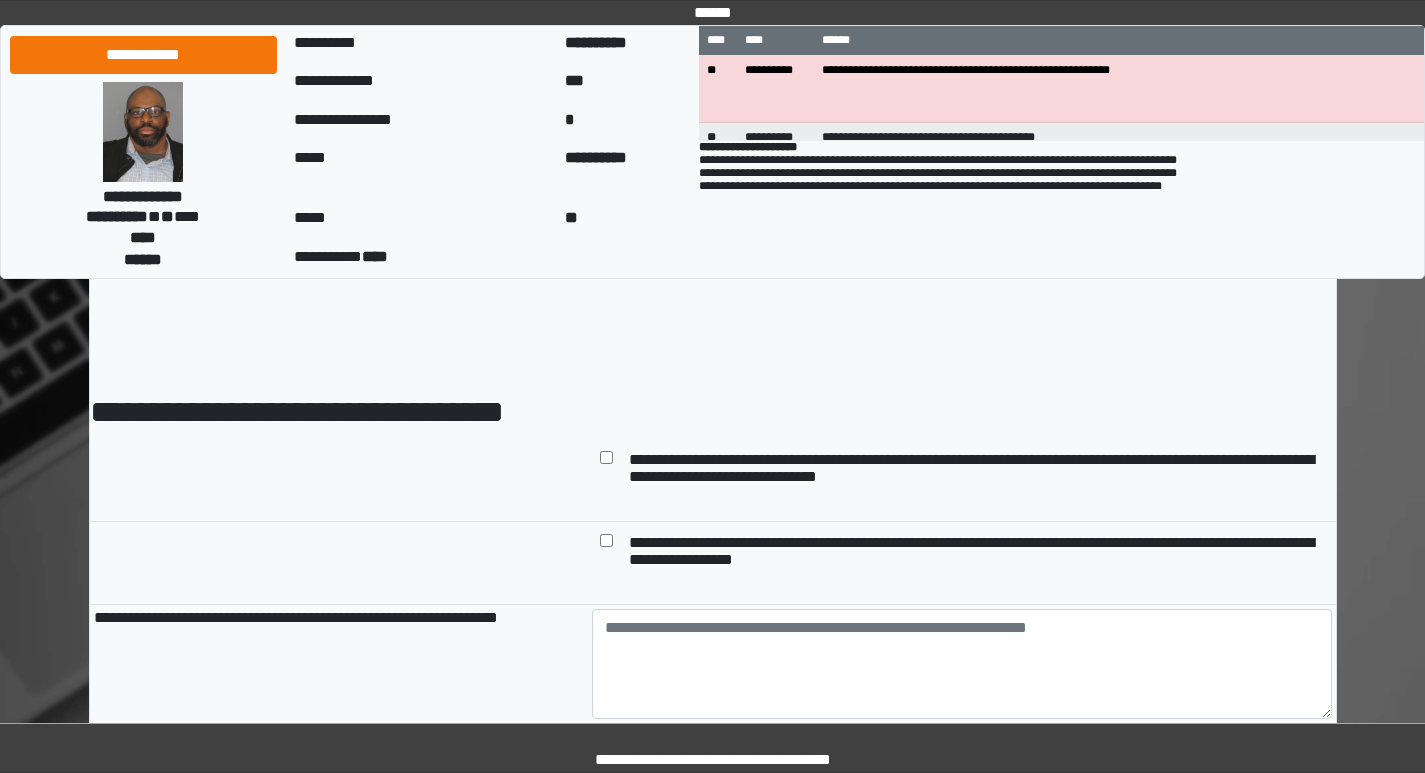 scroll, scrollTop: 100, scrollLeft: 0, axis: vertical 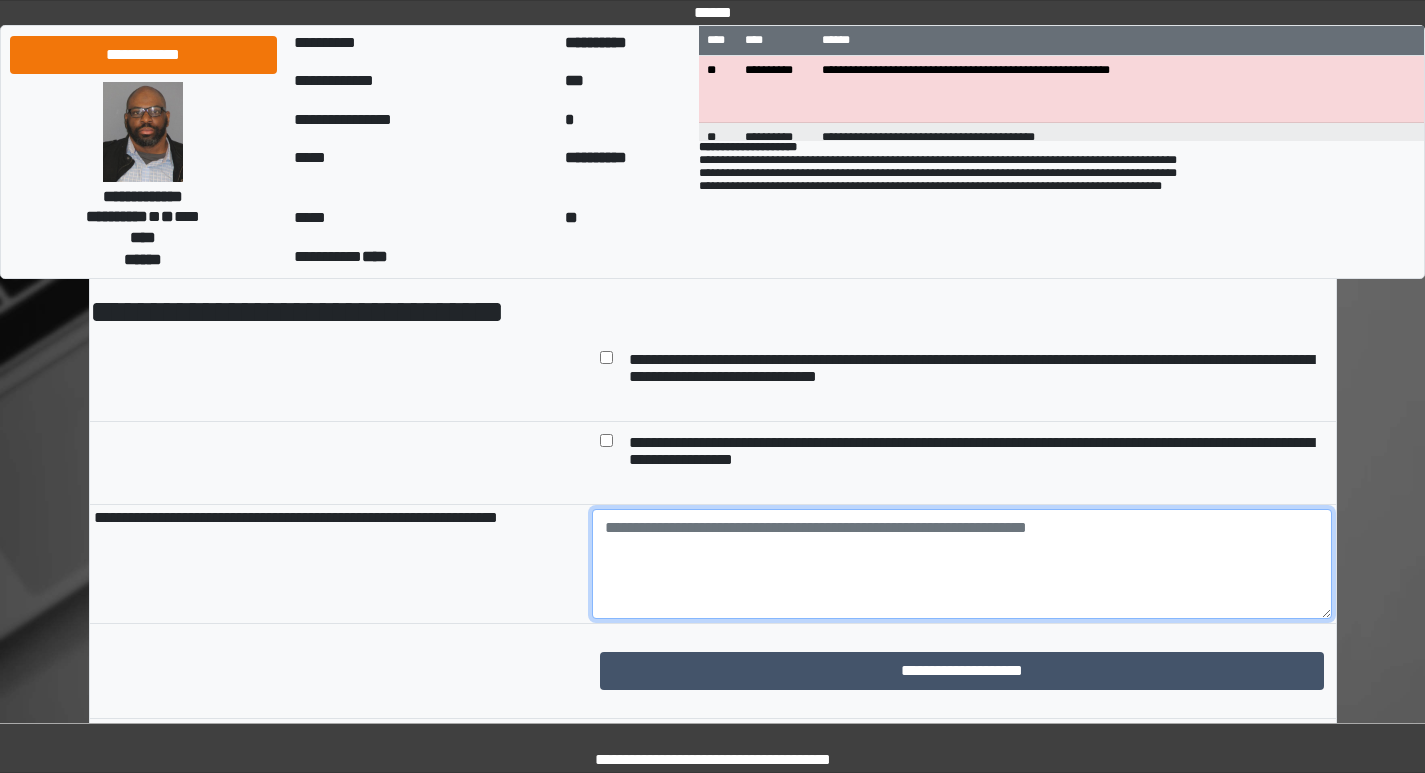 click at bounding box center (962, 564) 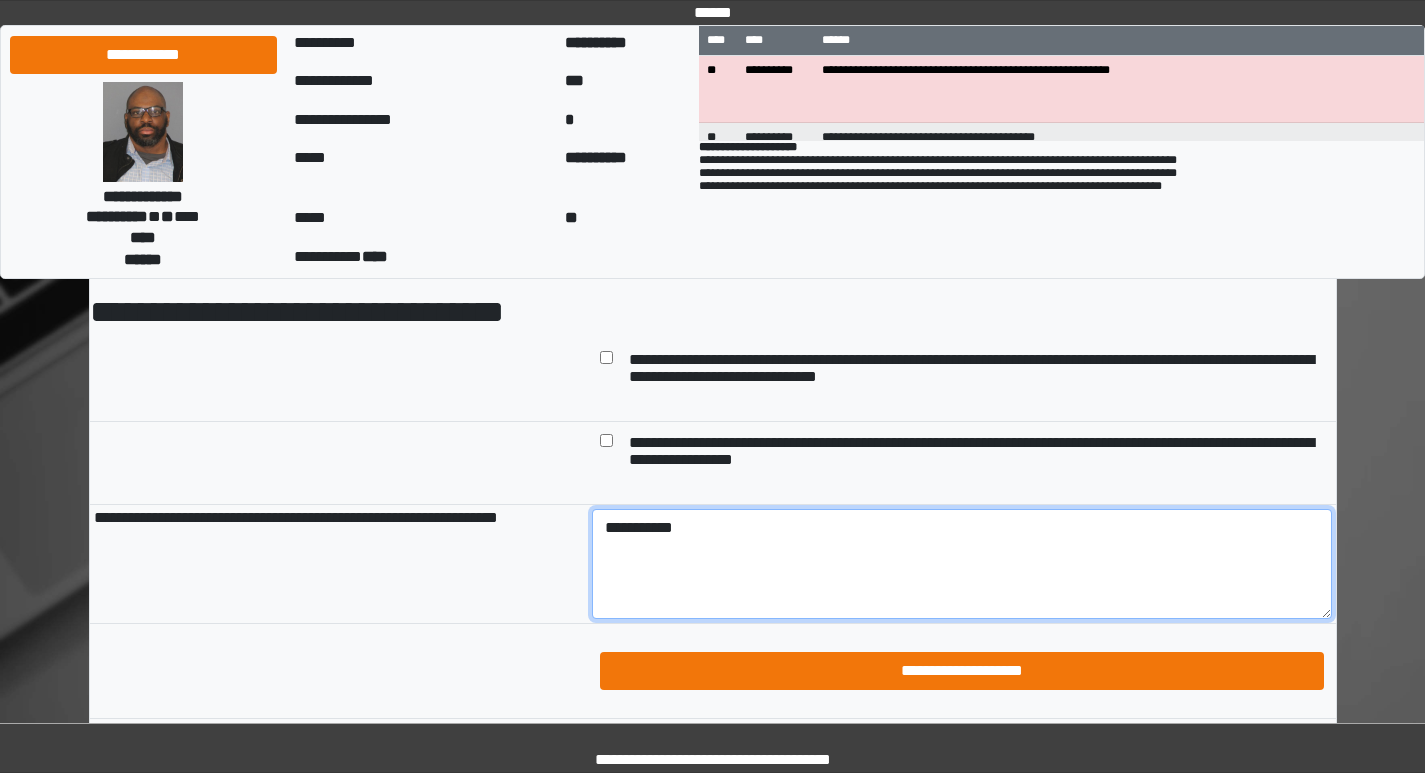 type on "**********" 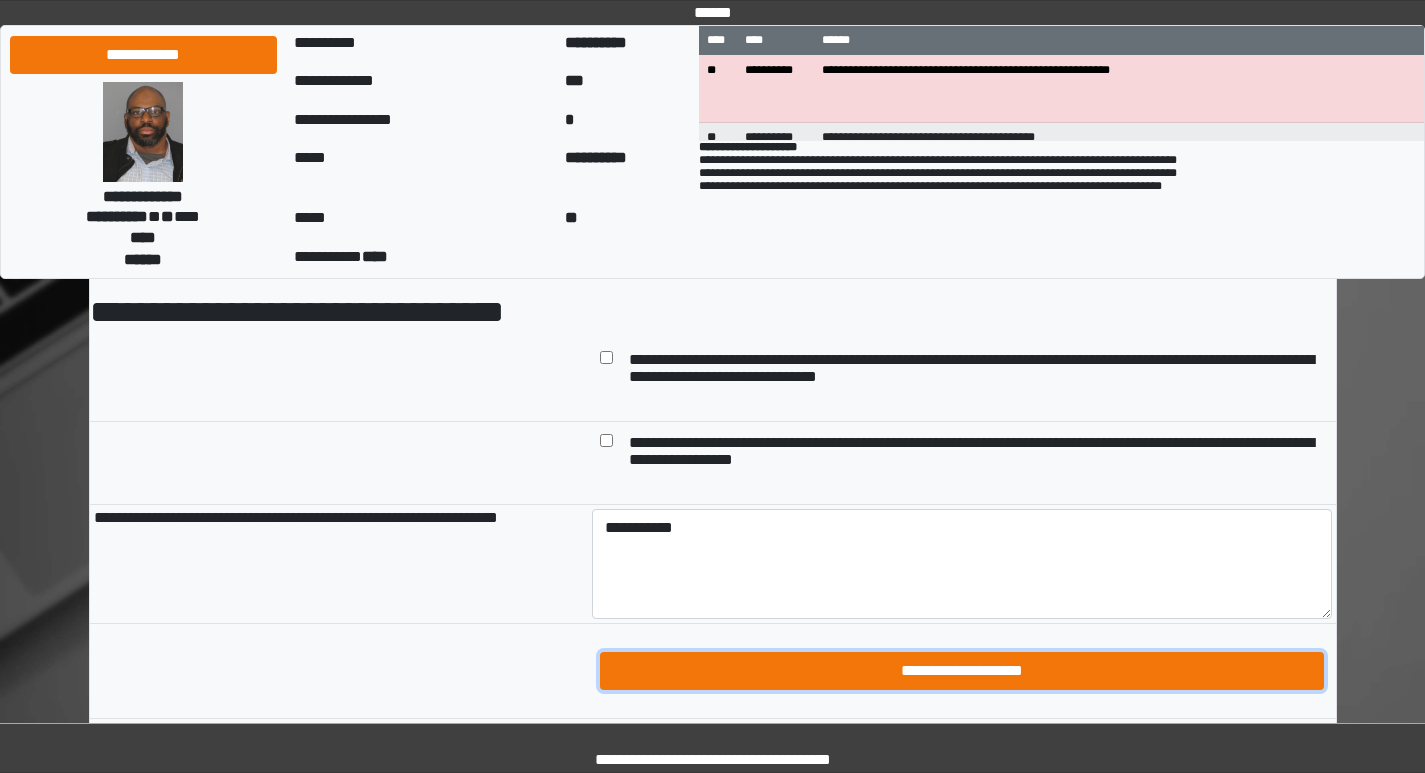 click on "**********" at bounding box center (962, 671) 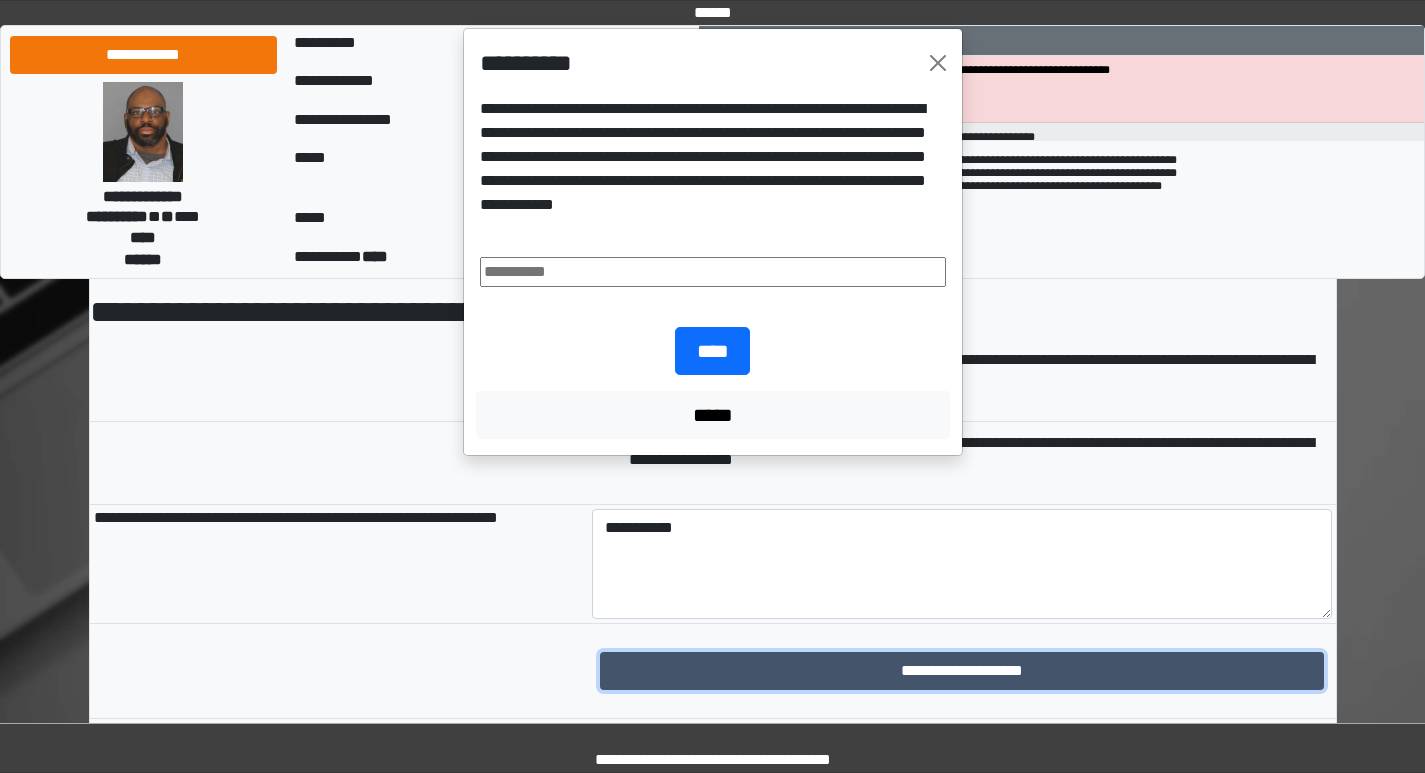 type 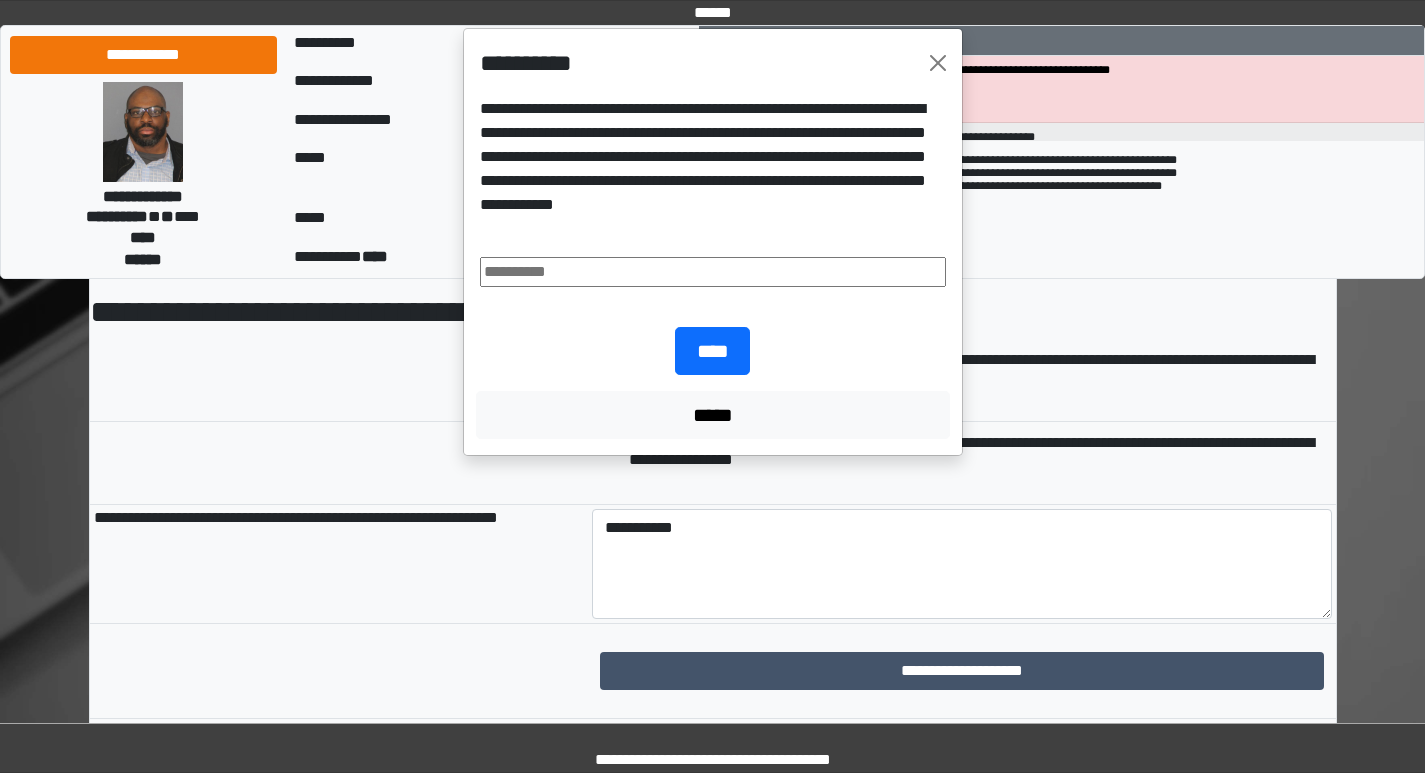 click at bounding box center (713, 272) 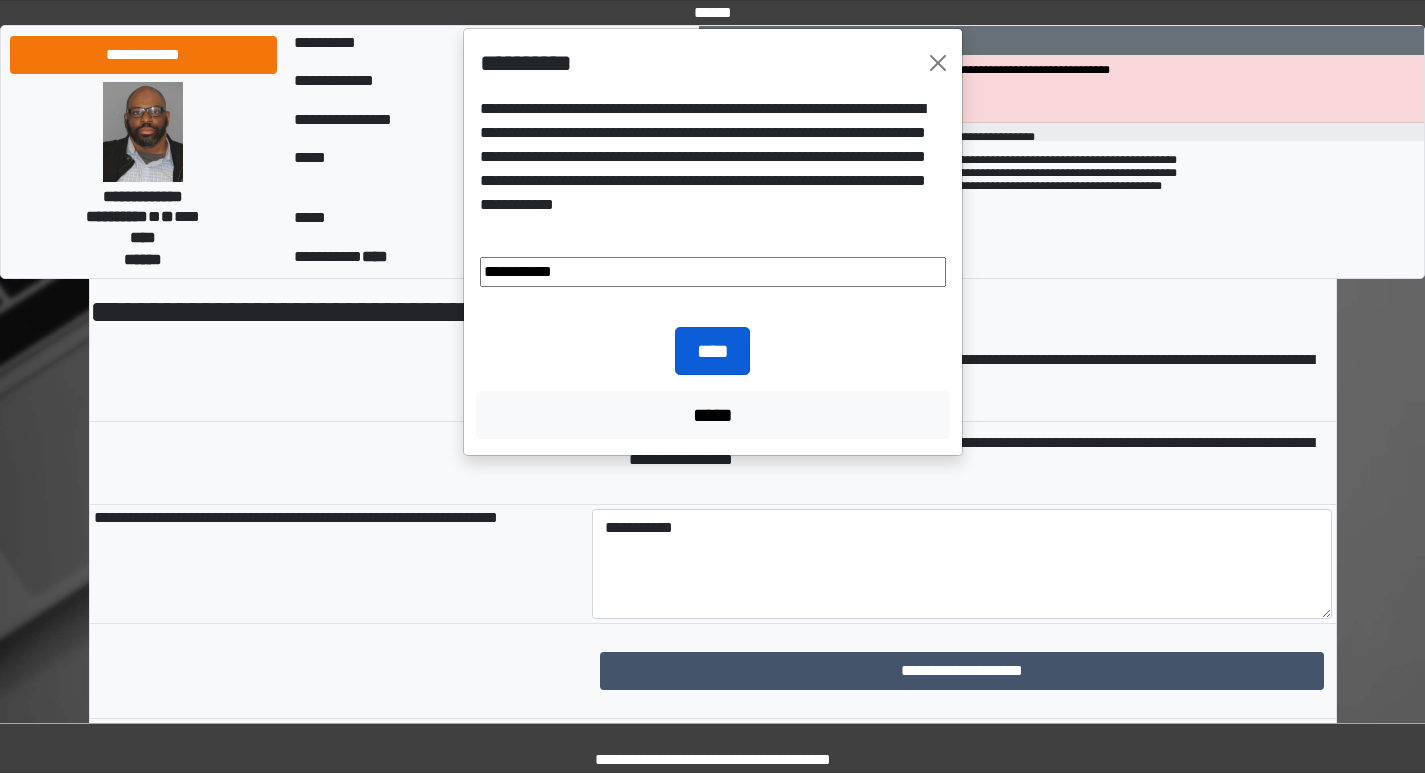 type on "**********" 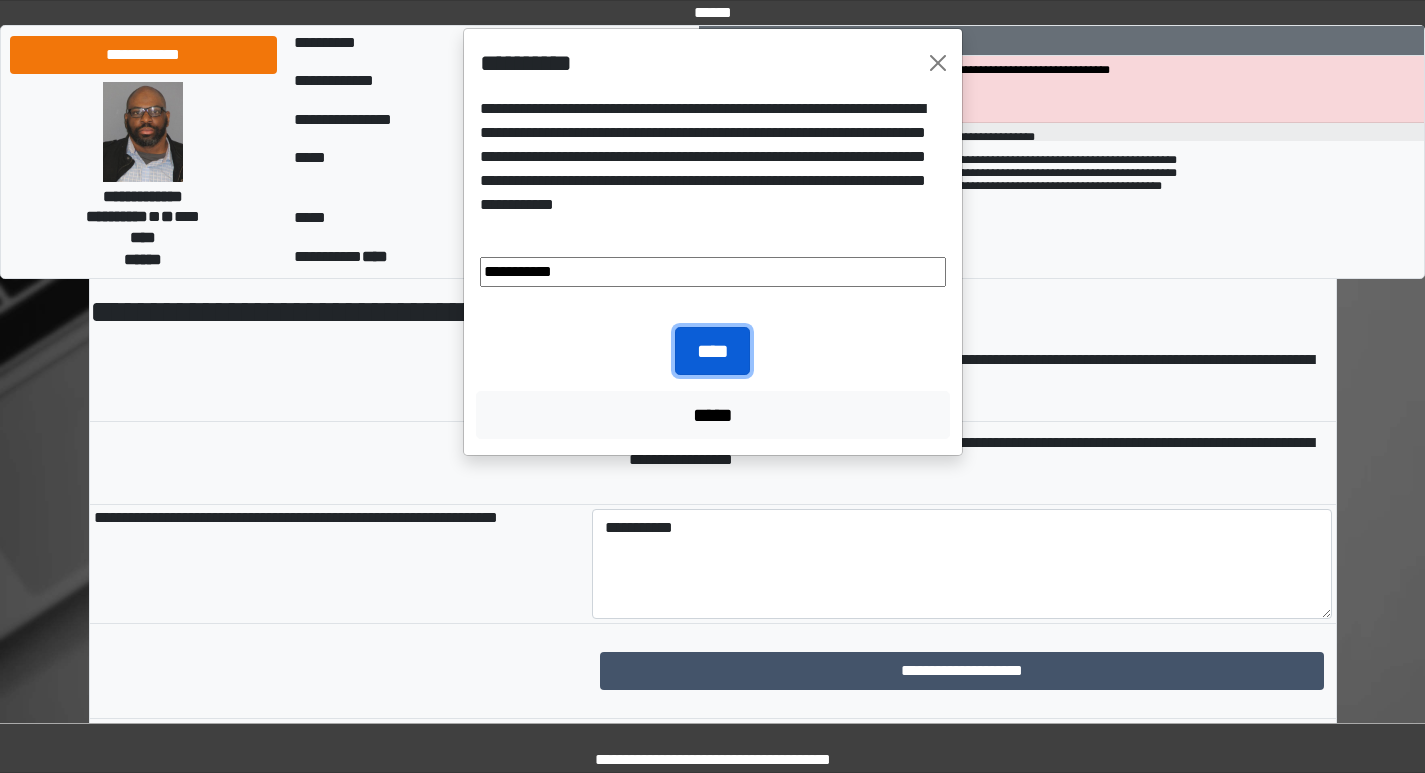 click on "****" at bounding box center (712, 351) 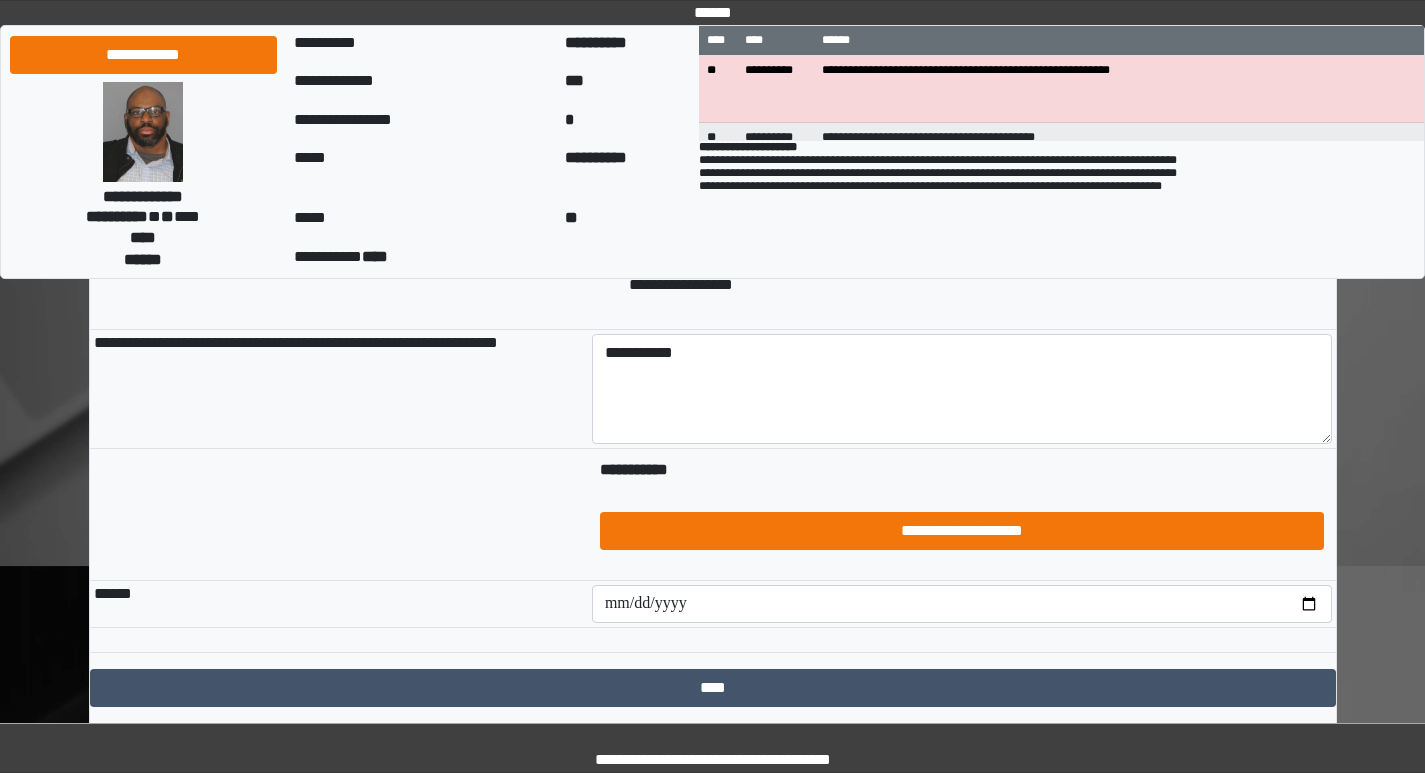 scroll, scrollTop: 300, scrollLeft: 0, axis: vertical 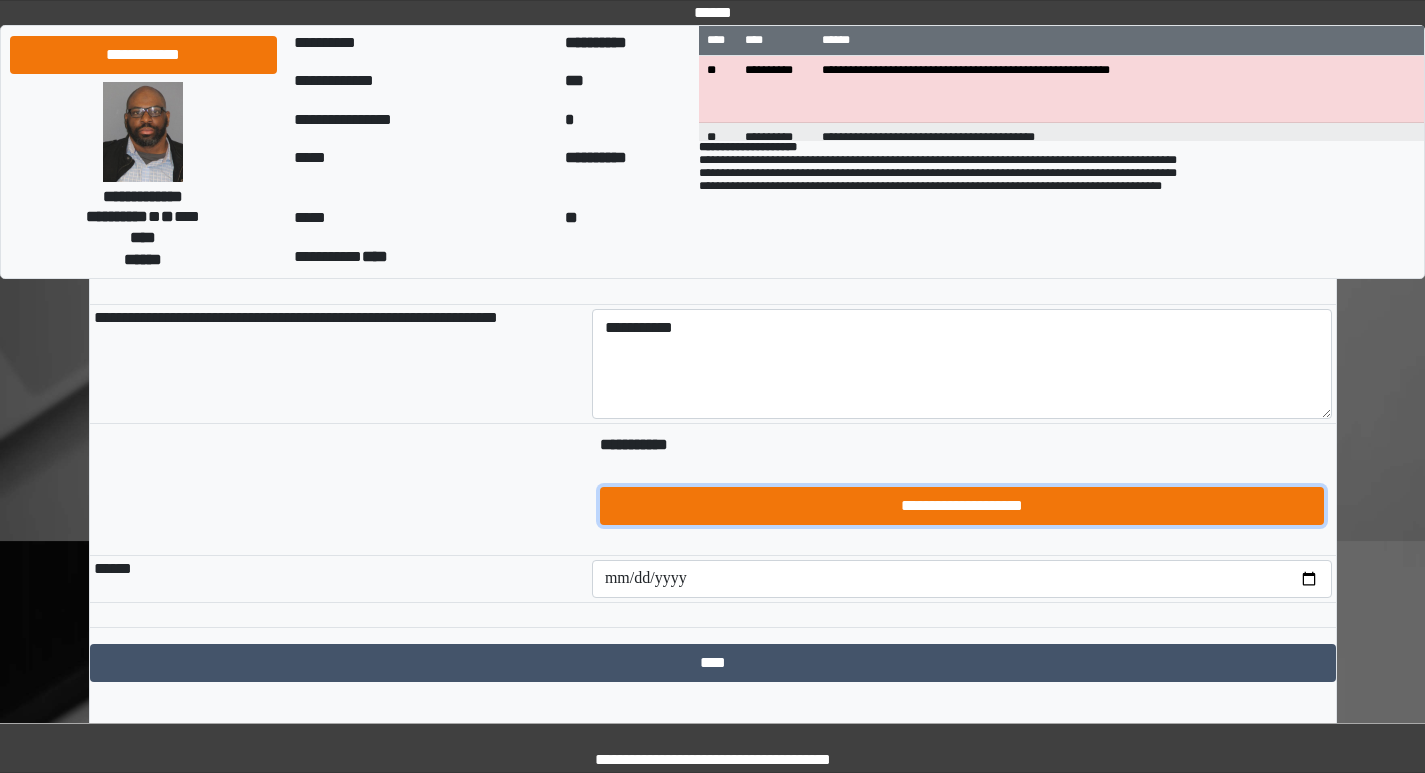 click on "**********" at bounding box center [962, 506] 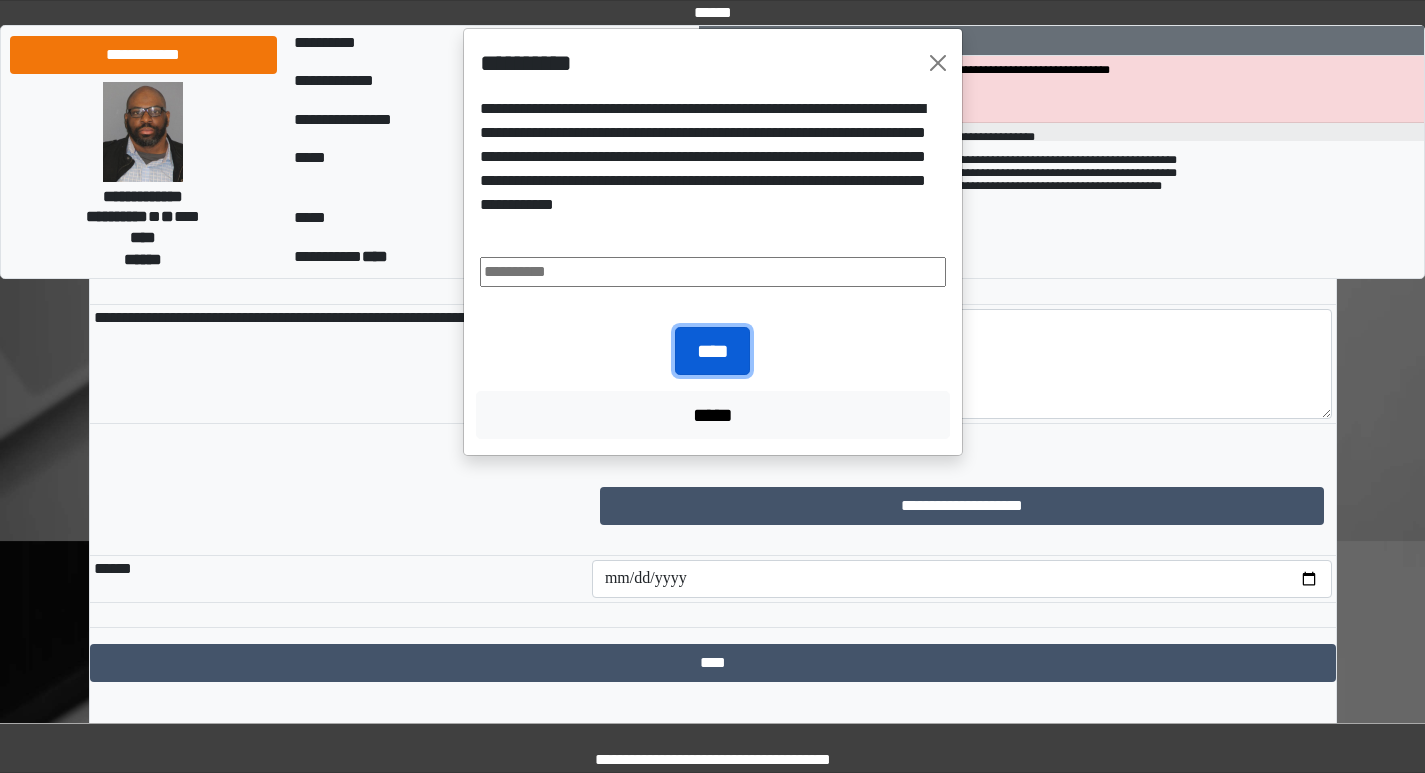 click on "****" at bounding box center (712, 351) 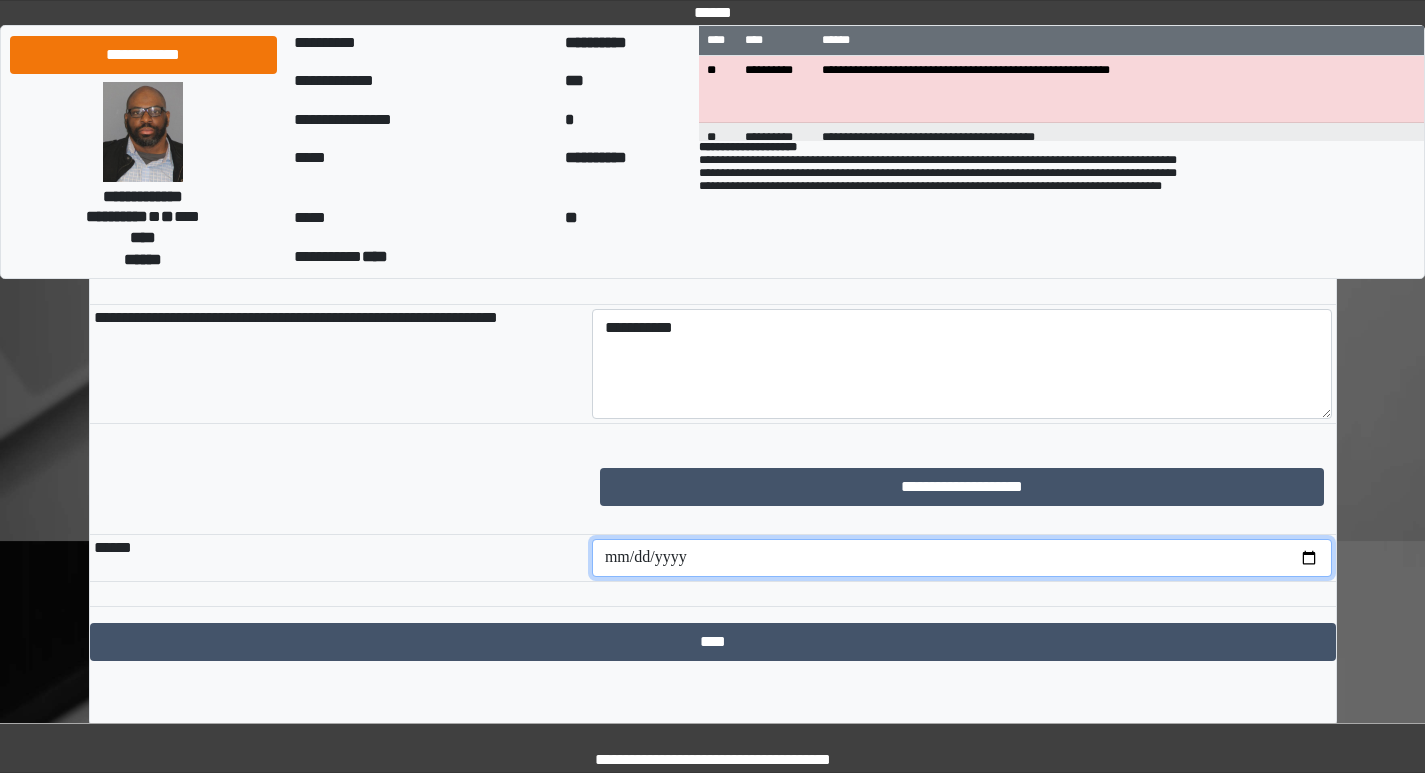 click at bounding box center (962, 558) 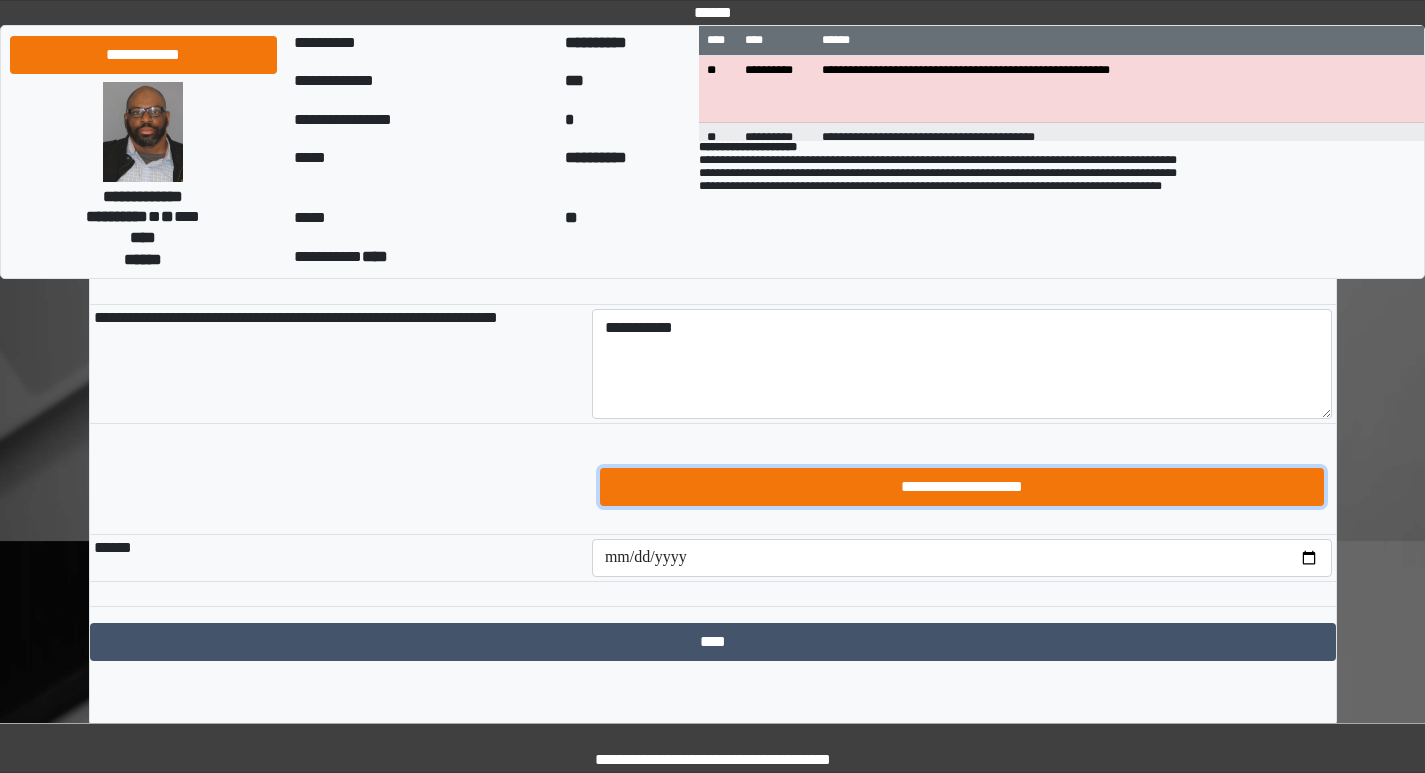 click on "**********" at bounding box center (962, 487) 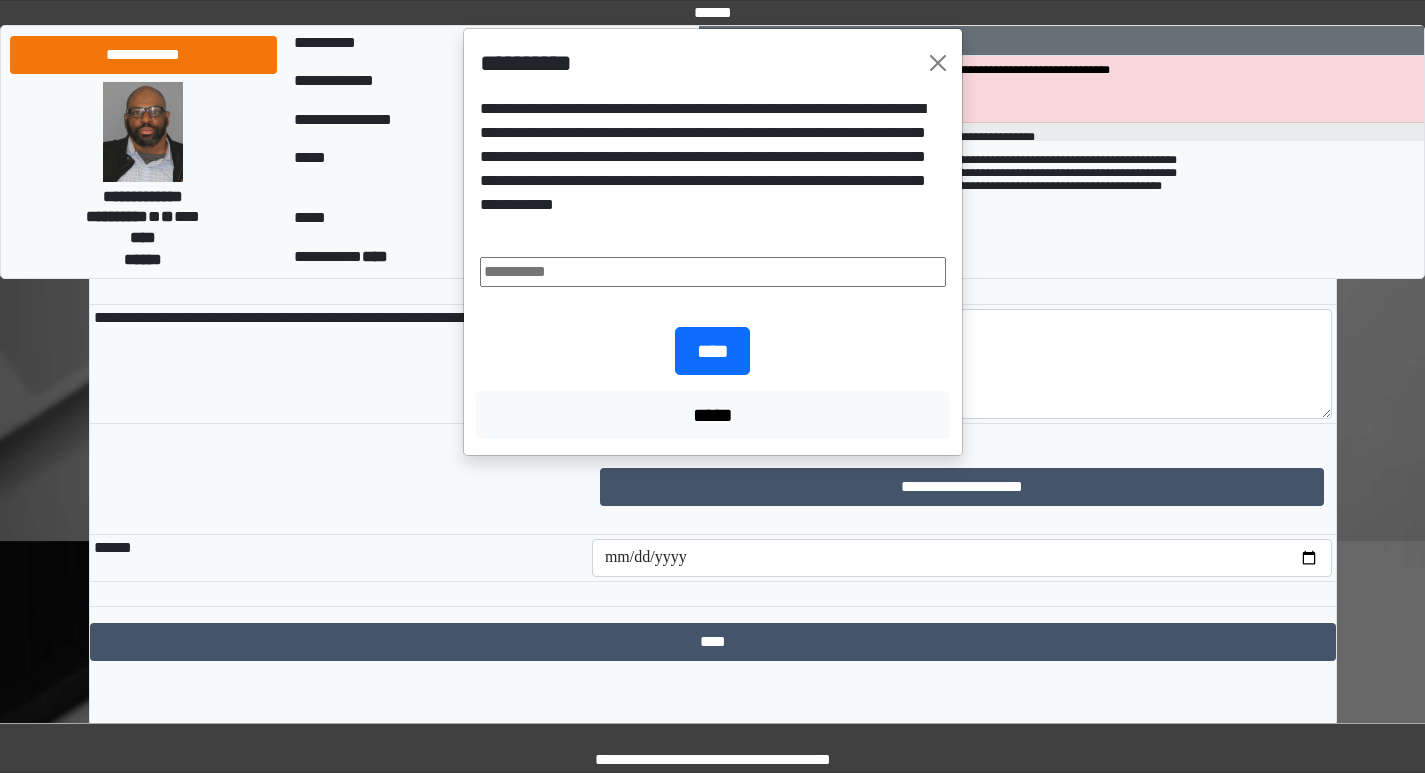 click at bounding box center [713, 272] 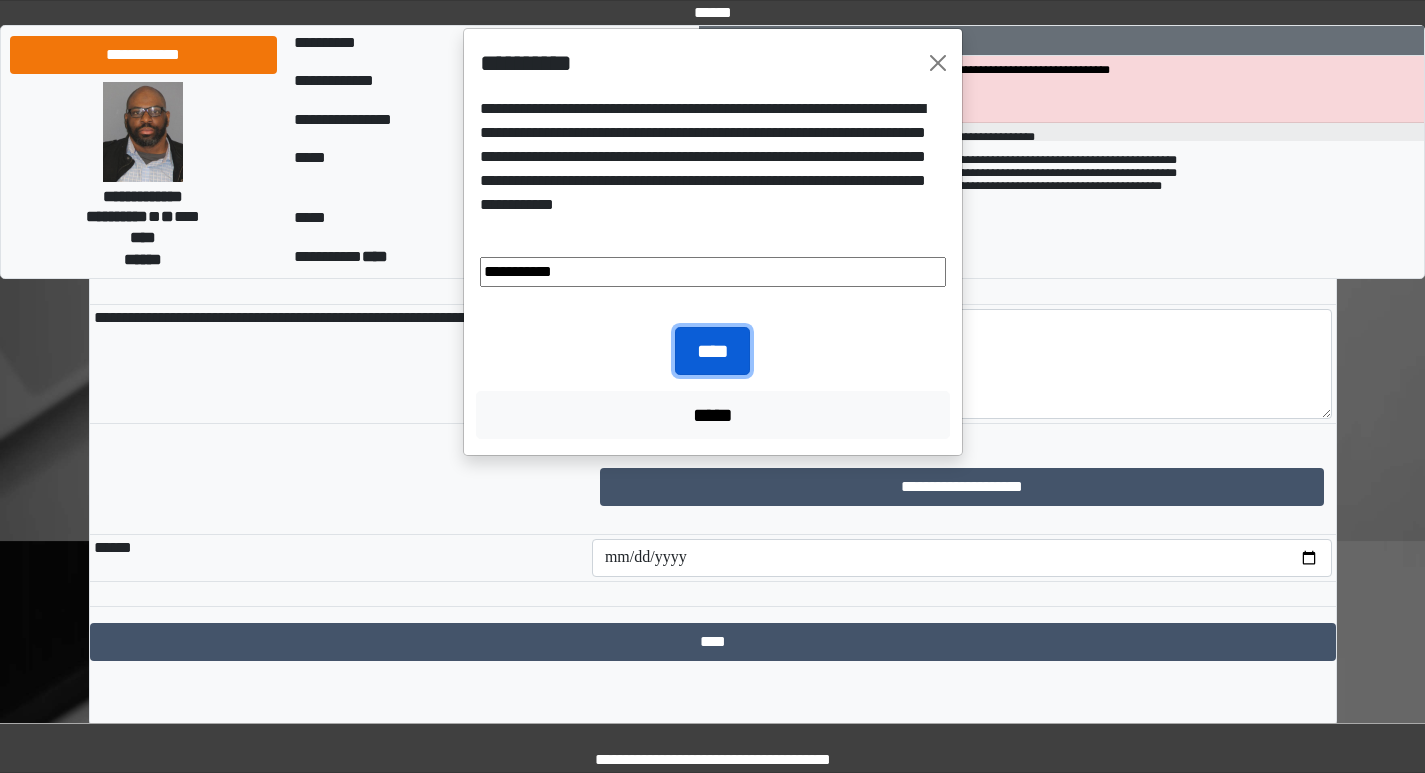 click on "****" at bounding box center [712, 351] 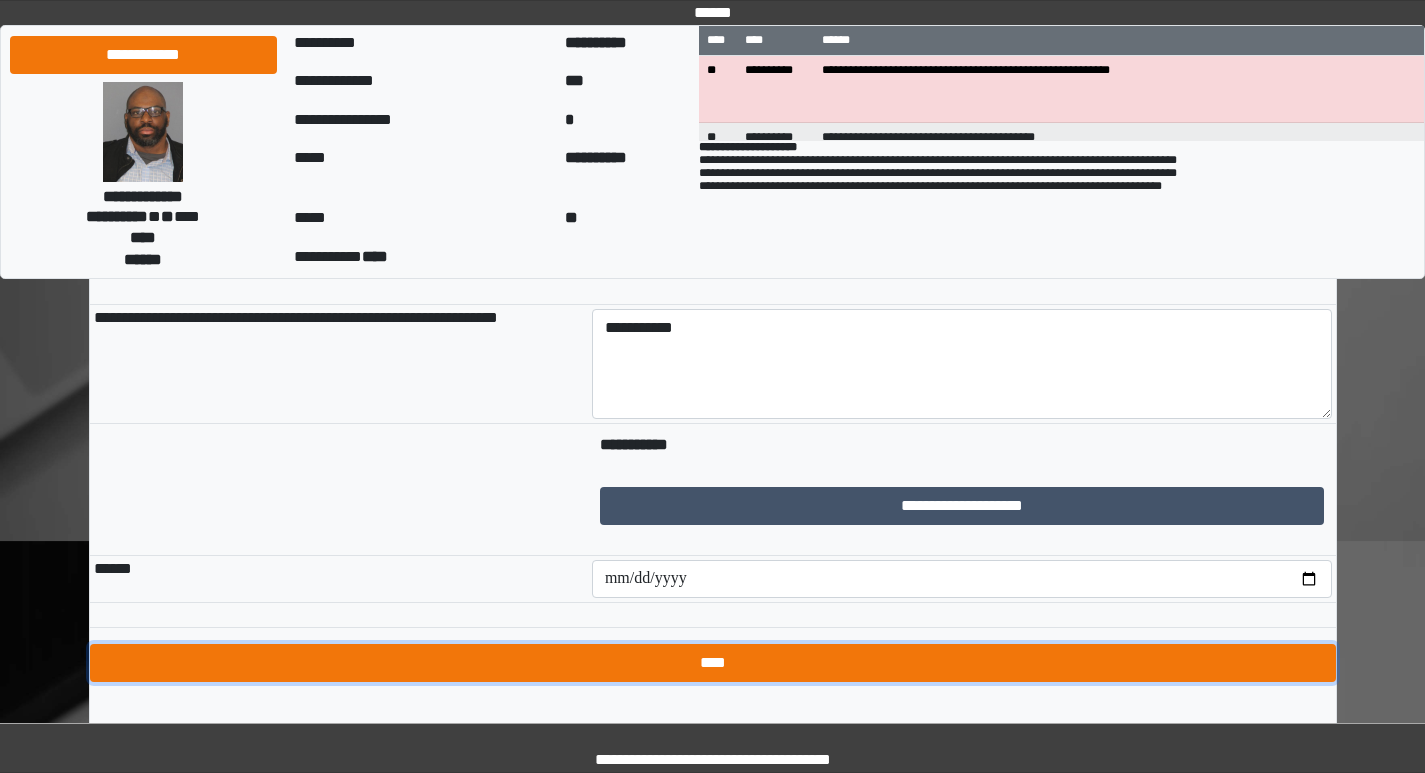 click on "****" at bounding box center [713, 663] 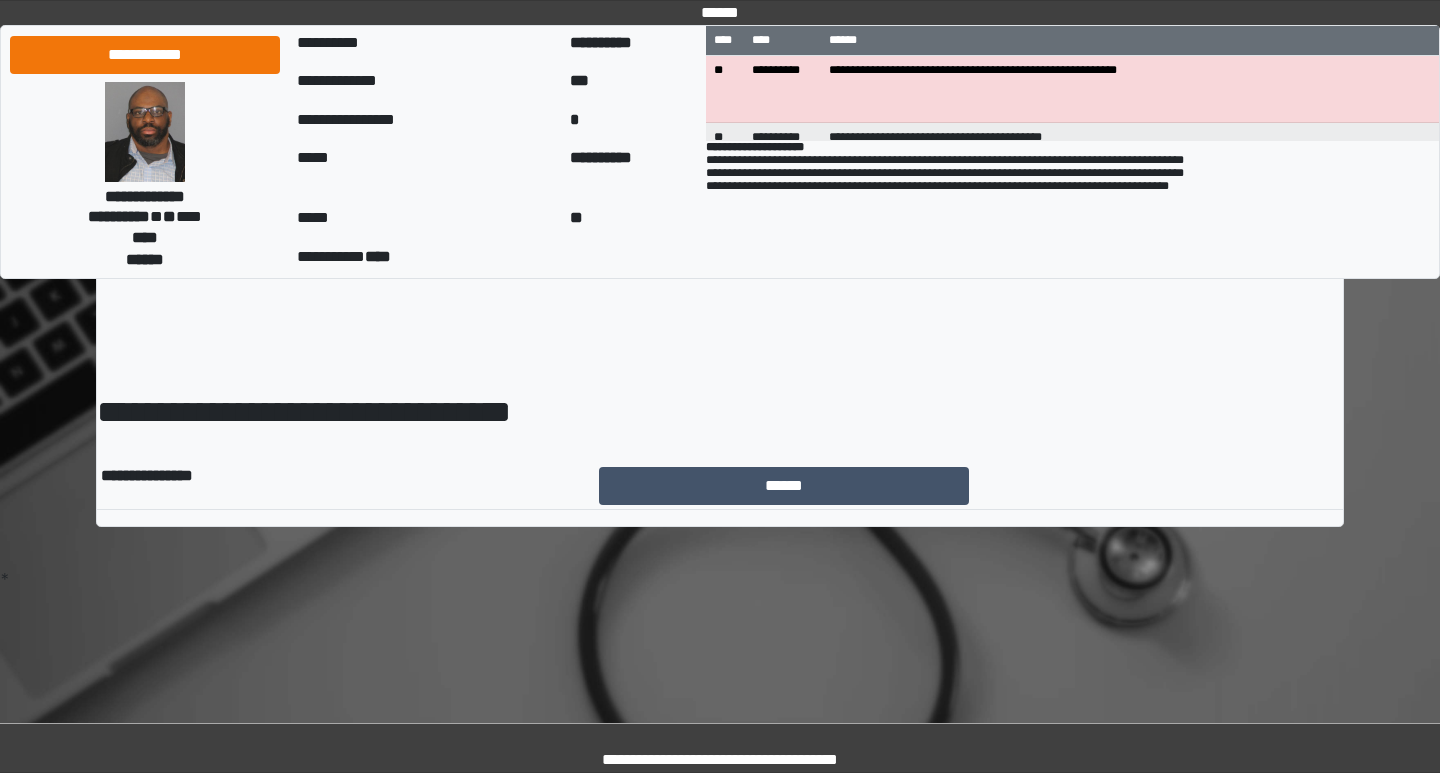 scroll, scrollTop: 0, scrollLeft: 0, axis: both 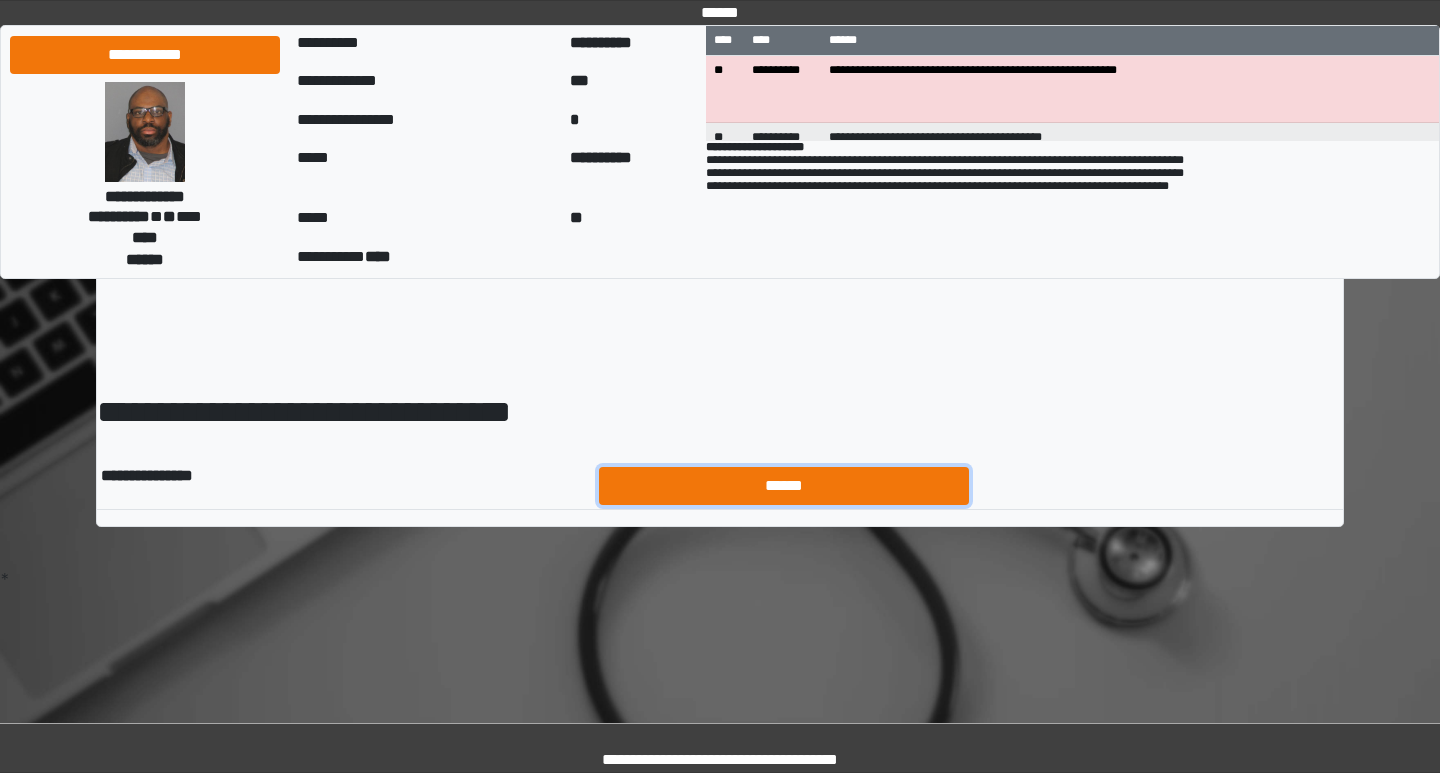 click on "******" at bounding box center [784, 486] 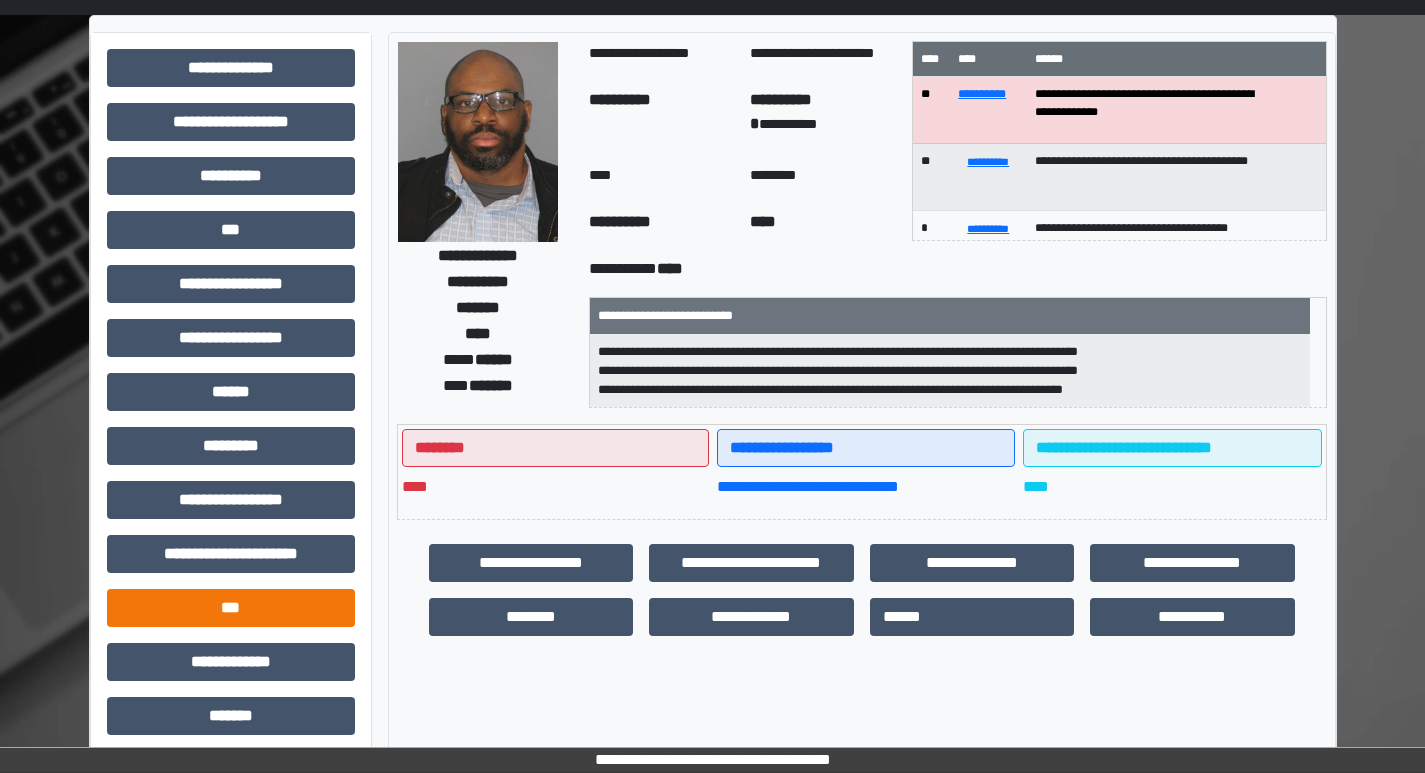 scroll, scrollTop: 100, scrollLeft: 0, axis: vertical 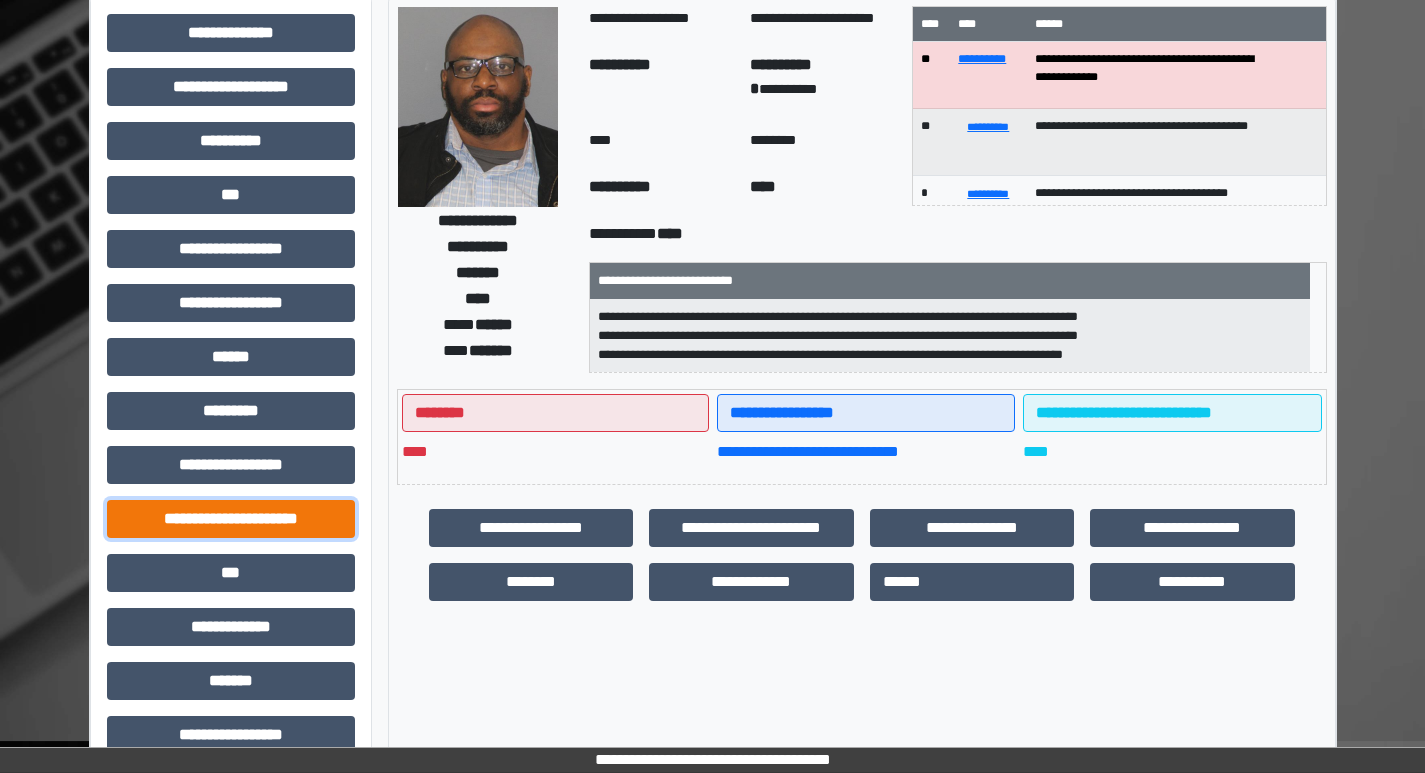 click on "**********" at bounding box center [231, 519] 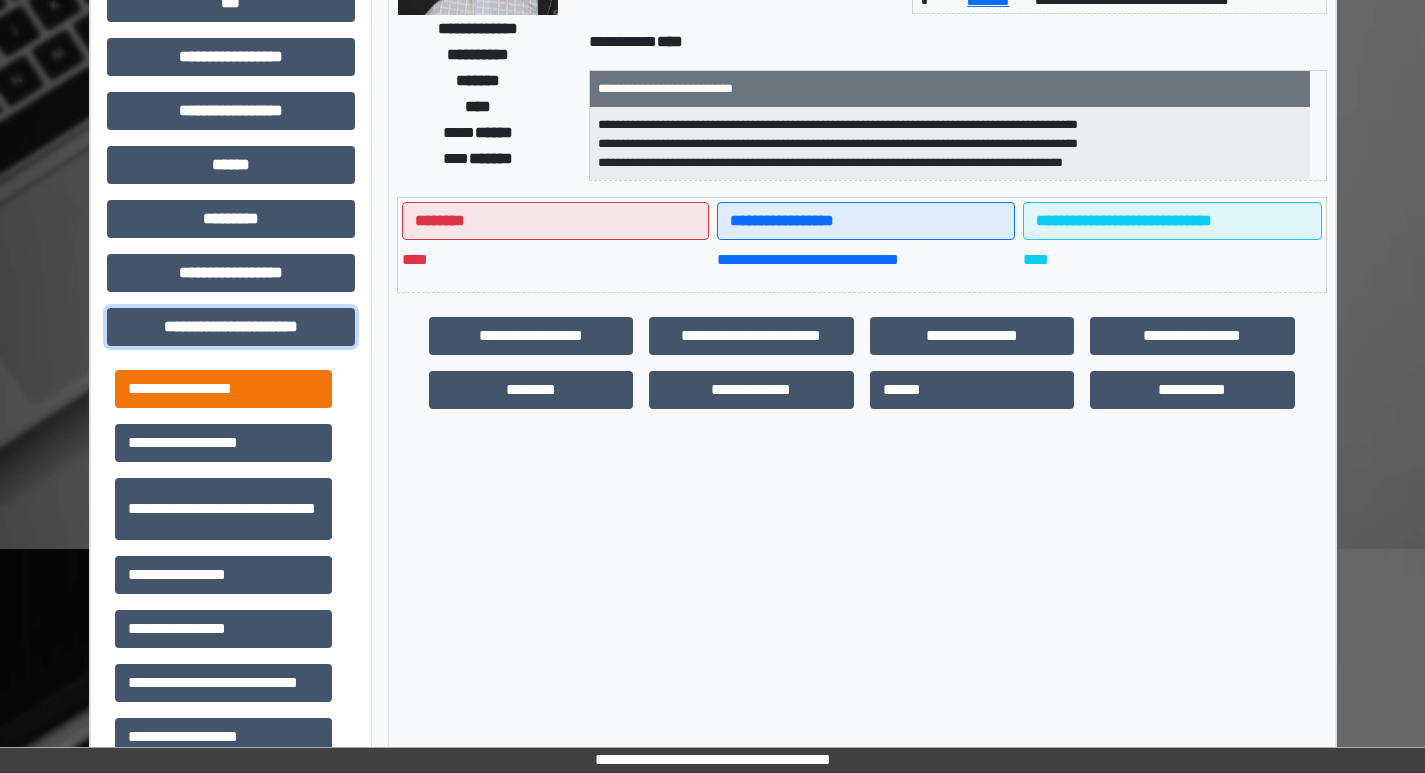 scroll, scrollTop: 300, scrollLeft: 0, axis: vertical 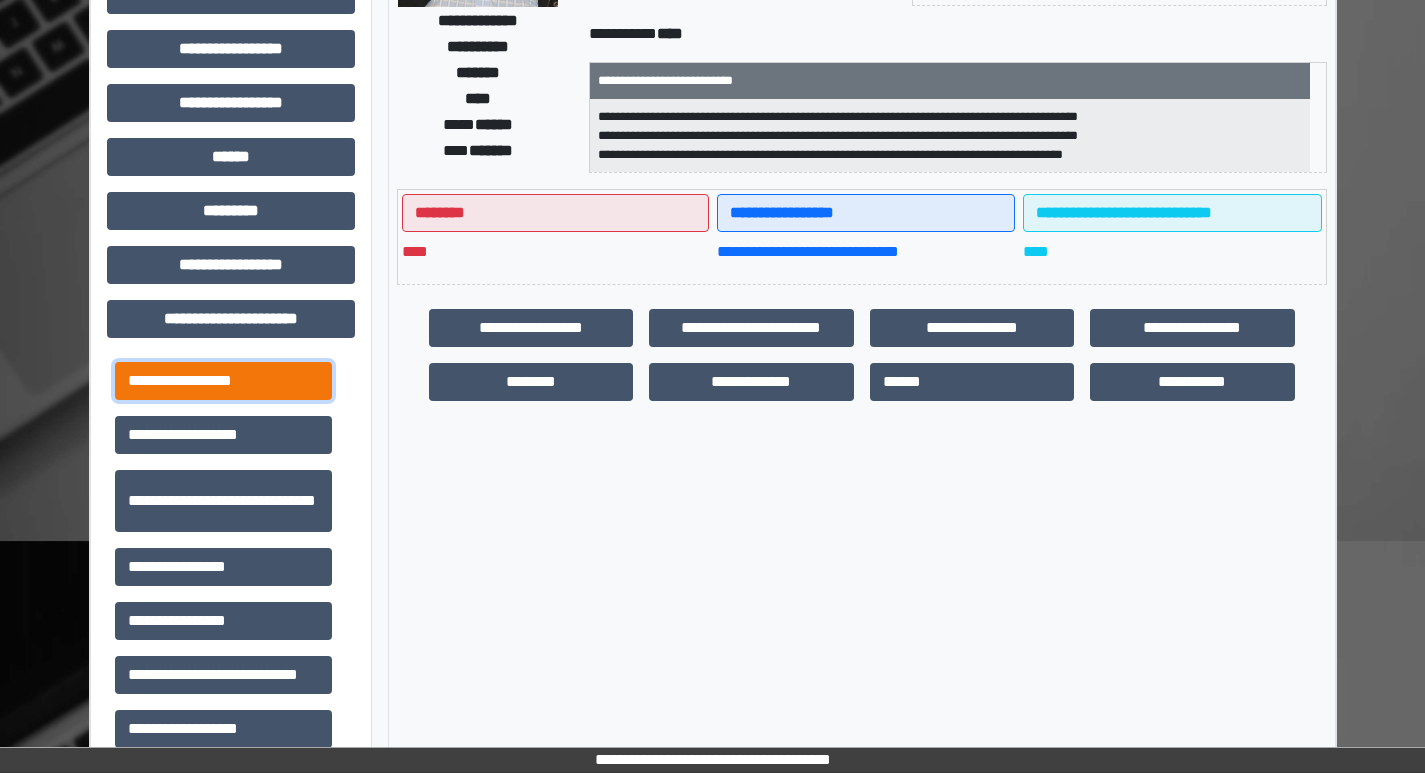 click on "**********" at bounding box center [223, 381] 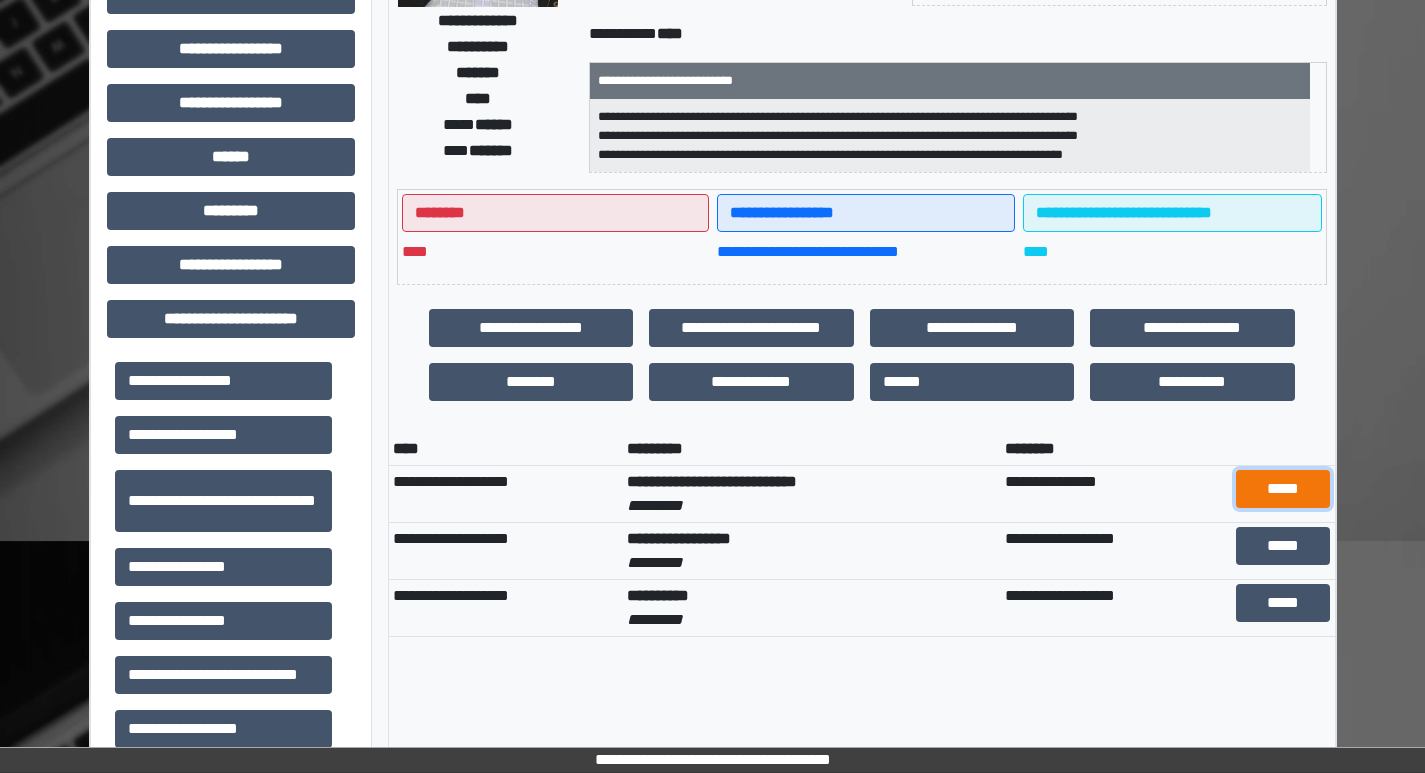 click on "*****" at bounding box center [1283, 489] 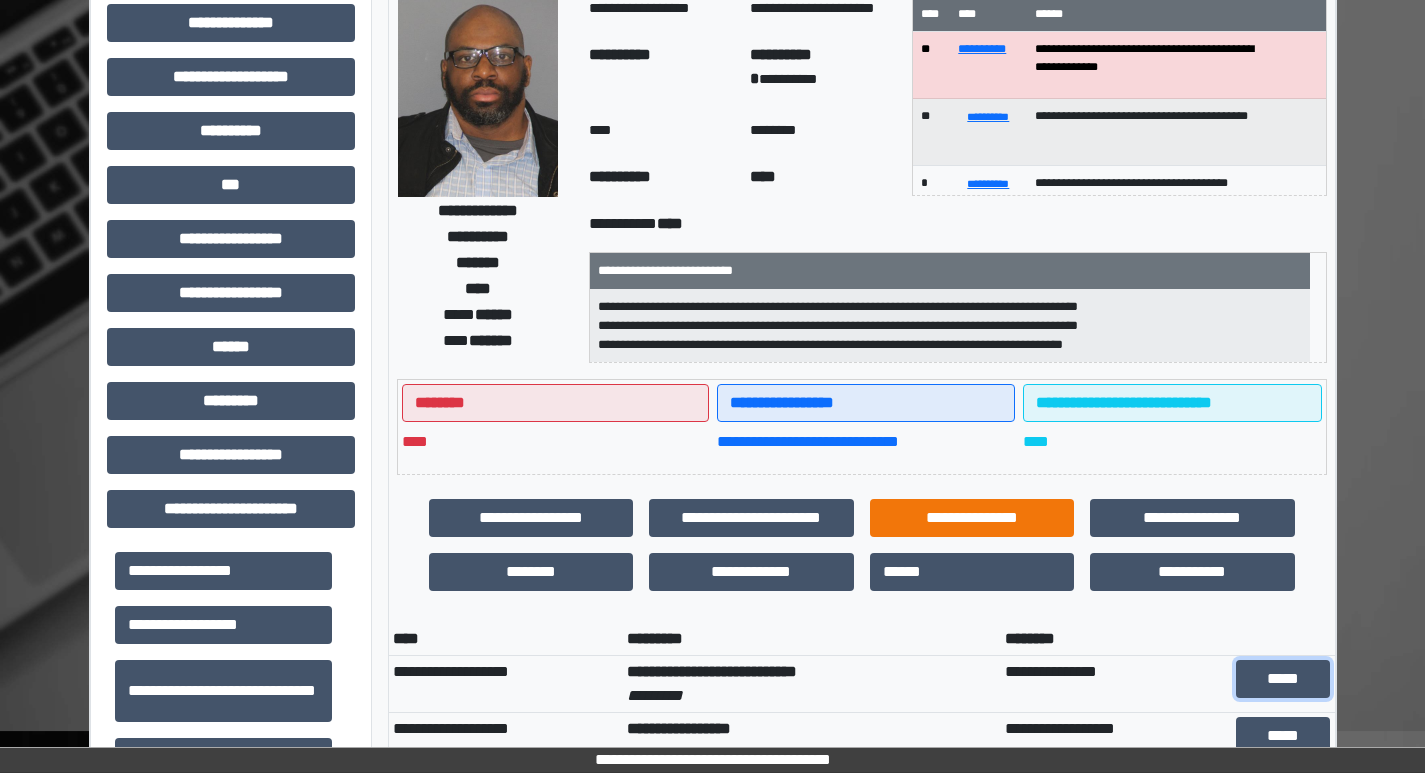 scroll, scrollTop: 0, scrollLeft: 0, axis: both 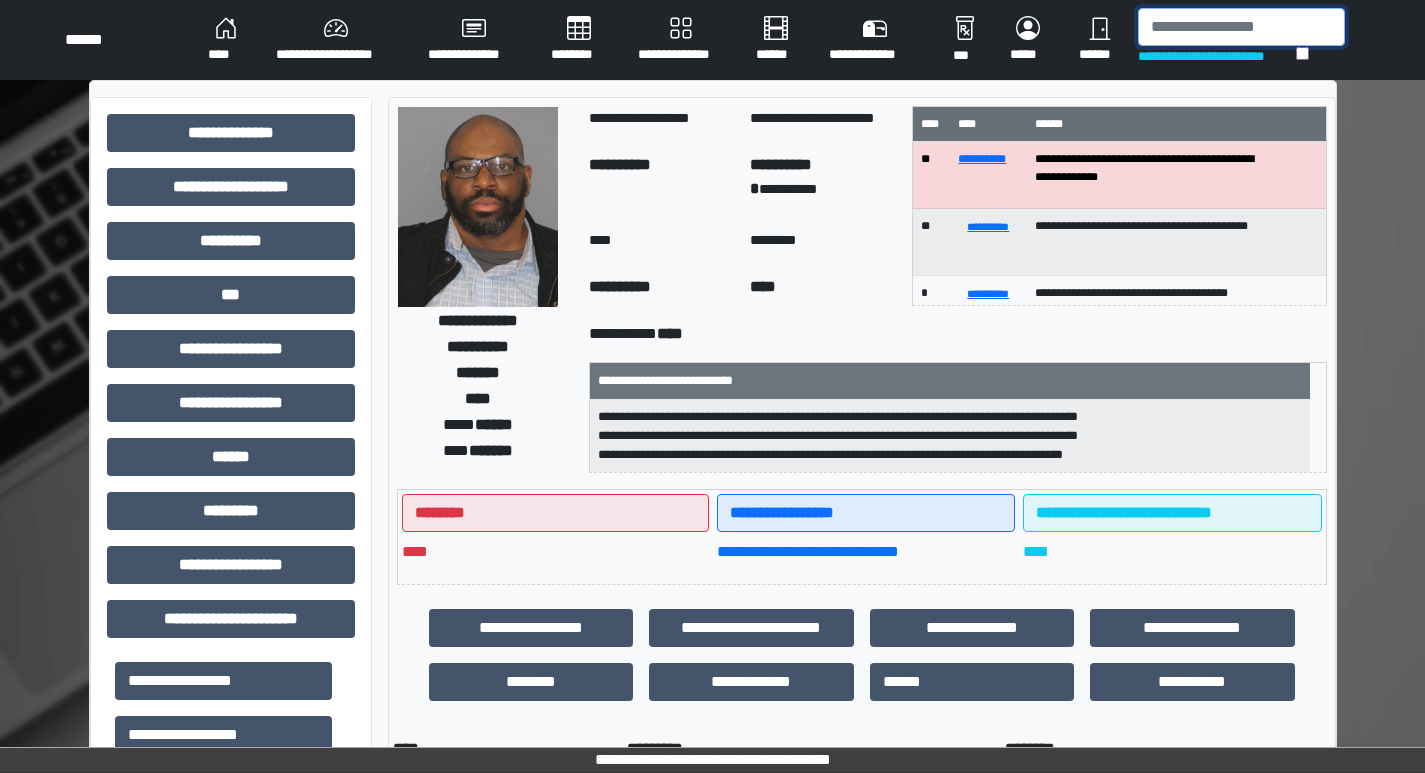 click at bounding box center [1241, 27] 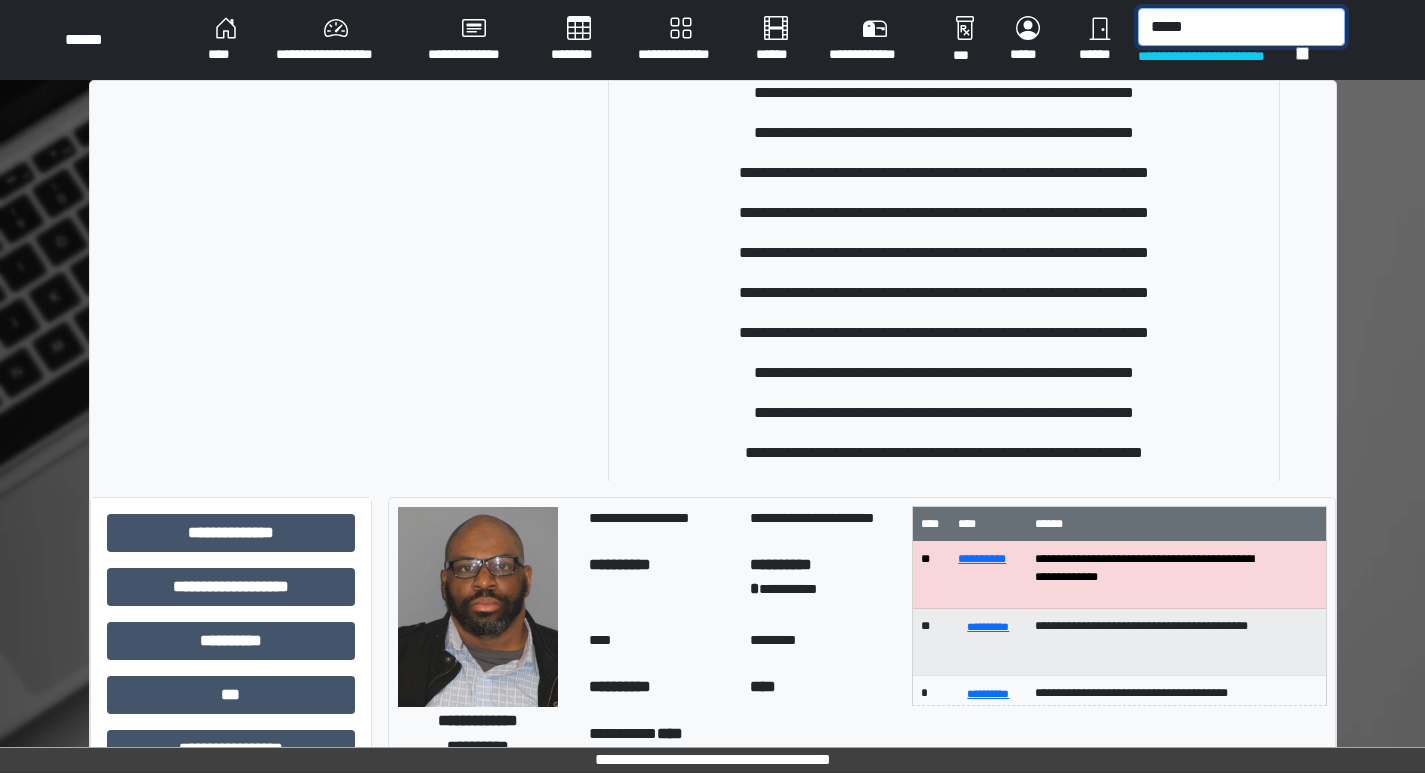 scroll, scrollTop: 800, scrollLeft: 0, axis: vertical 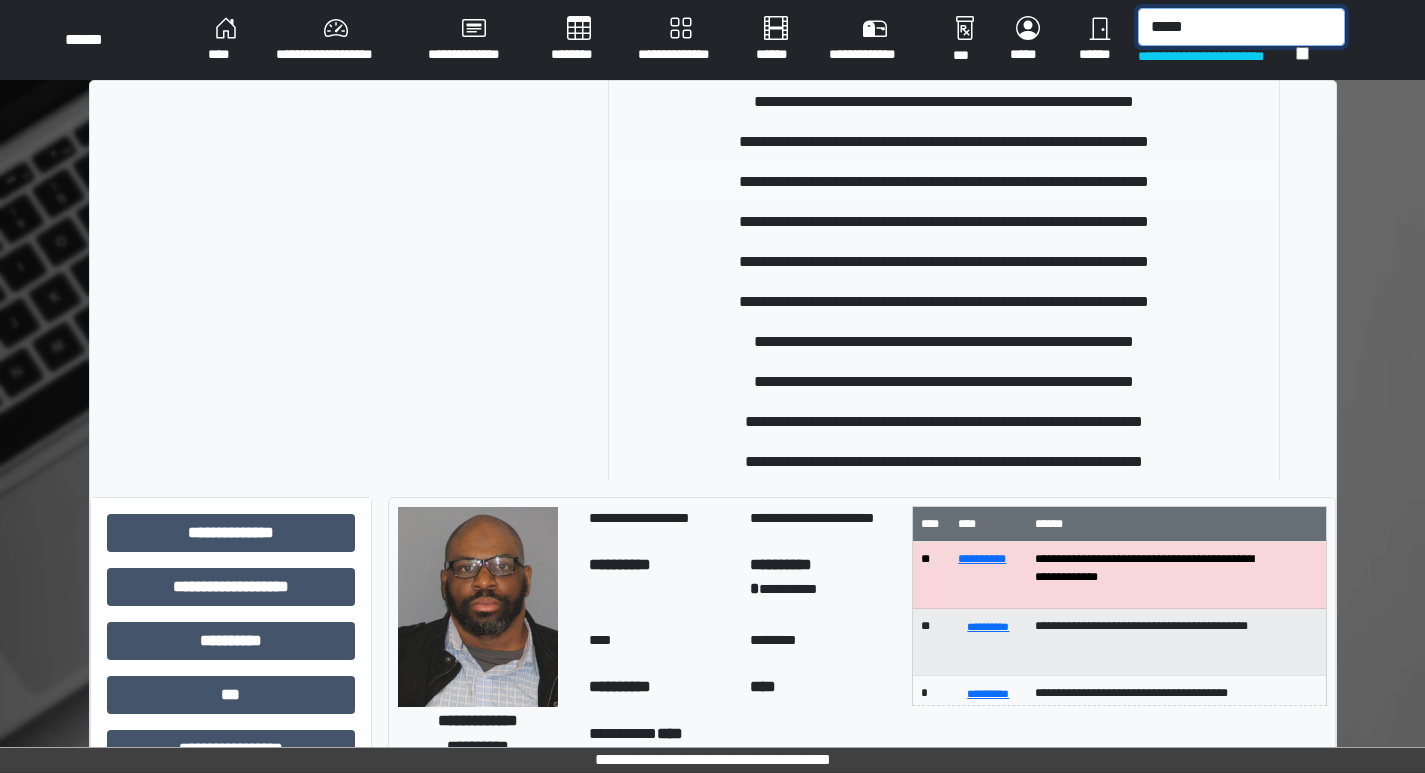 type on "*****" 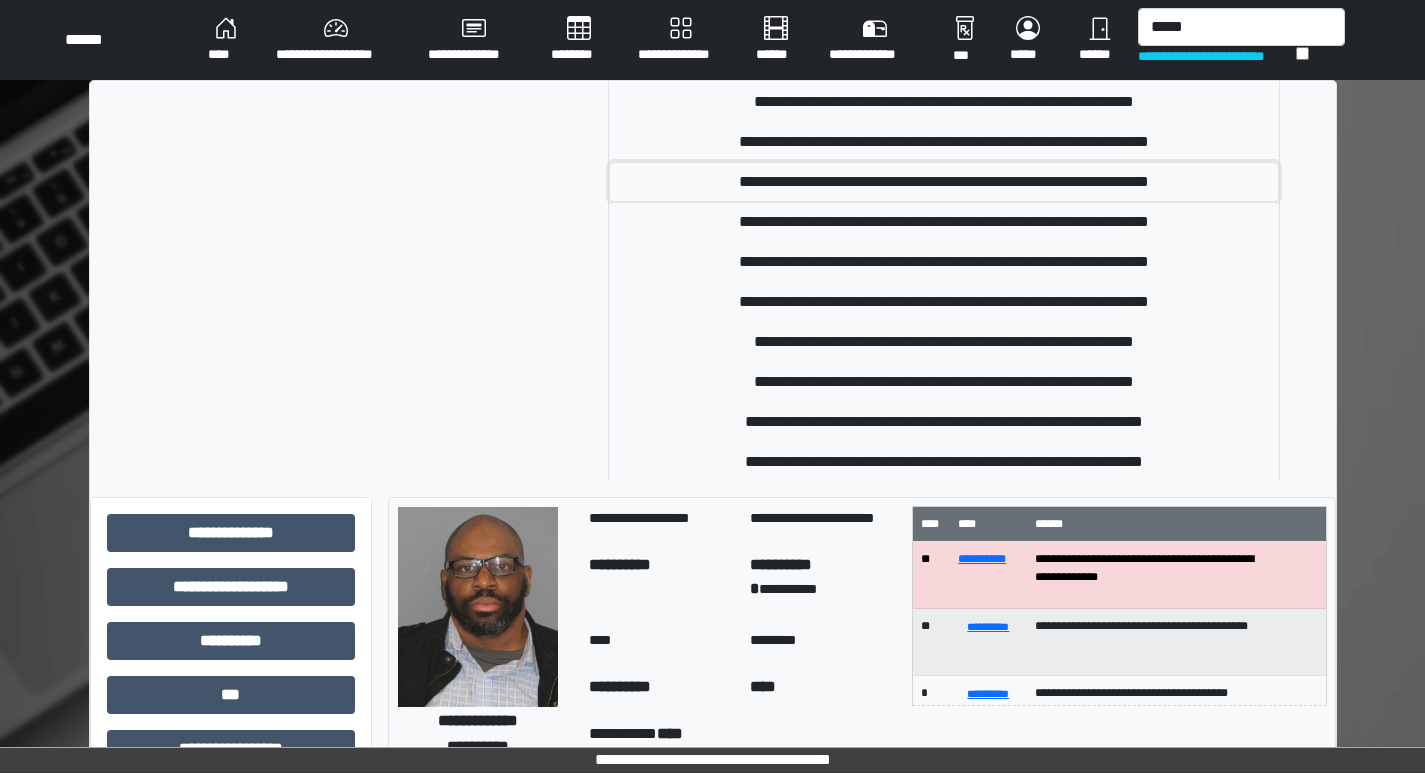 click on "**********" at bounding box center (944, 182) 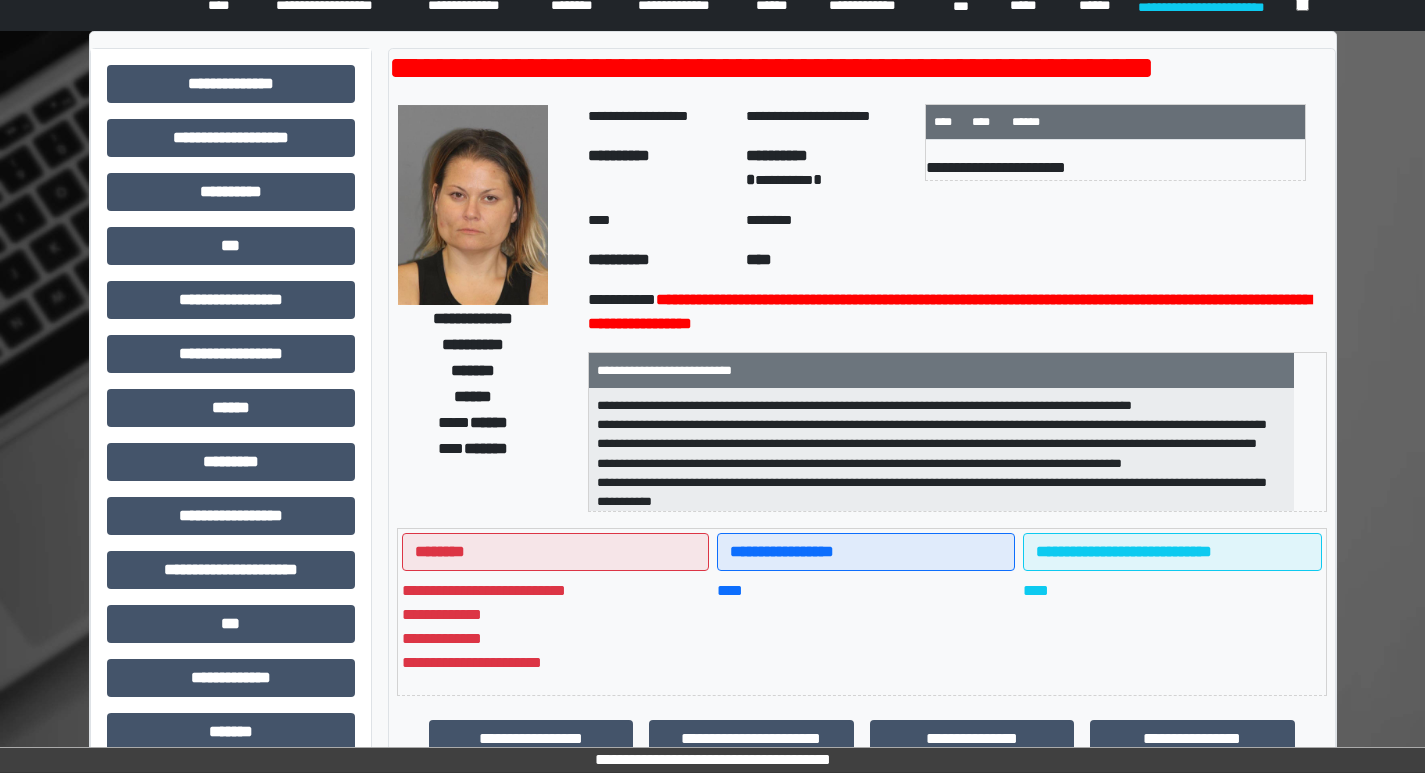 scroll, scrollTop: 0, scrollLeft: 0, axis: both 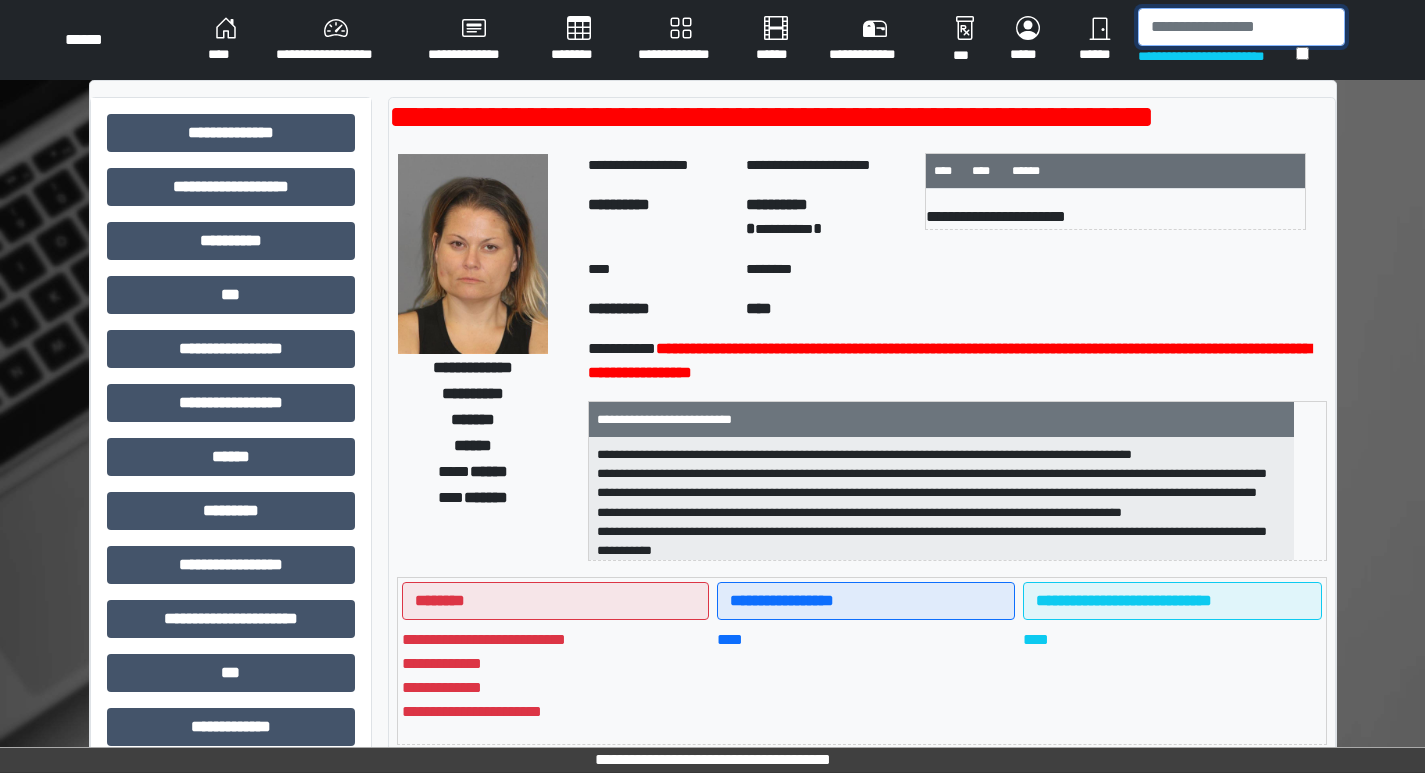 click at bounding box center [1241, 27] 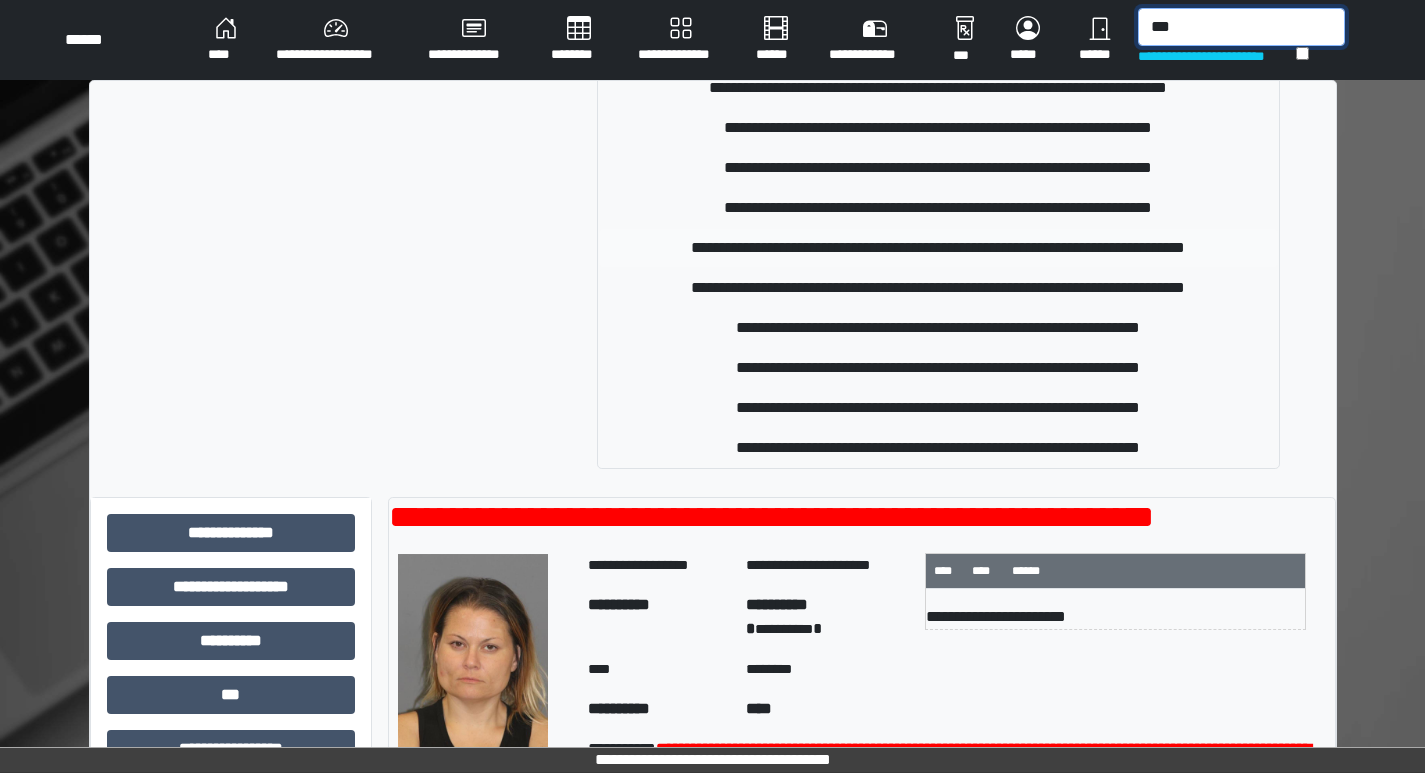 scroll, scrollTop: 218, scrollLeft: 0, axis: vertical 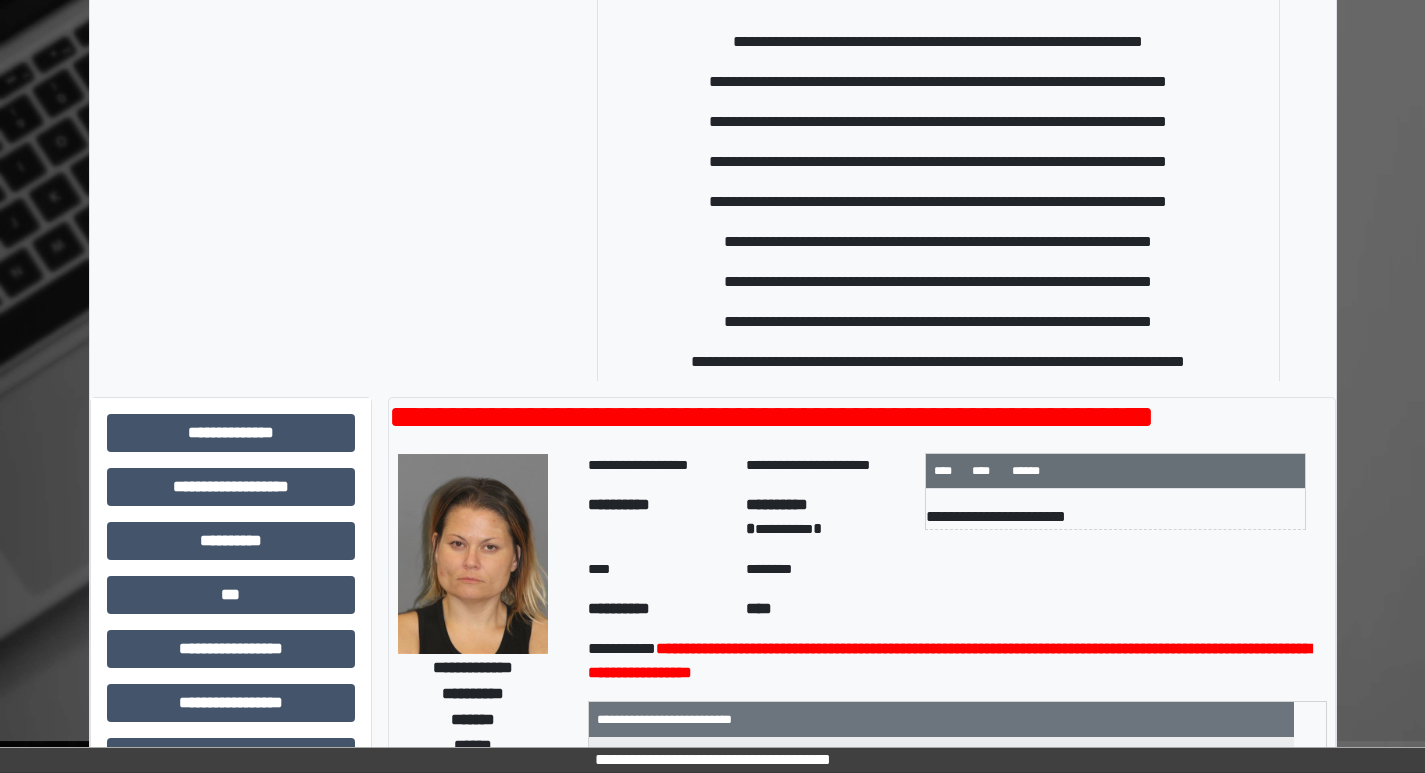 click on "**********" at bounding box center [712, 727] 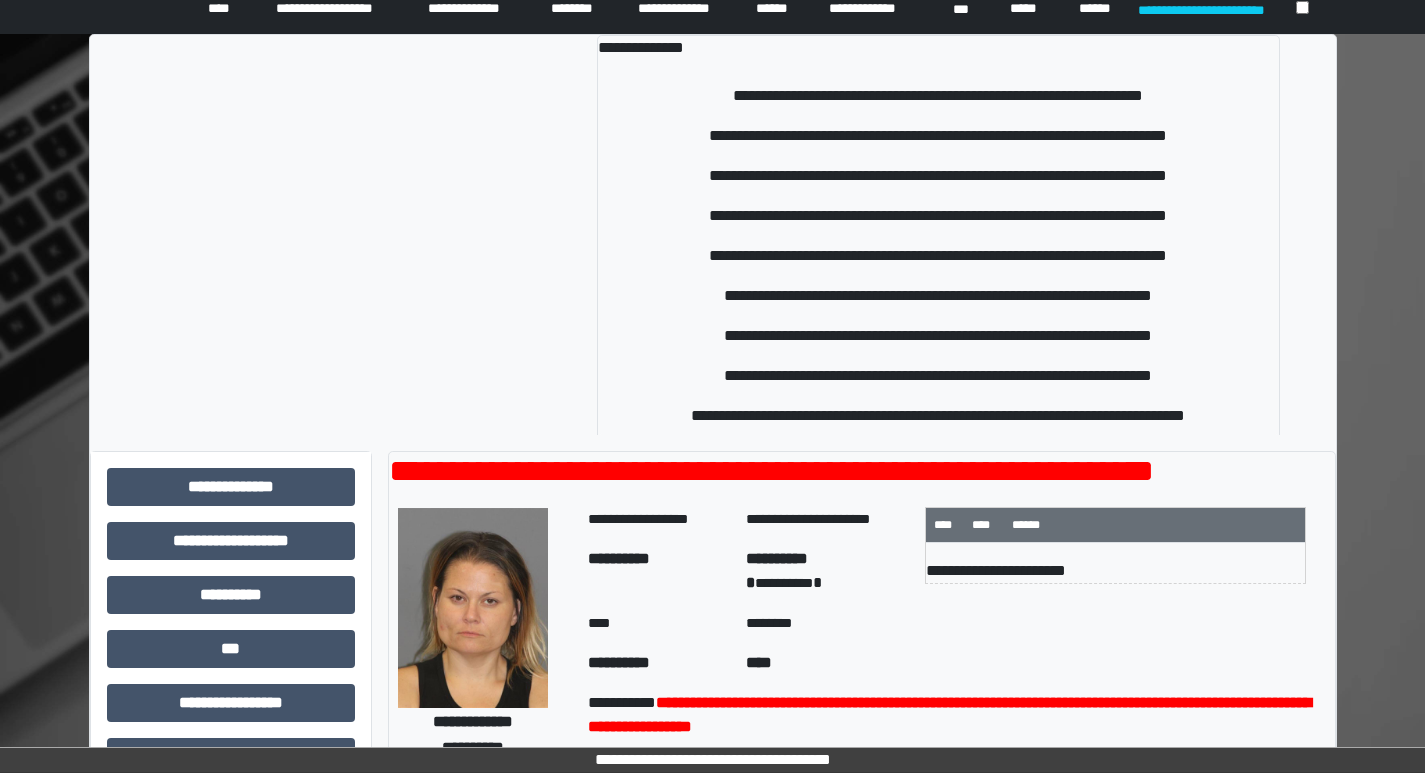 scroll, scrollTop: 0, scrollLeft: 0, axis: both 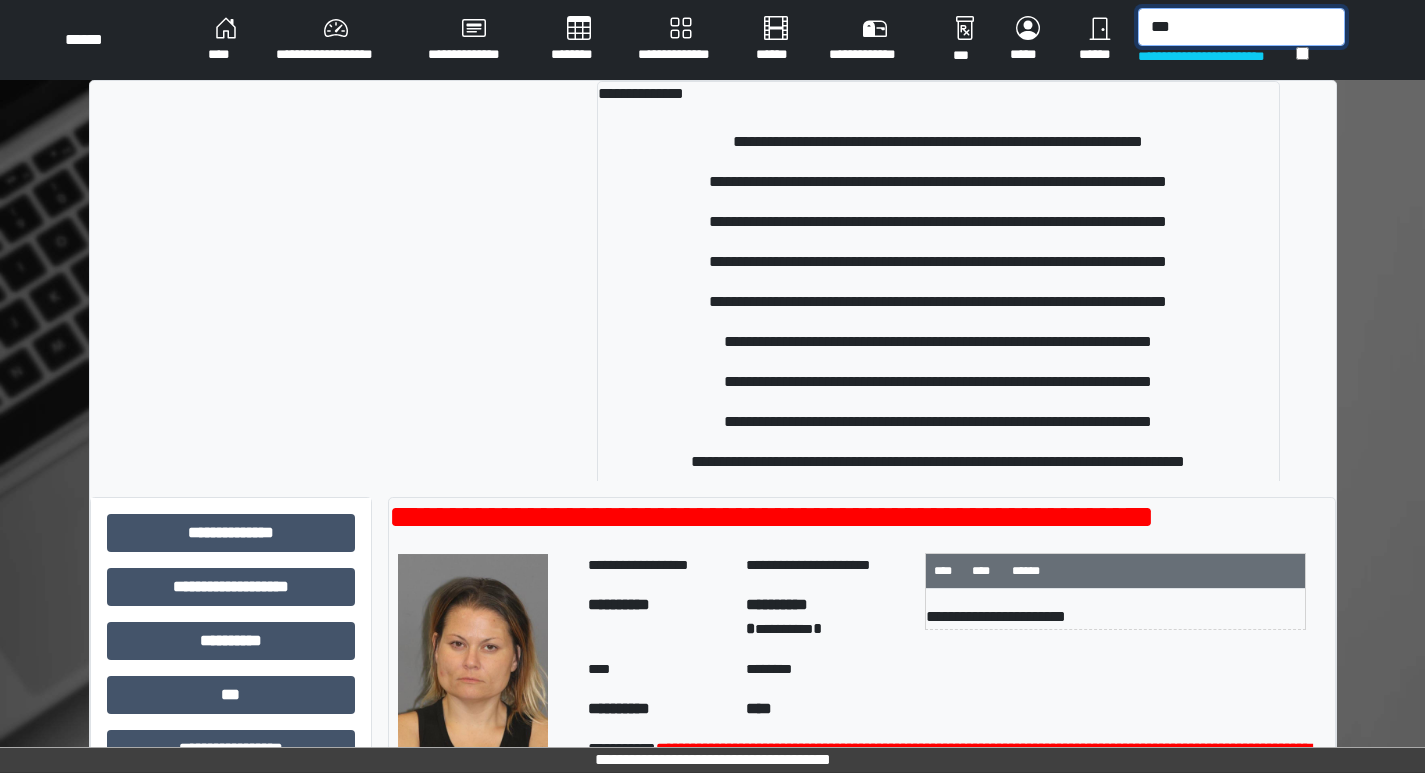 drag, startPoint x: 1198, startPoint y: 29, endPoint x: 710, endPoint y: -56, distance: 495.34735 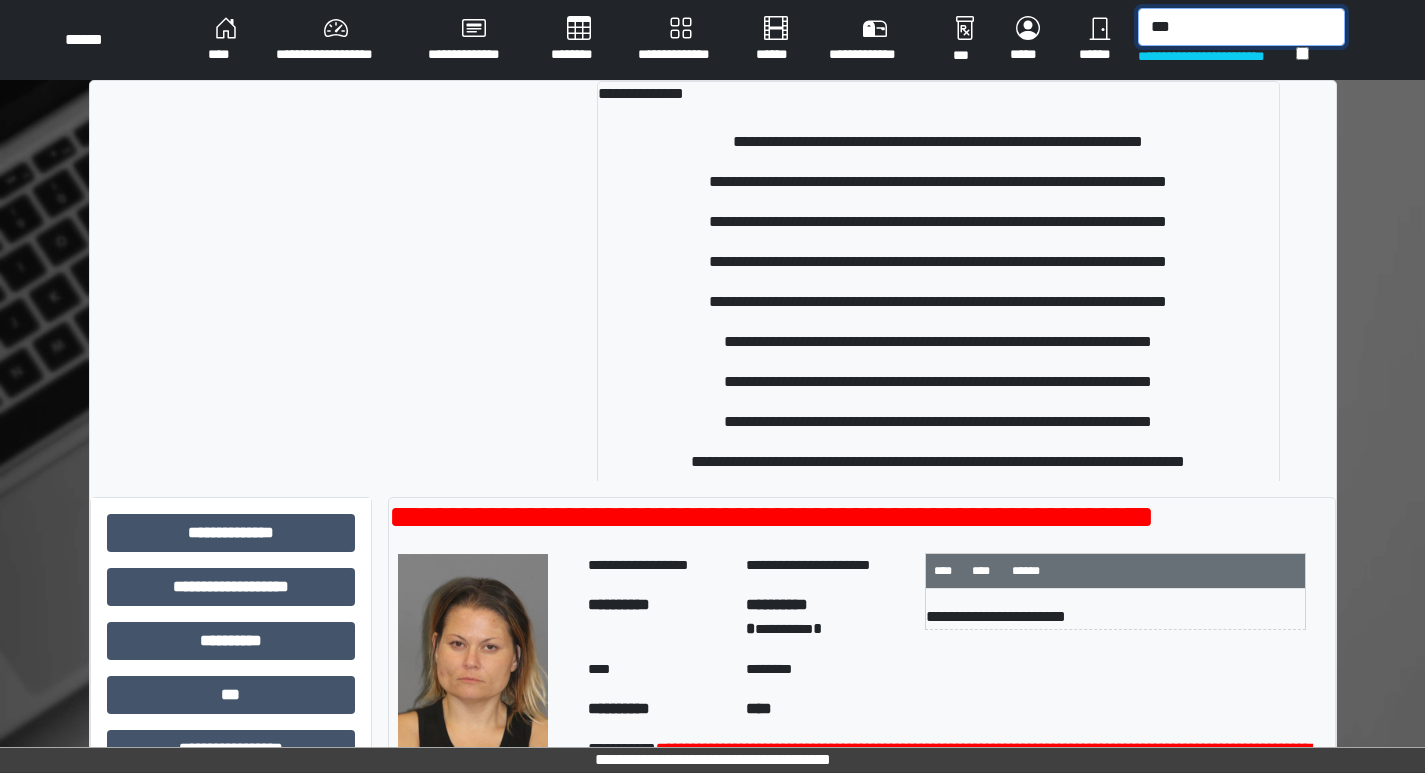 click on "**********" at bounding box center (712, 386) 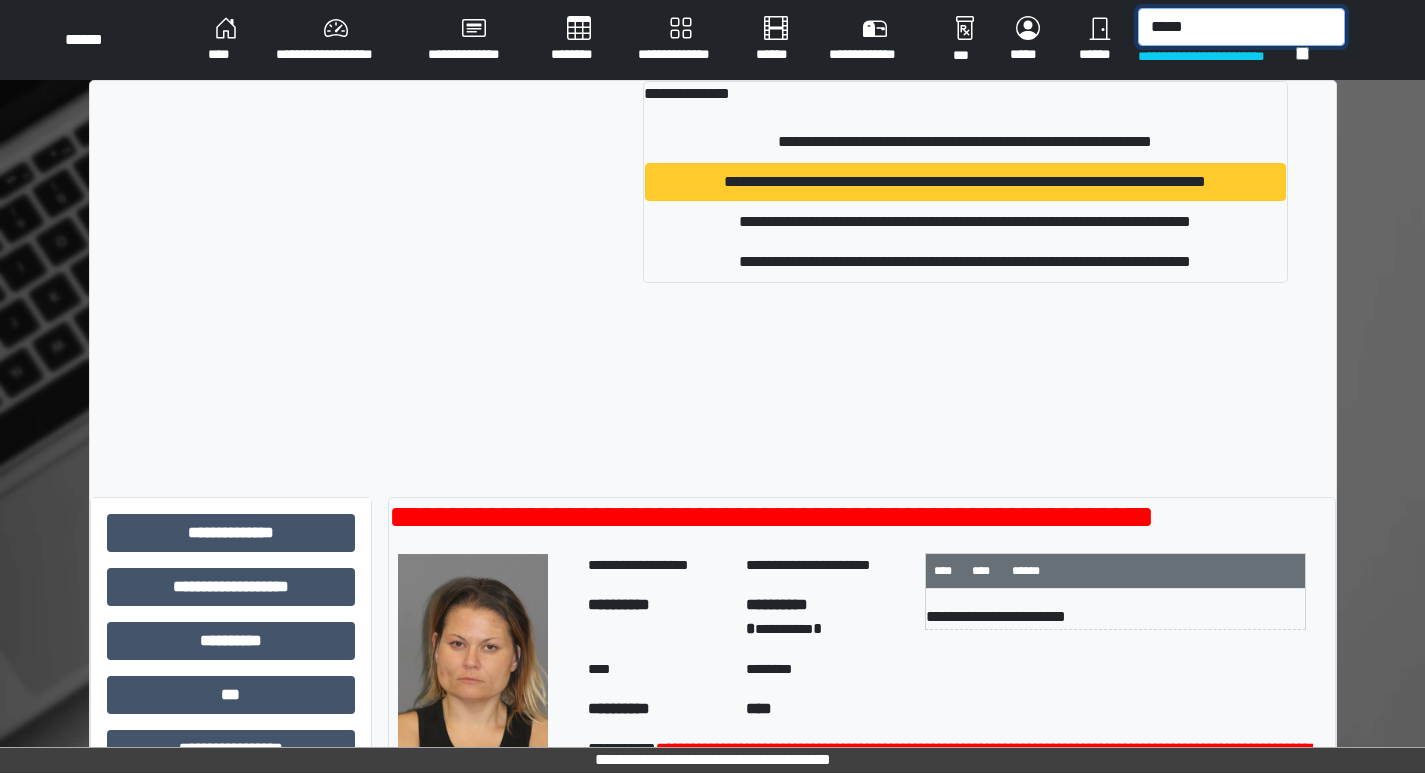 type on "*****" 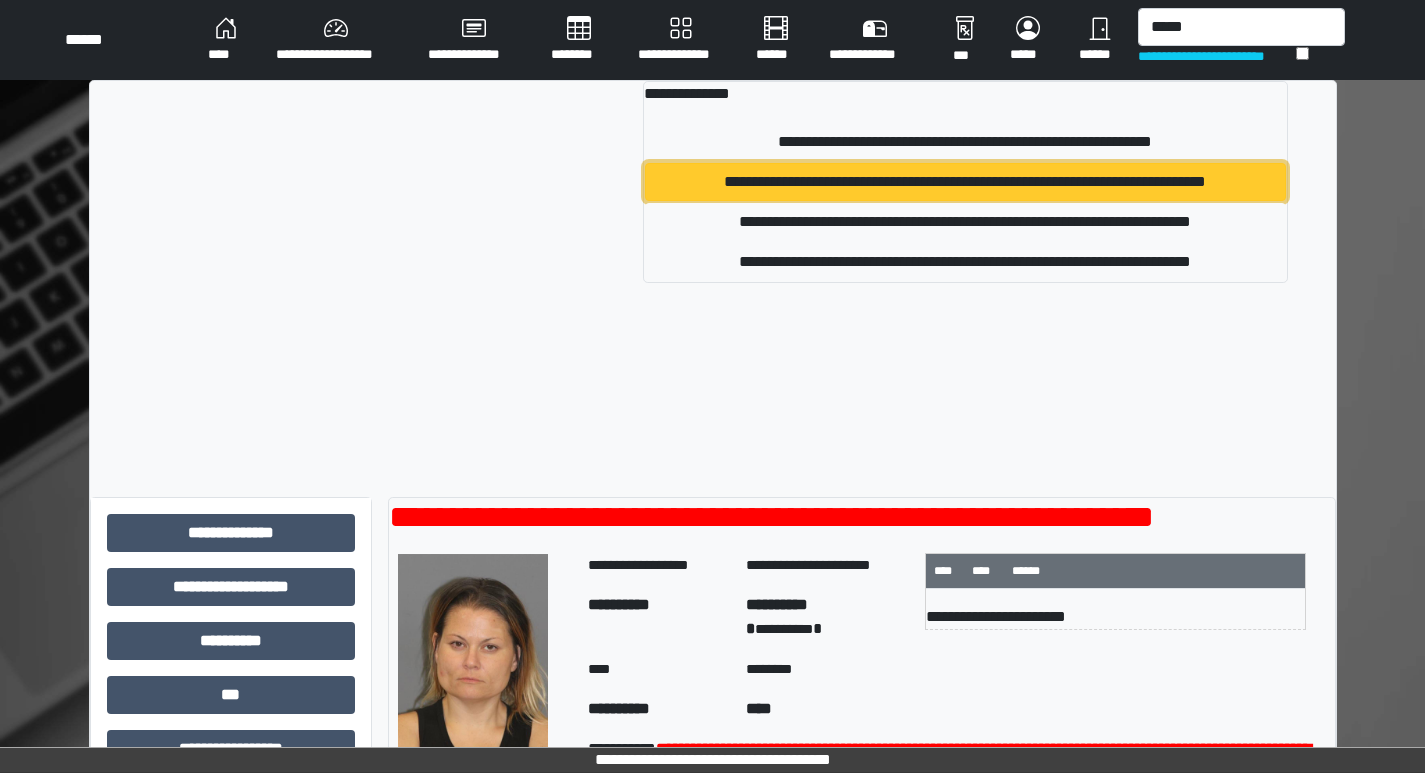 click on "**********" at bounding box center (965, 182) 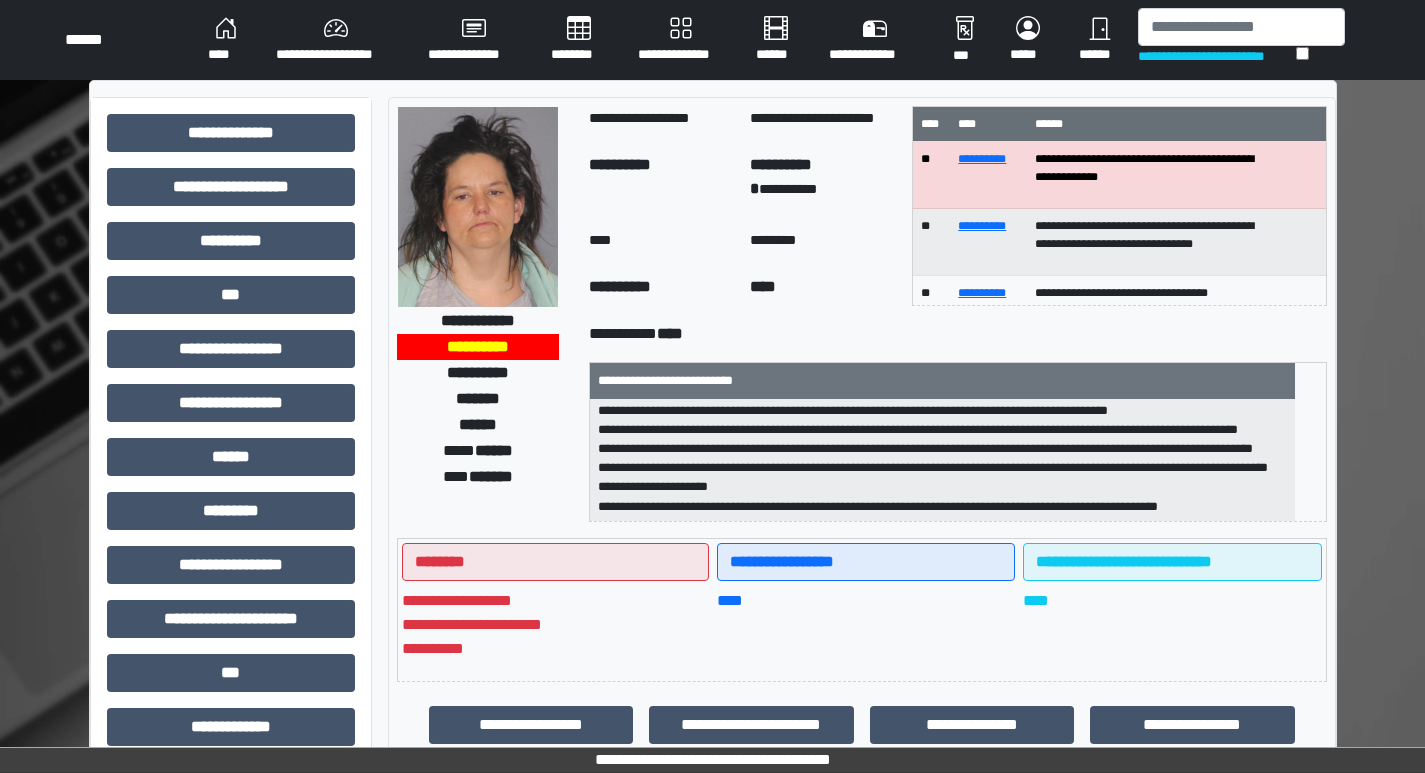 scroll, scrollTop: 63, scrollLeft: 0, axis: vertical 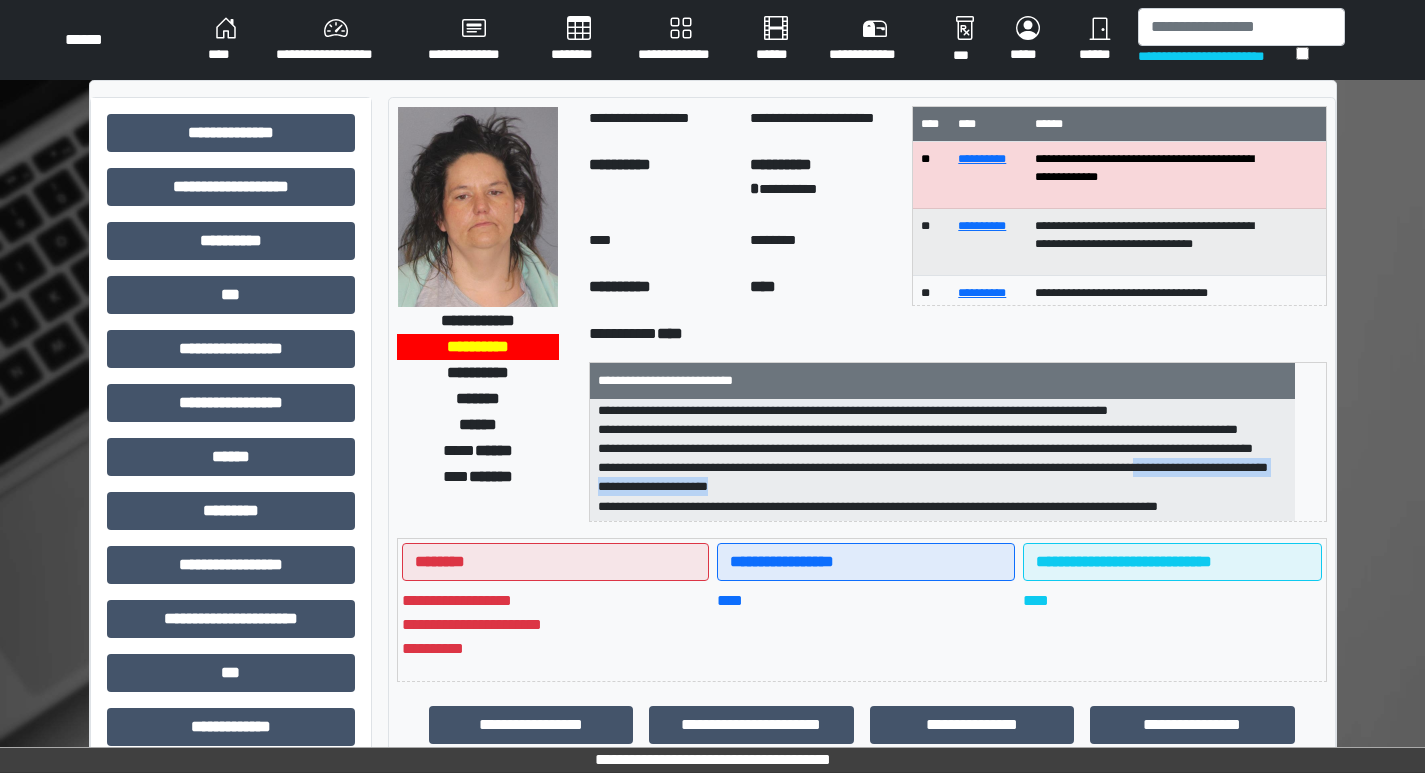 drag, startPoint x: 1292, startPoint y: 465, endPoint x: 1286, endPoint y: 449, distance: 17.088007 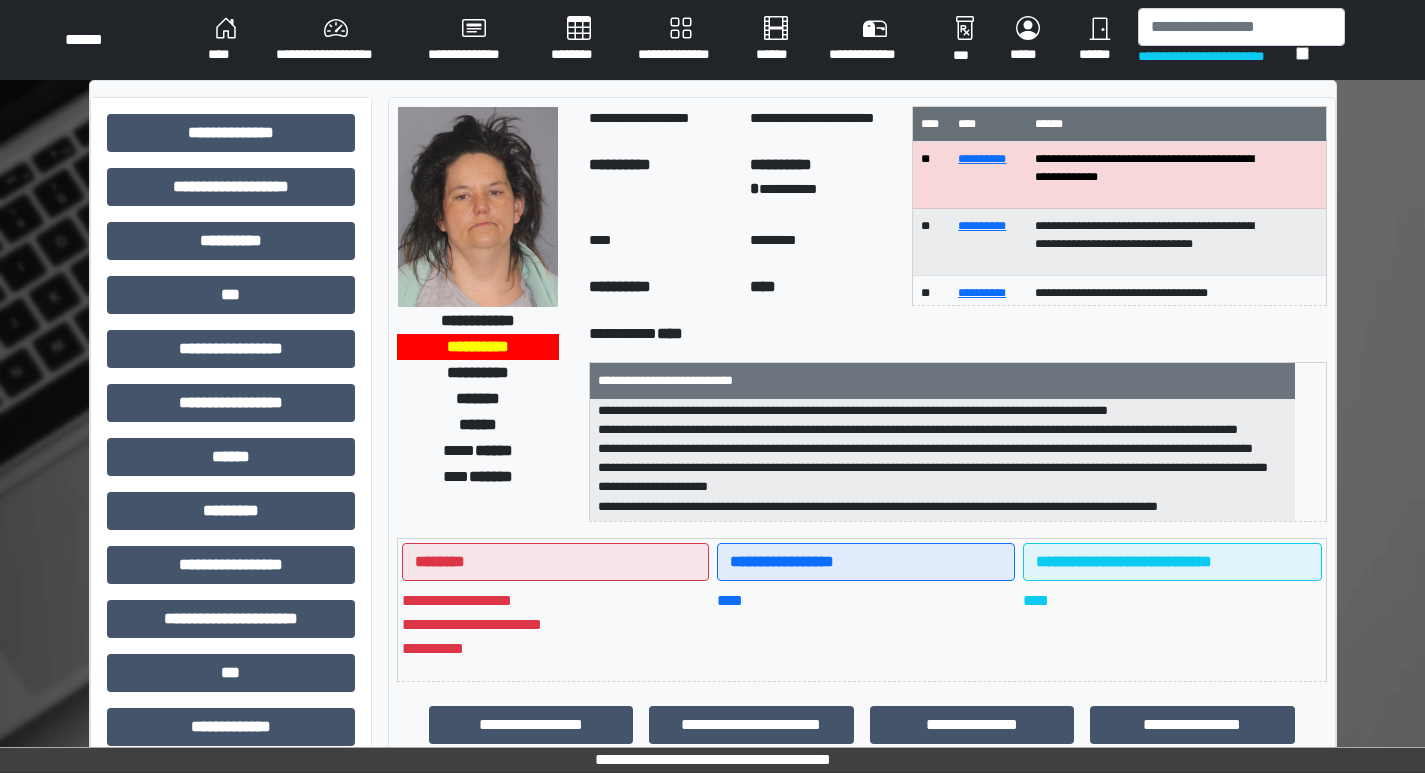 click on "******" at bounding box center (494, 450) 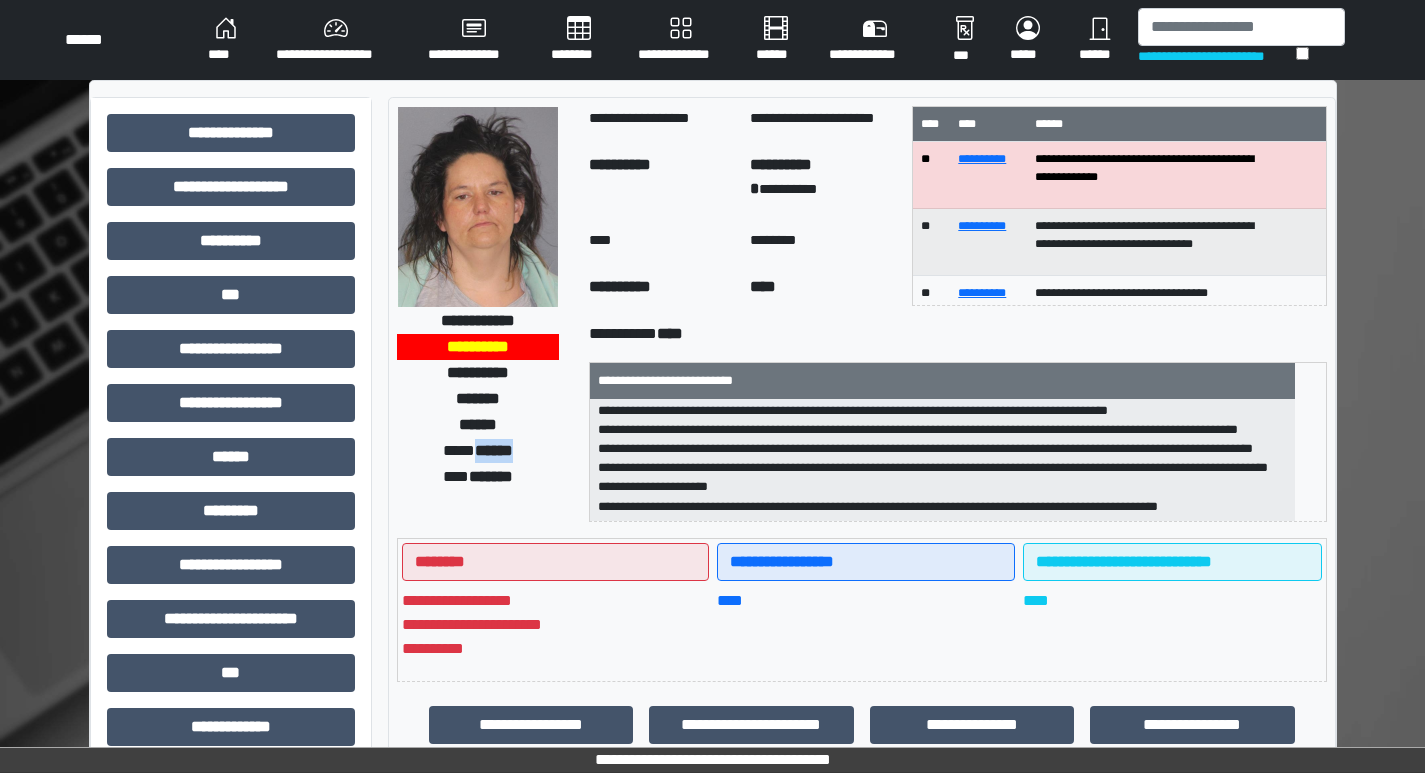 click on "******" at bounding box center [494, 450] 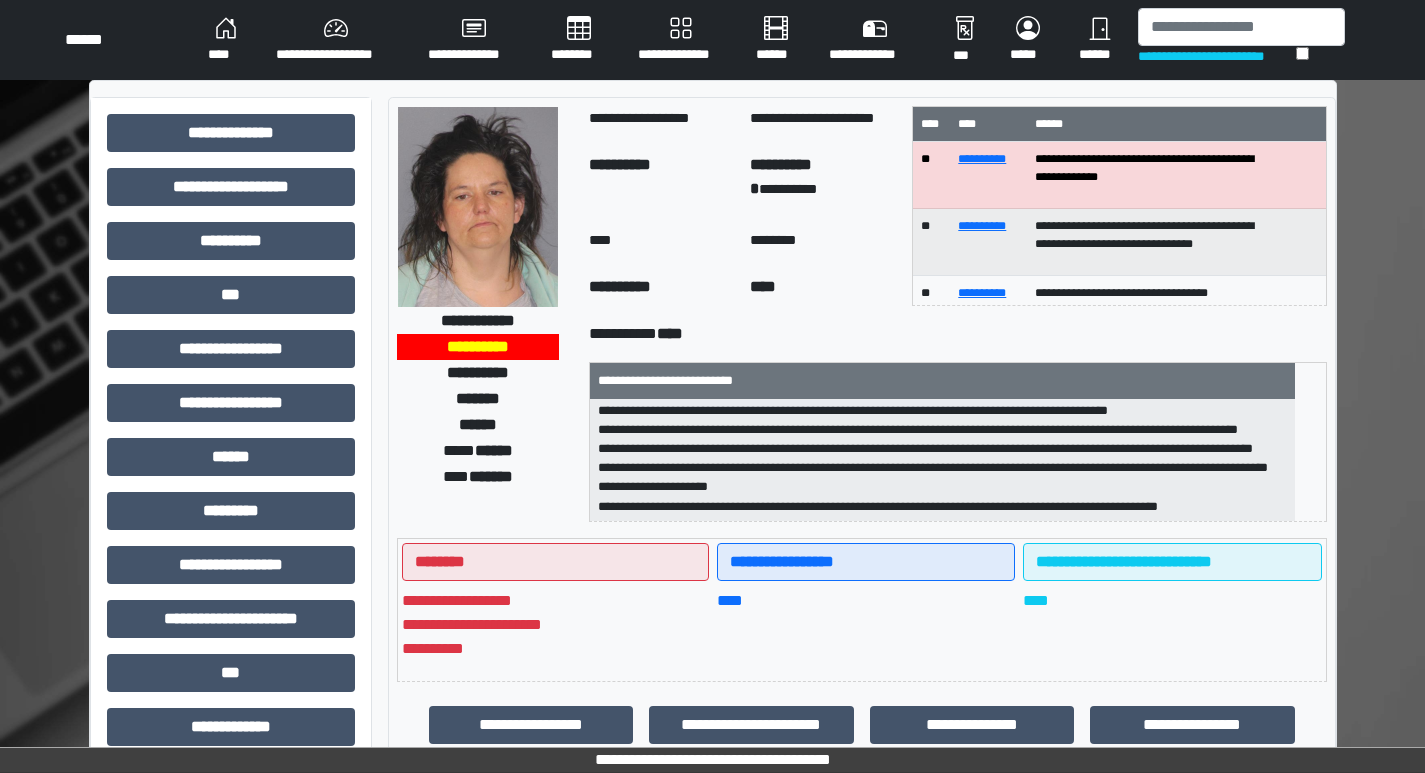 click on "**********" at bounding box center (942, 461) 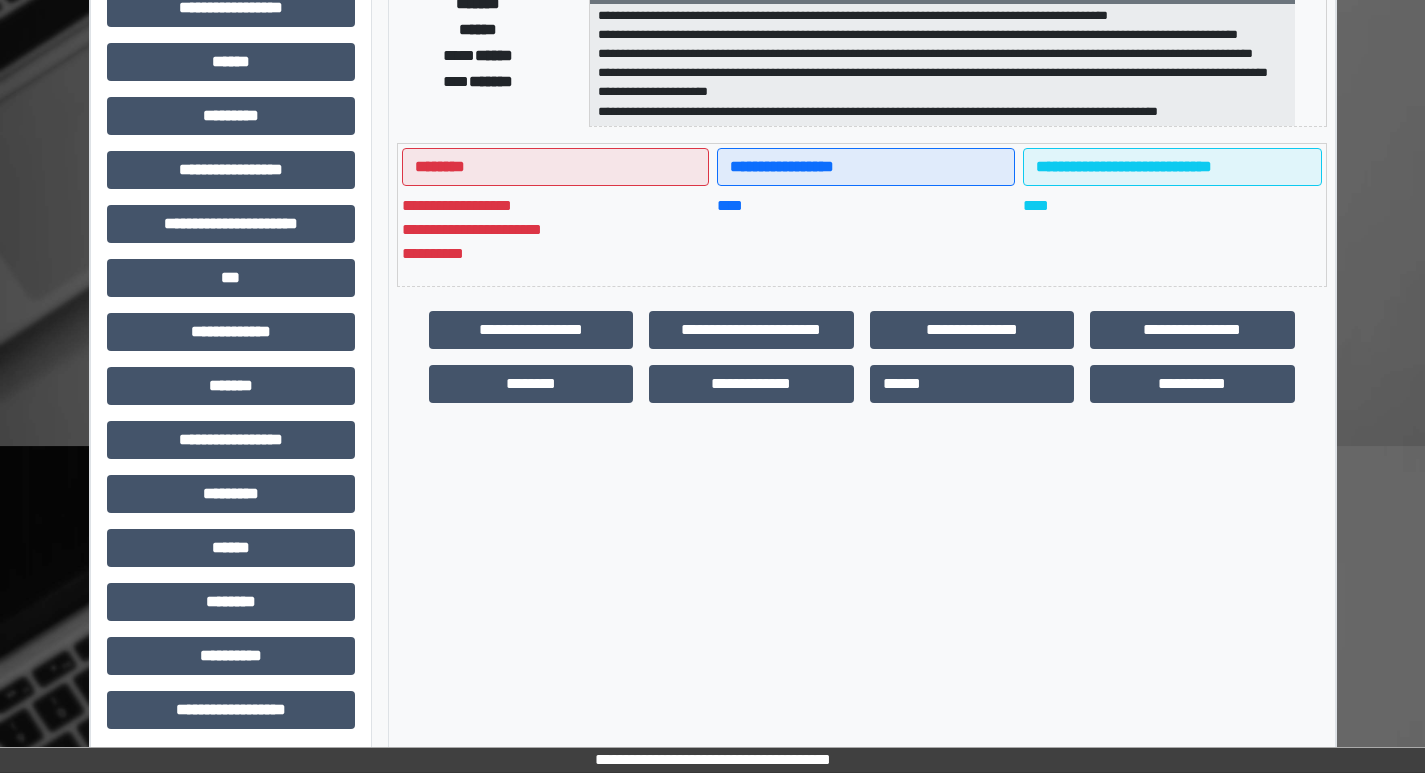 scroll, scrollTop: 401, scrollLeft: 0, axis: vertical 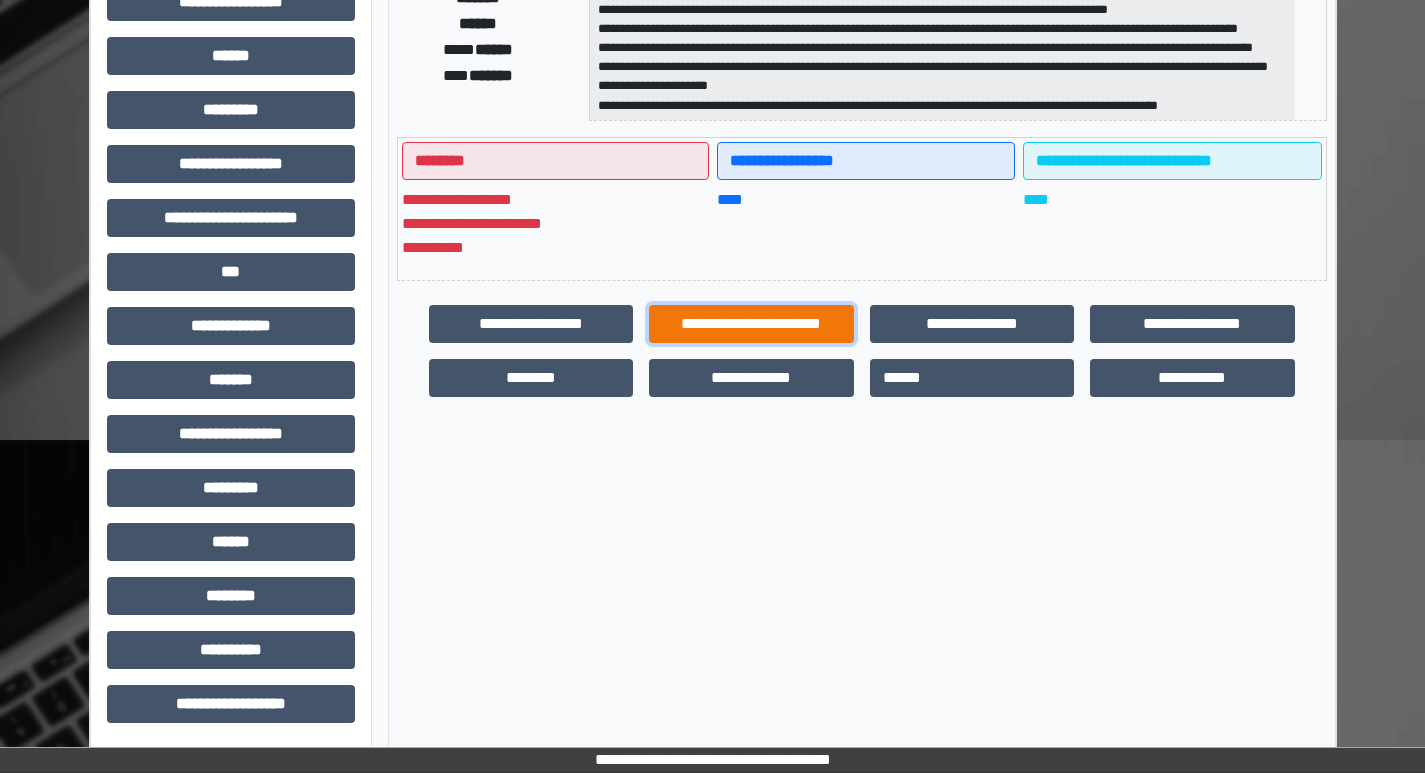 click on "**********" at bounding box center [751, 324] 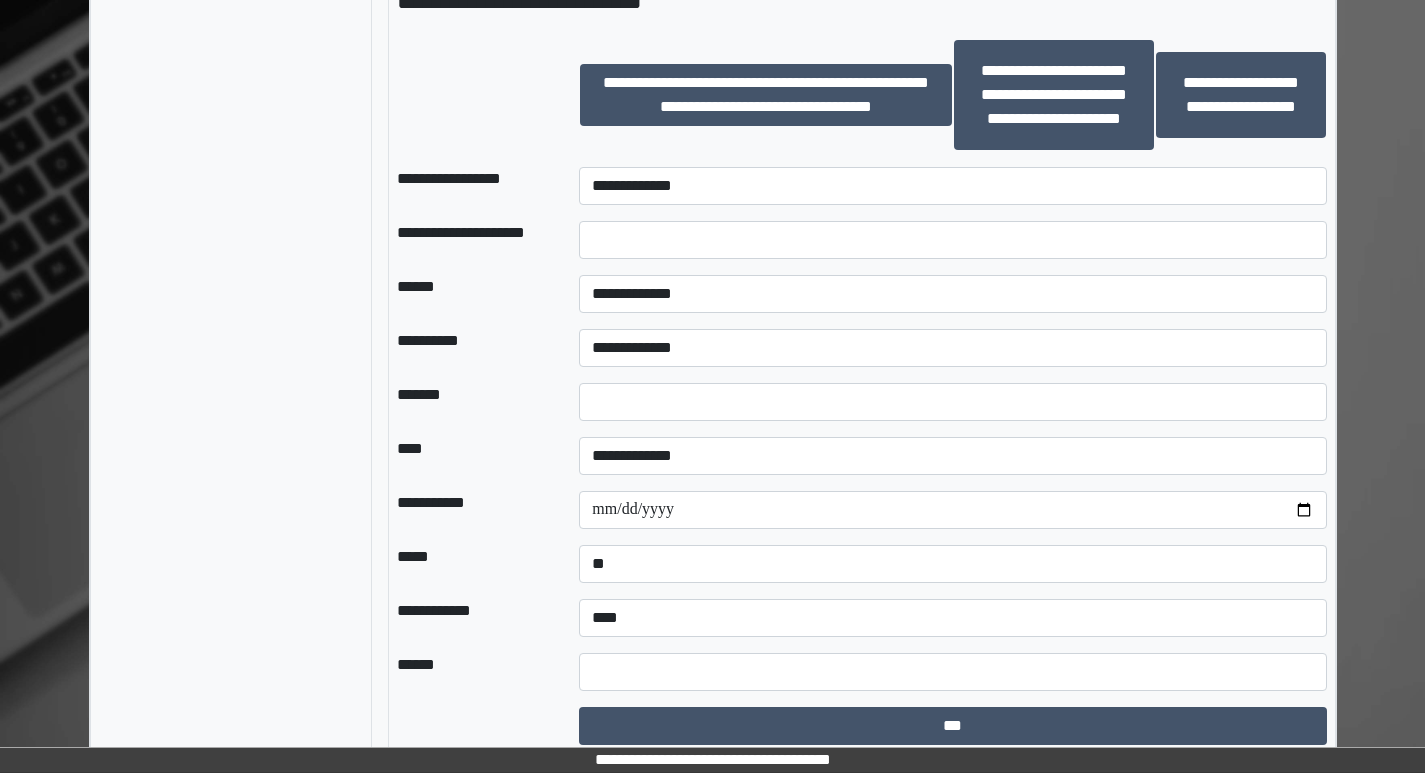 scroll, scrollTop: 1901, scrollLeft: 0, axis: vertical 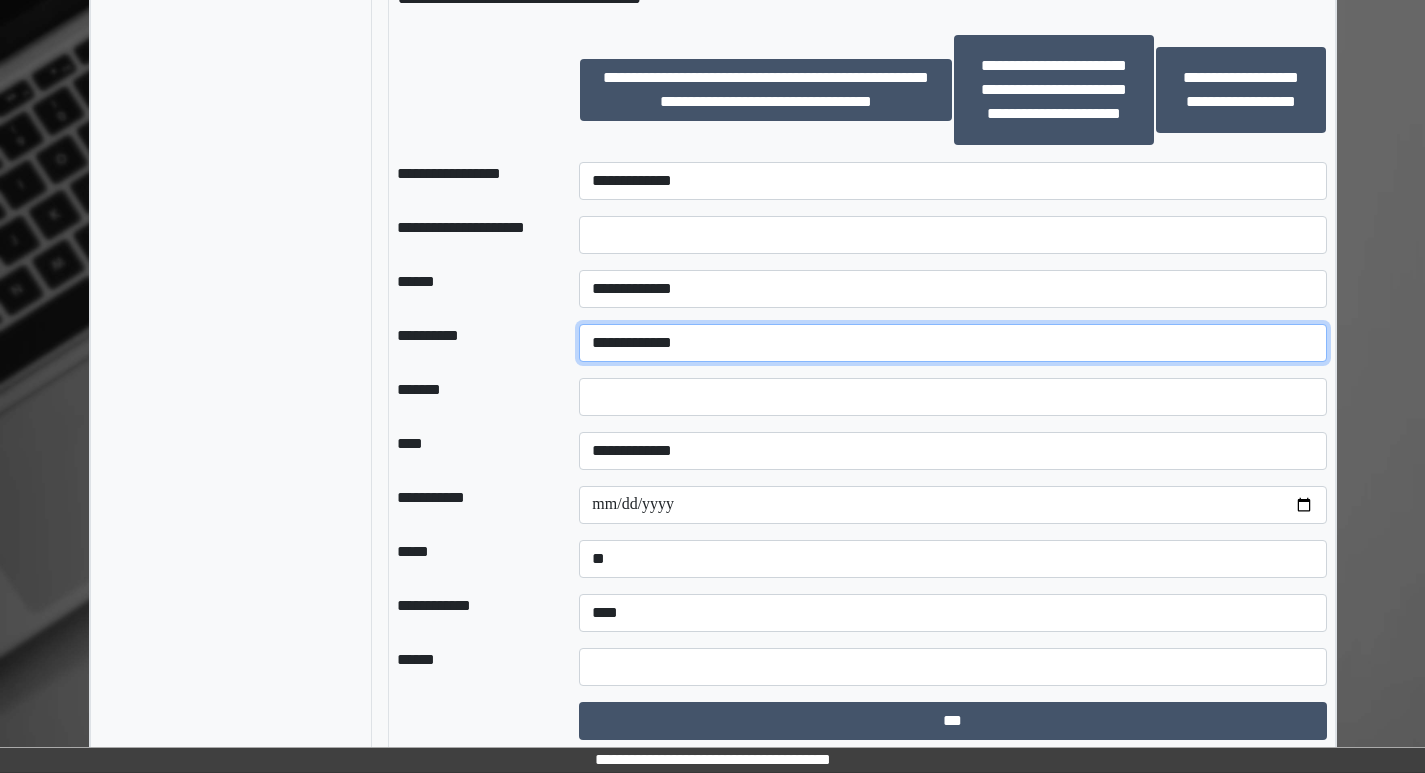 click on "**********" at bounding box center [952, 343] 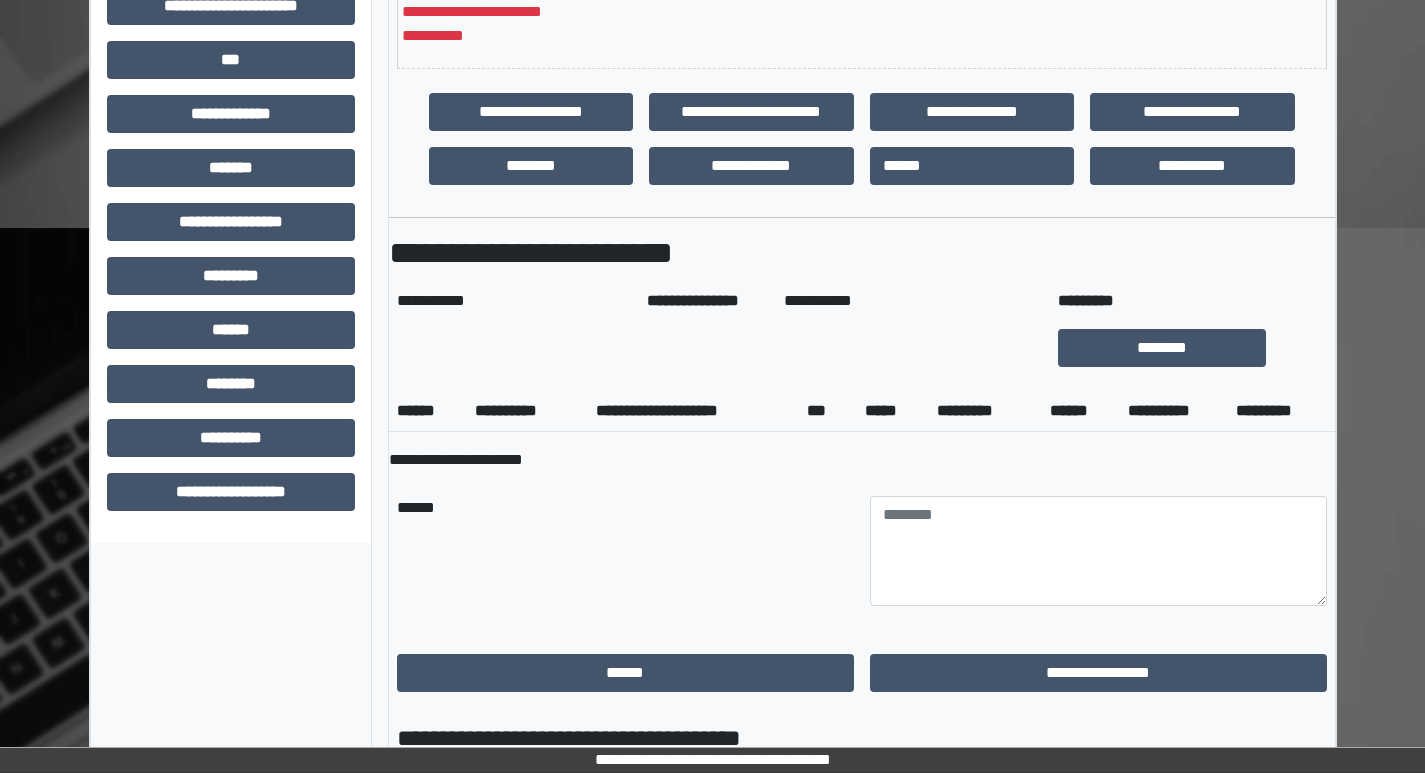 scroll, scrollTop: 601, scrollLeft: 0, axis: vertical 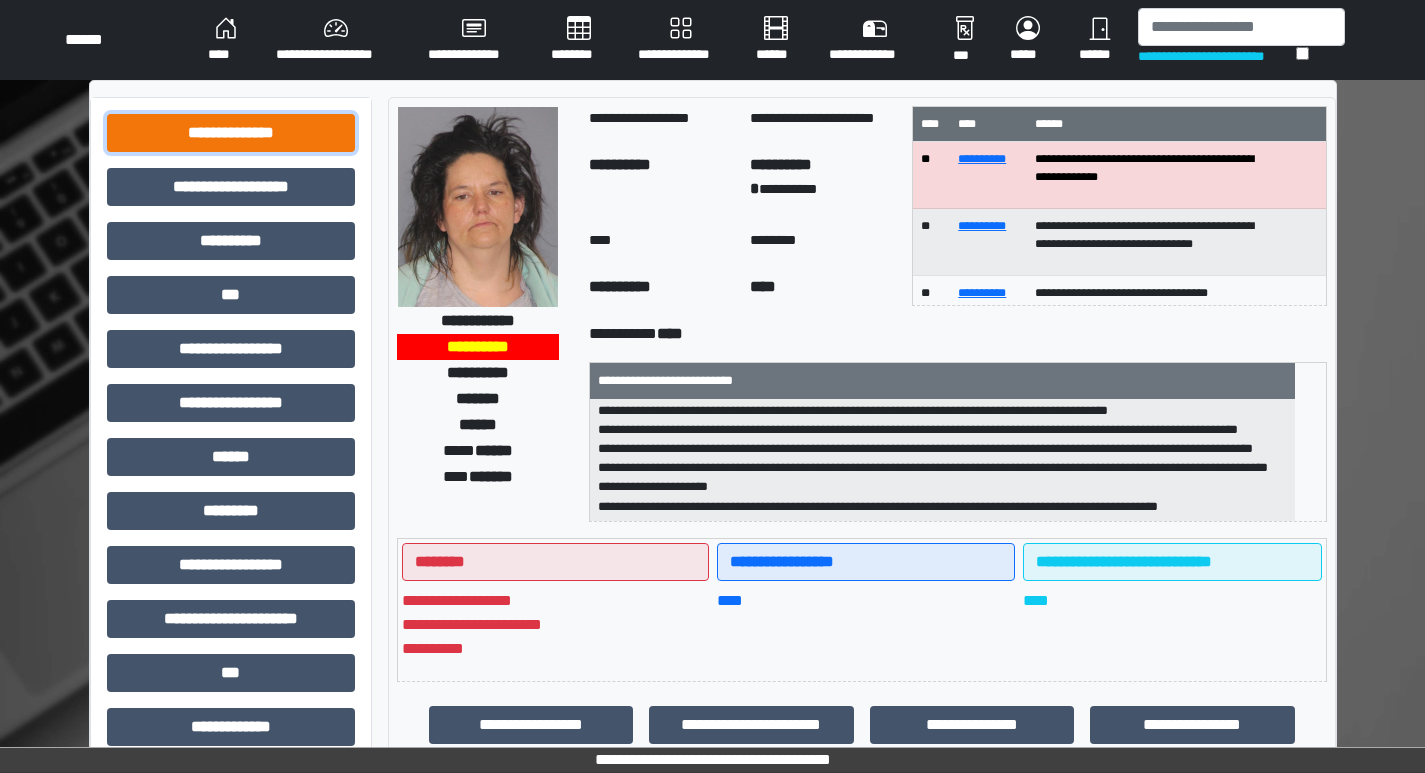 click on "**********" at bounding box center [231, 133] 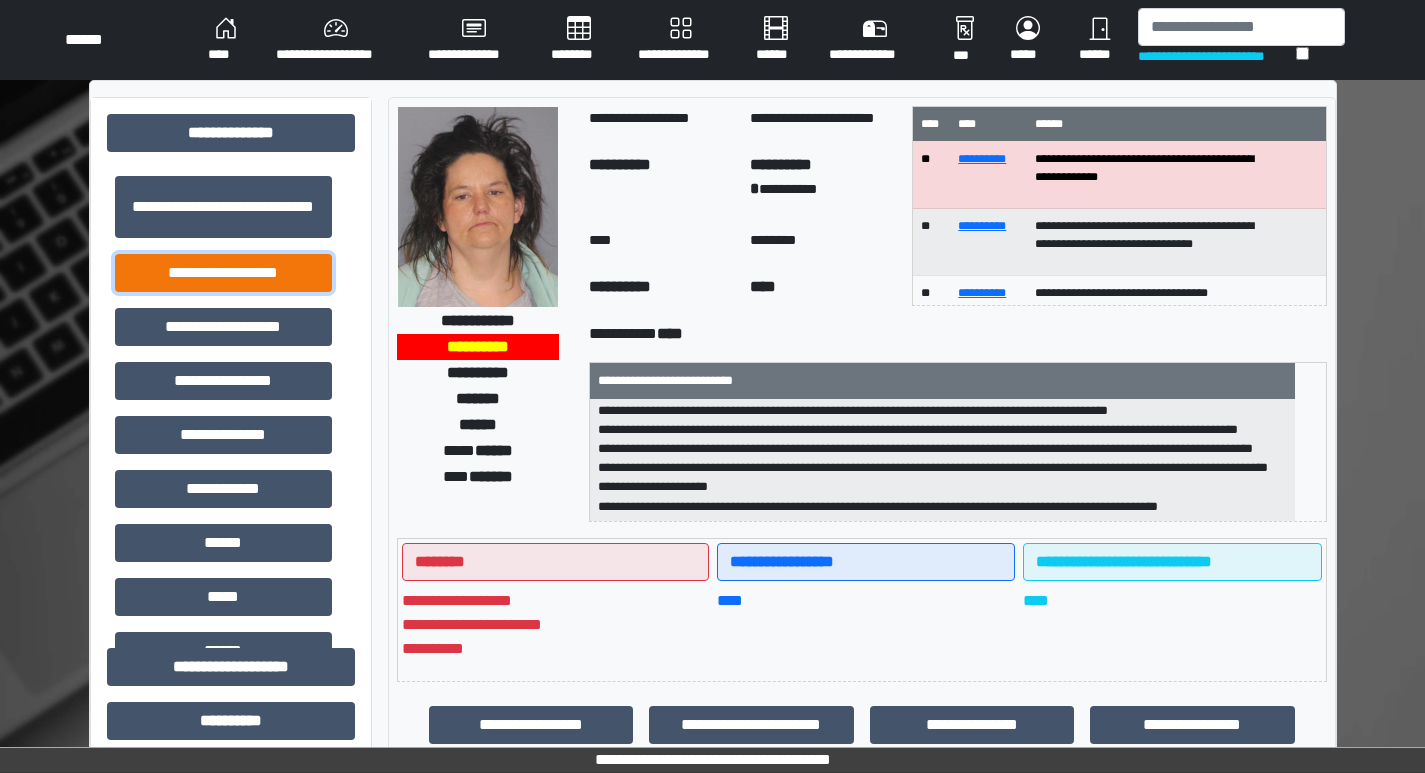 click on "**********" at bounding box center (223, 273) 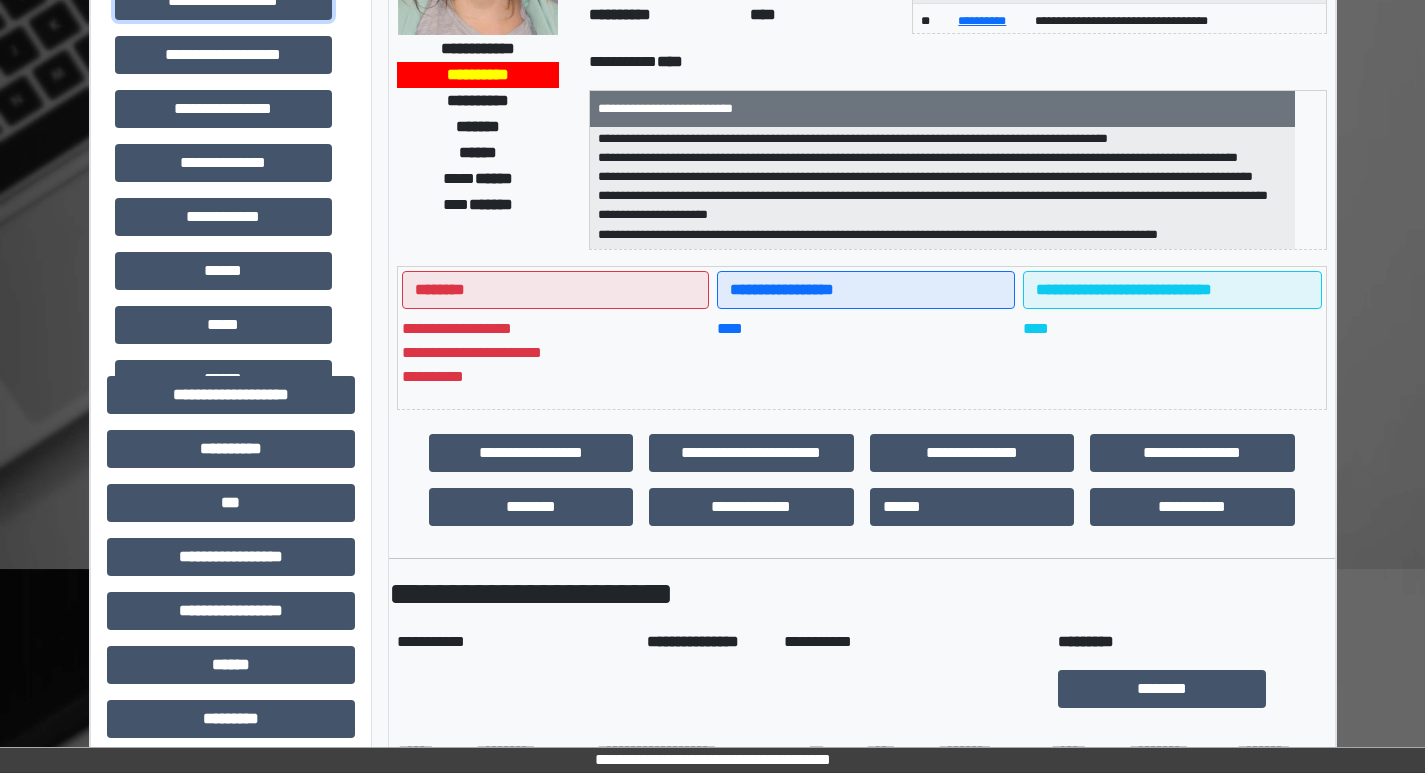 scroll, scrollTop: 300, scrollLeft: 0, axis: vertical 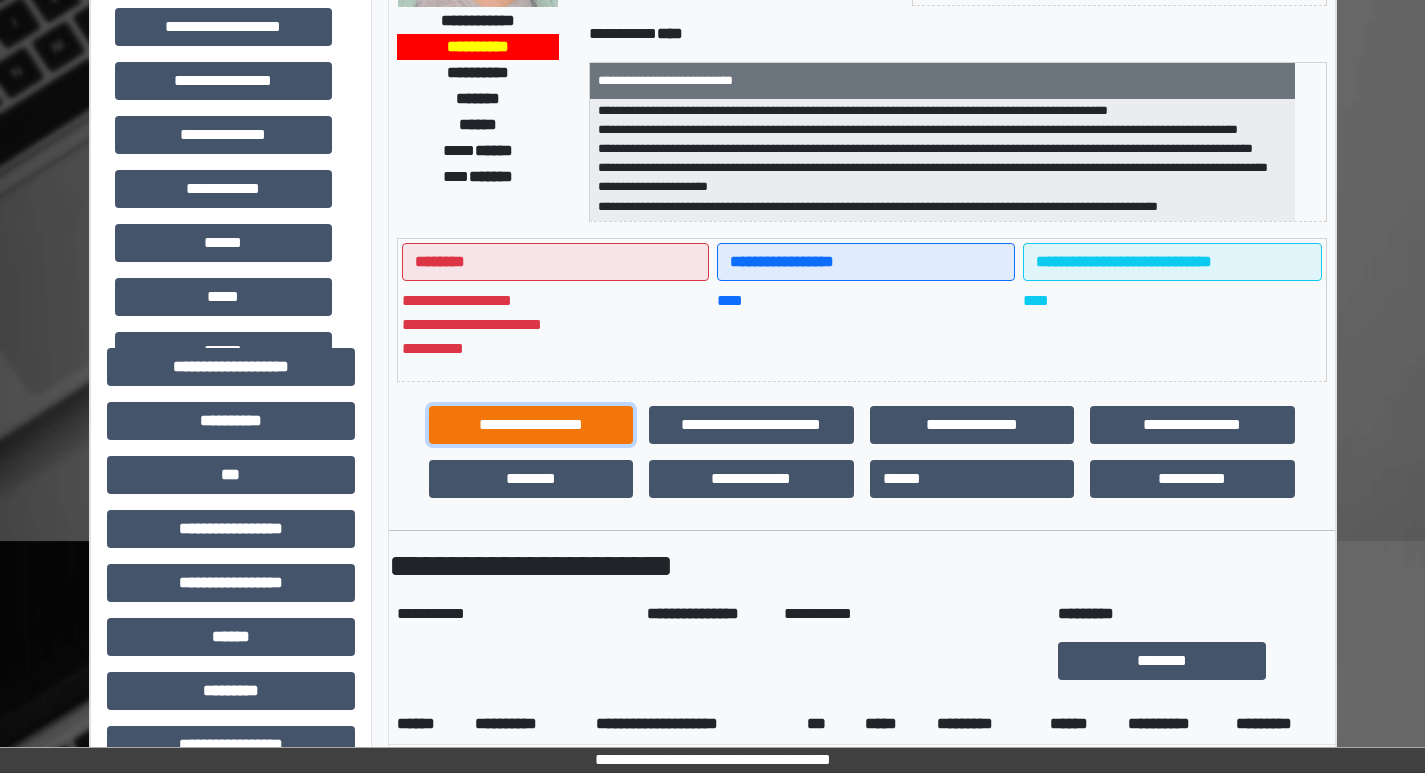 click on "**********" at bounding box center [531, 425] 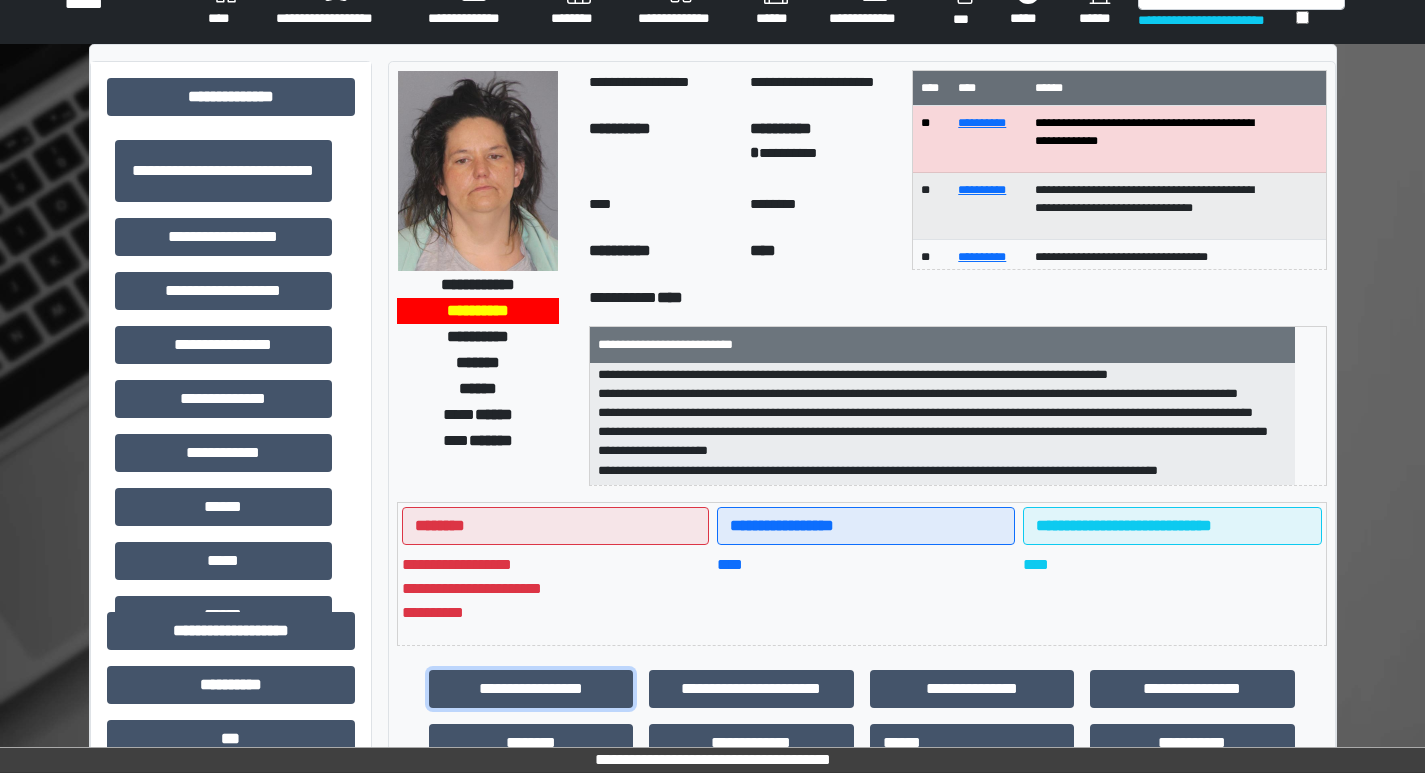scroll, scrollTop: 0, scrollLeft: 0, axis: both 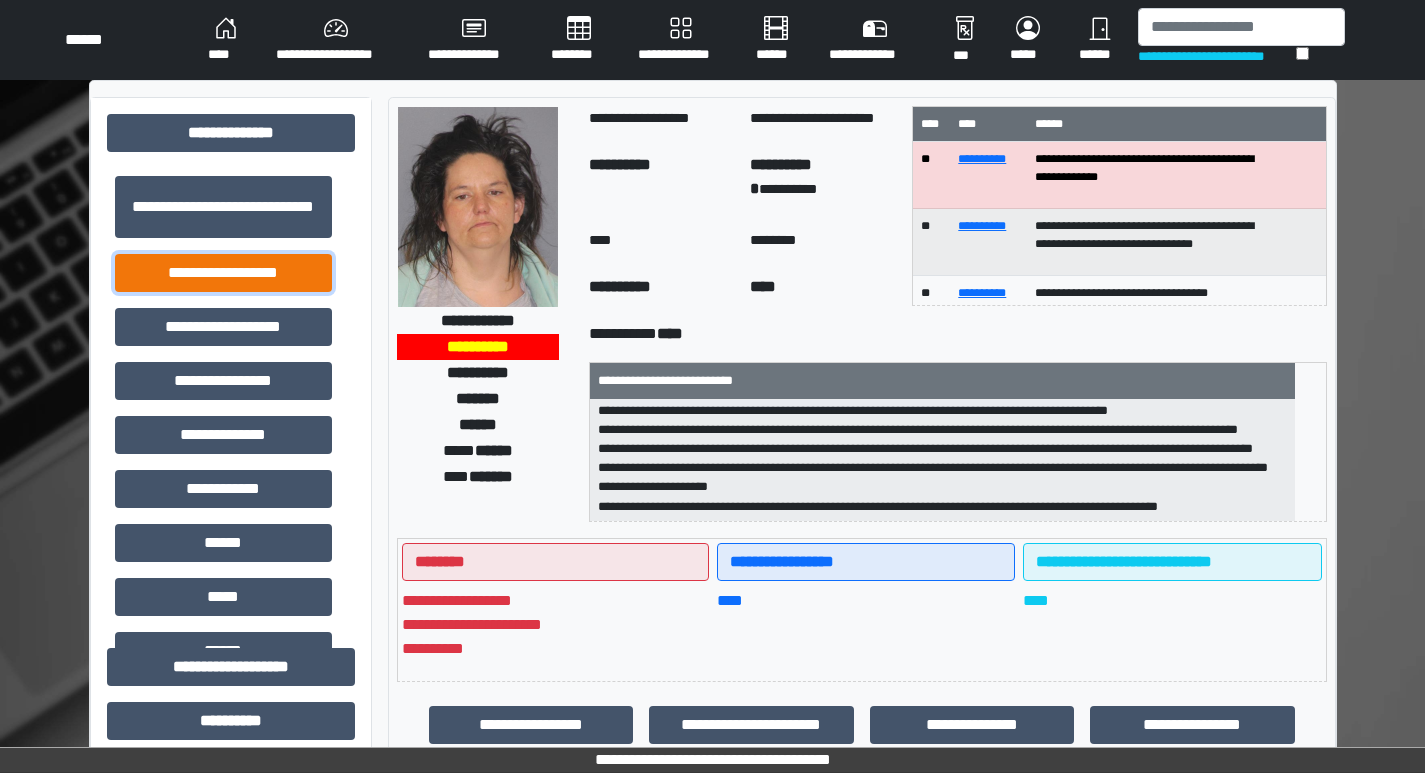 click on "**********" at bounding box center [223, 273] 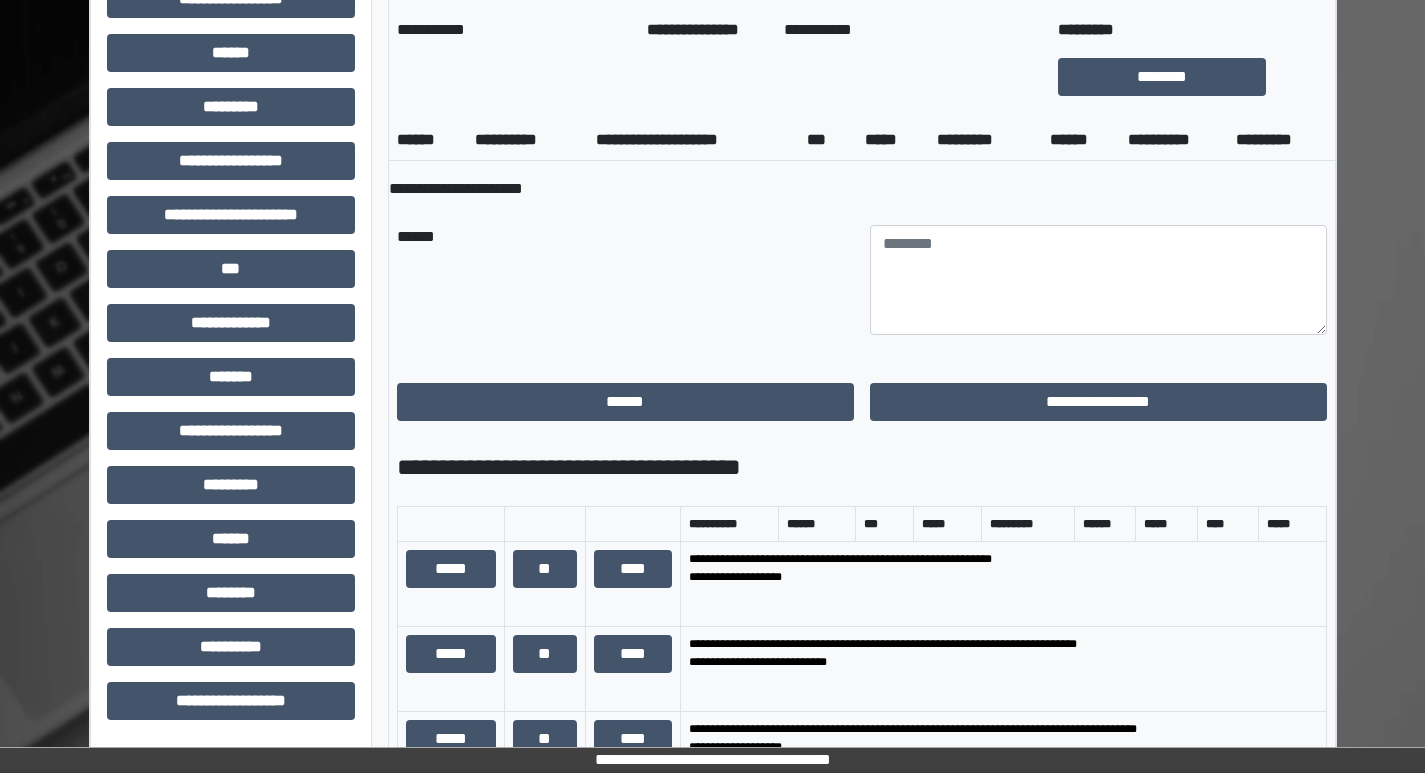 scroll, scrollTop: 900, scrollLeft: 0, axis: vertical 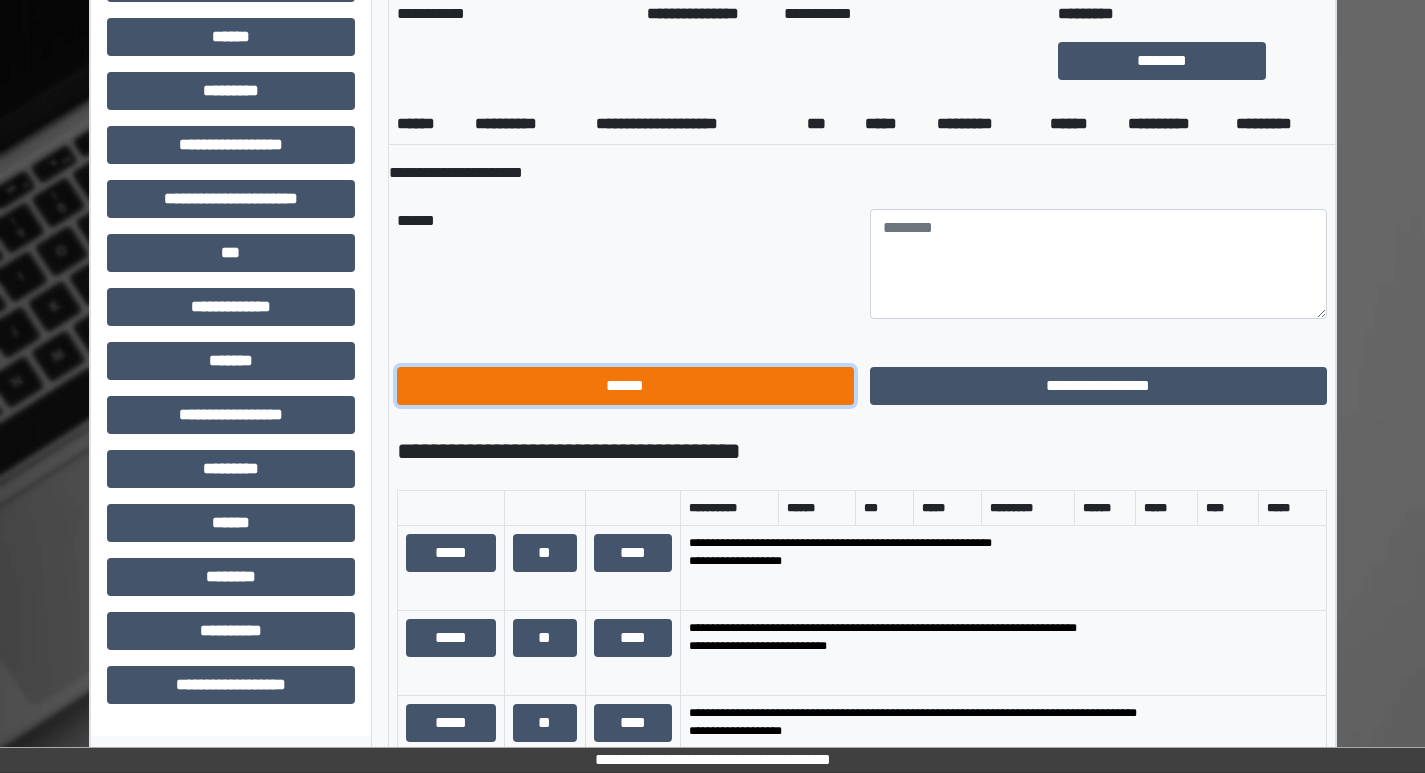 click on "******" at bounding box center (625, 386) 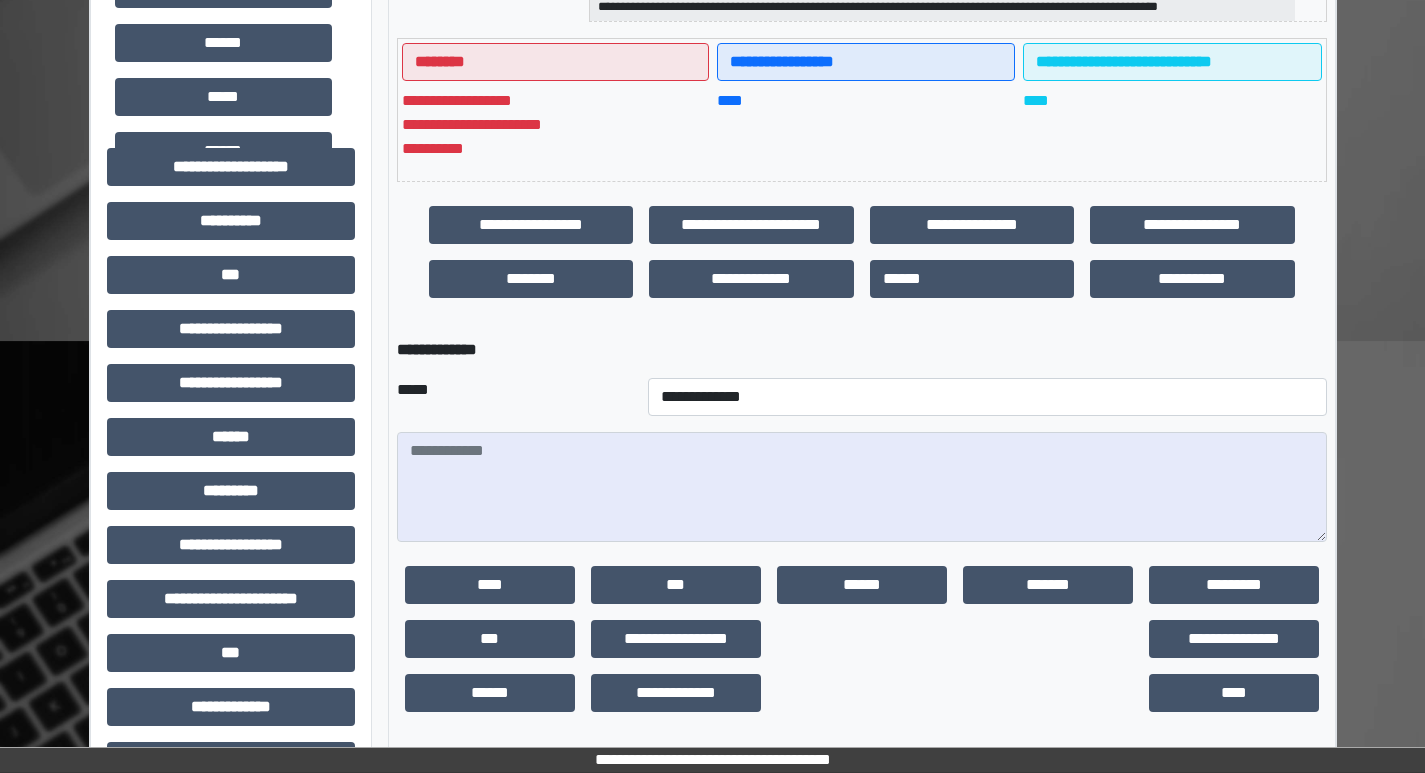 scroll, scrollTop: 0, scrollLeft: 0, axis: both 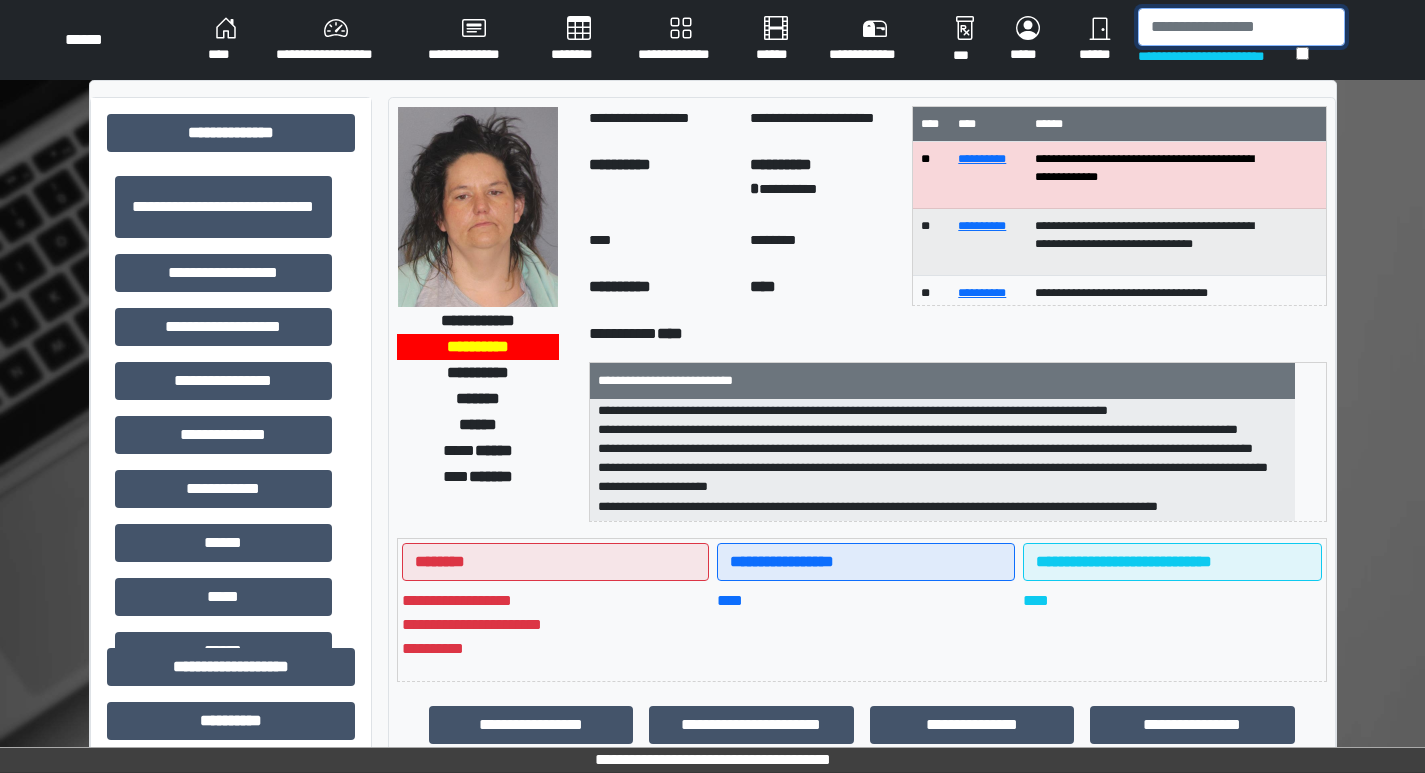 drag, startPoint x: 1209, startPoint y: 25, endPoint x: 1197, endPoint y: 12, distance: 17.691807 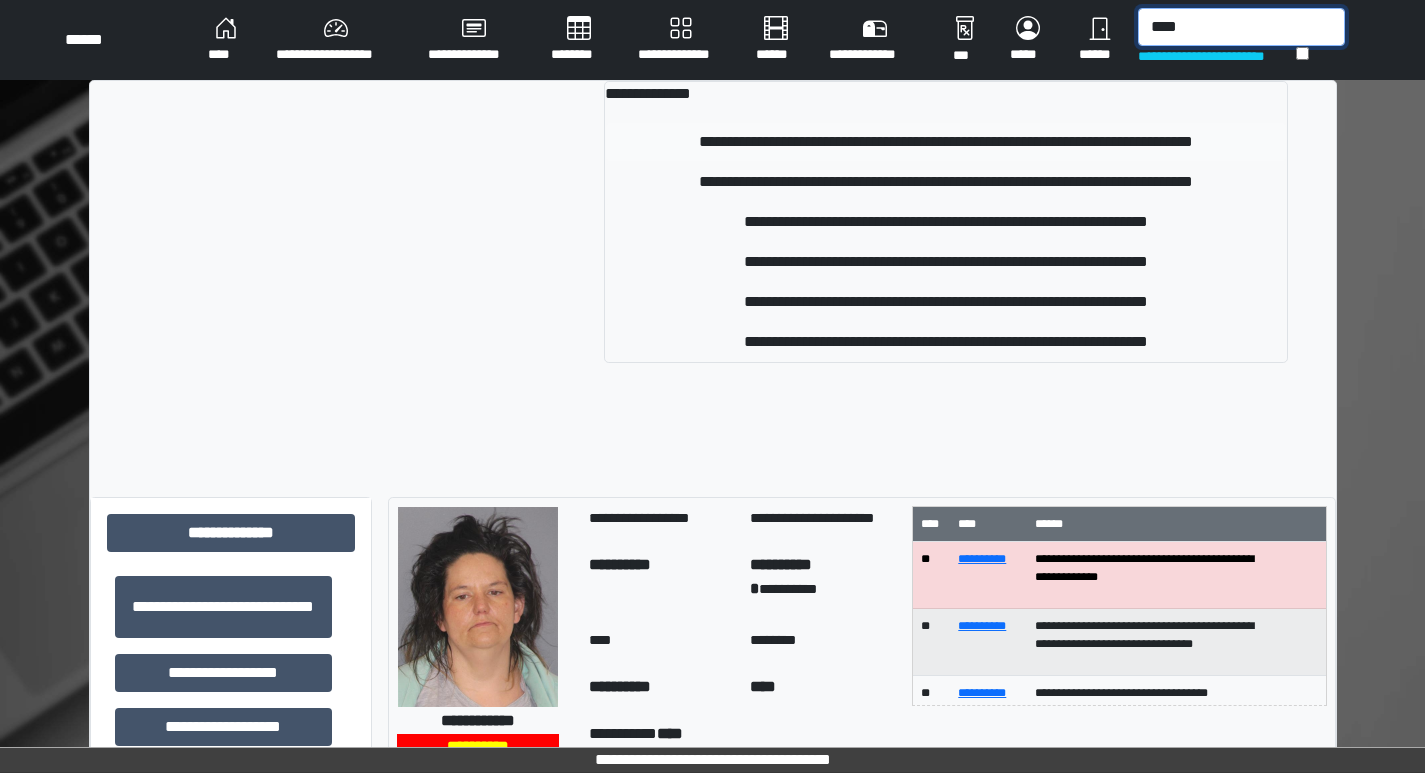 type on "****" 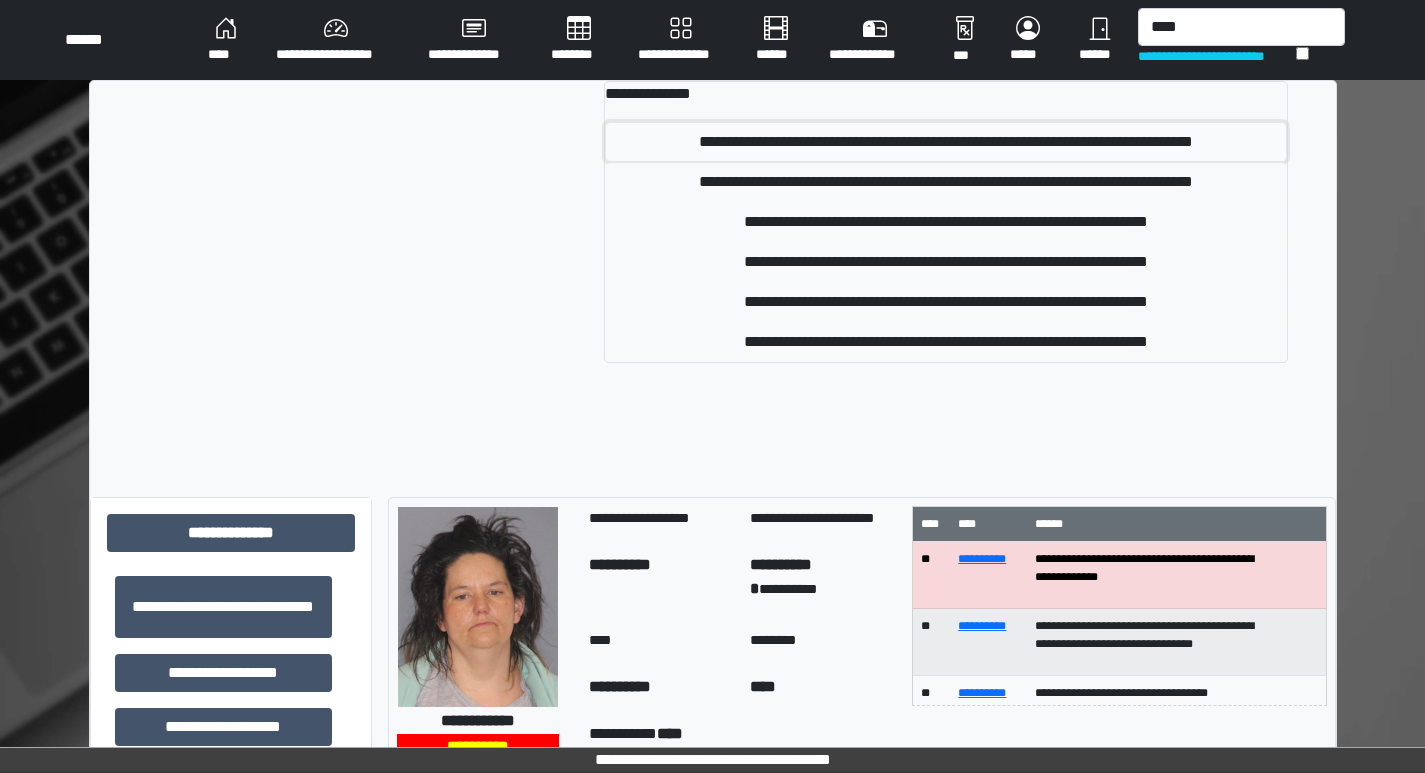 click on "**********" at bounding box center [945, 142] 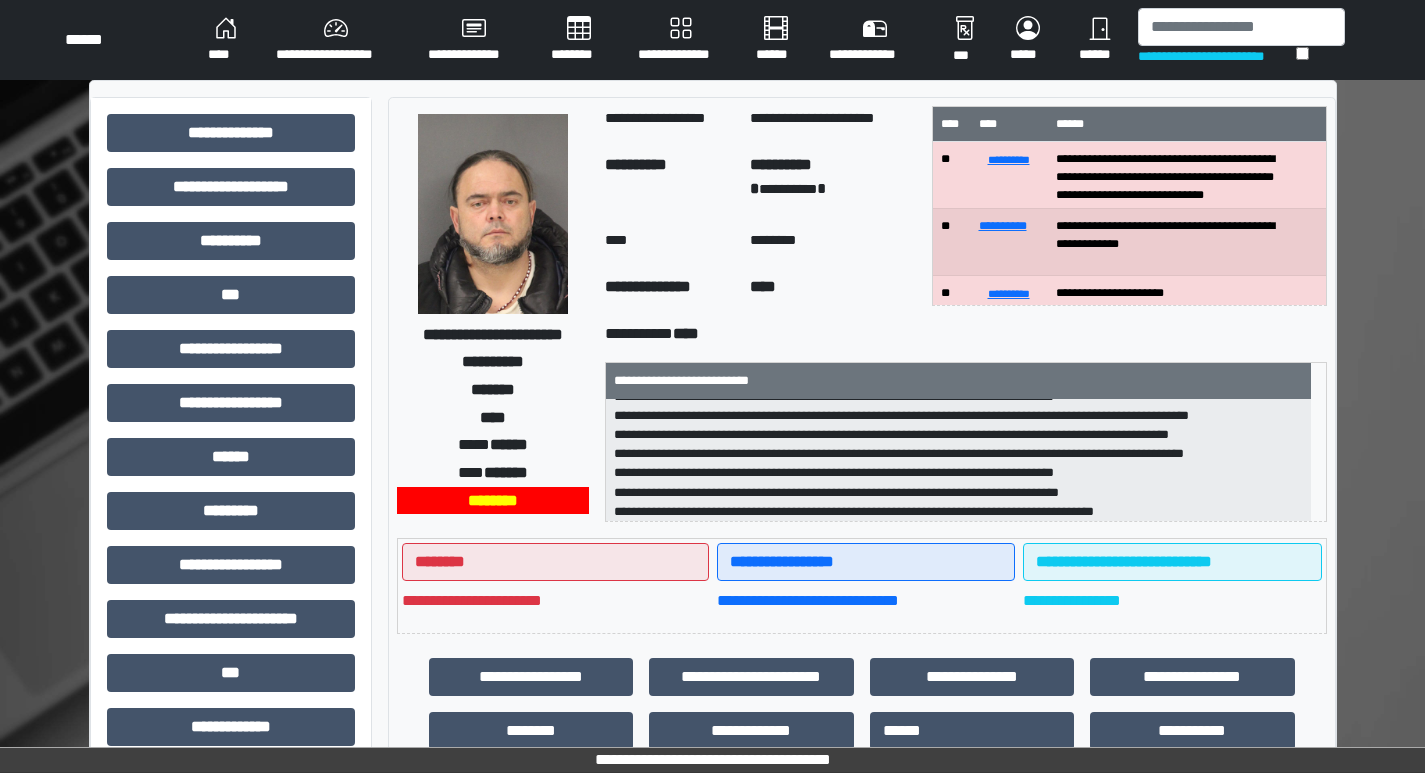 scroll, scrollTop: 0, scrollLeft: 0, axis: both 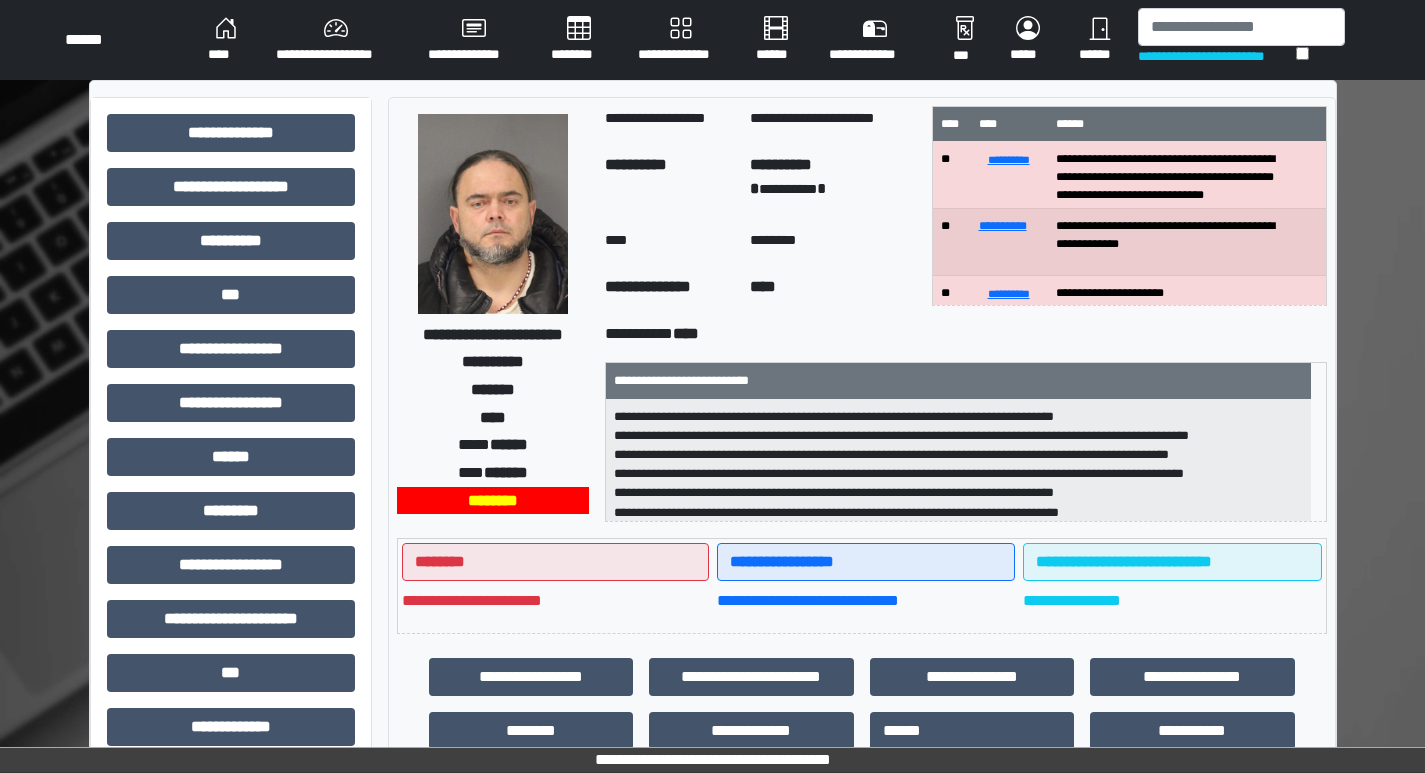 click on "**********" at bounding box center [1217, 56] 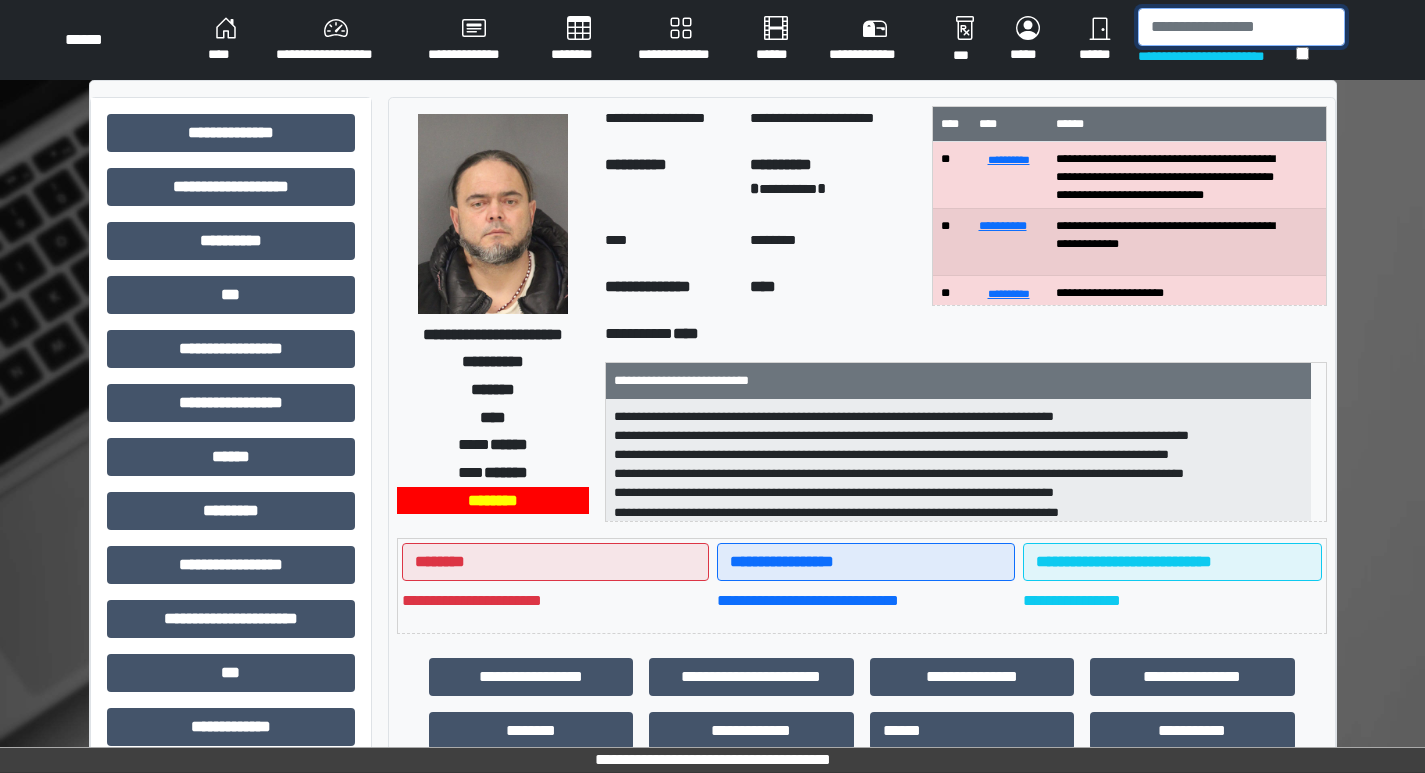 click at bounding box center [1241, 27] 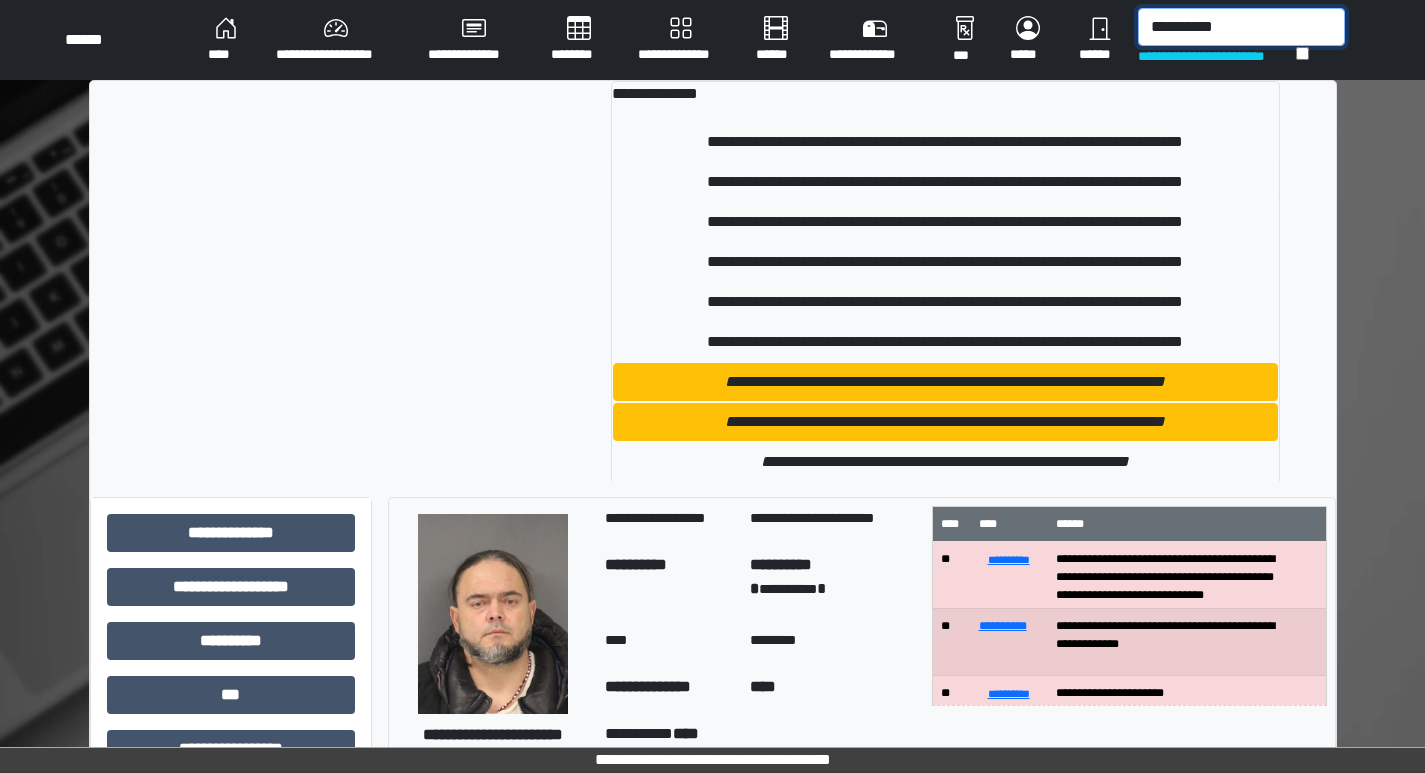 type on "**********" 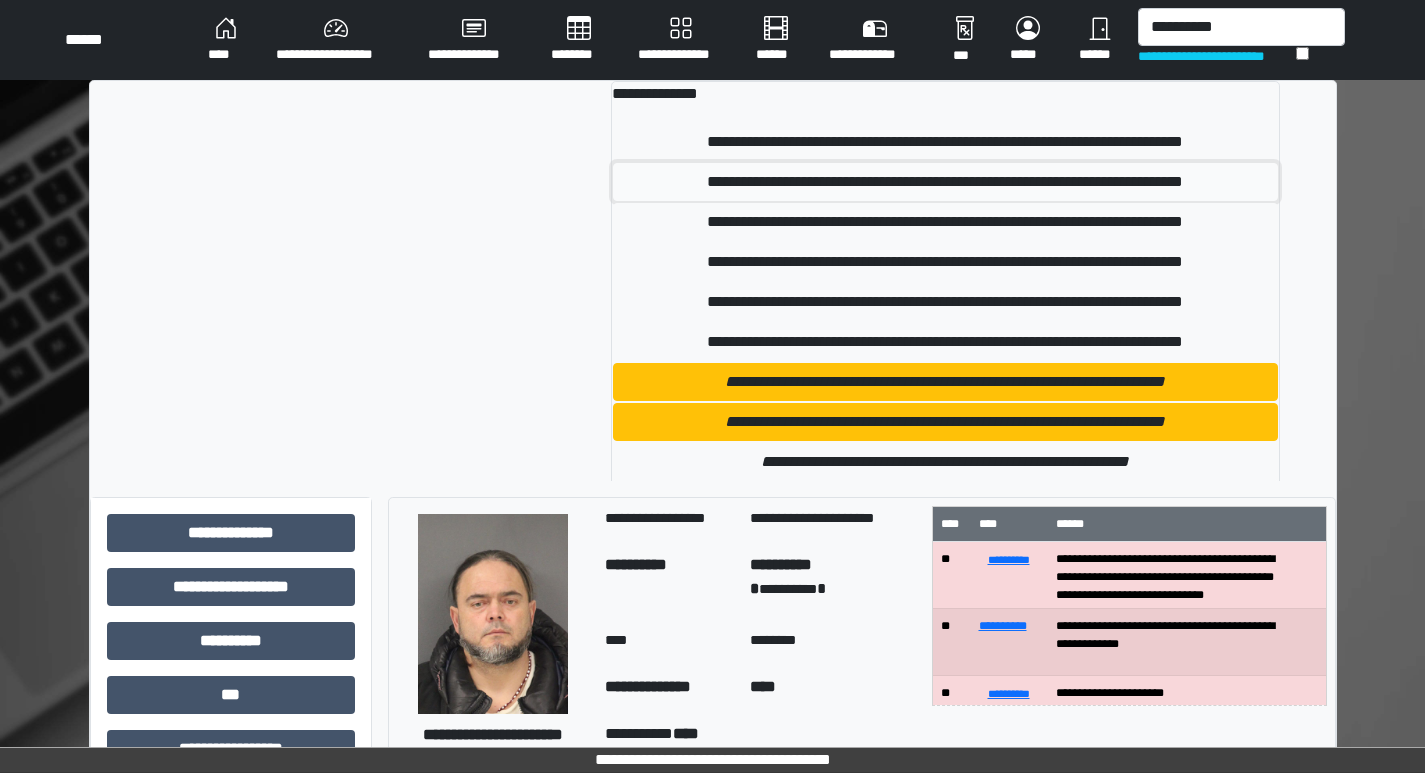 click on "**********" at bounding box center (945, 182) 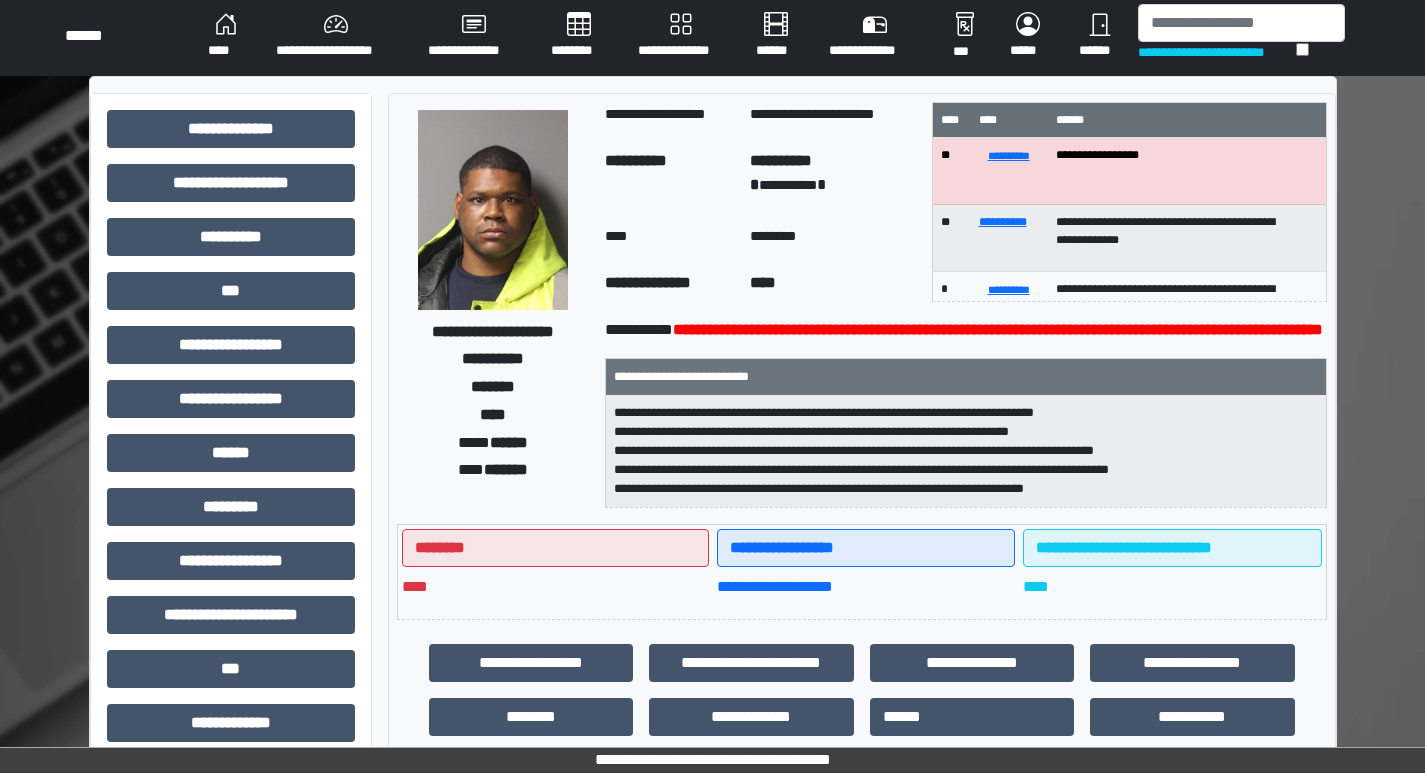 scroll, scrollTop: 0, scrollLeft: 0, axis: both 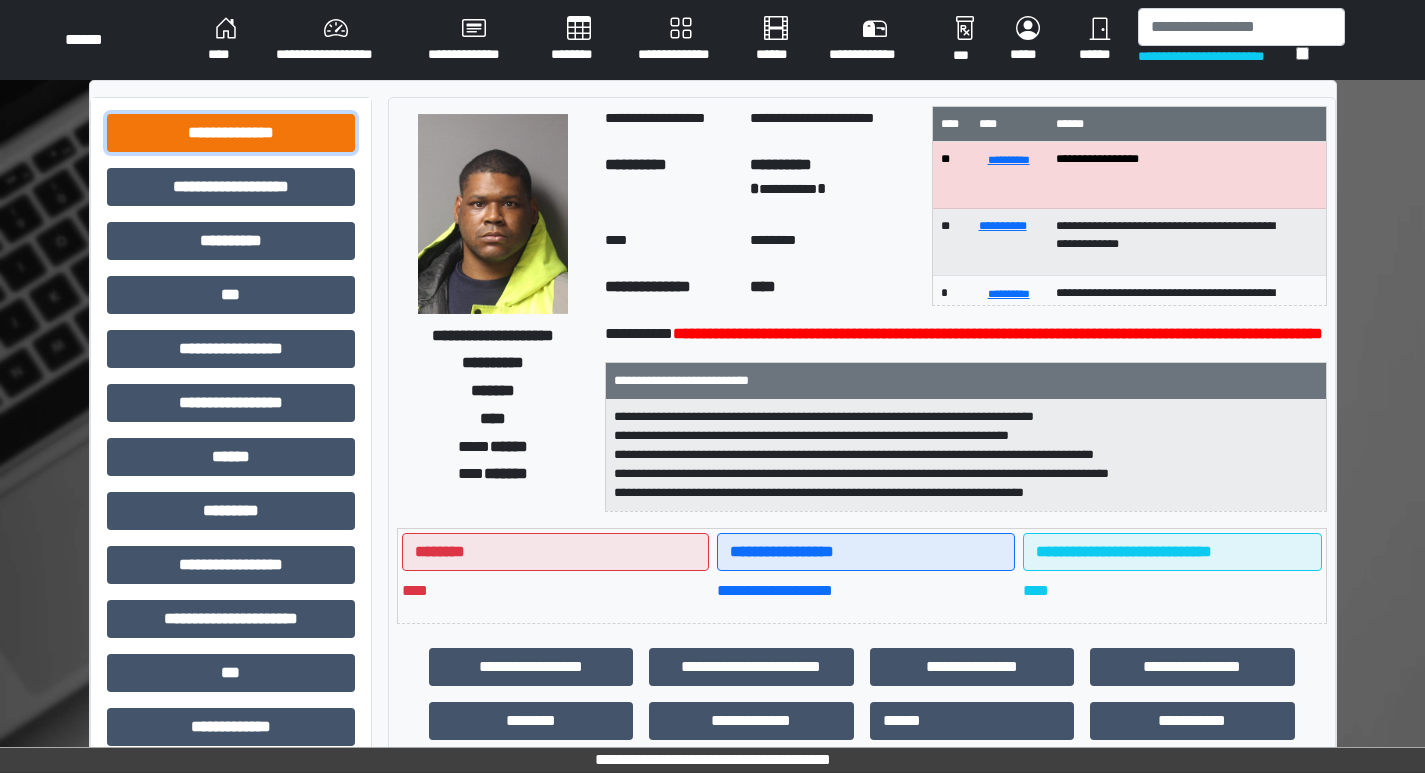 click on "**********" at bounding box center [231, 133] 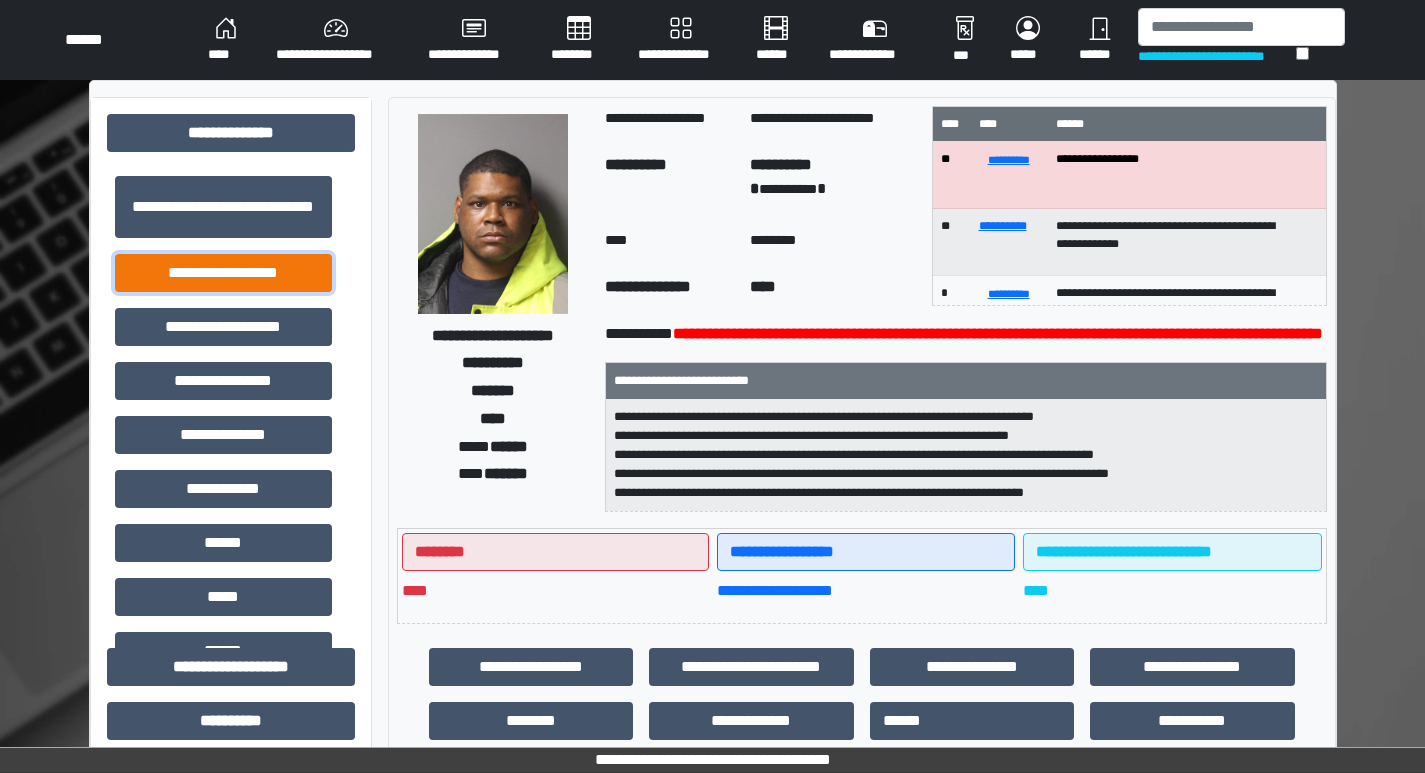 click on "**********" at bounding box center [223, 273] 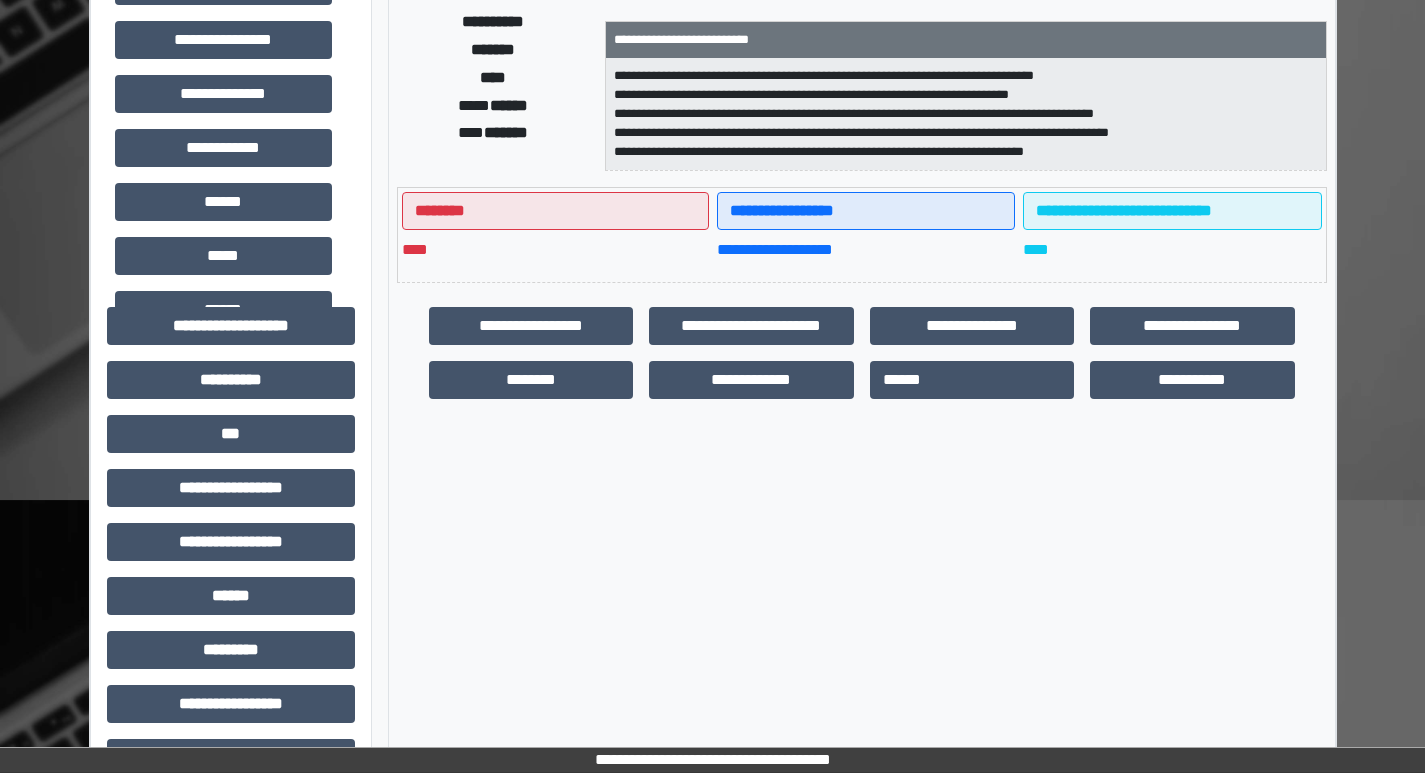 scroll, scrollTop: 400, scrollLeft: 0, axis: vertical 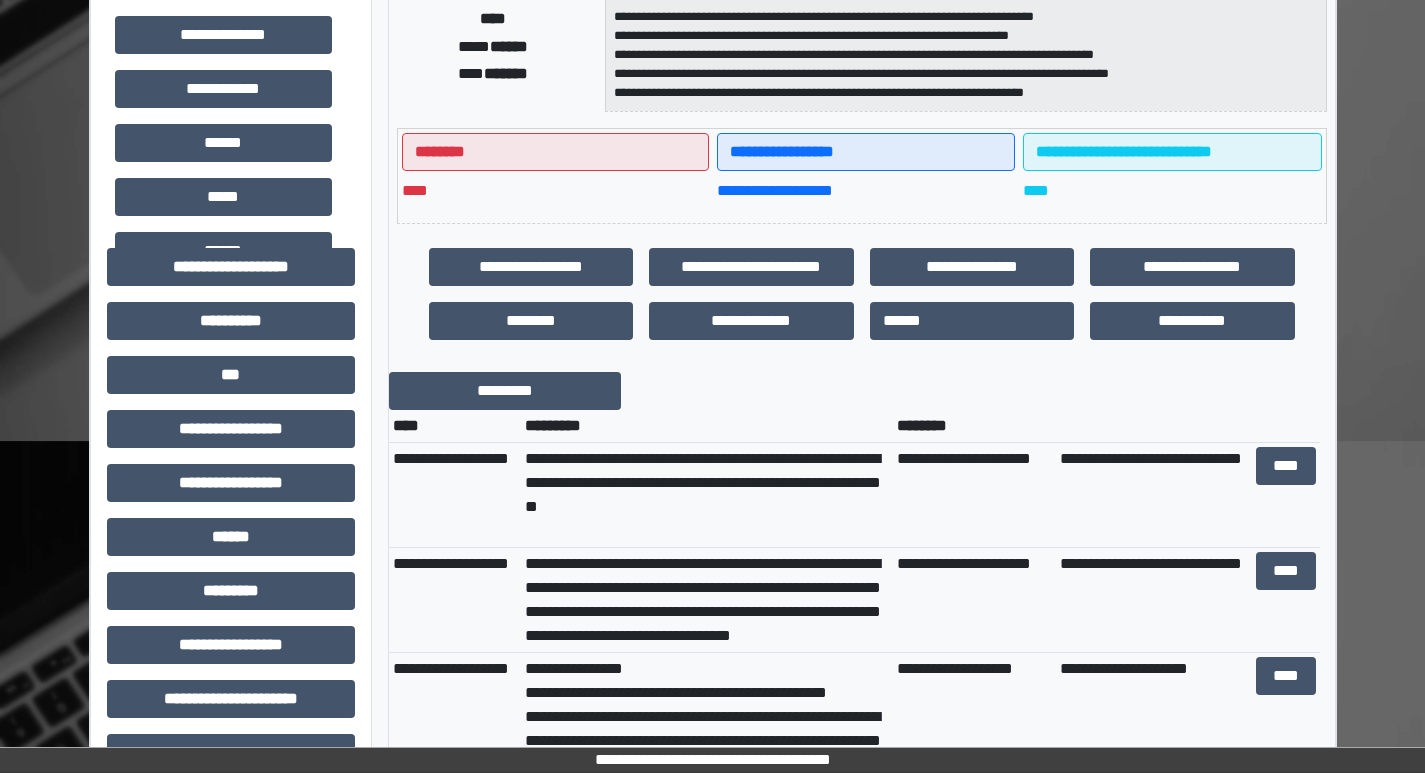 click on "**********" at bounding box center [707, 495] 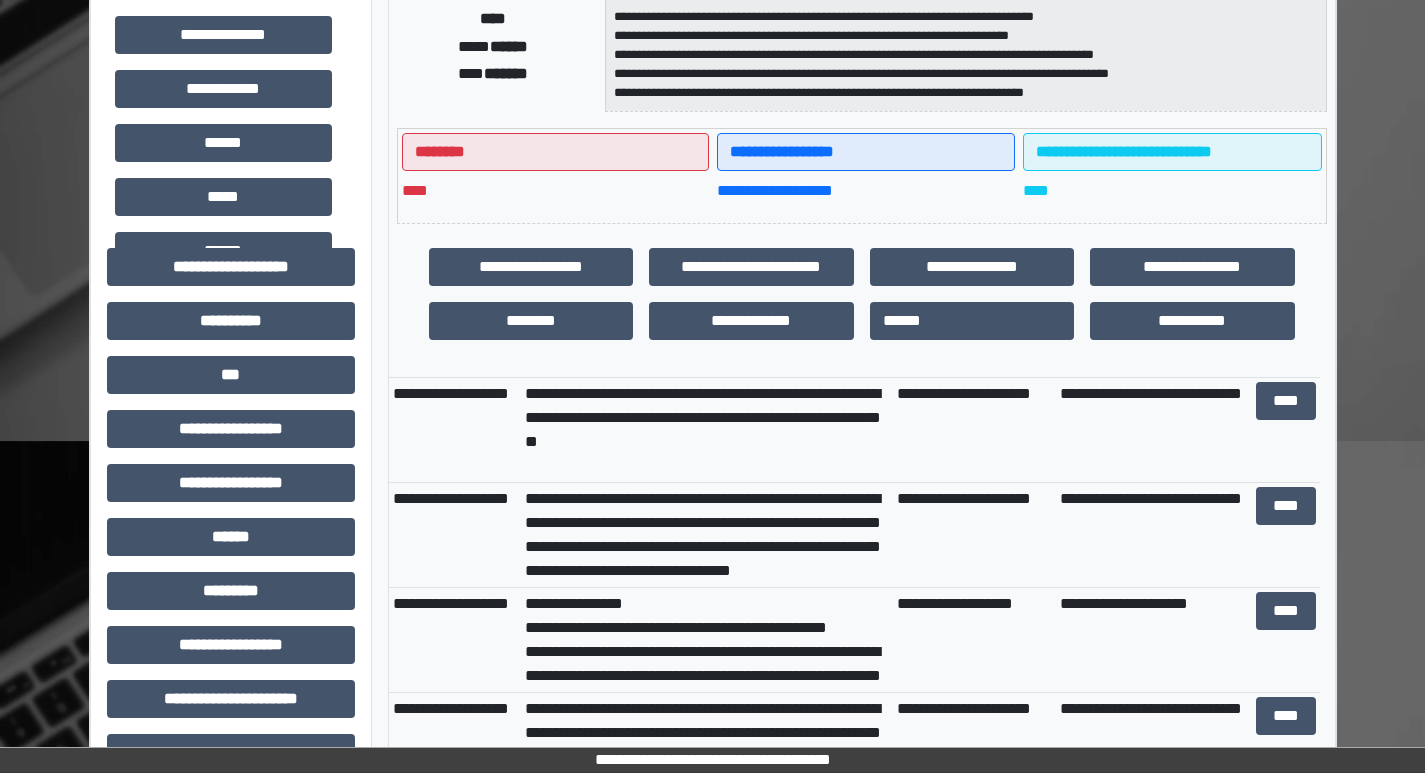 scroll, scrollTop: 100, scrollLeft: 0, axis: vertical 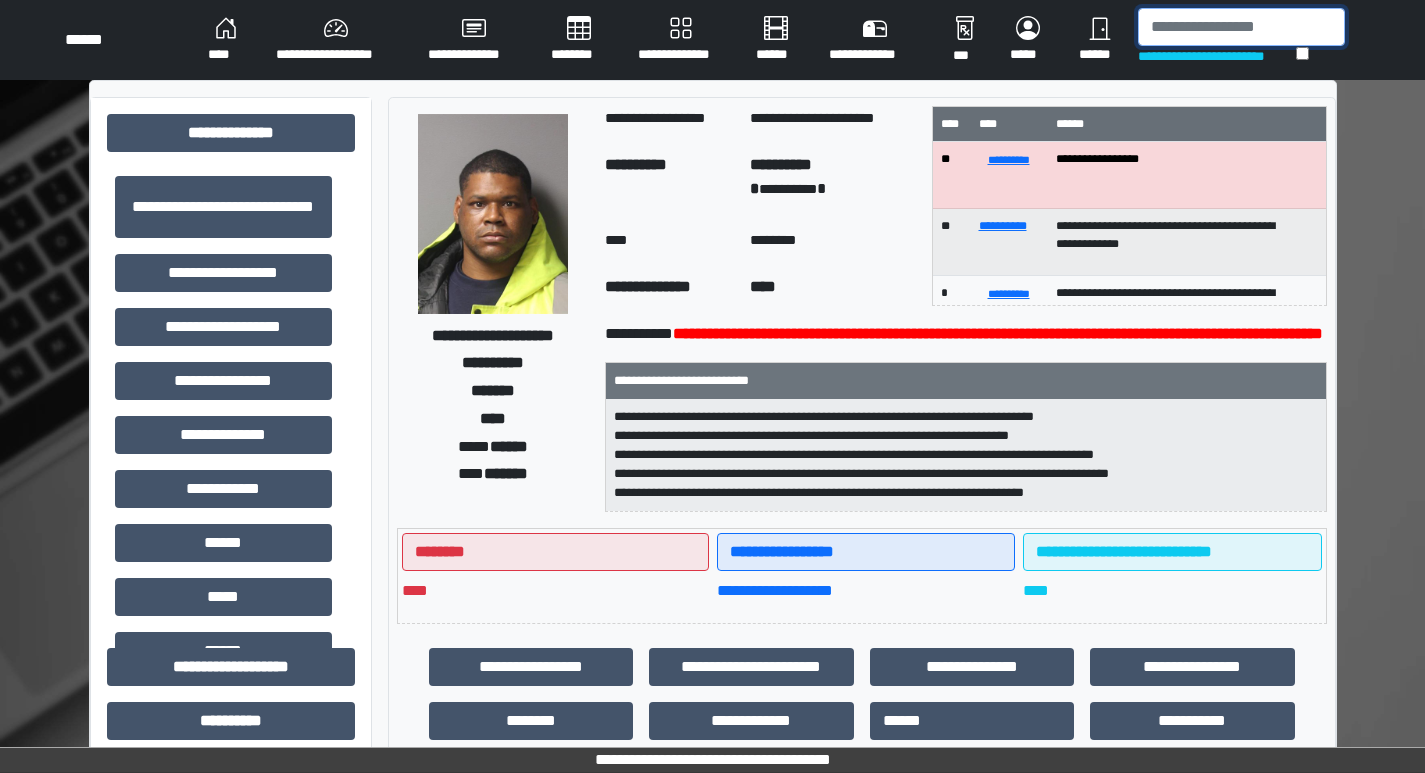 click at bounding box center (1241, 27) 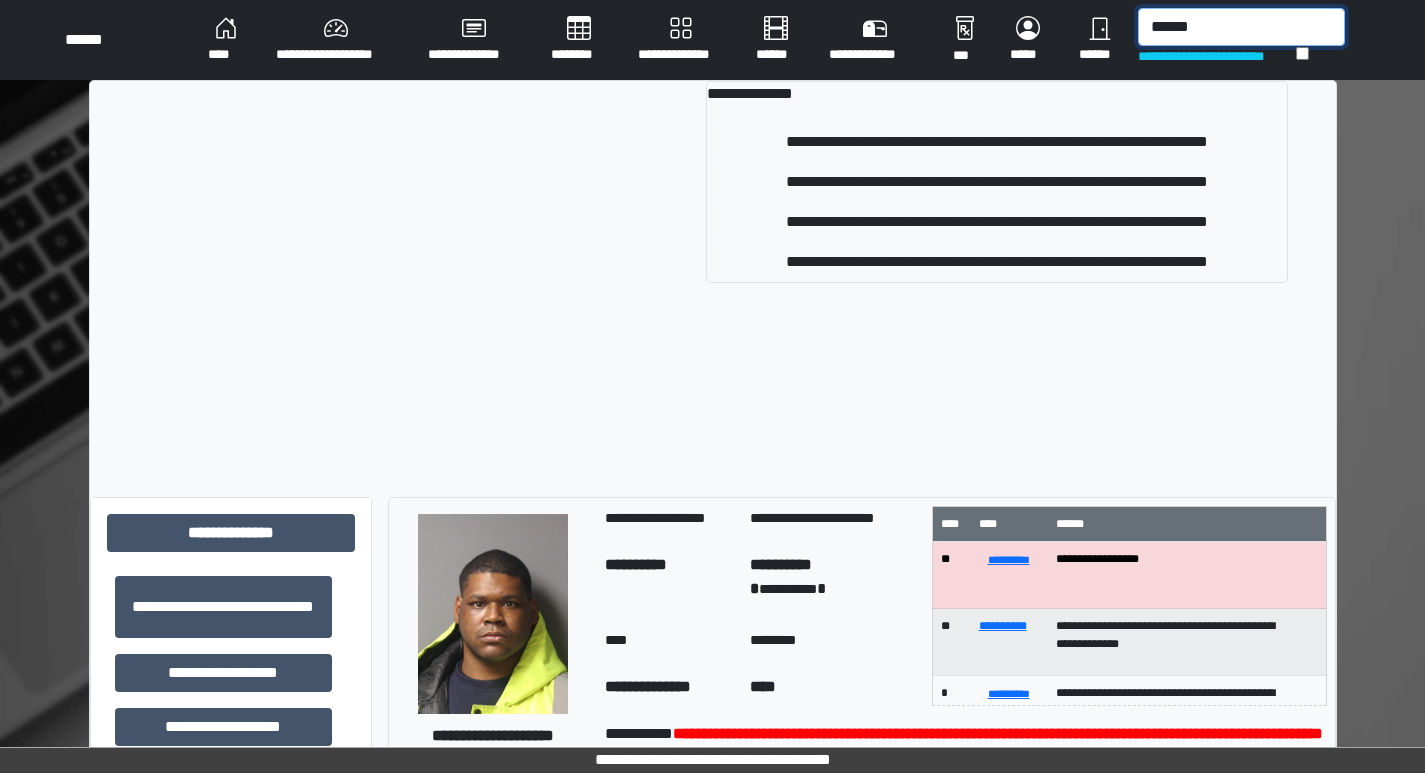 type on "******" 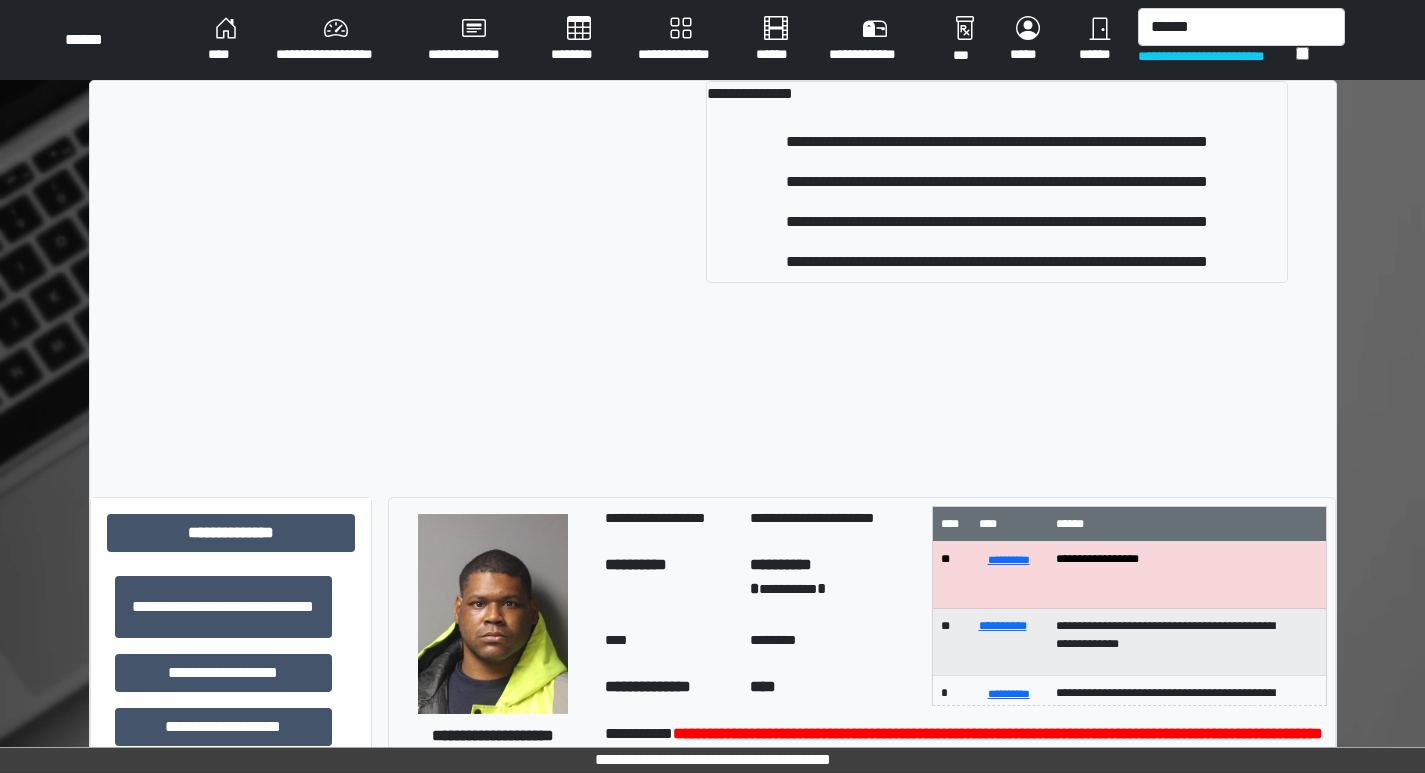 click on "**********" at bounding box center [996, 182] 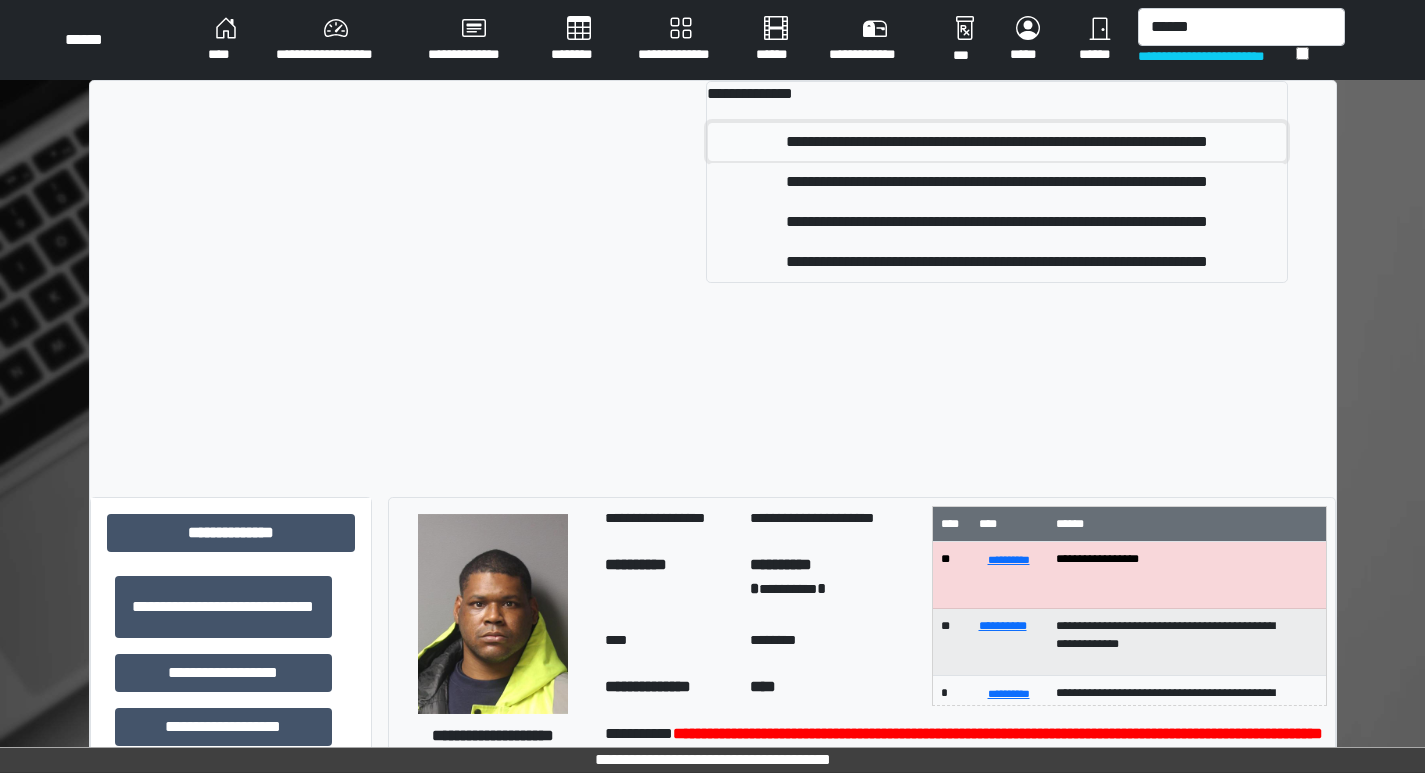 click on "**********" at bounding box center (996, 142) 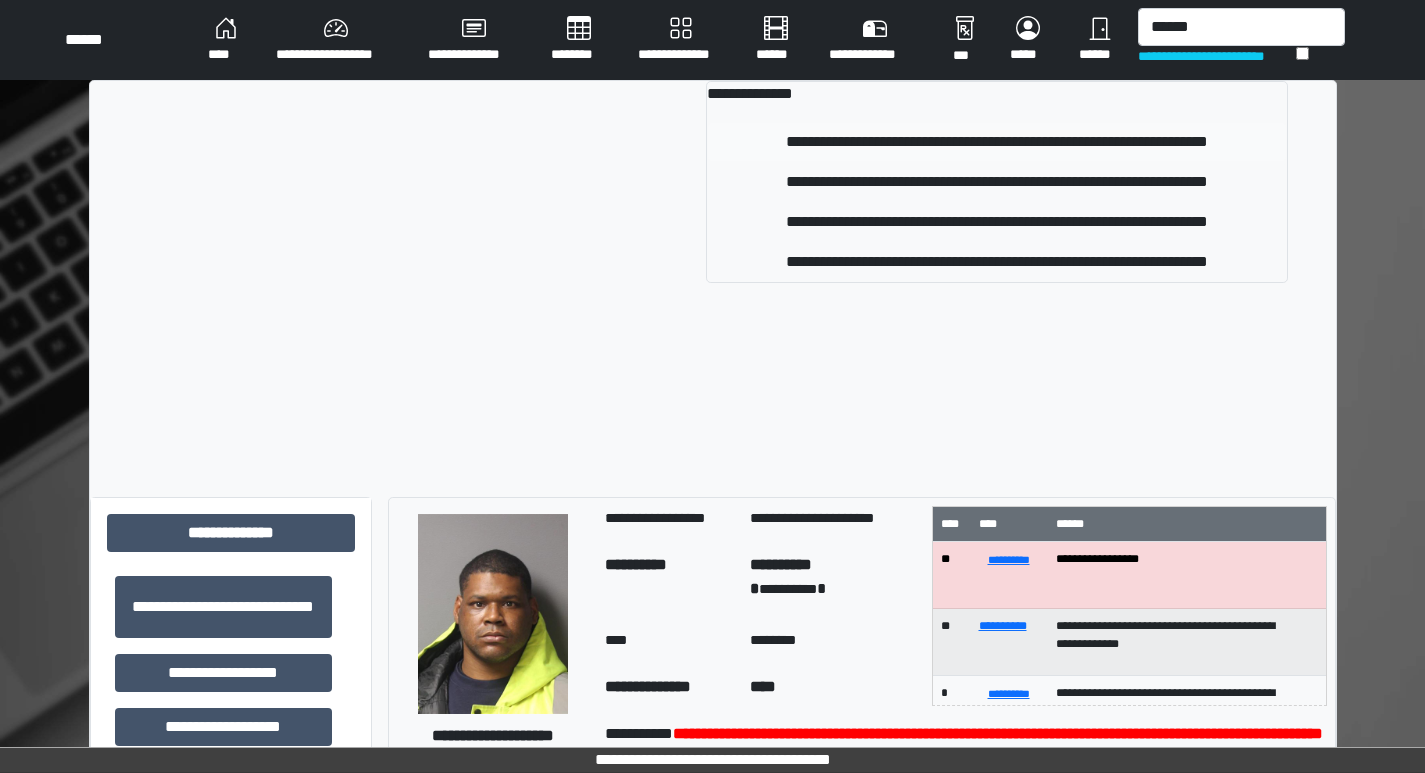 type 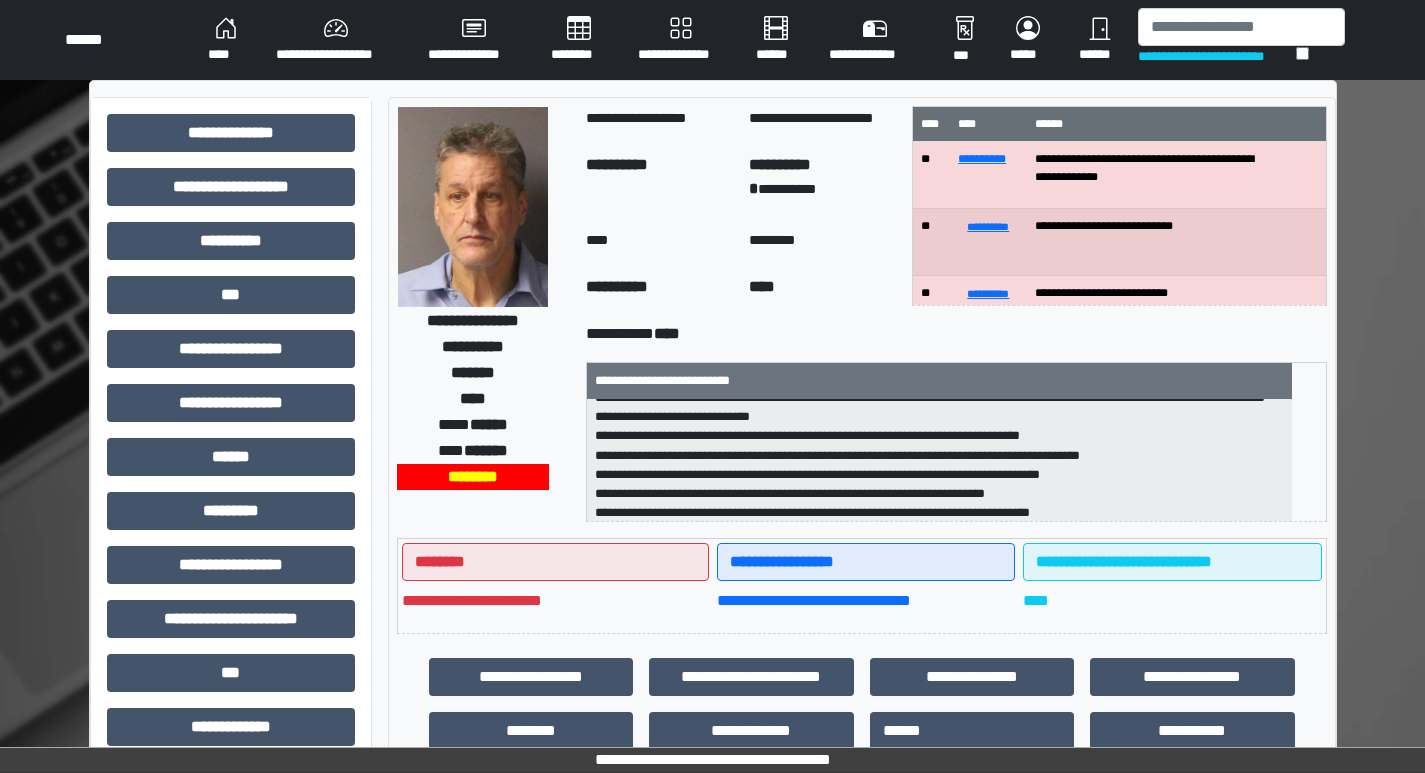 scroll, scrollTop: 82, scrollLeft: 0, axis: vertical 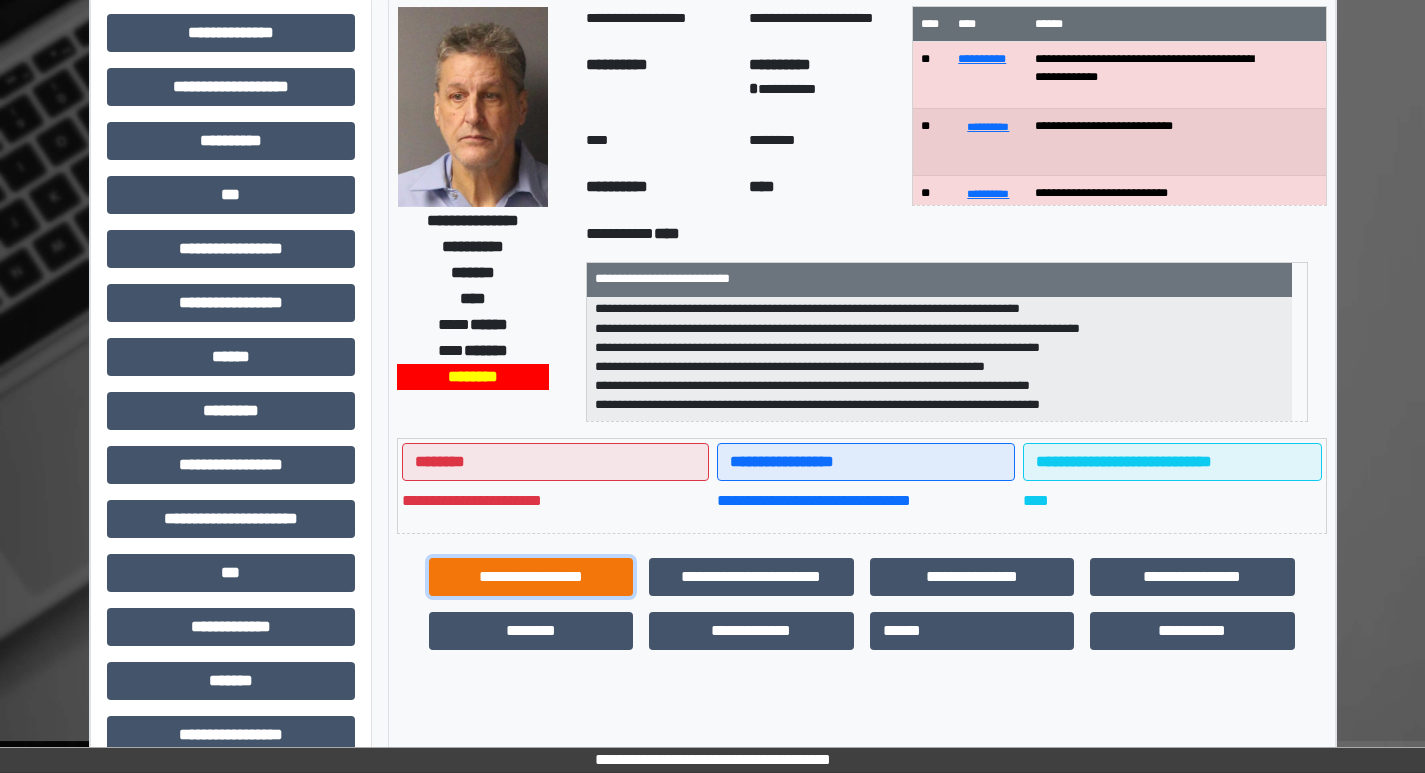 click on "**********" at bounding box center [531, 577] 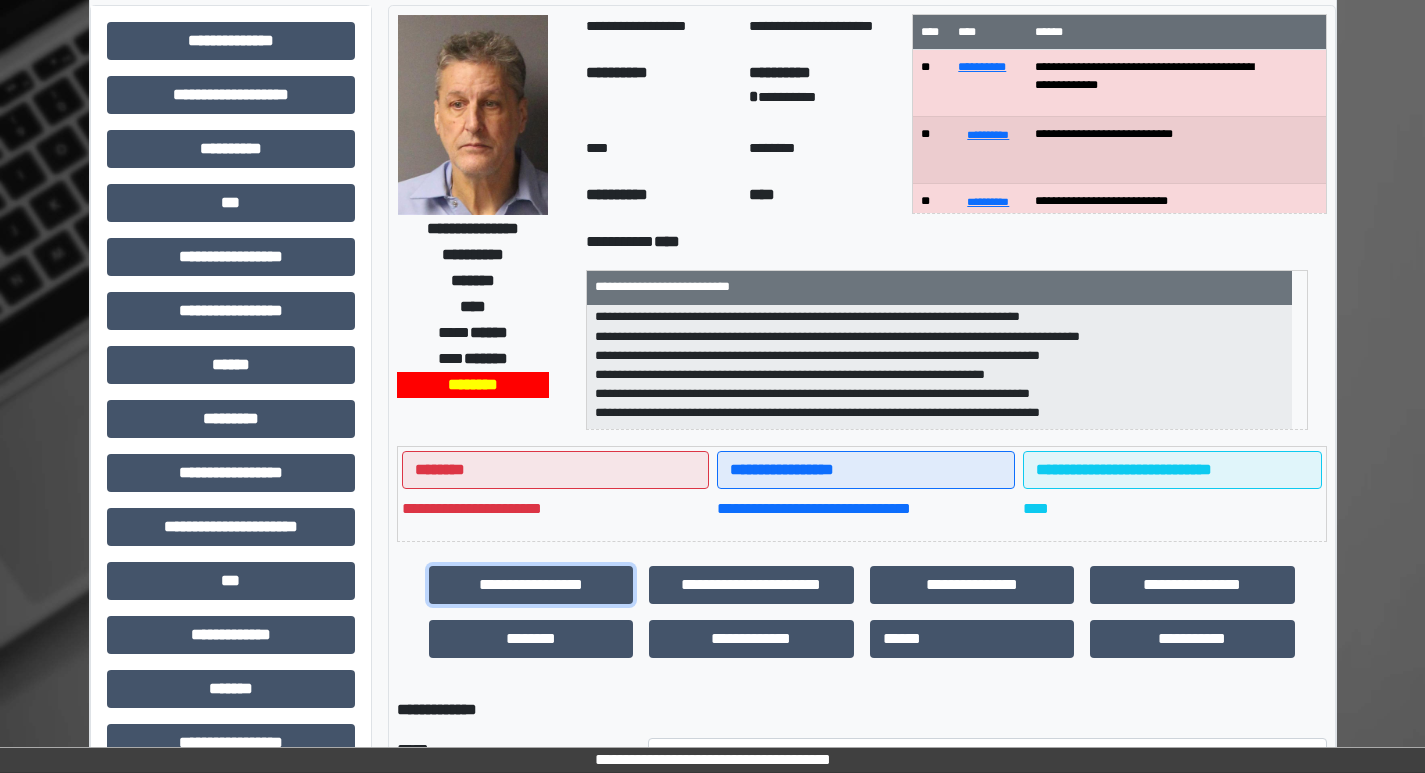 scroll, scrollTop: 57, scrollLeft: 0, axis: vertical 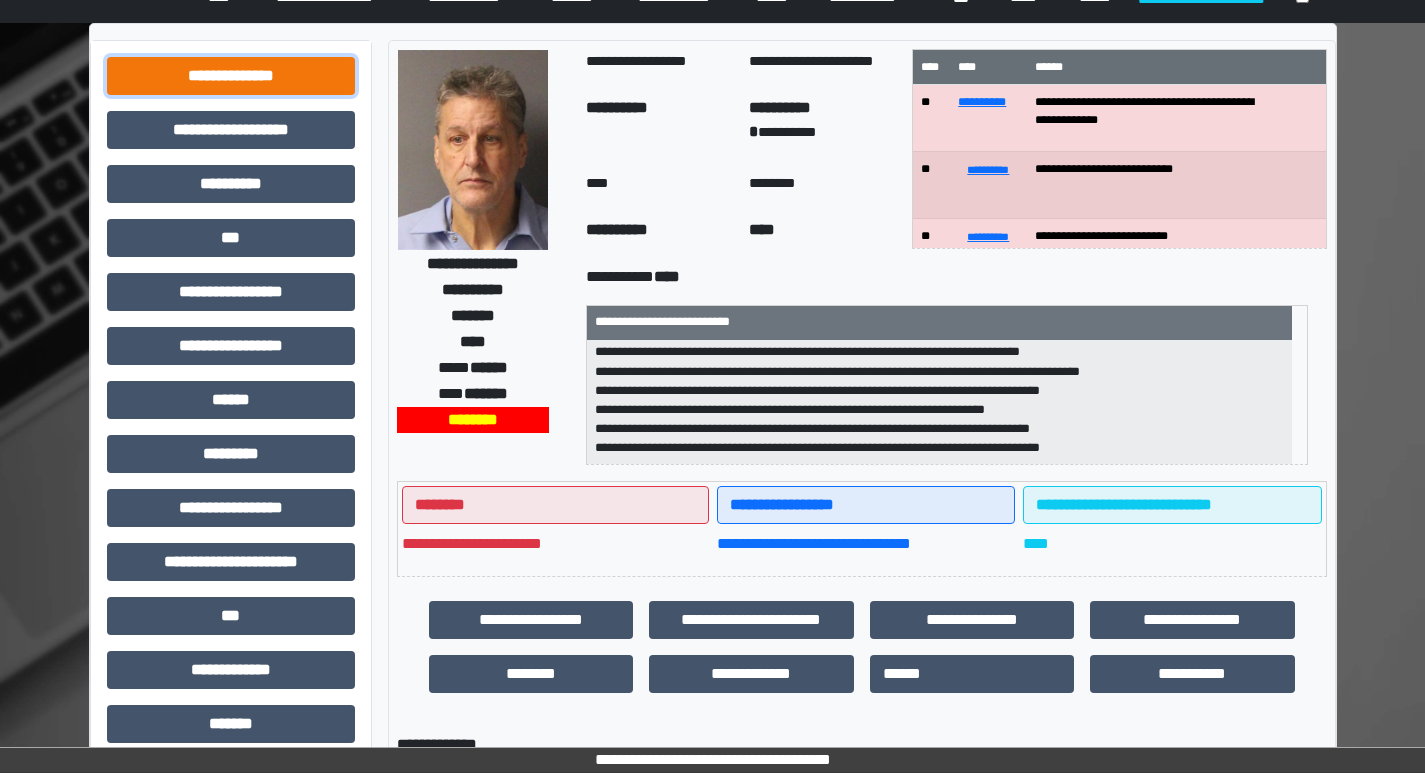 click on "**********" at bounding box center (231, 76) 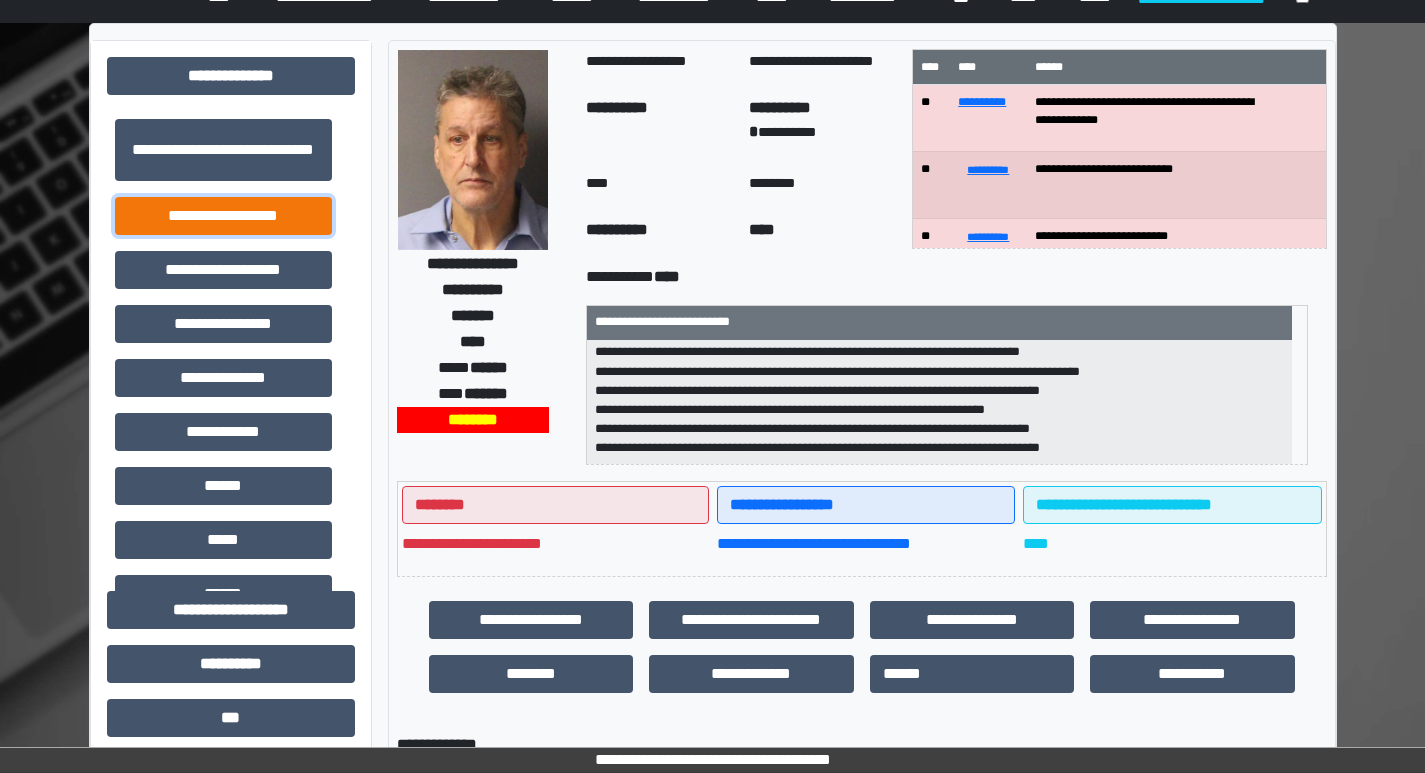click on "**********" at bounding box center (223, 216) 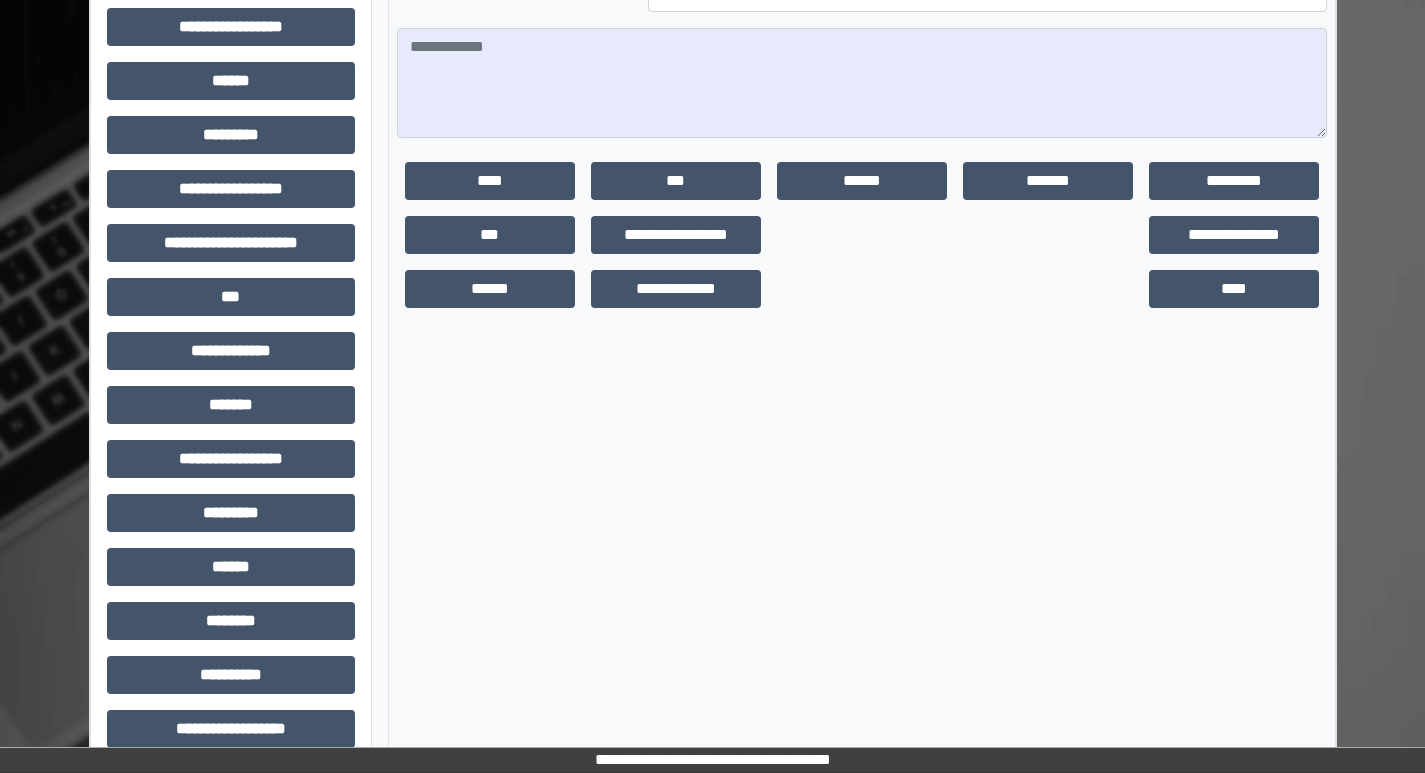 scroll, scrollTop: 857, scrollLeft: 0, axis: vertical 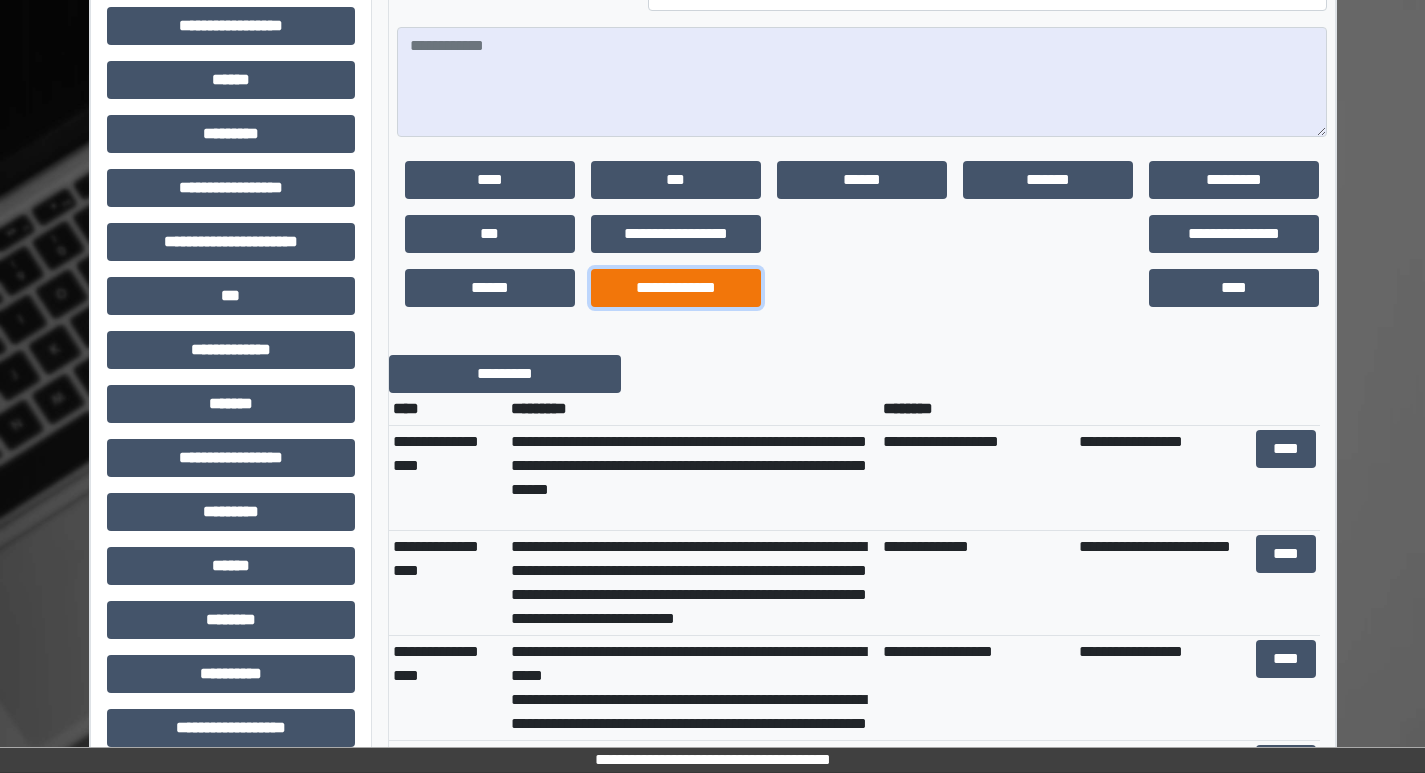 click on "**********" at bounding box center [676, 288] 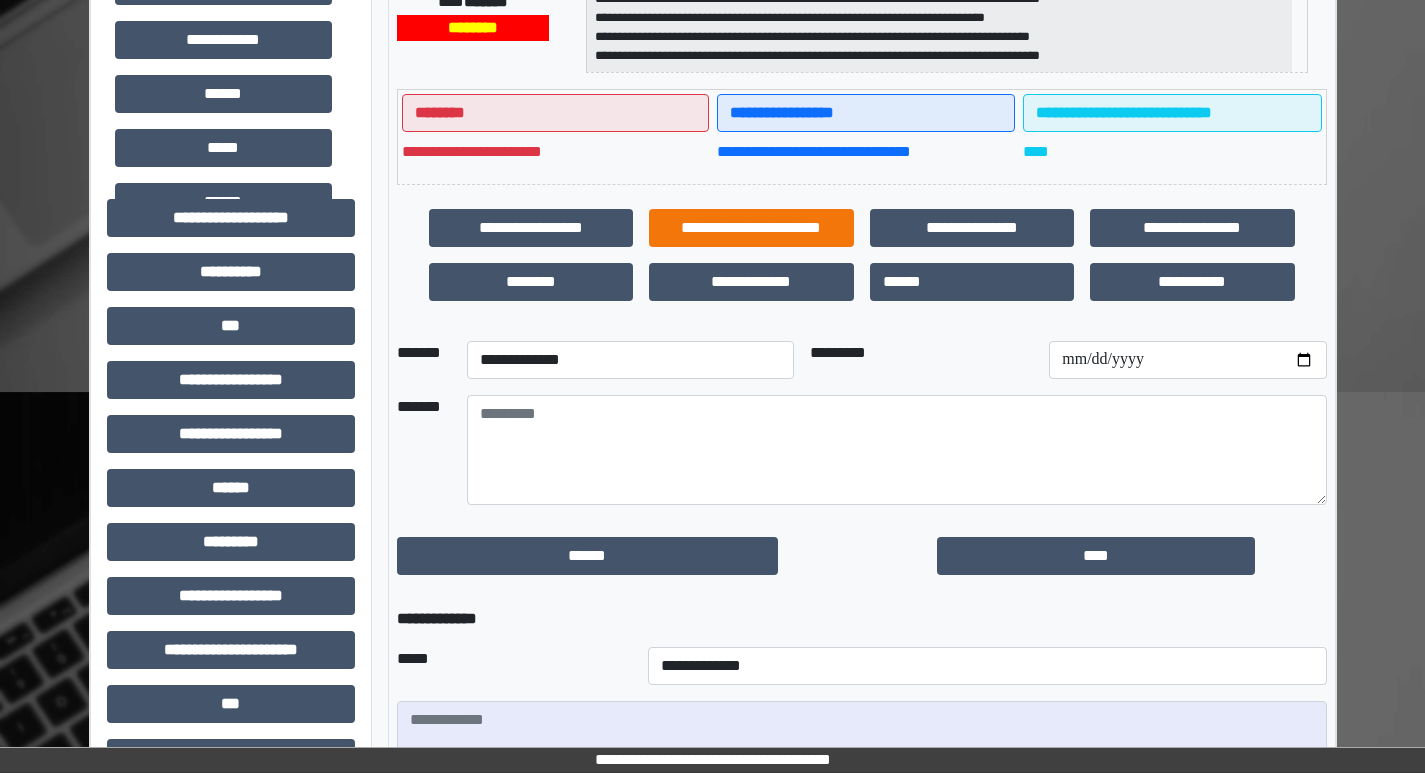 scroll, scrollTop: 357, scrollLeft: 0, axis: vertical 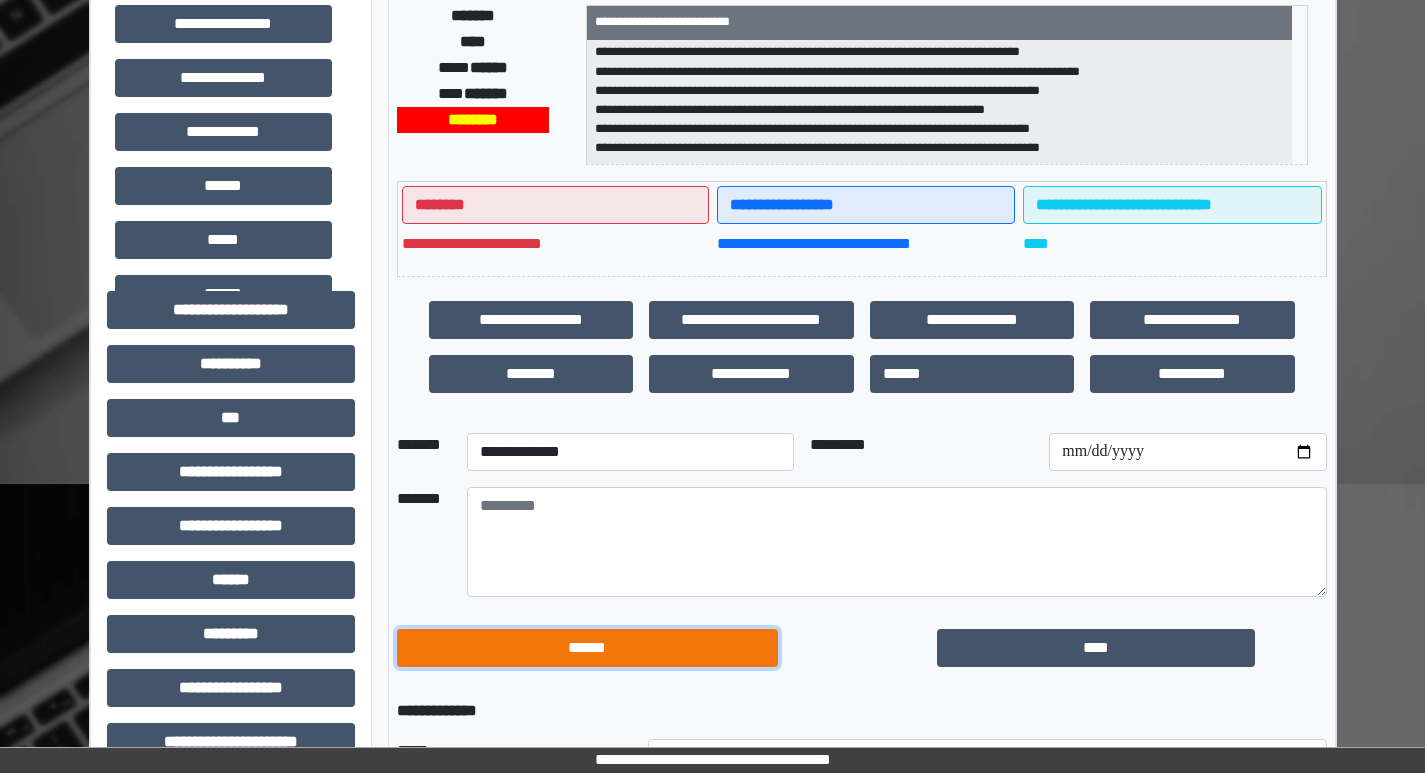 click on "******" at bounding box center (587, 648) 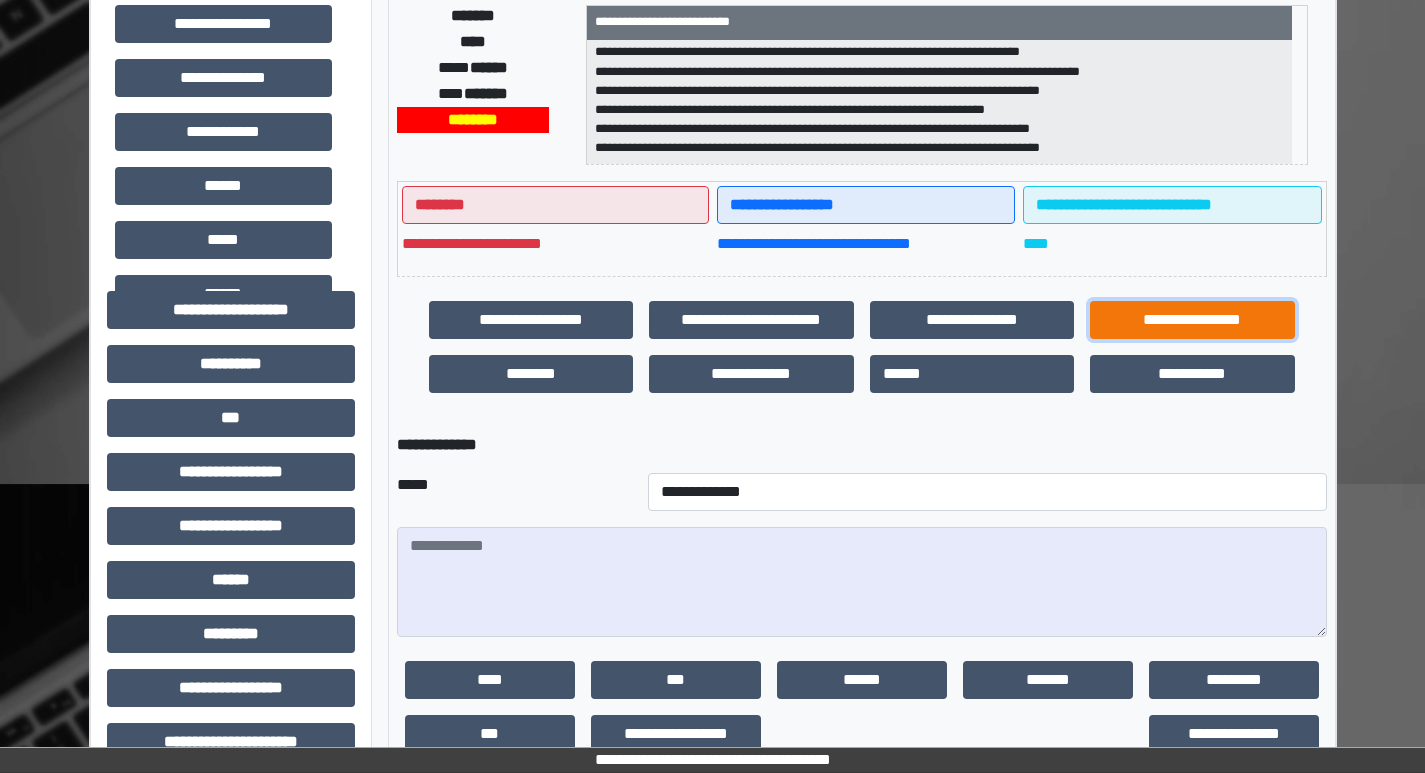 click on "**********" at bounding box center (1192, 320) 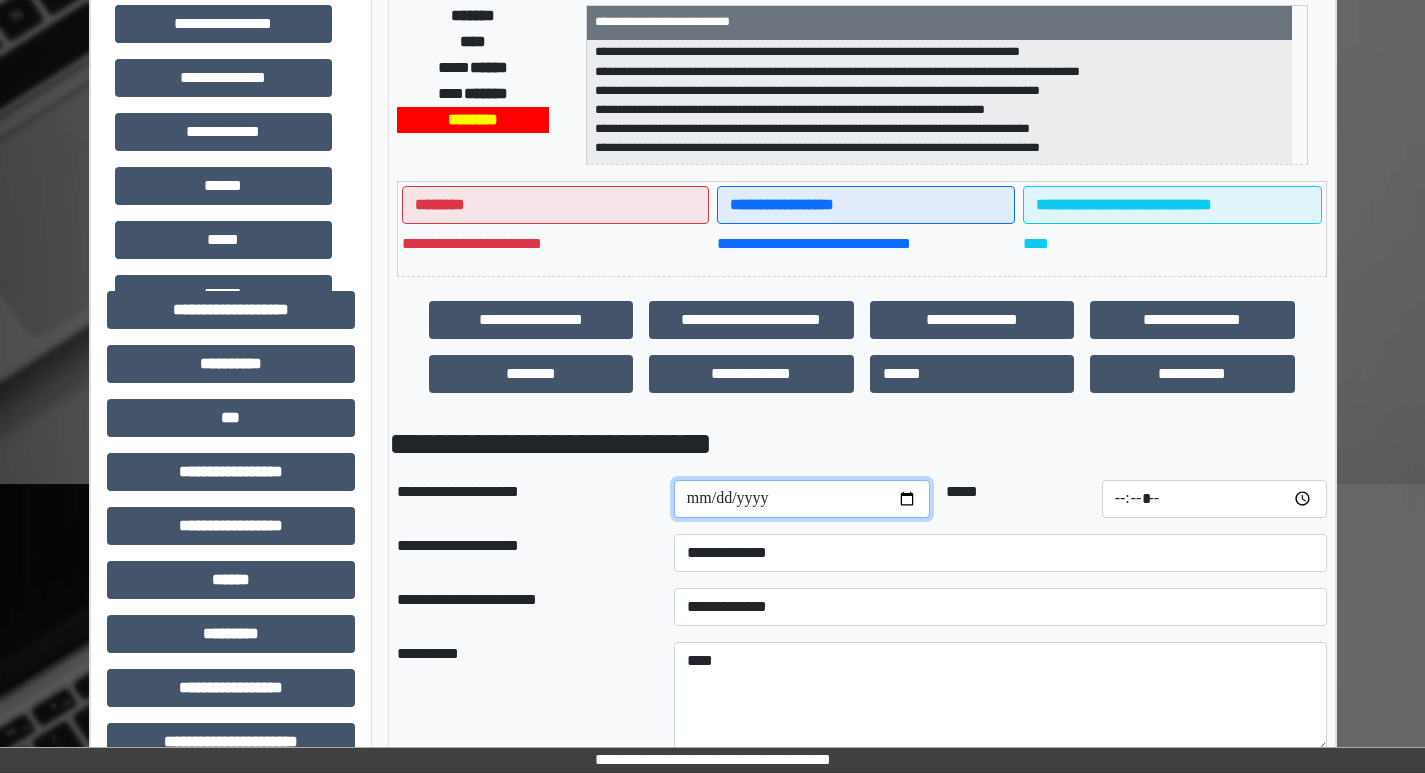 click at bounding box center [802, 499] 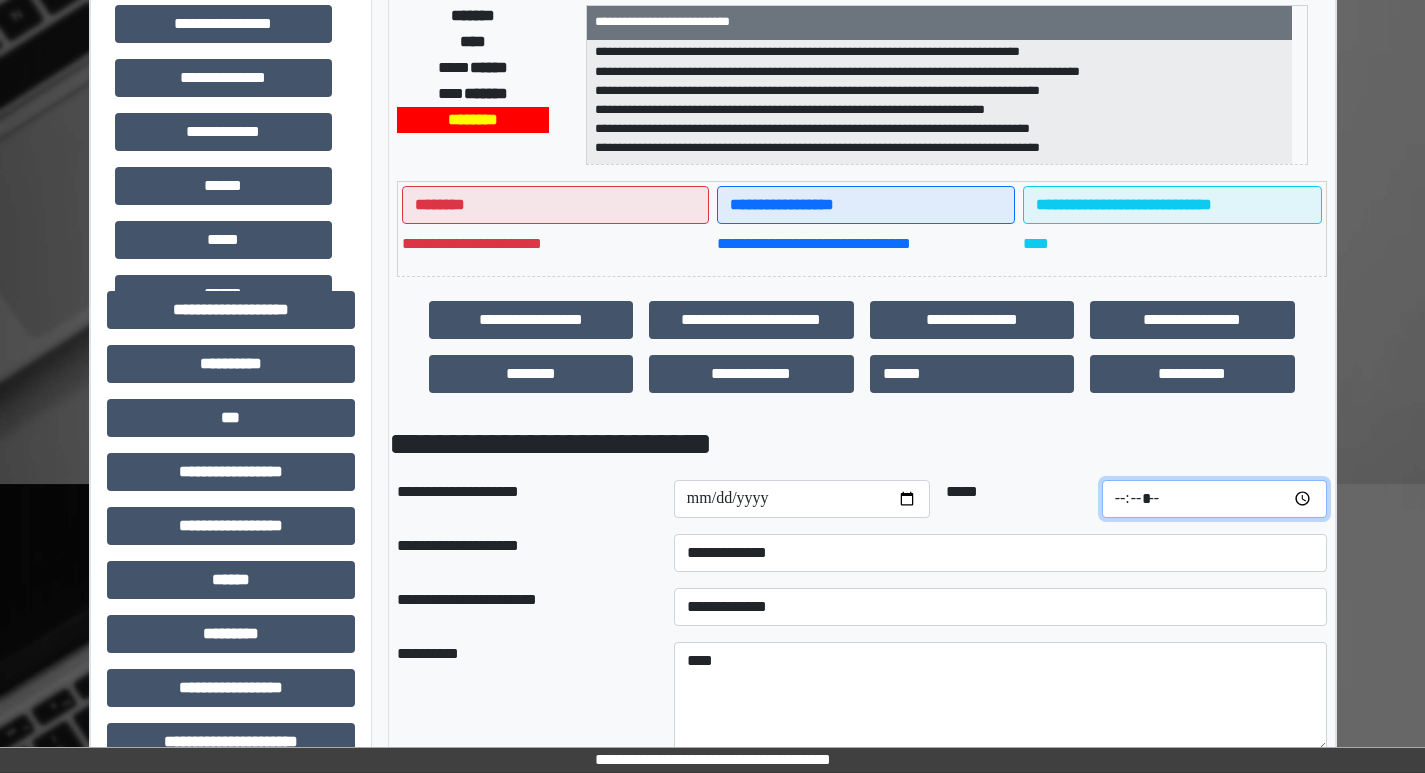 click at bounding box center (1214, 499) 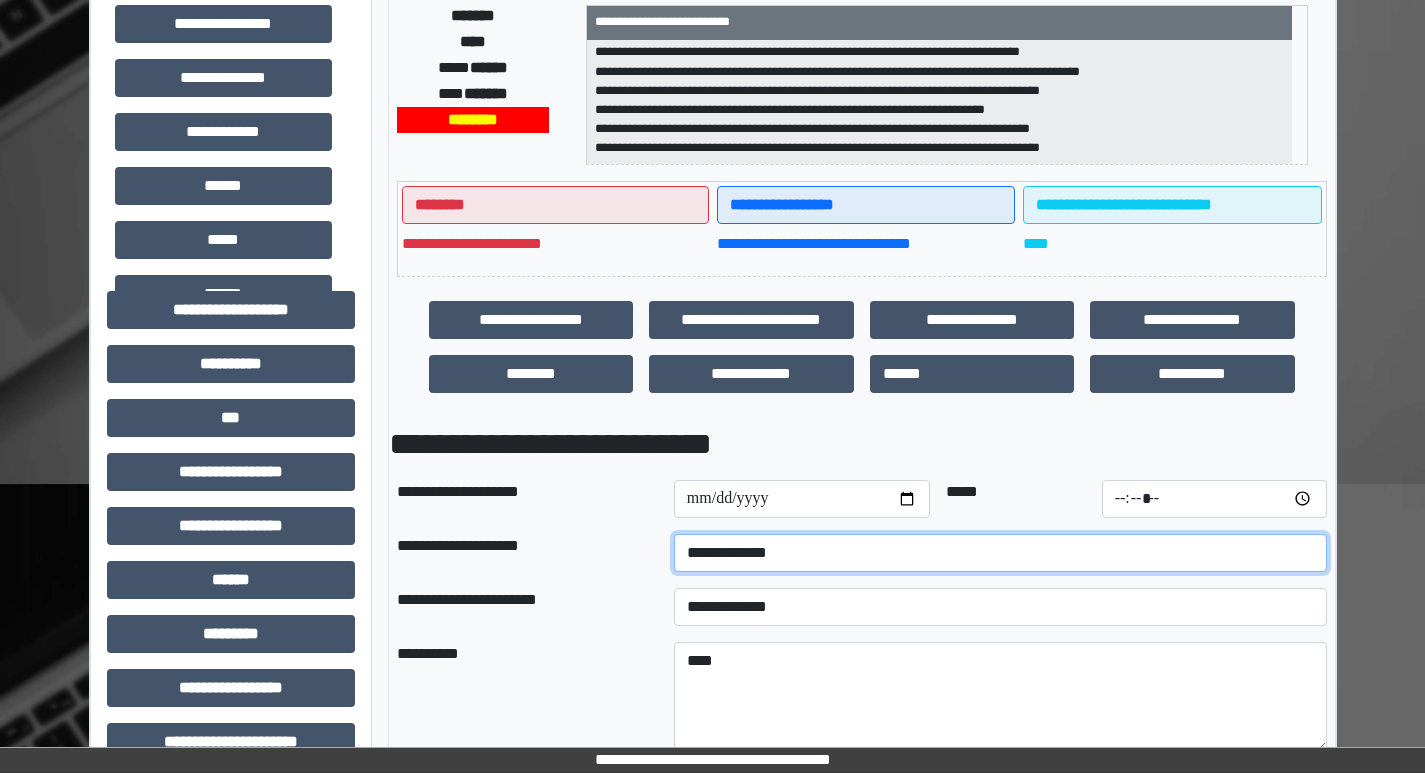 type on "*****" 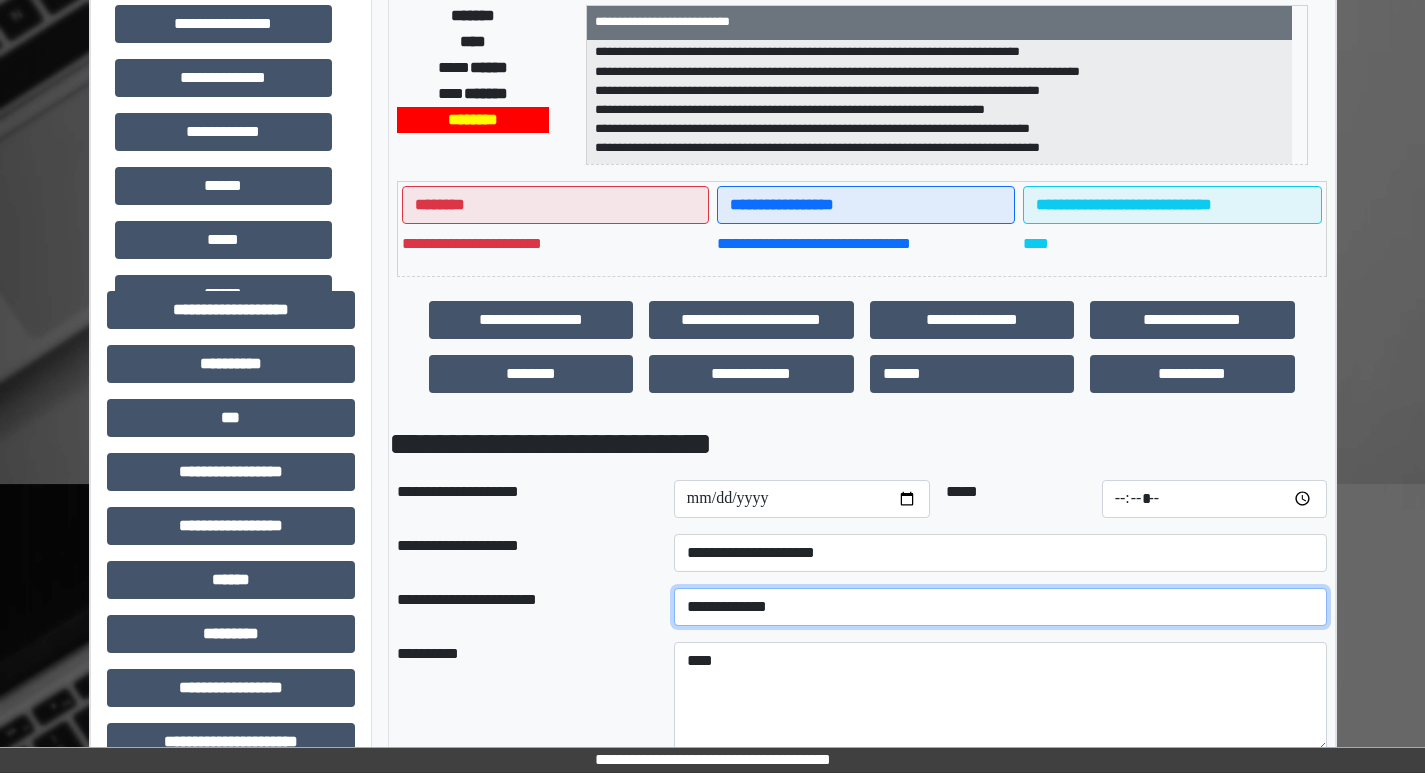 click on "**********" at bounding box center (1000, 607) 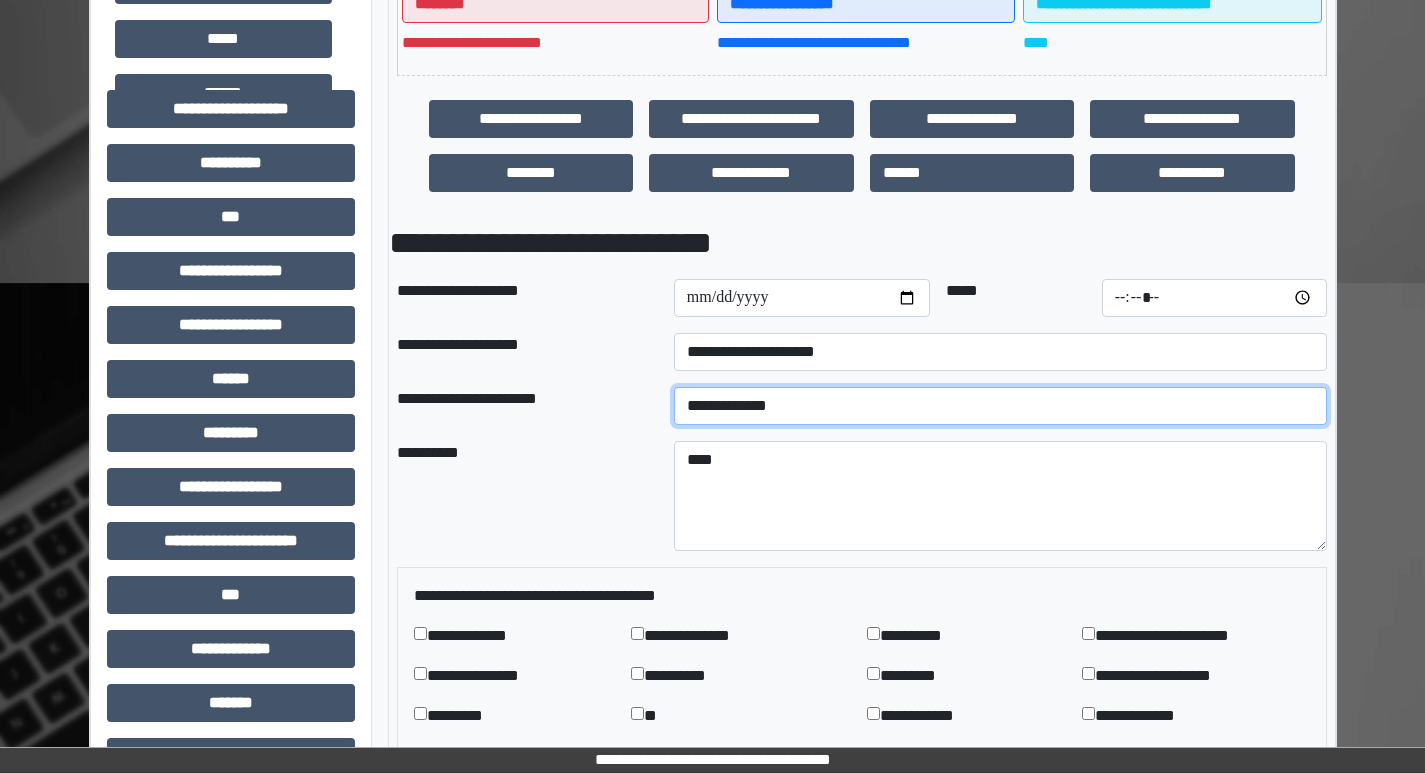 scroll, scrollTop: 857, scrollLeft: 0, axis: vertical 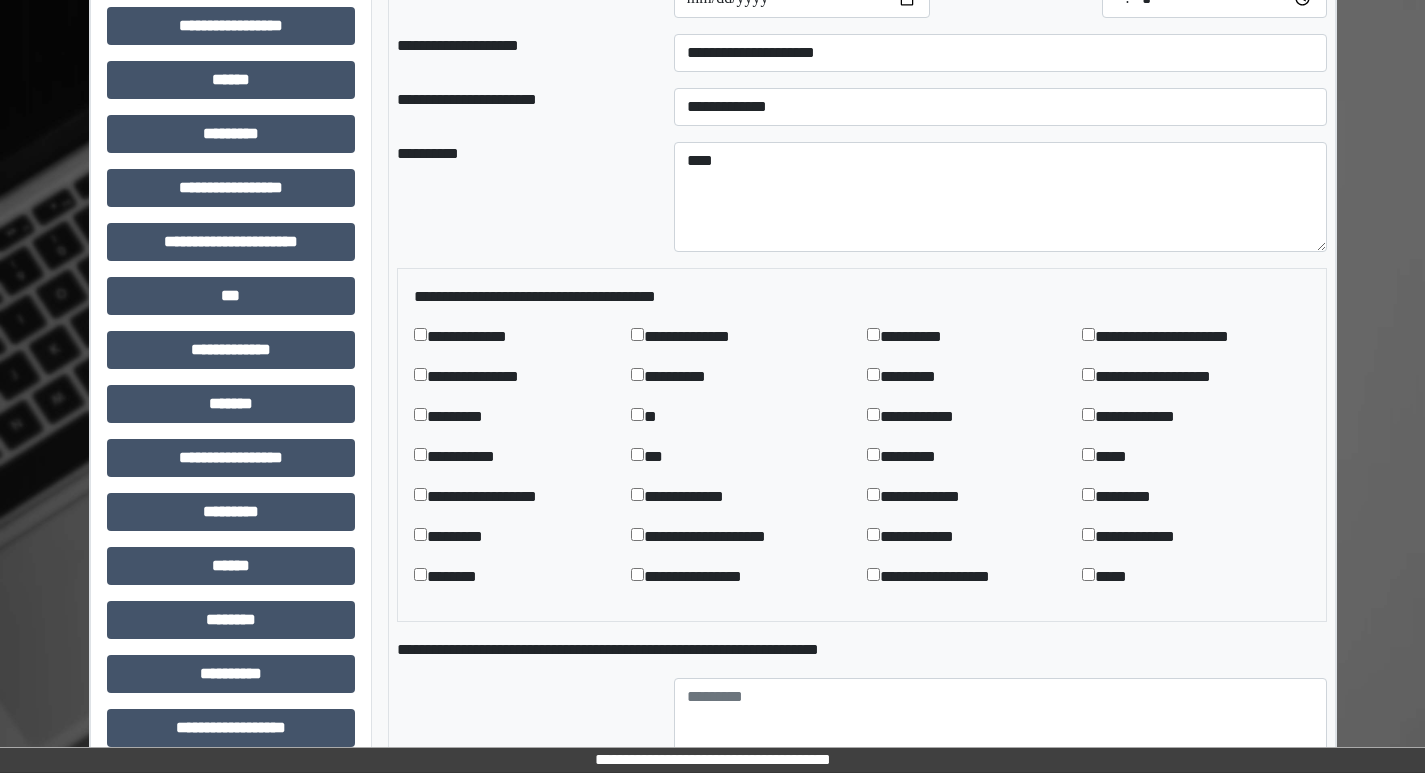 click on "*****" at bounding box center (1117, 577) 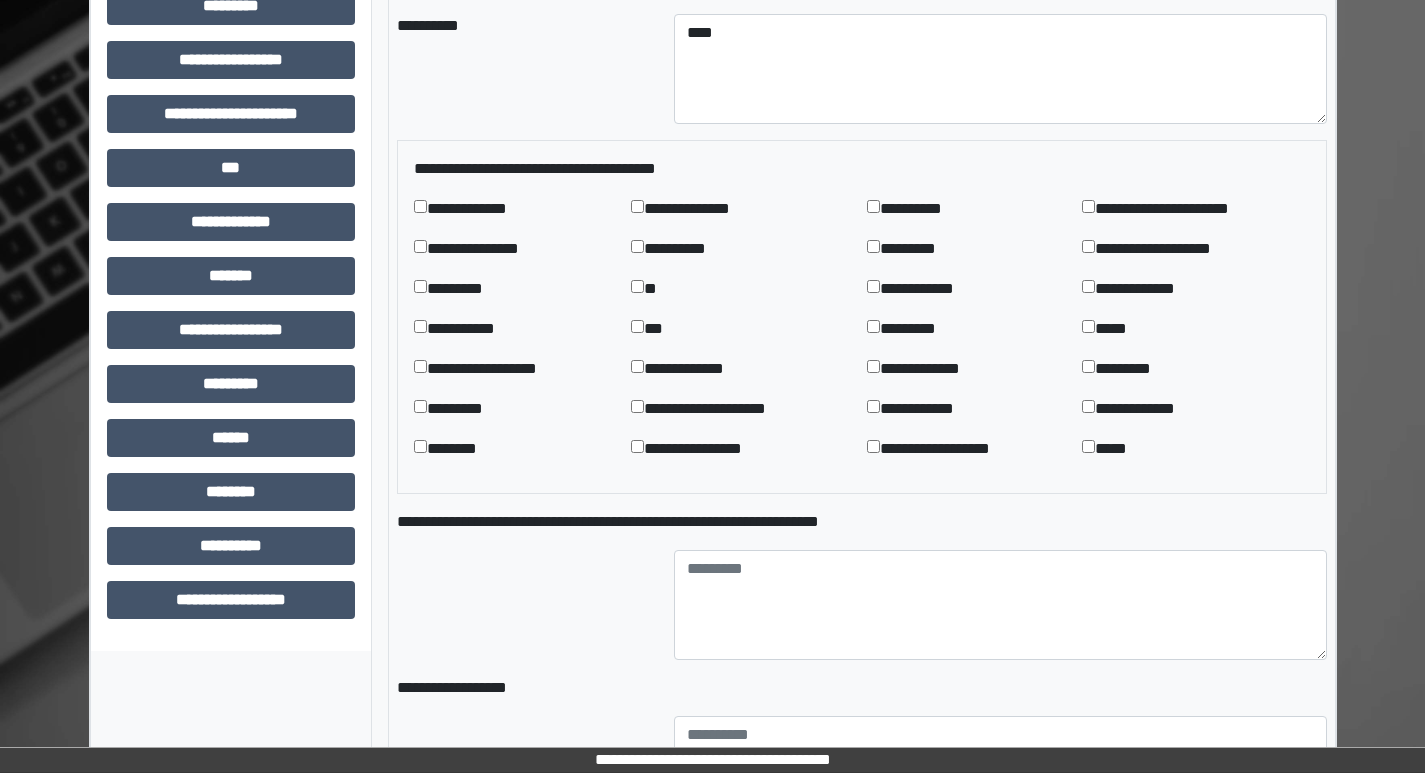 scroll, scrollTop: 1157, scrollLeft: 0, axis: vertical 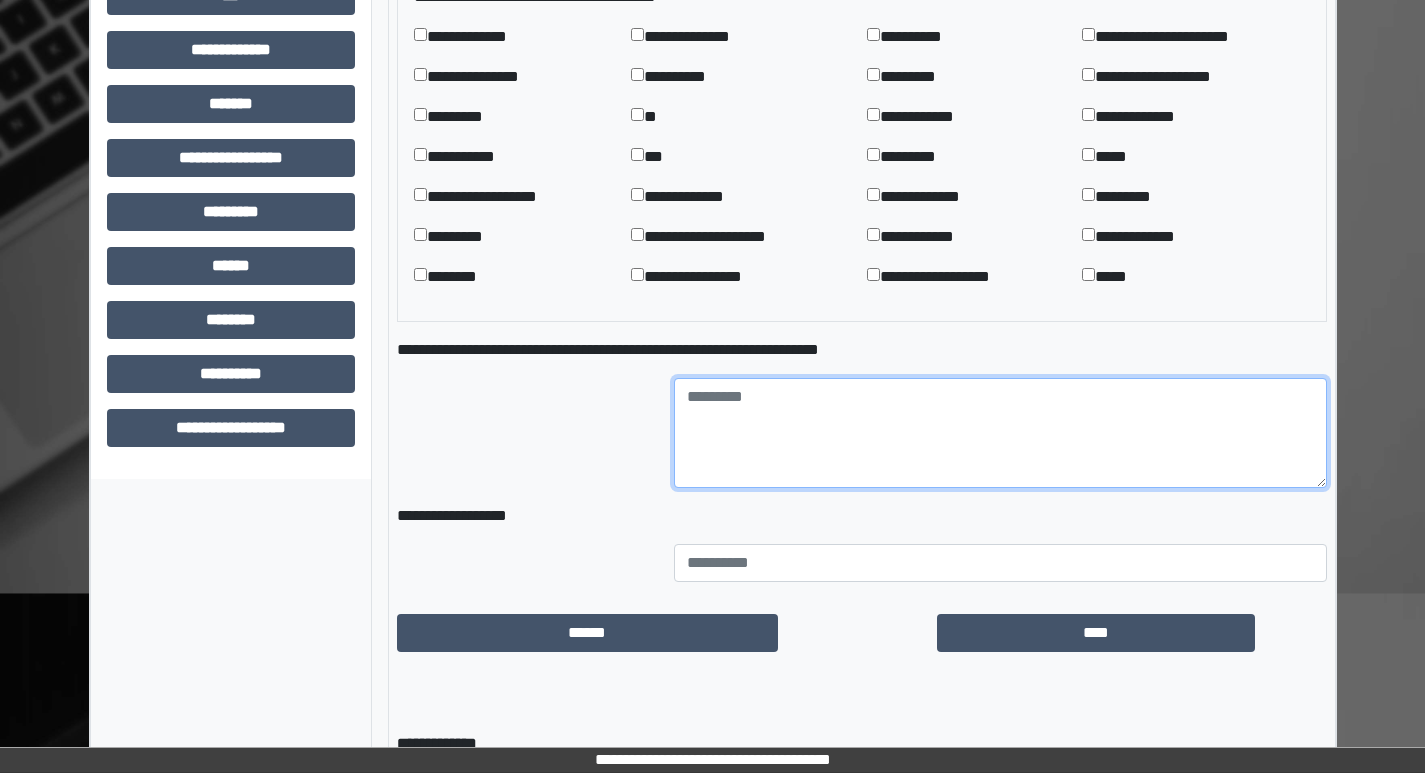 click at bounding box center [1000, 433] 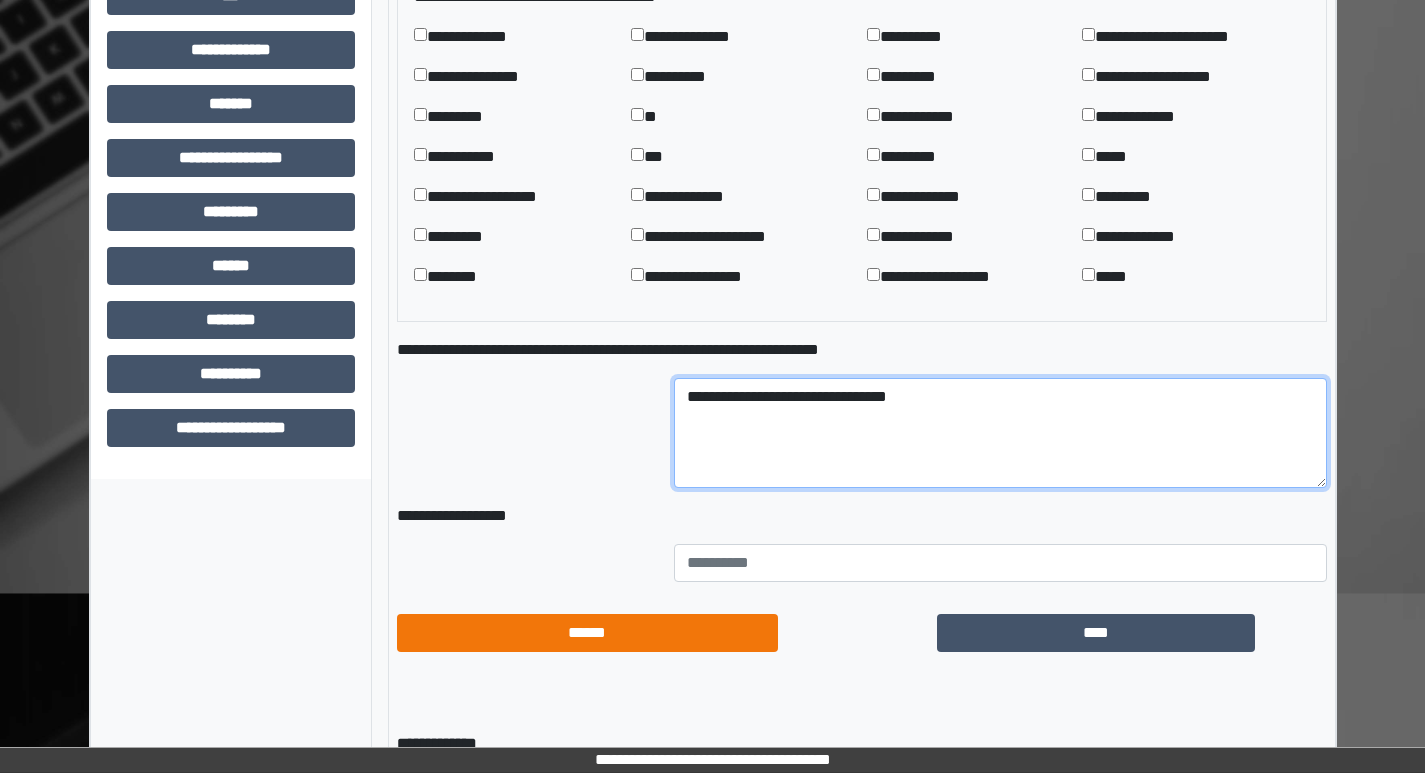 type on "**********" 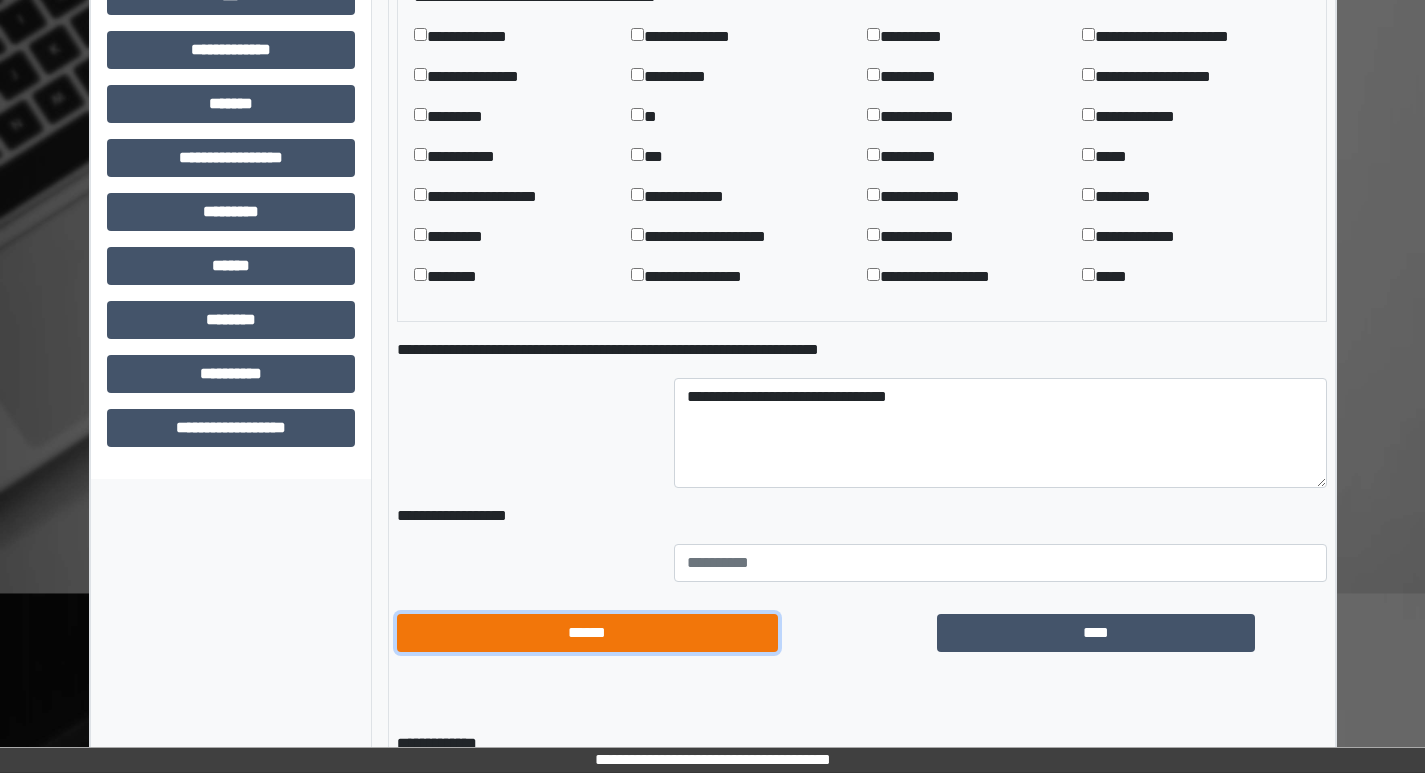 click on "******" at bounding box center (587, 633) 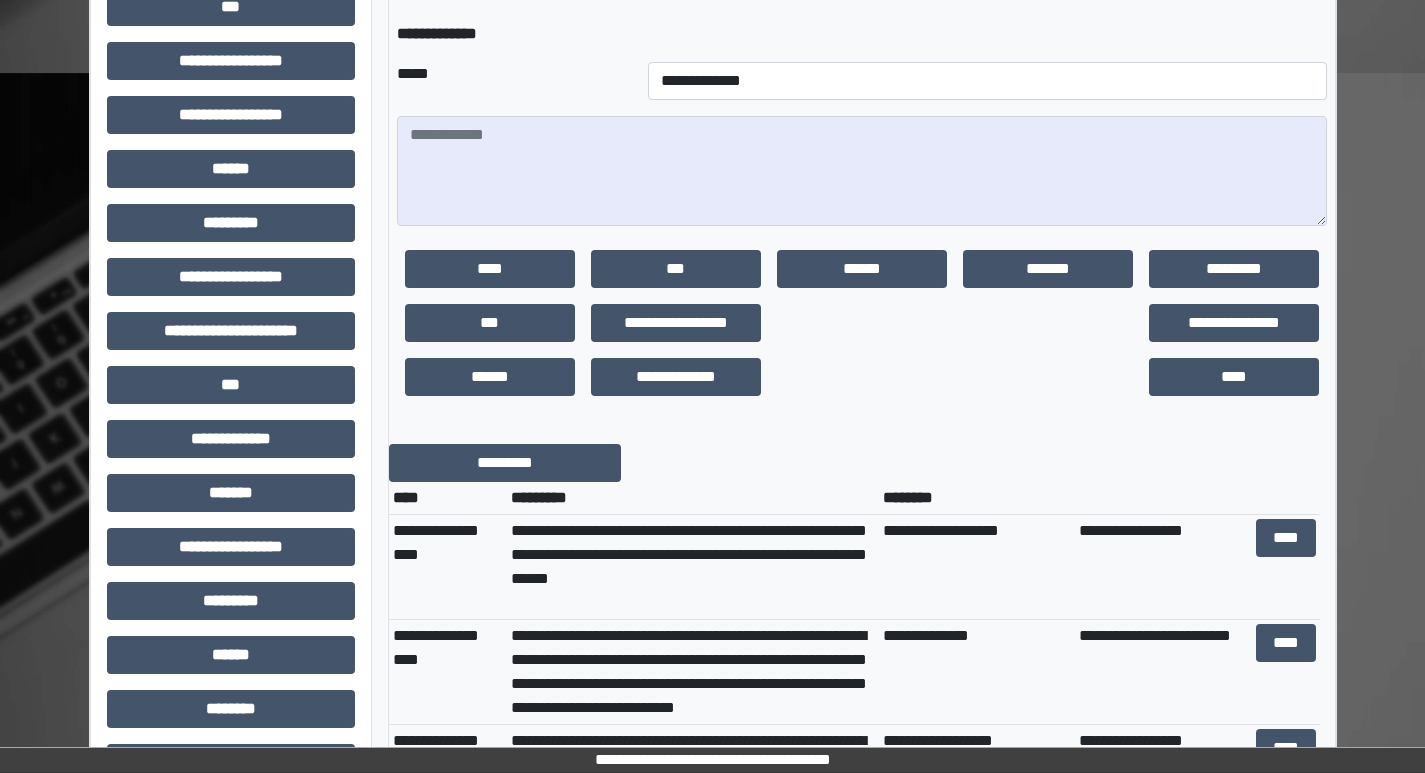 scroll, scrollTop: 975, scrollLeft: 0, axis: vertical 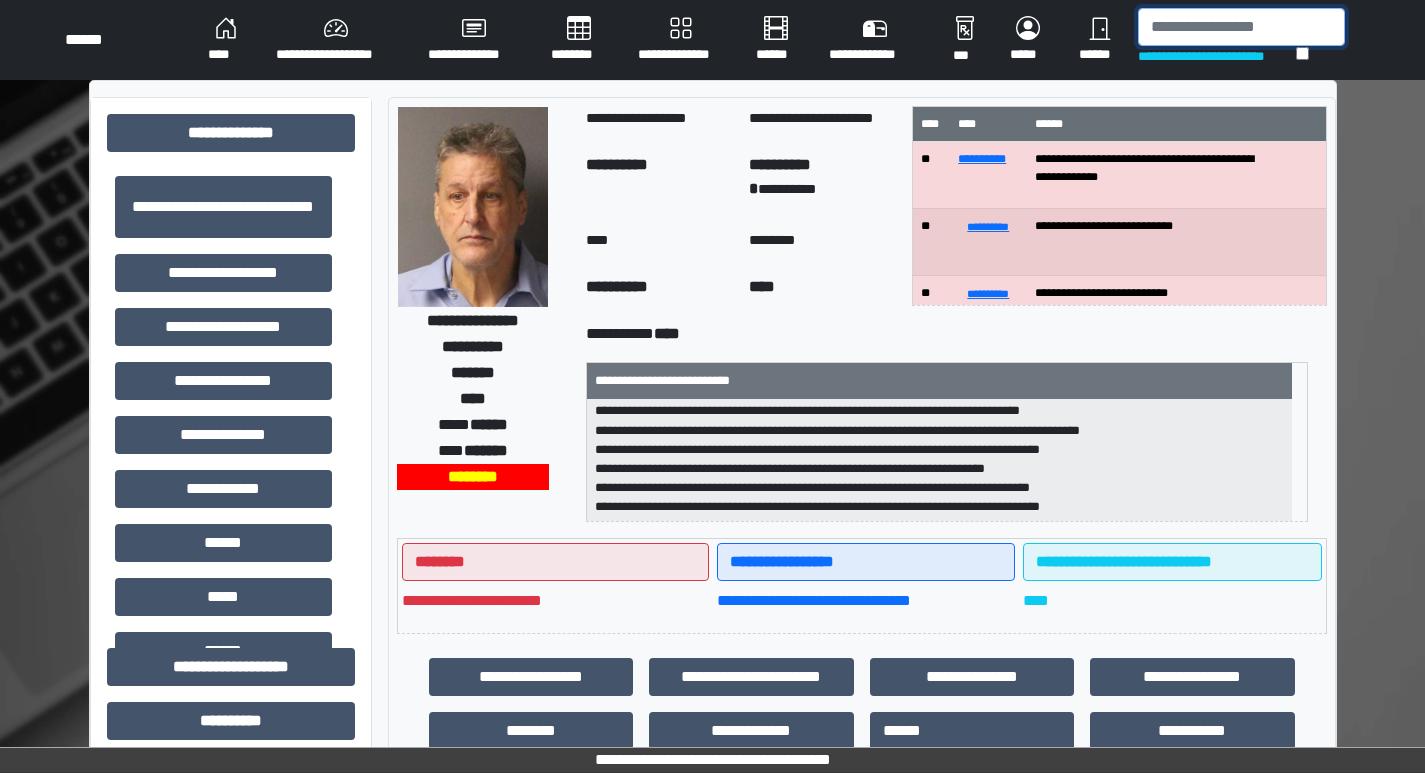 click at bounding box center [1241, 27] 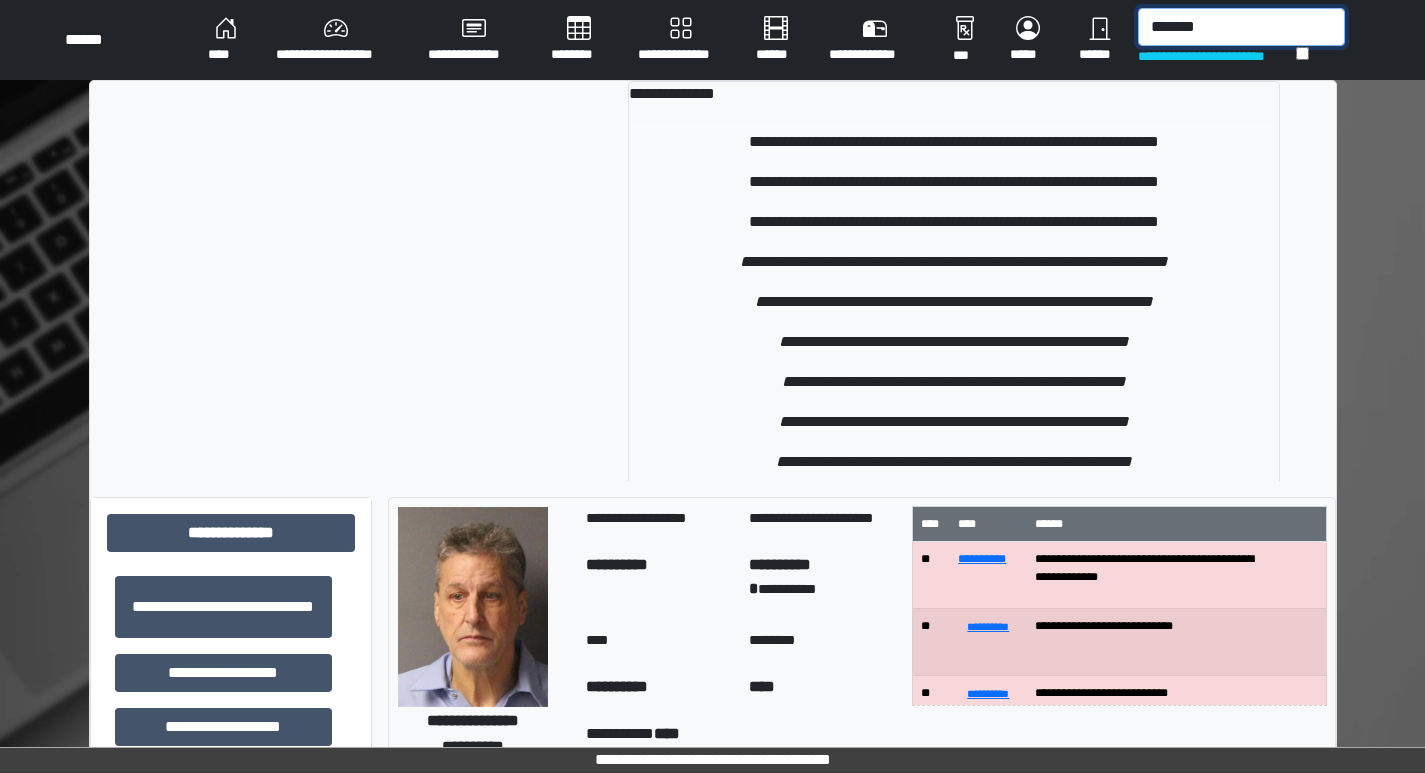 type on "*******" 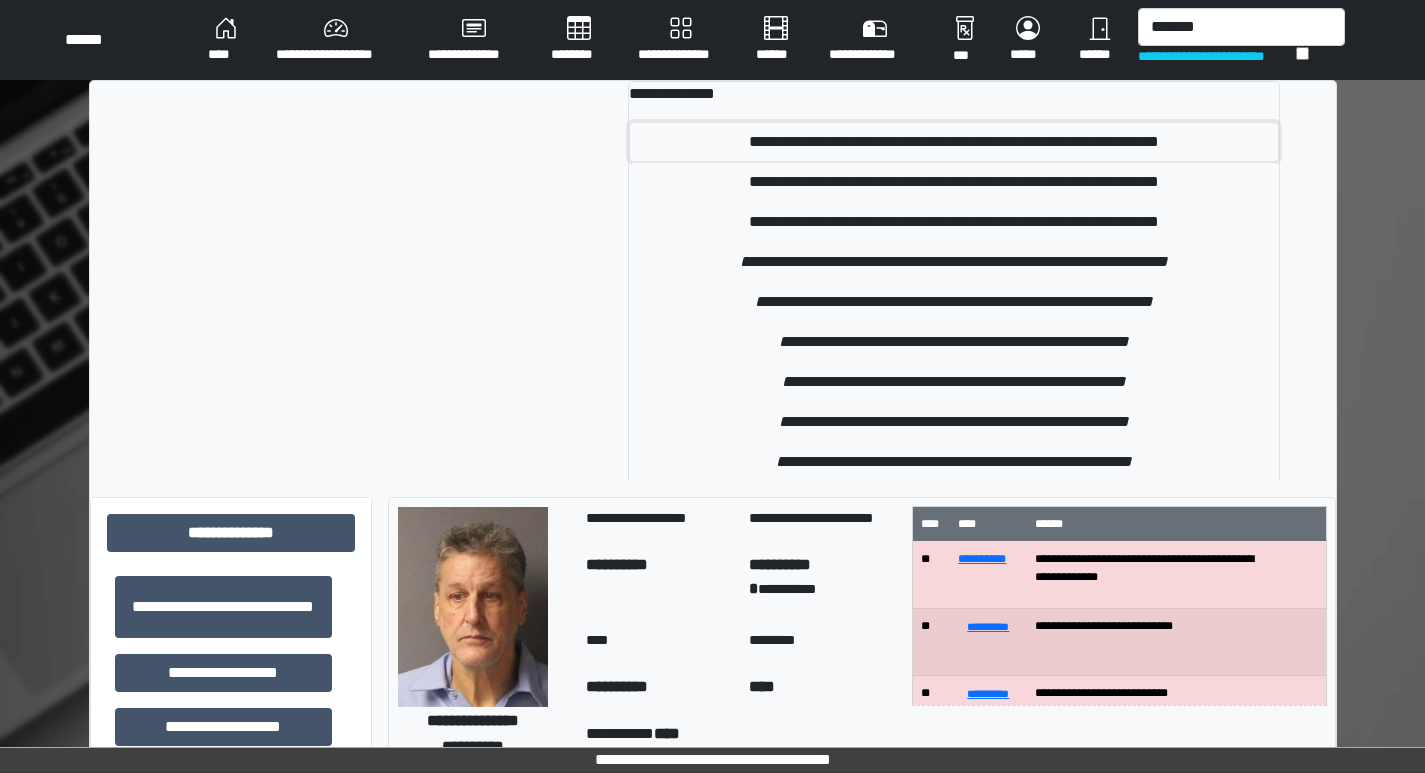 click on "**********" at bounding box center [954, 142] 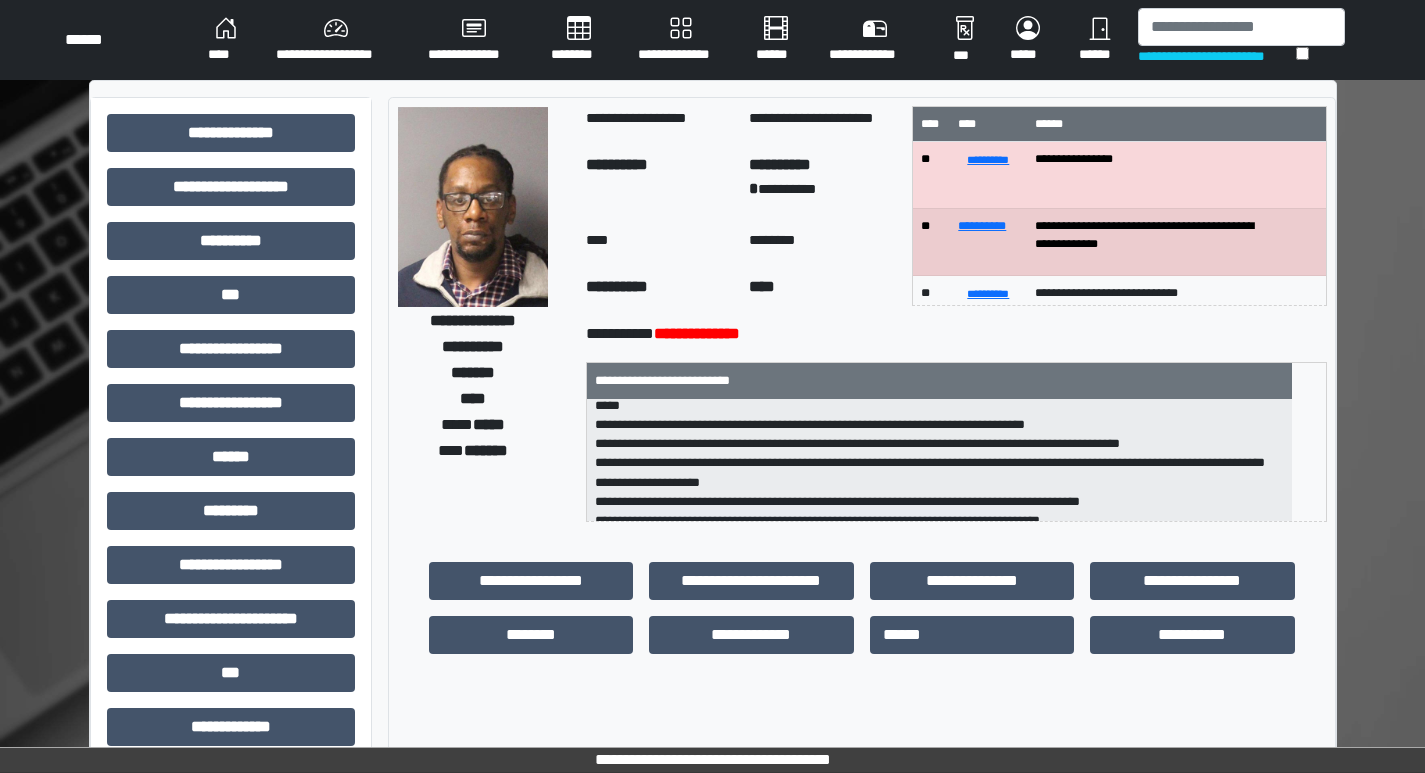 scroll, scrollTop: 44, scrollLeft: 0, axis: vertical 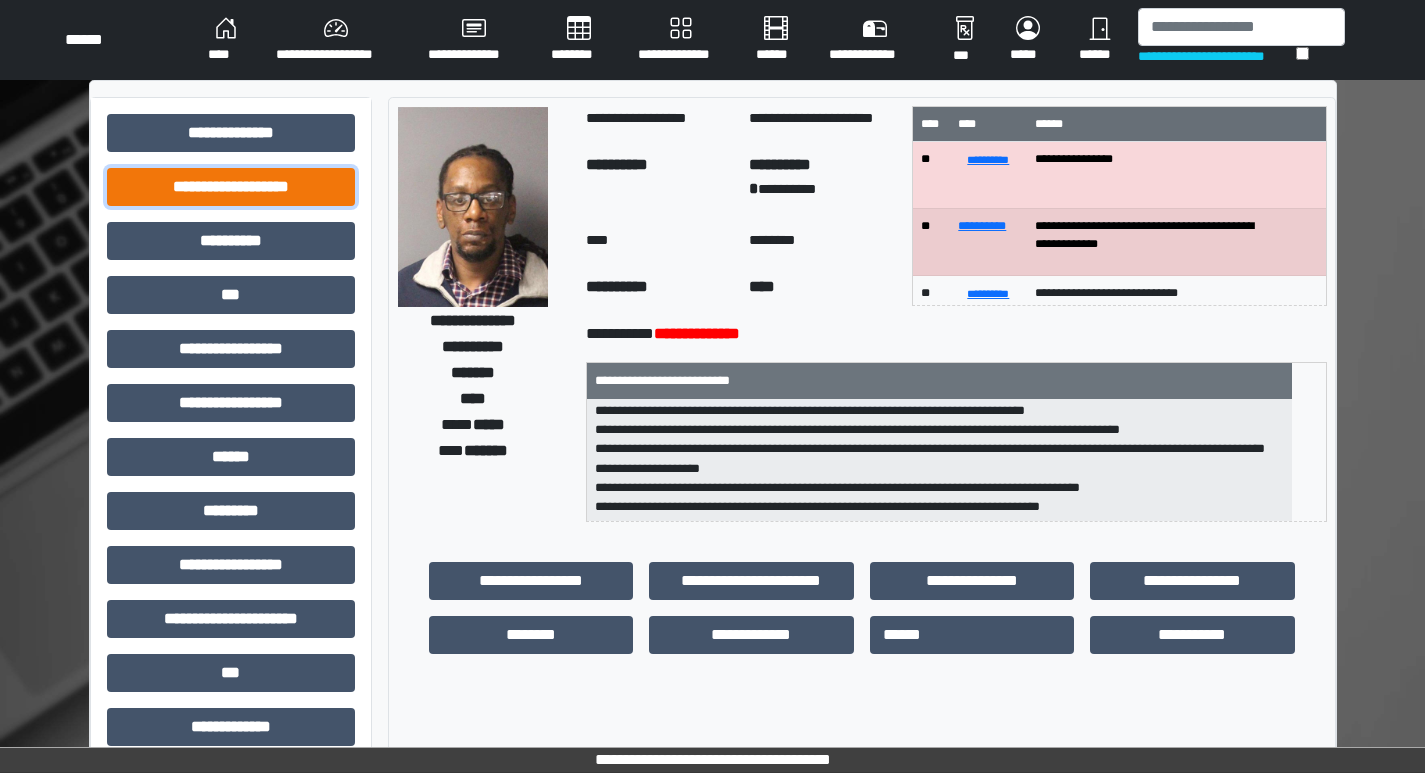 click on "**********" at bounding box center [231, 187] 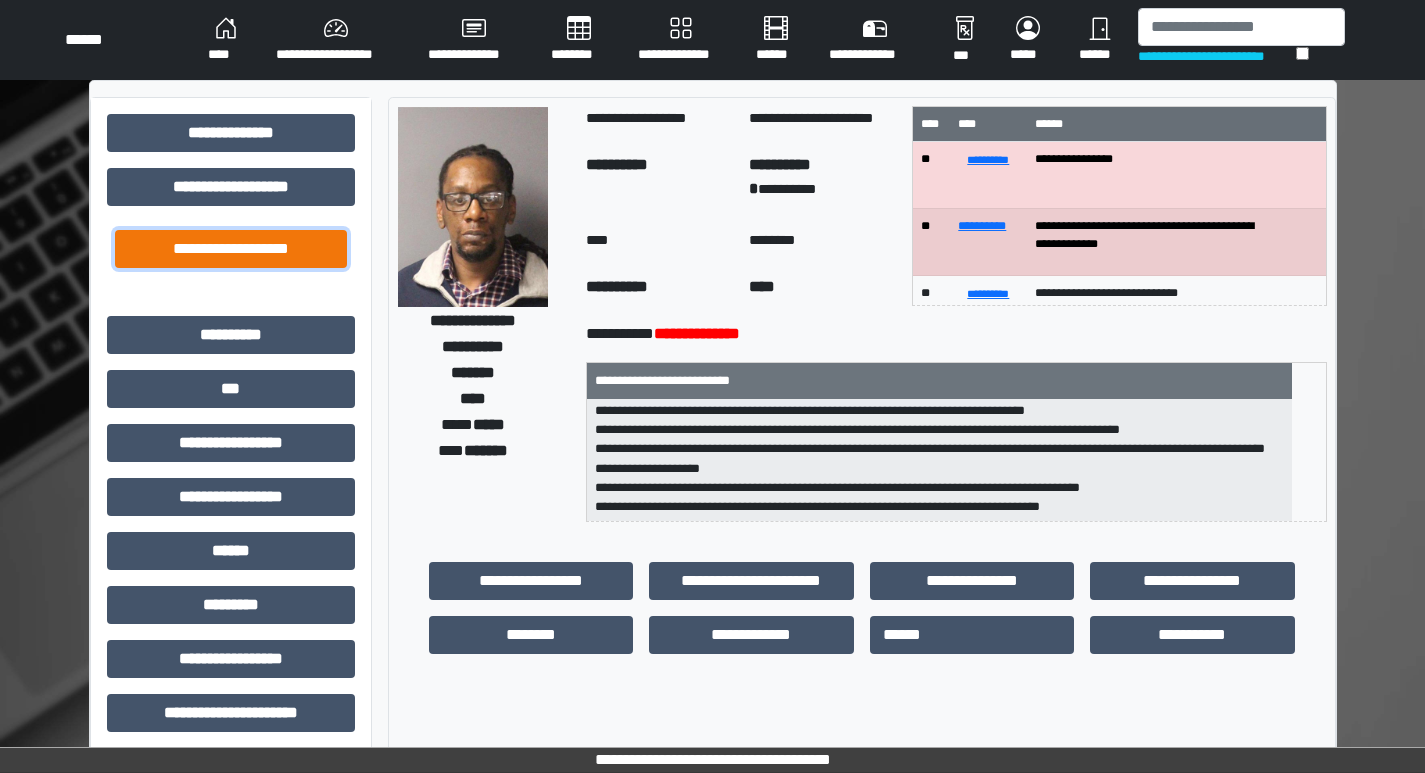 click on "**********" at bounding box center (231, 249) 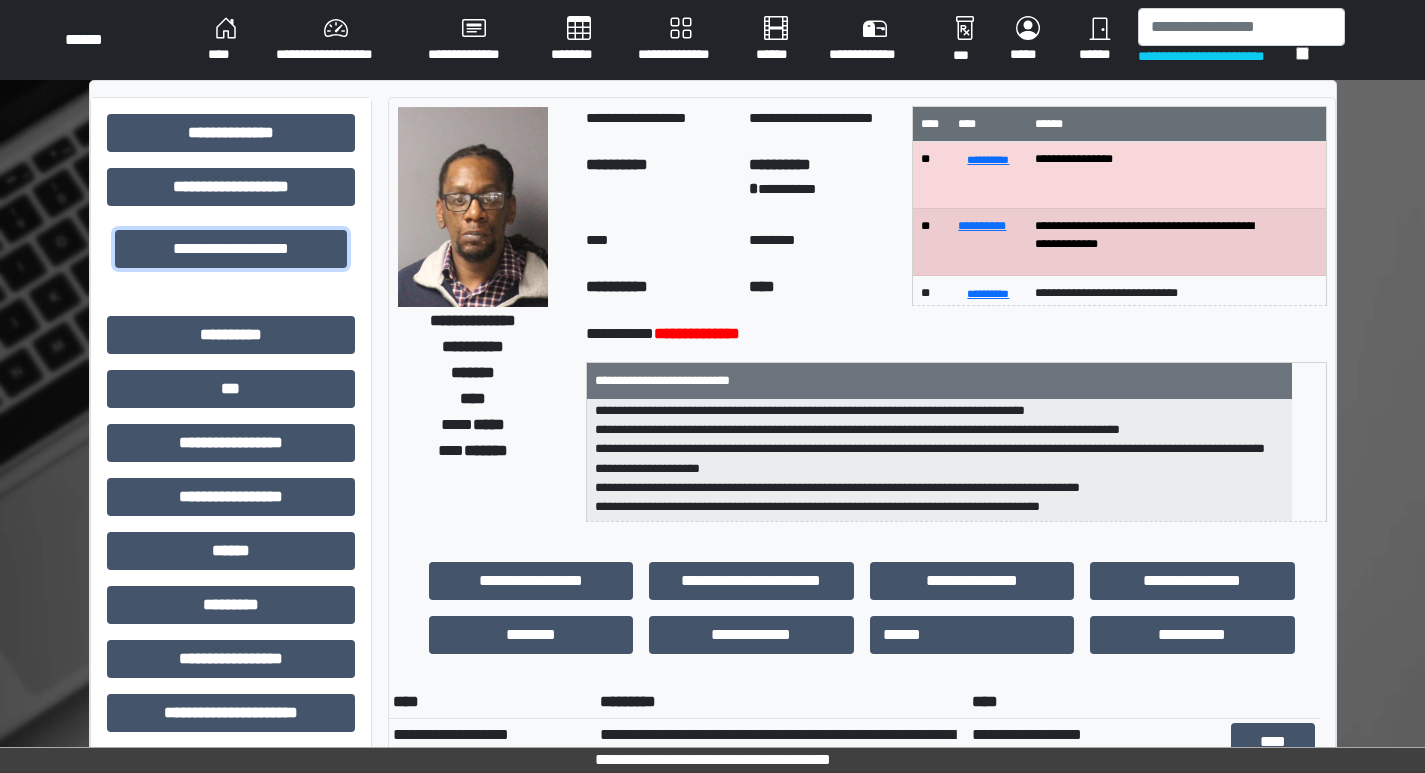 scroll, scrollTop: 2, scrollLeft: 0, axis: vertical 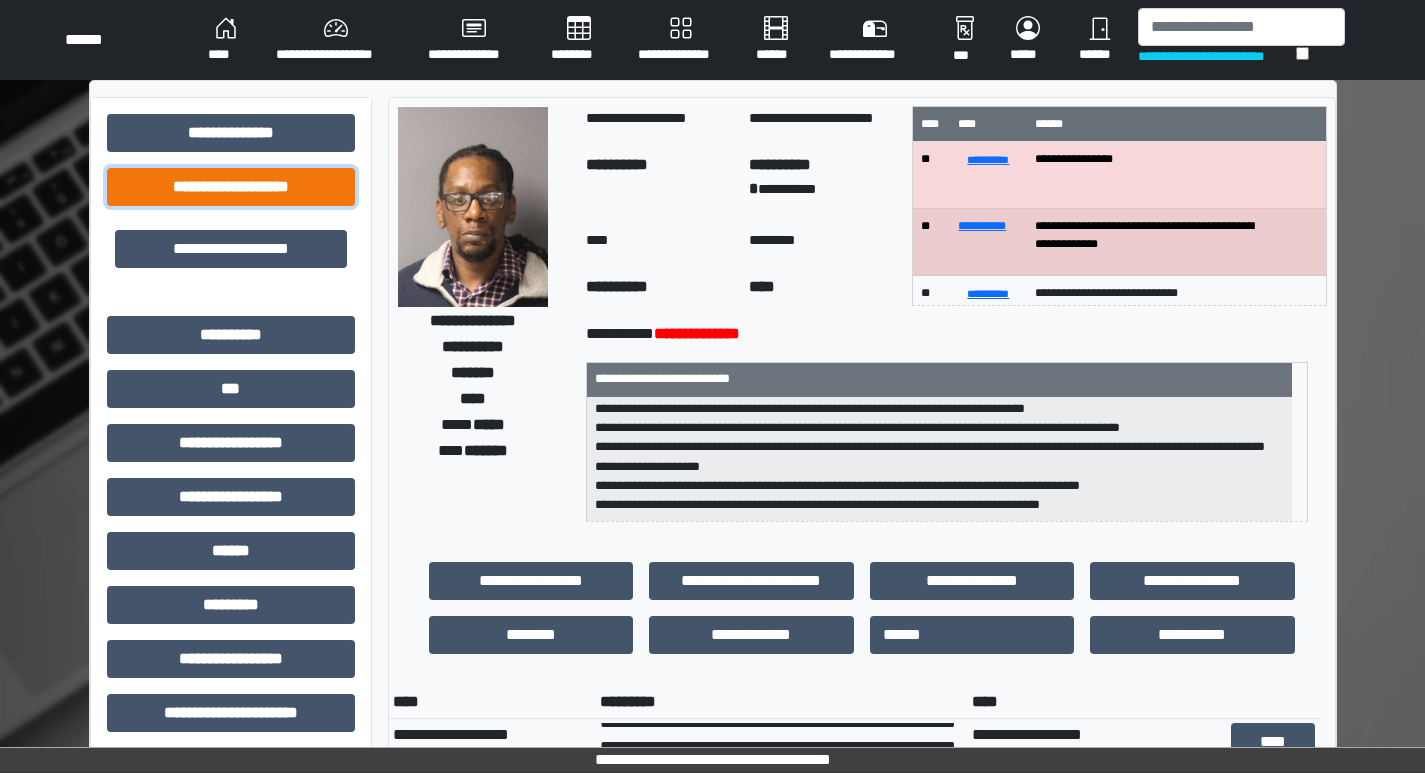 click on "**********" at bounding box center (231, 187) 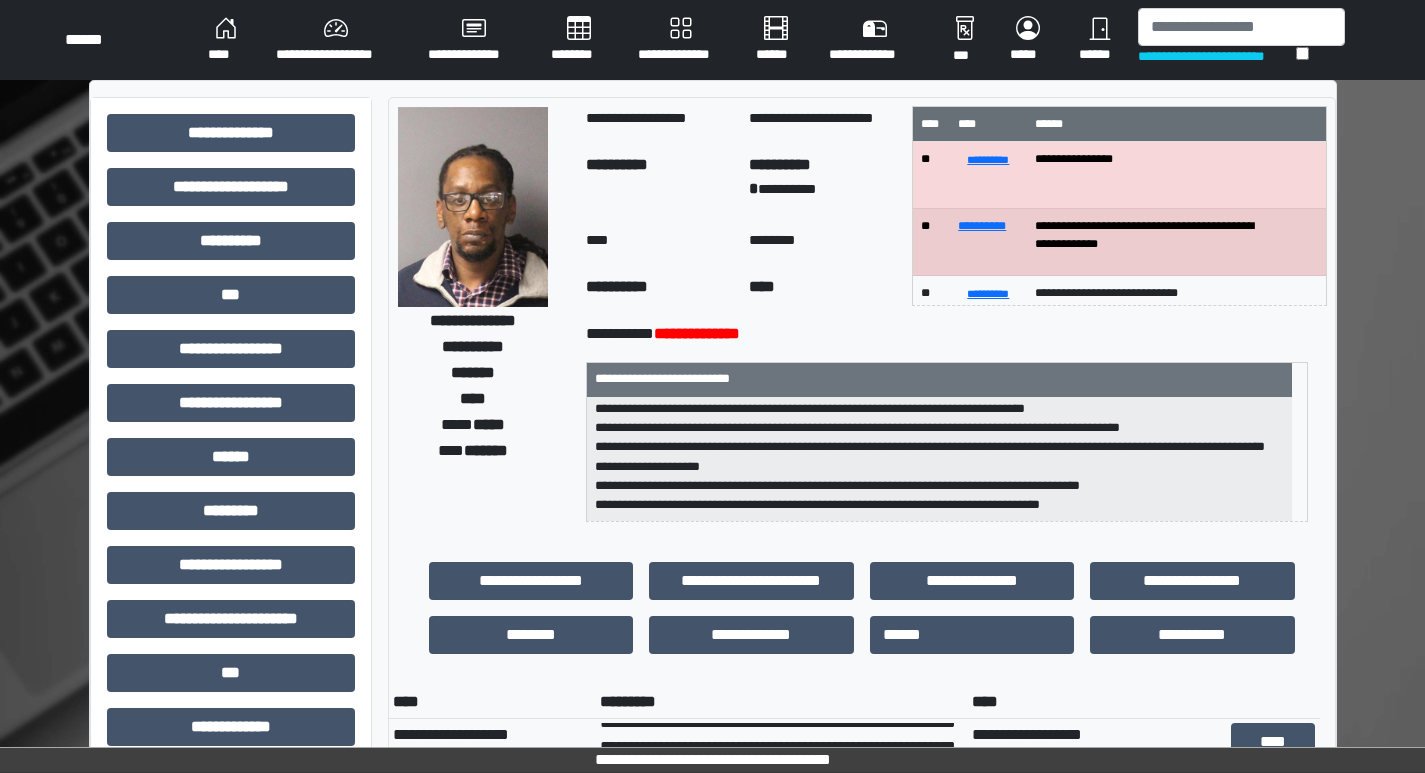click on "**********" at bounding box center [336, 40] 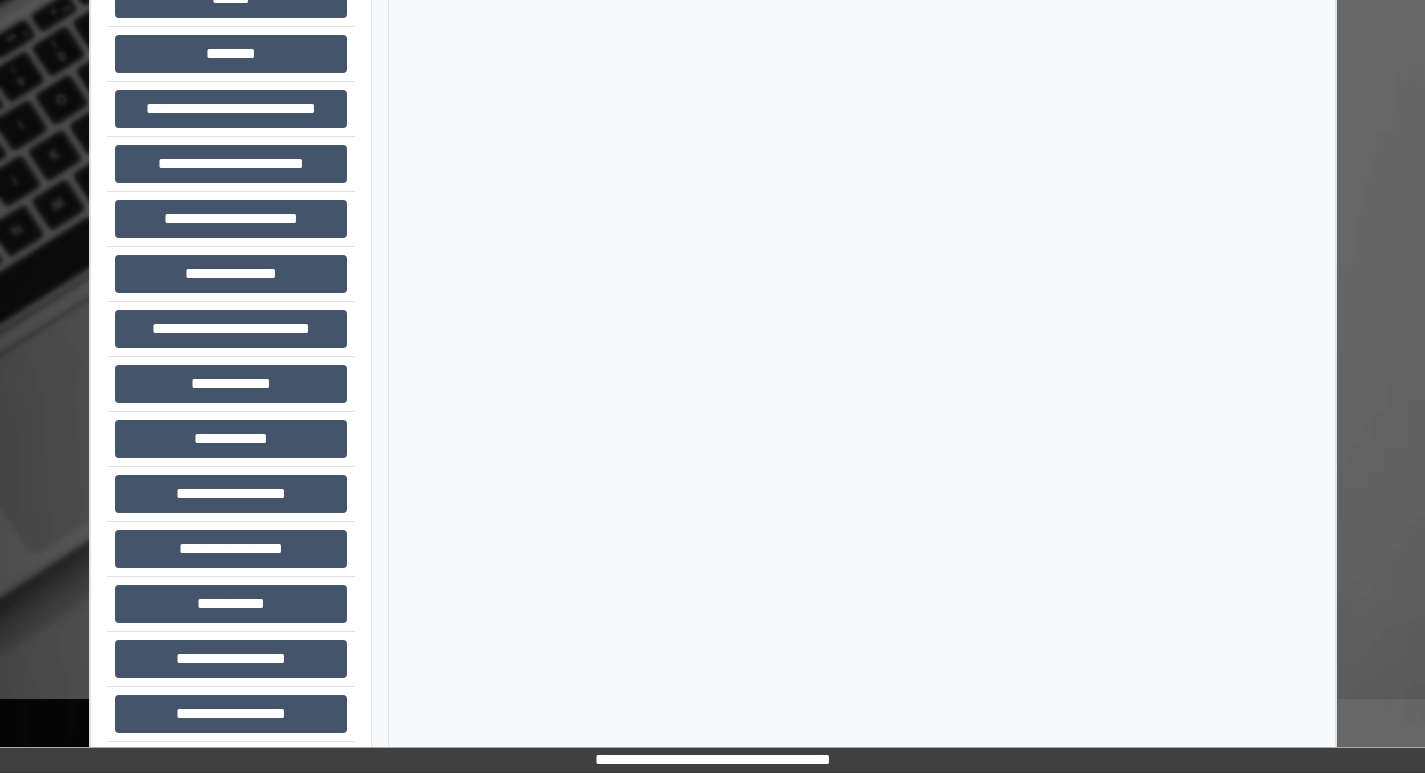 scroll, scrollTop: 161, scrollLeft: 0, axis: vertical 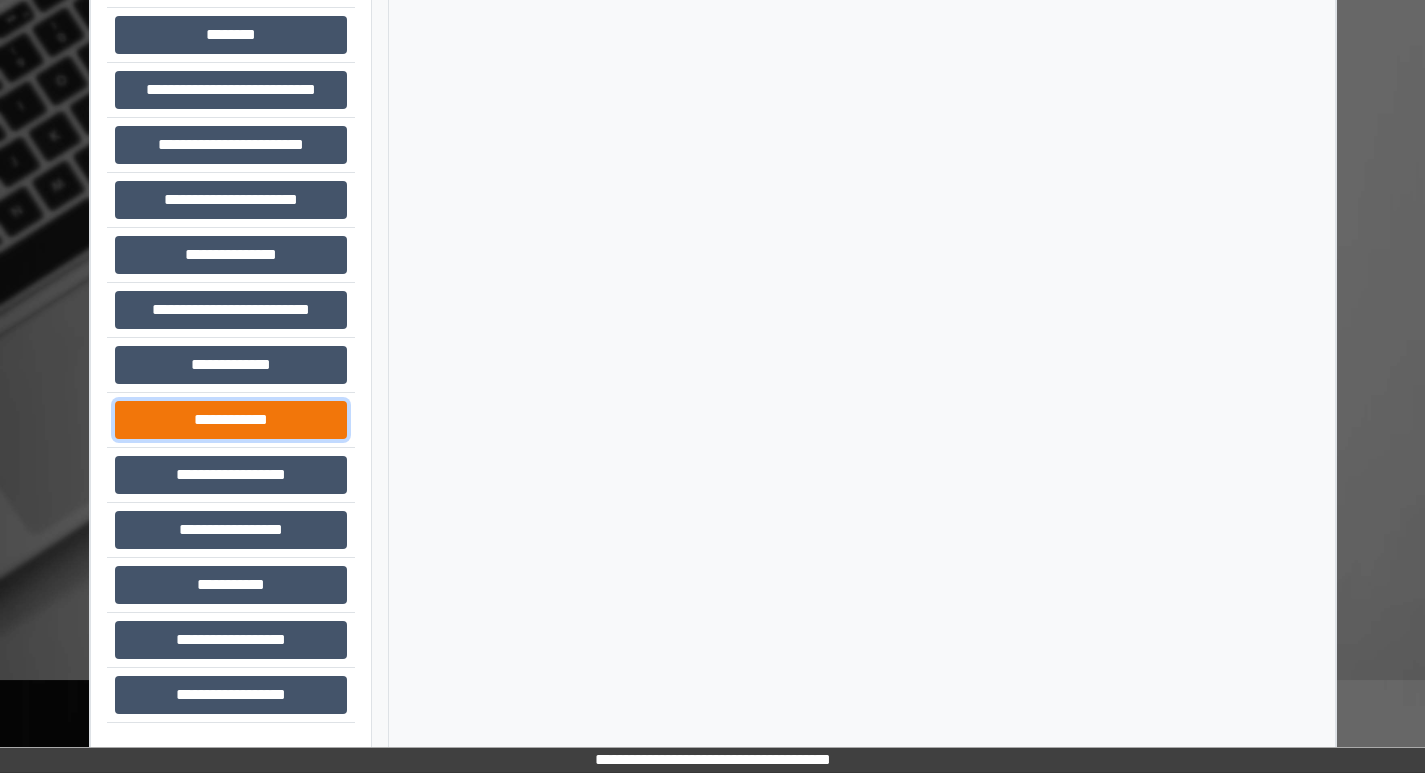 click on "**********" at bounding box center (231, 420) 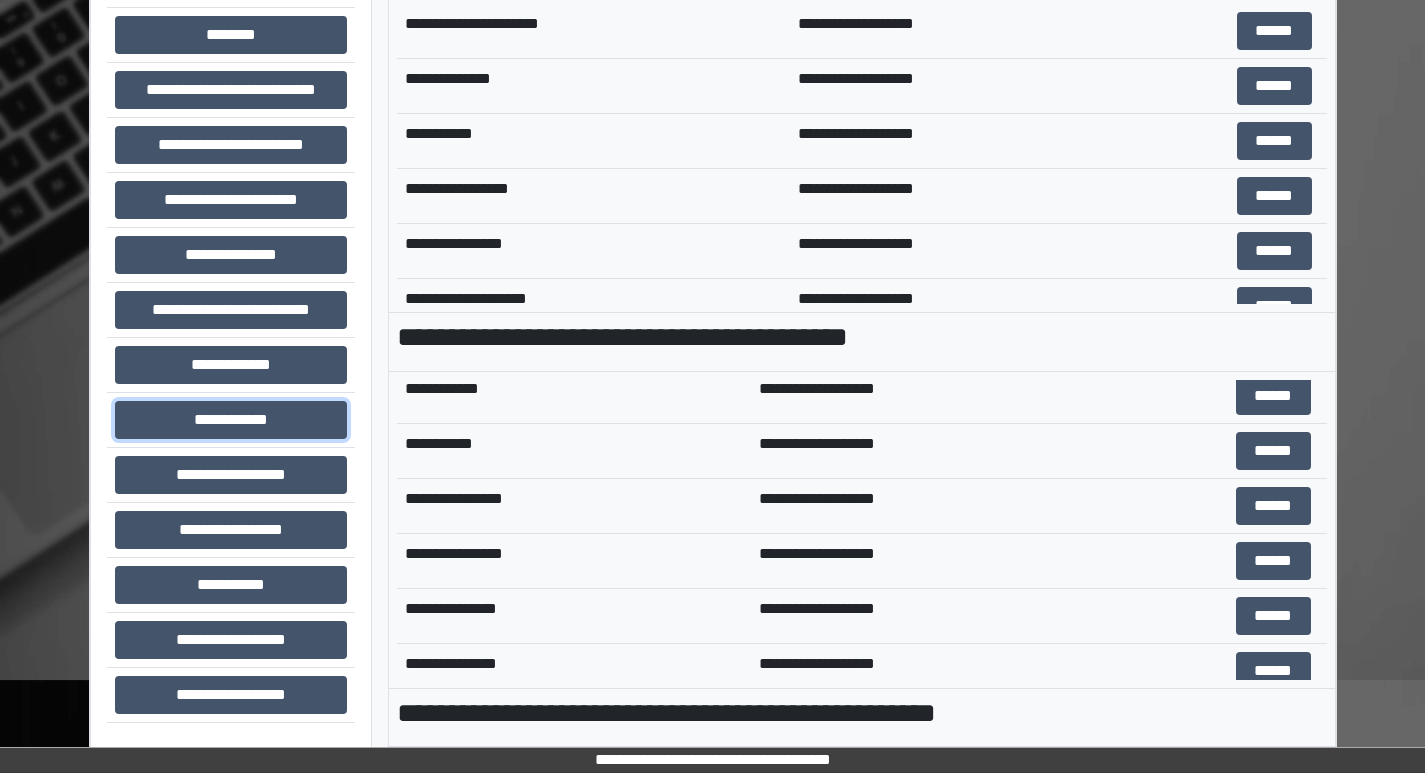 scroll, scrollTop: 0, scrollLeft: 0, axis: both 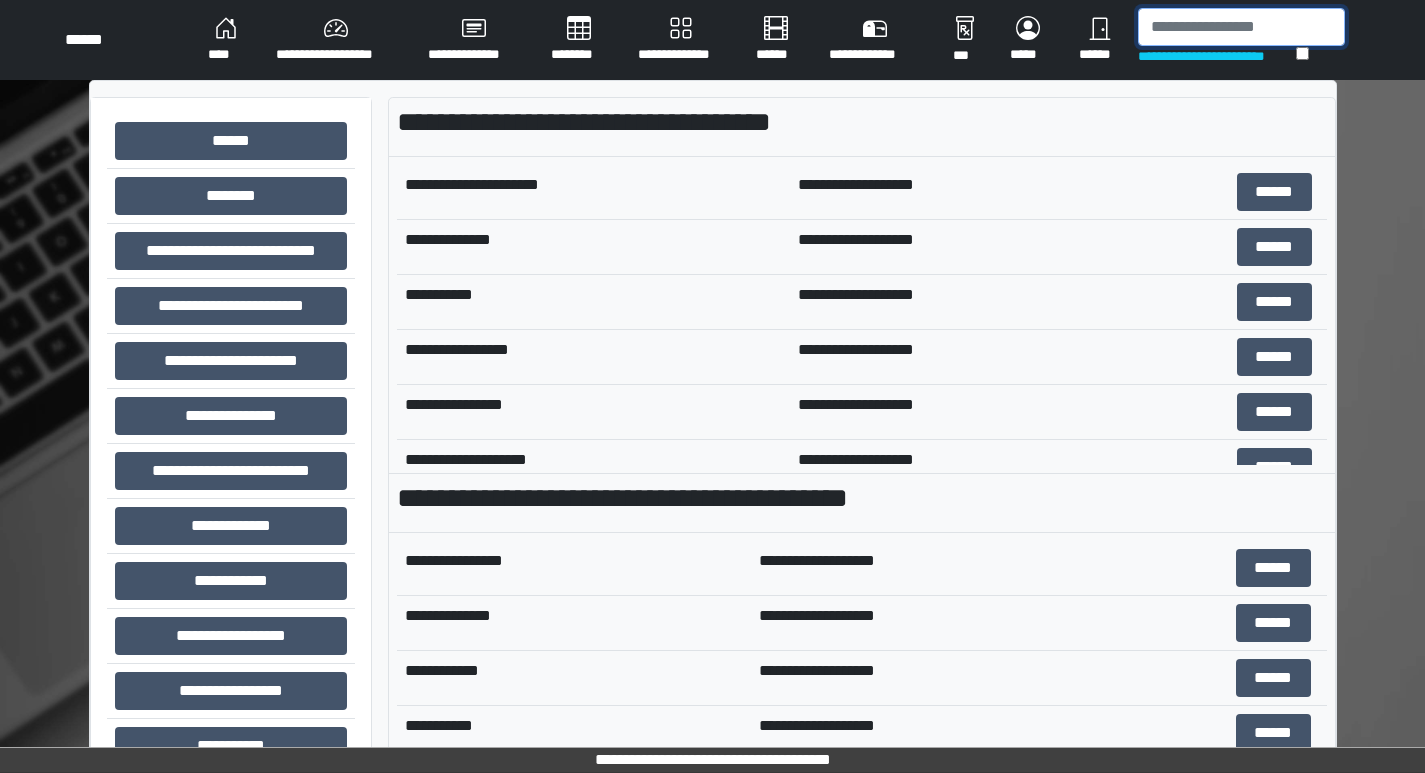 click at bounding box center (1241, 27) 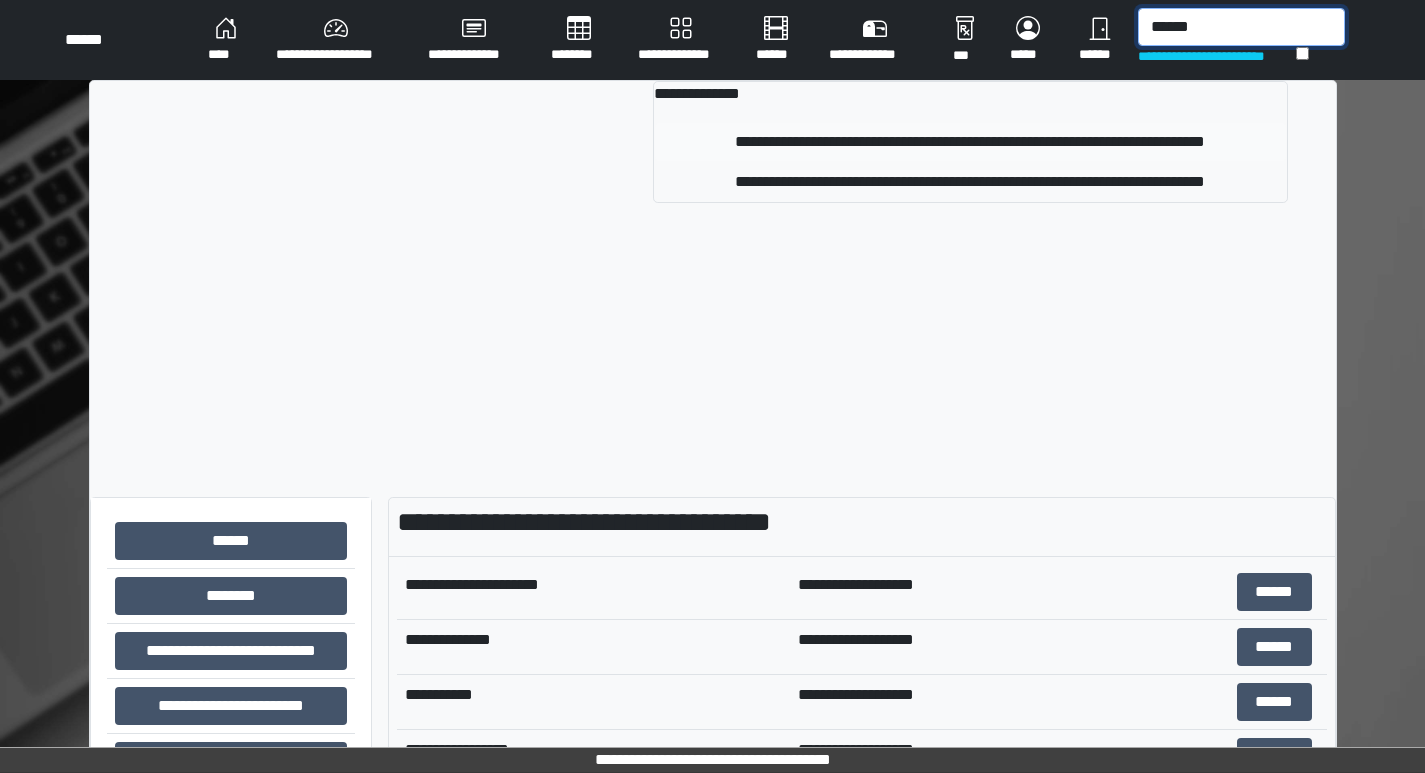 type on "******" 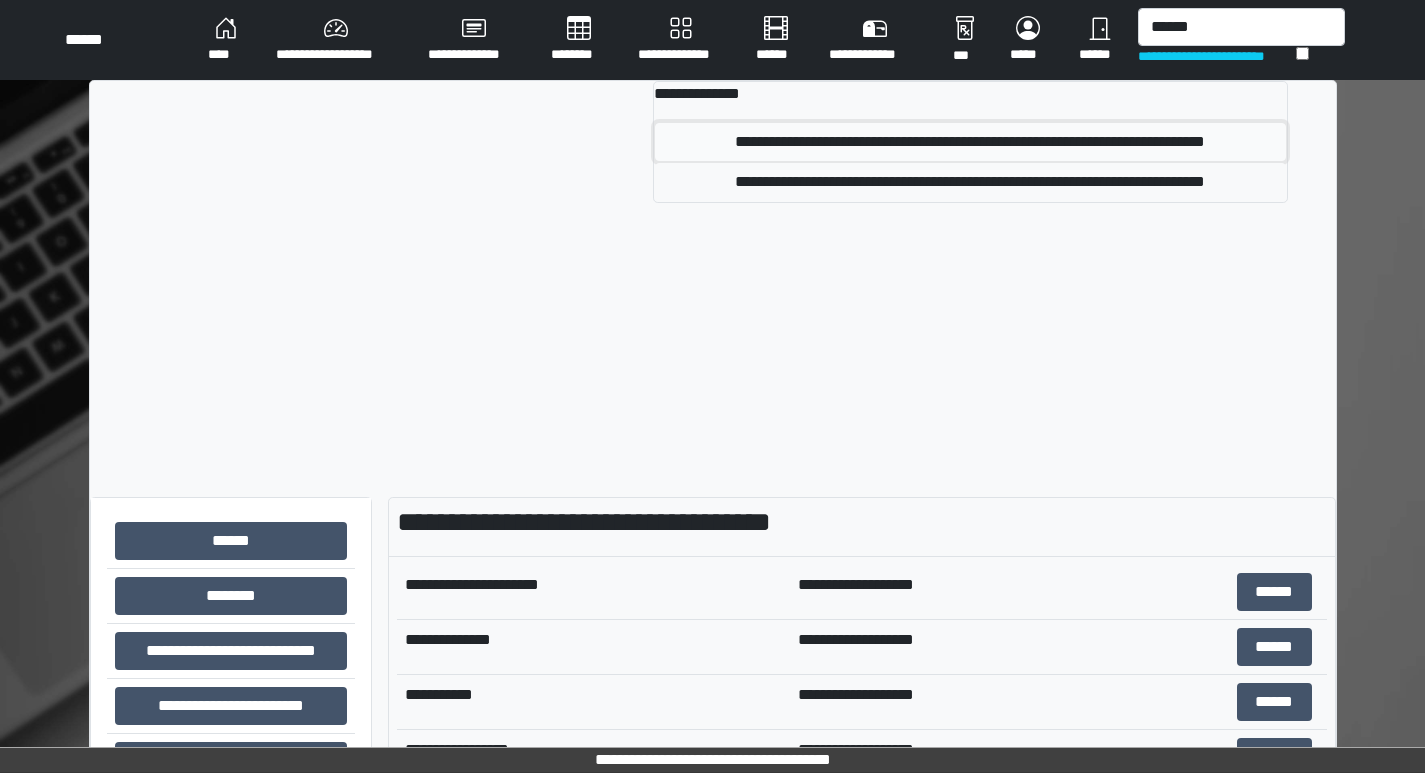 click on "**********" at bounding box center [970, 142] 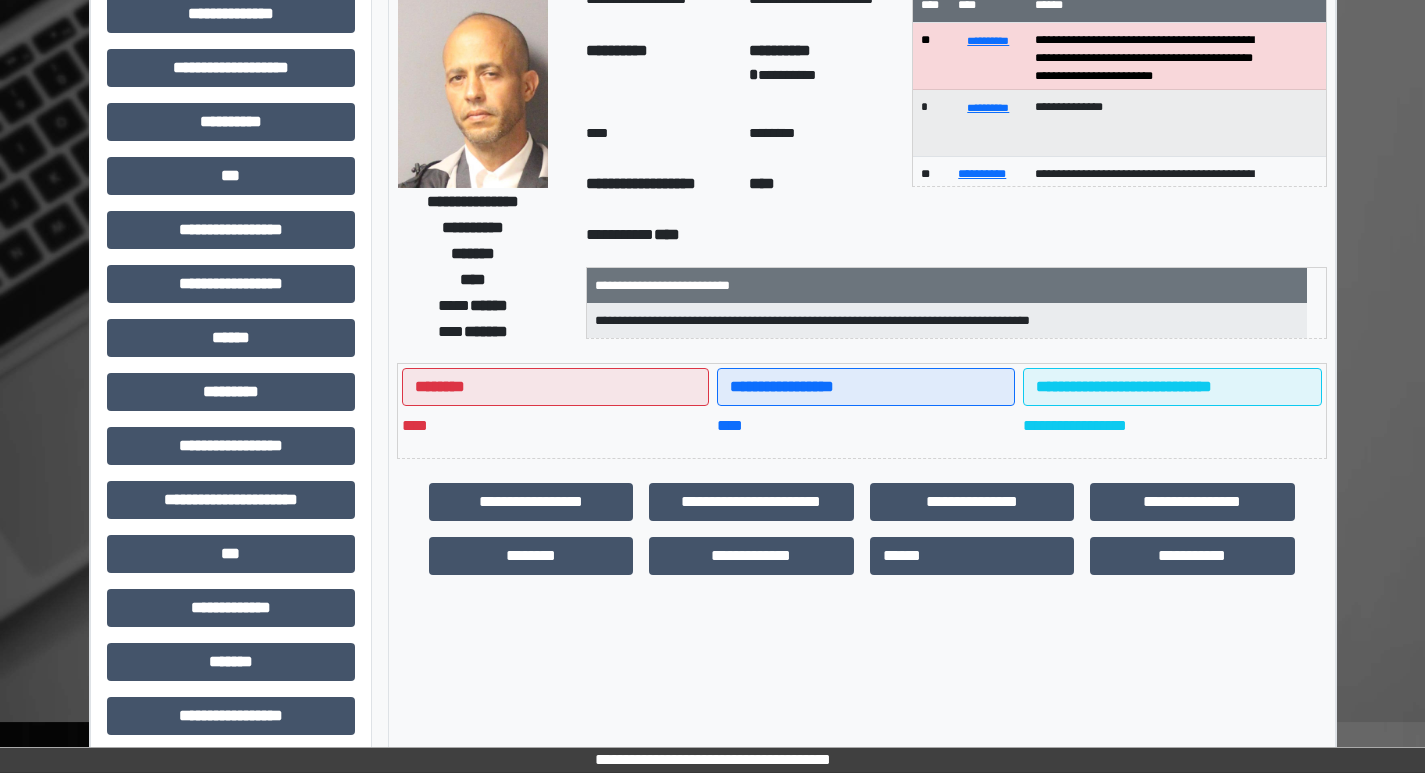scroll, scrollTop: 0, scrollLeft: 0, axis: both 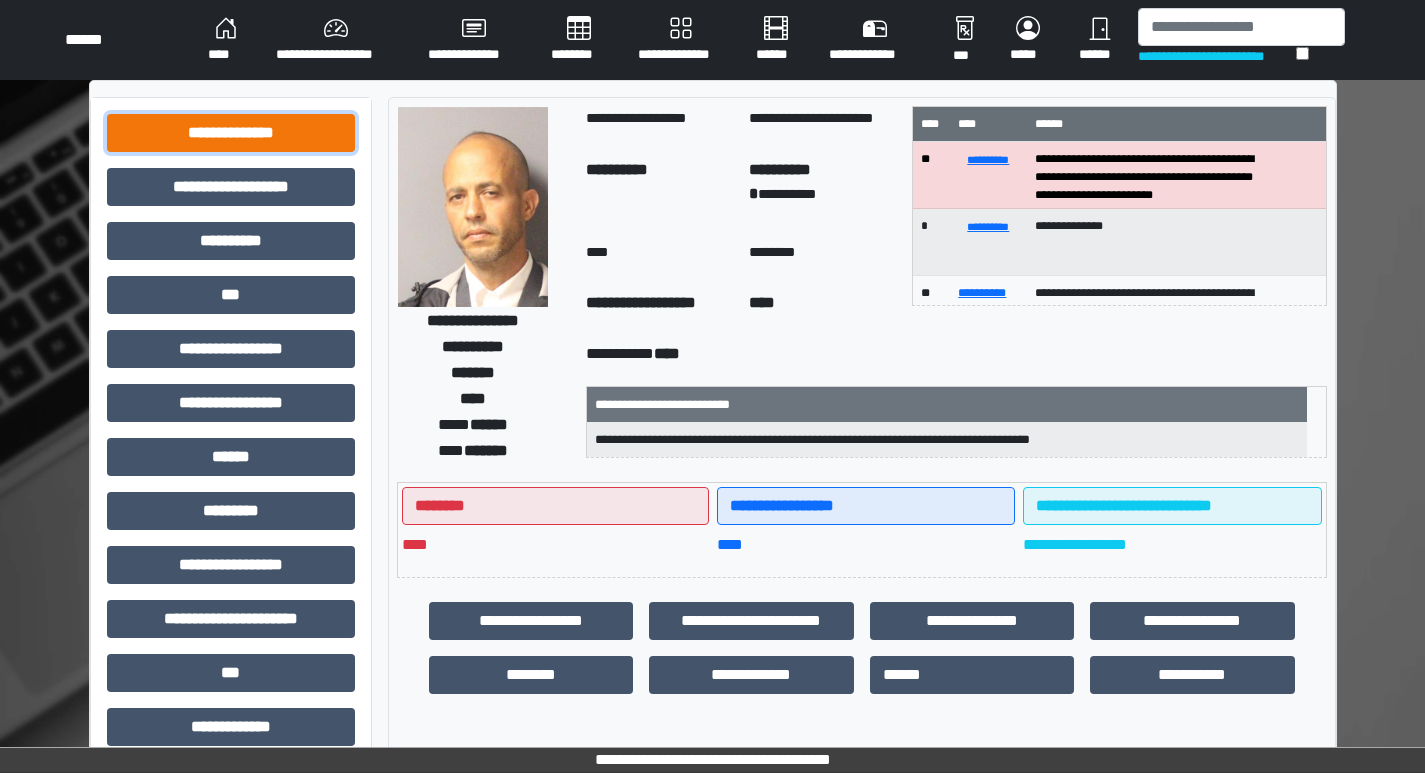 click on "**********" at bounding box center (231, 133) 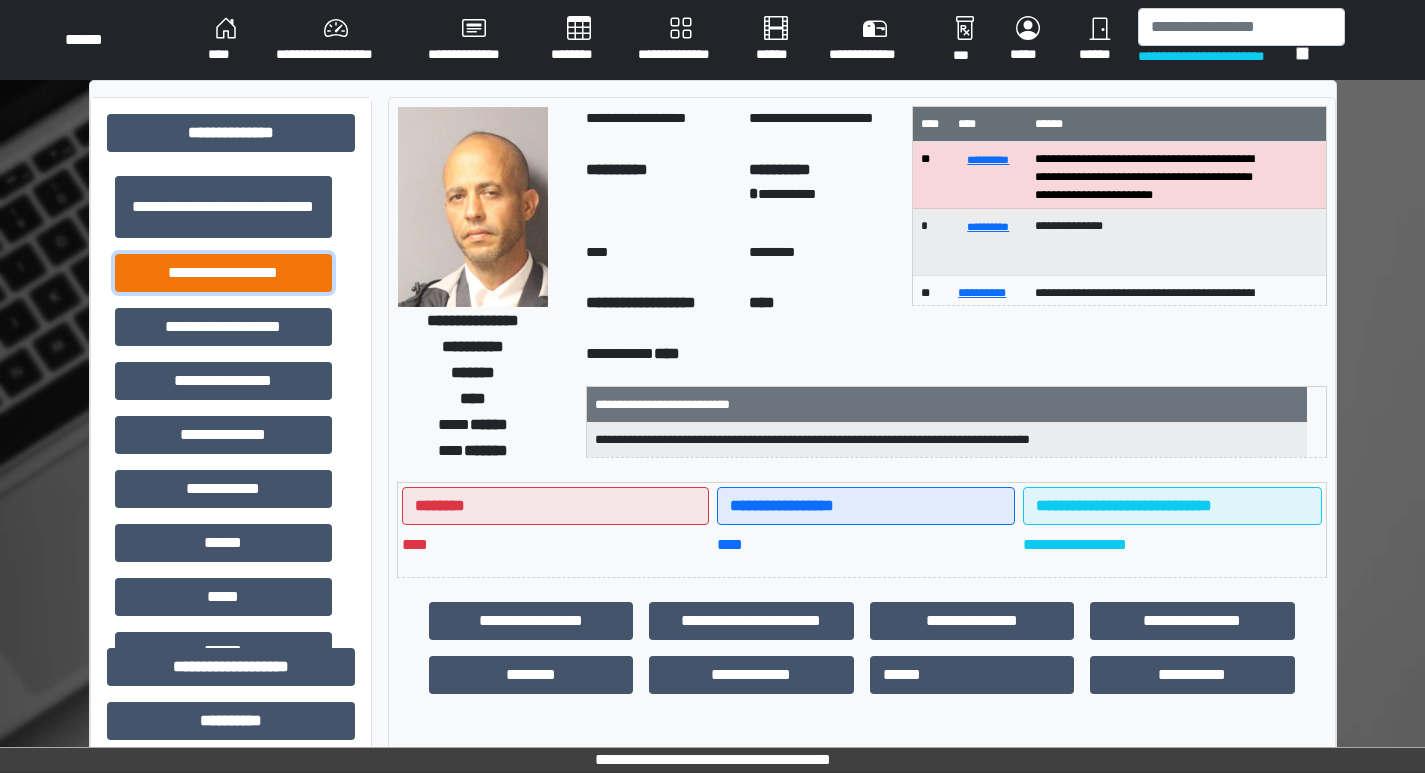 click on "**********" at bounding box center [223, 273] 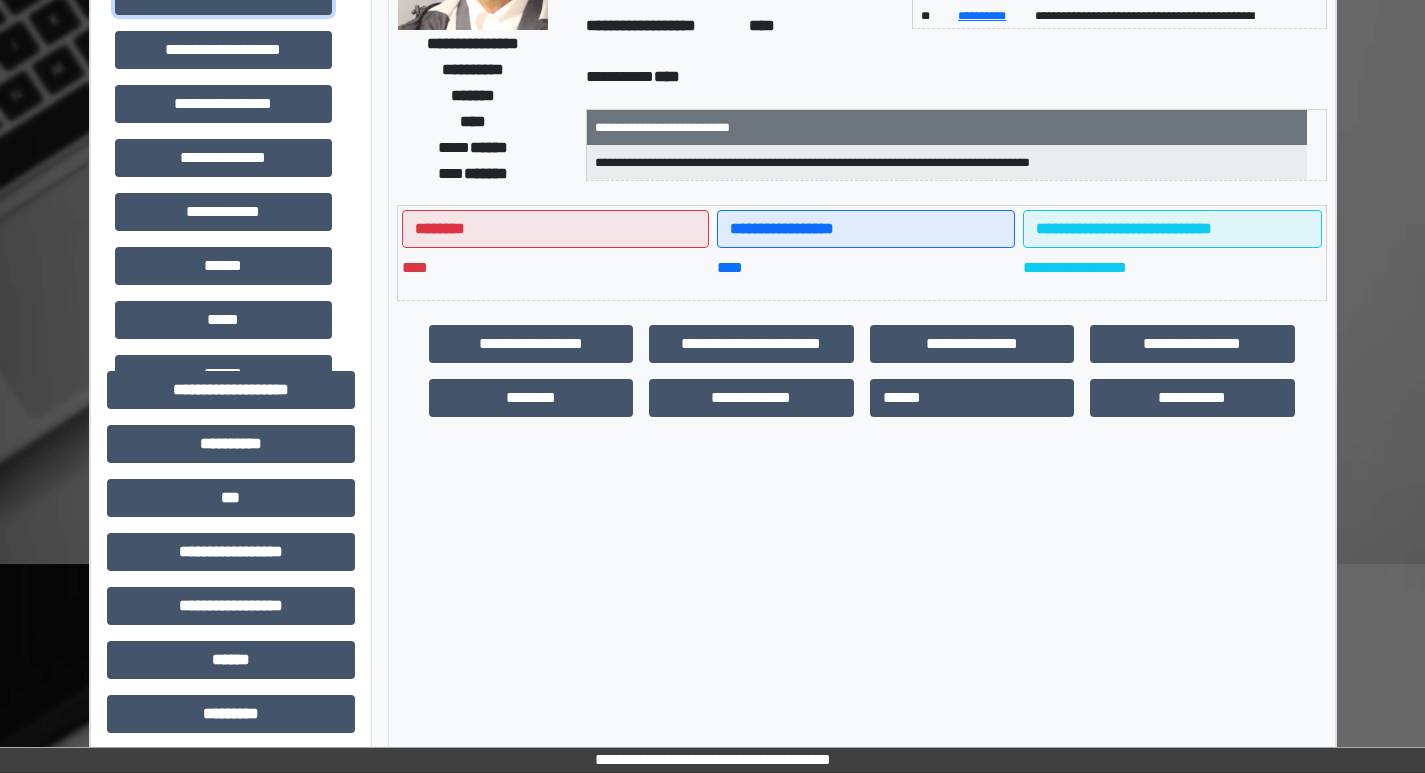 scroll, scrollTop: 300, scrollLeft: 0, axis: vertical 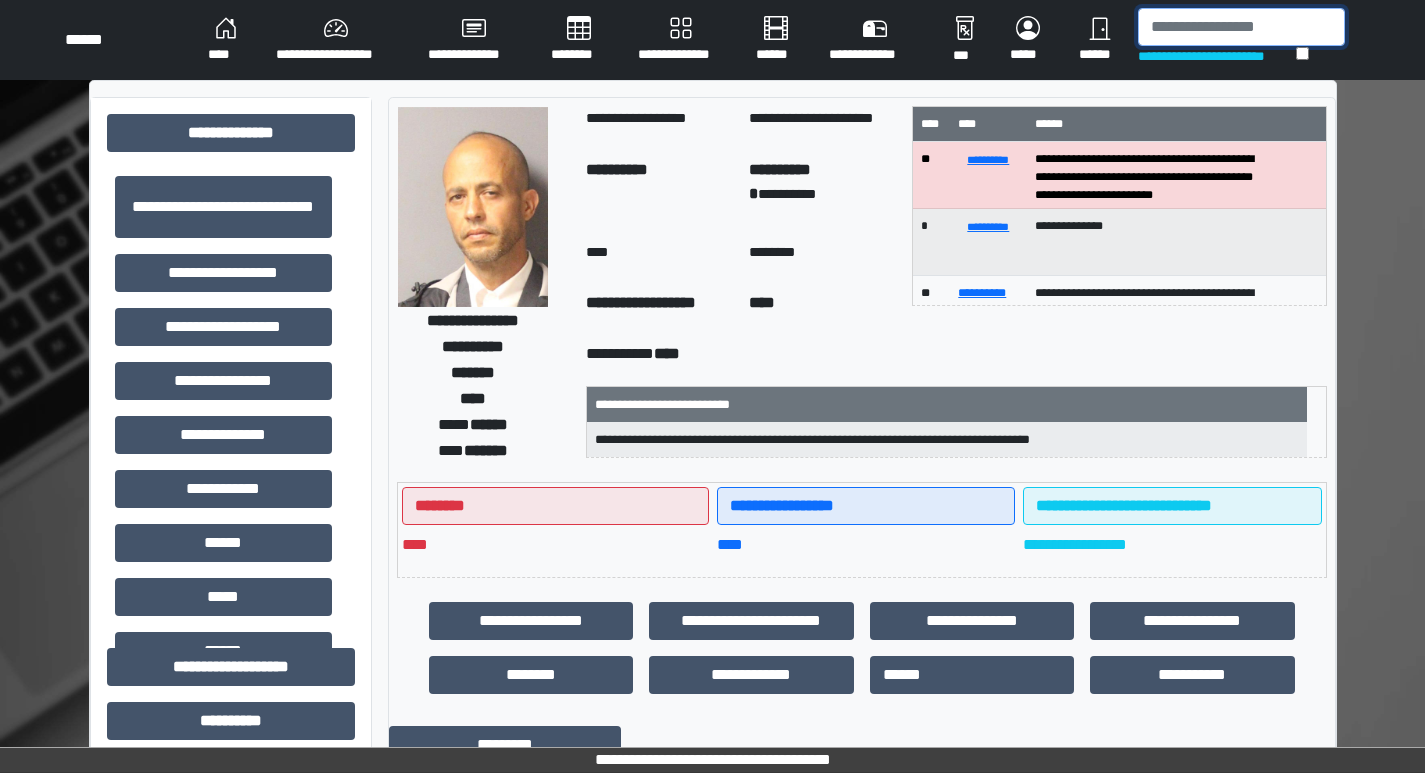 click at bounding box center [1241, 27] 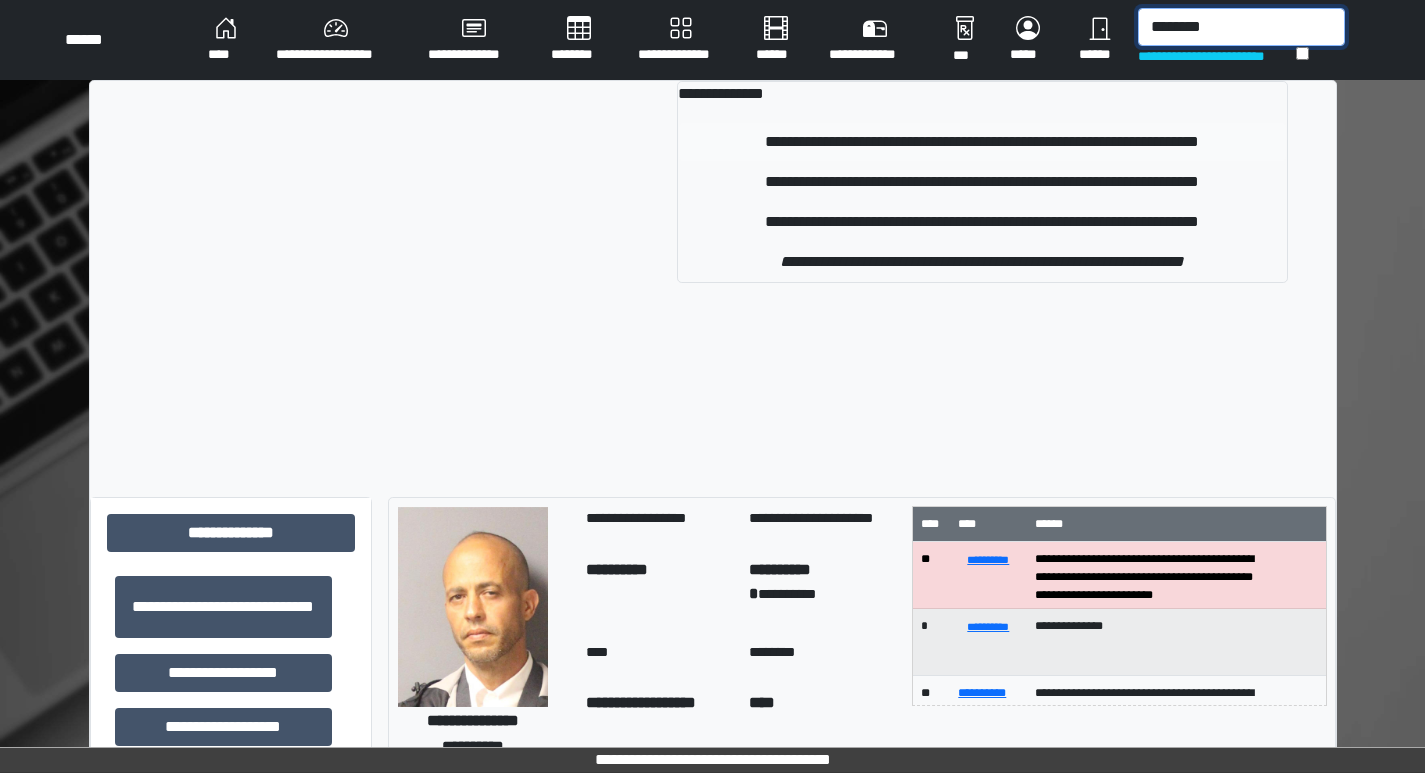 type on "********" 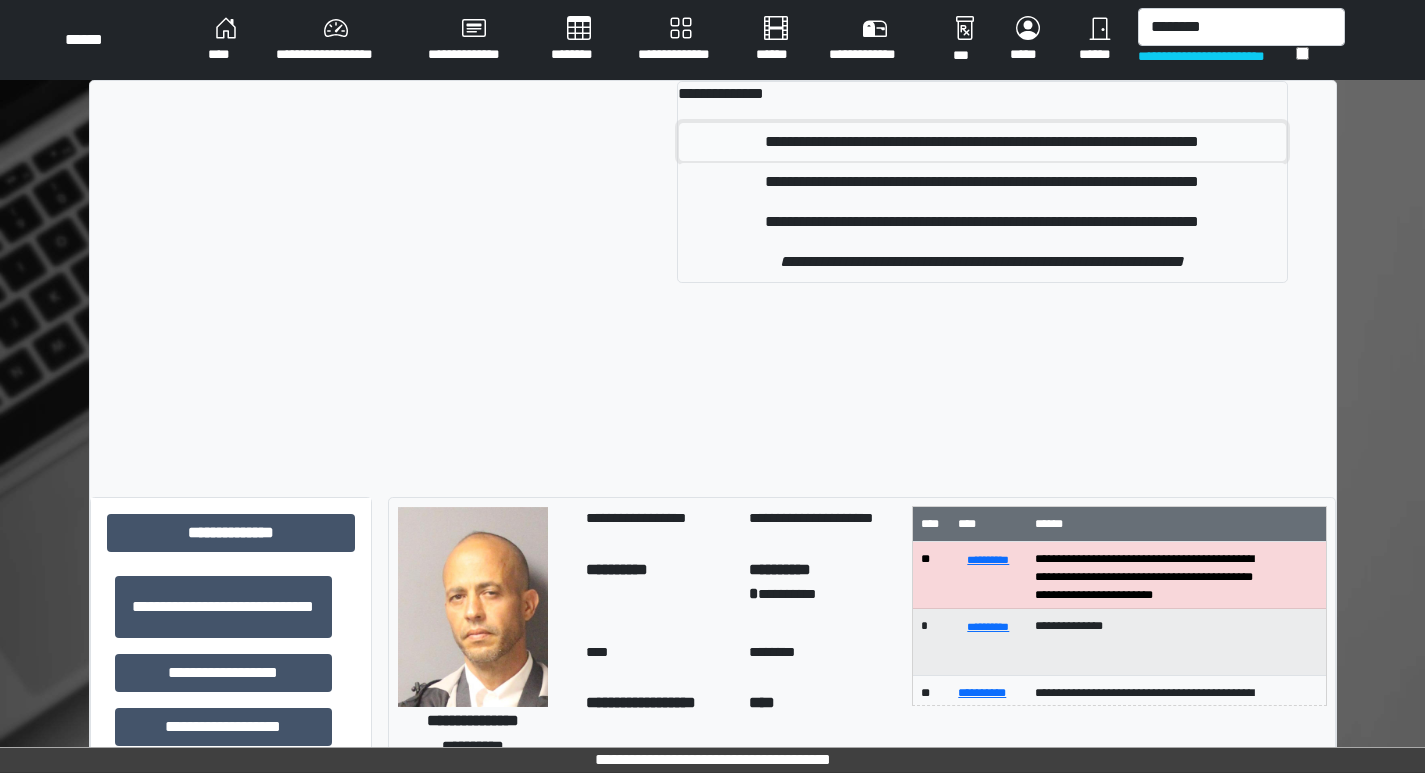 click on "**********" at bounding box center [982, 142] 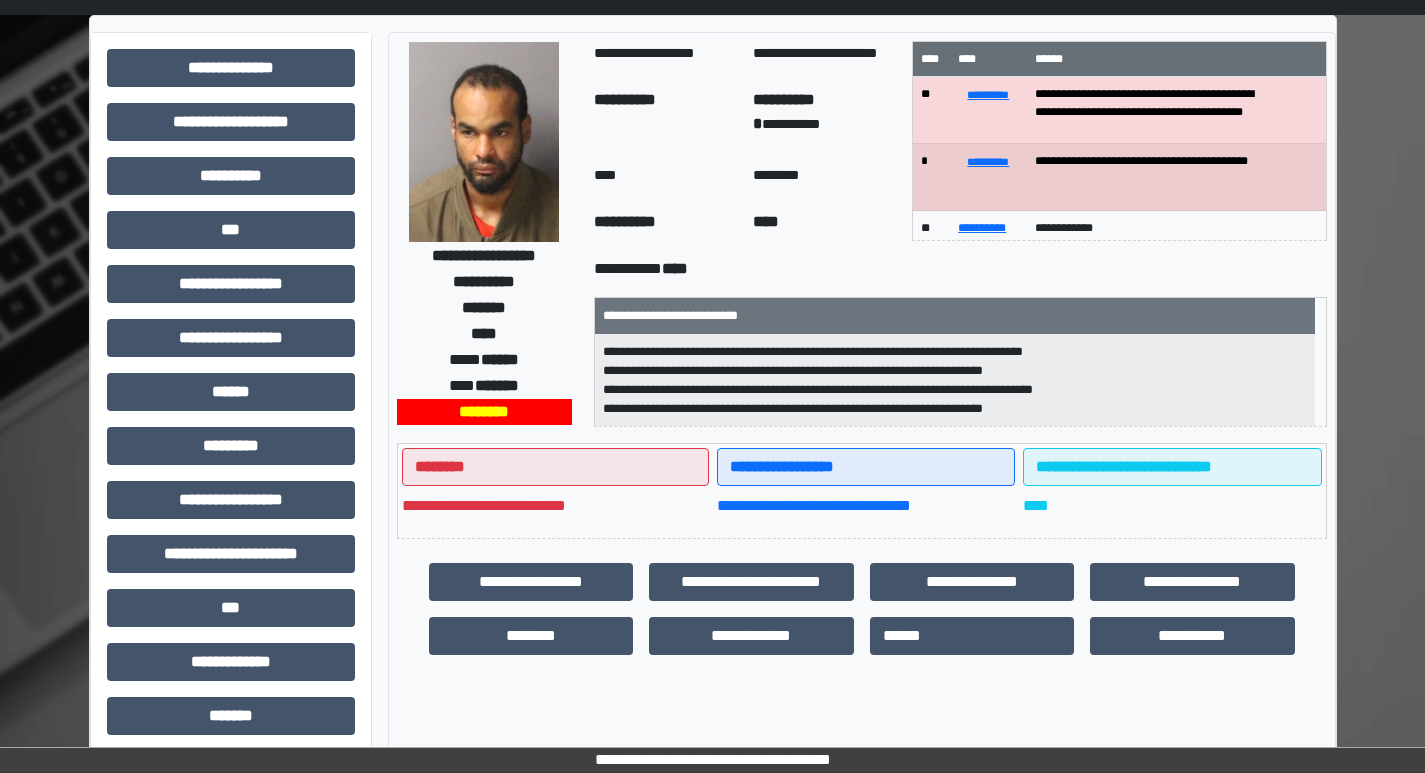 scroll, scrollTop: 100, scrollLeft: 0, axis: vertical 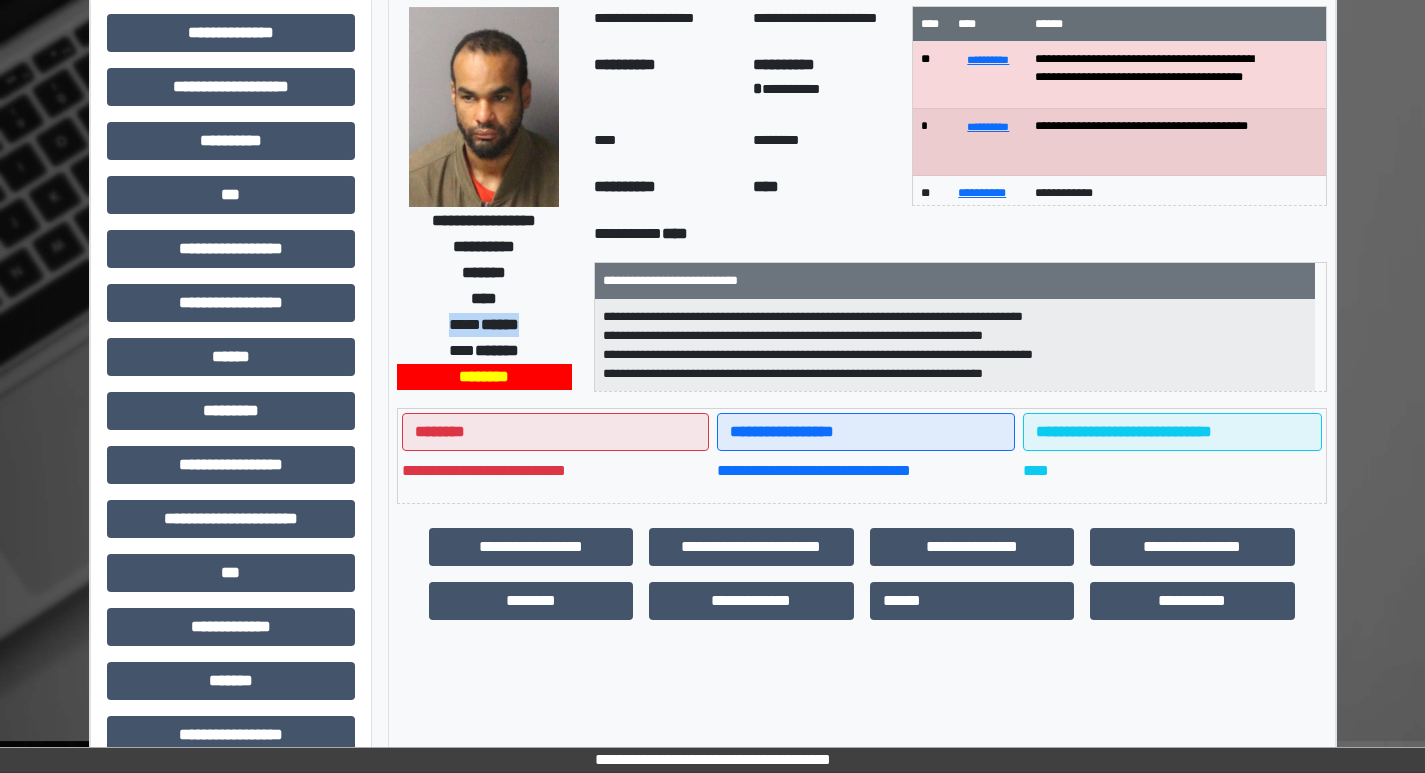 drag, startPoint x: 530, startPoint y: 323, endPoint x: 442, endPoint y: 336, distance: 88.95505 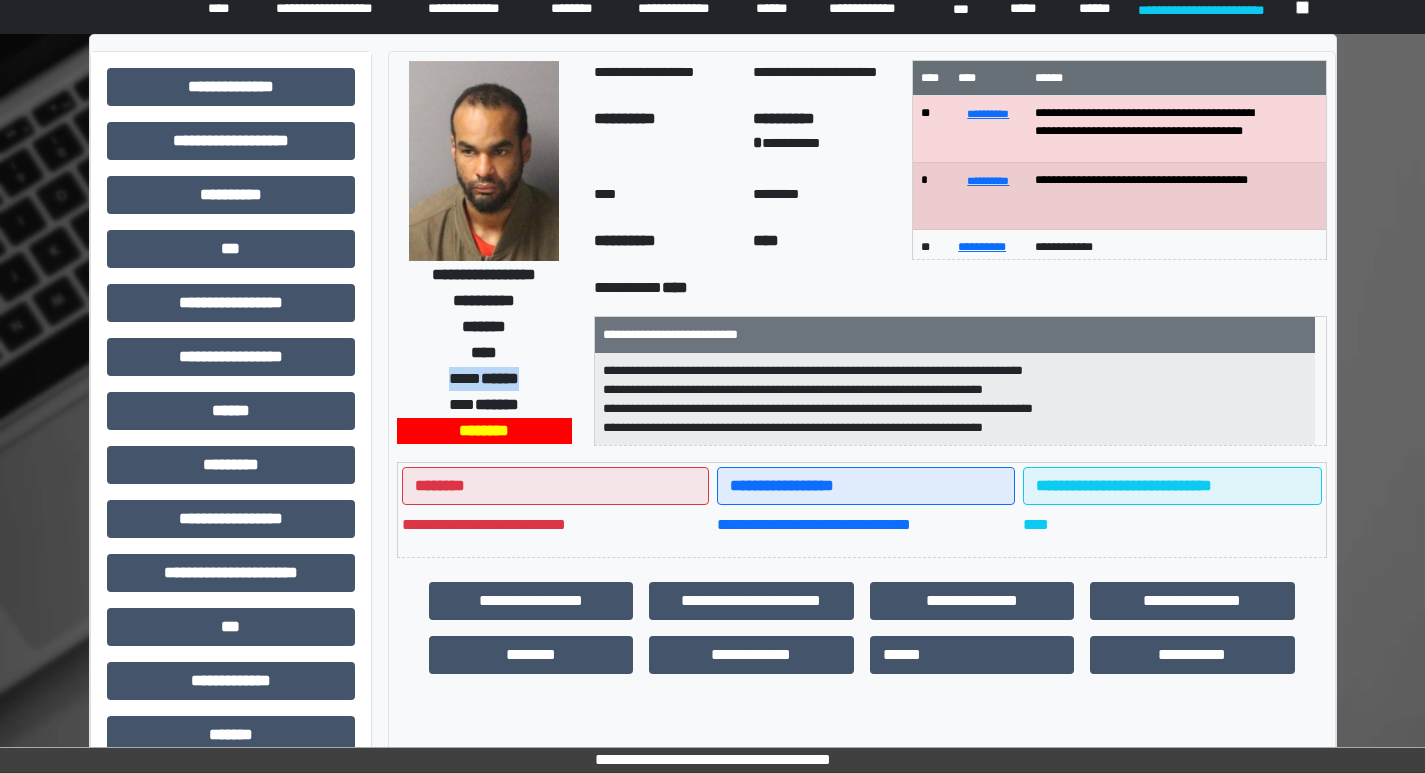 scroll, scrollTop: 0, scrollLeft: 0, axis: both 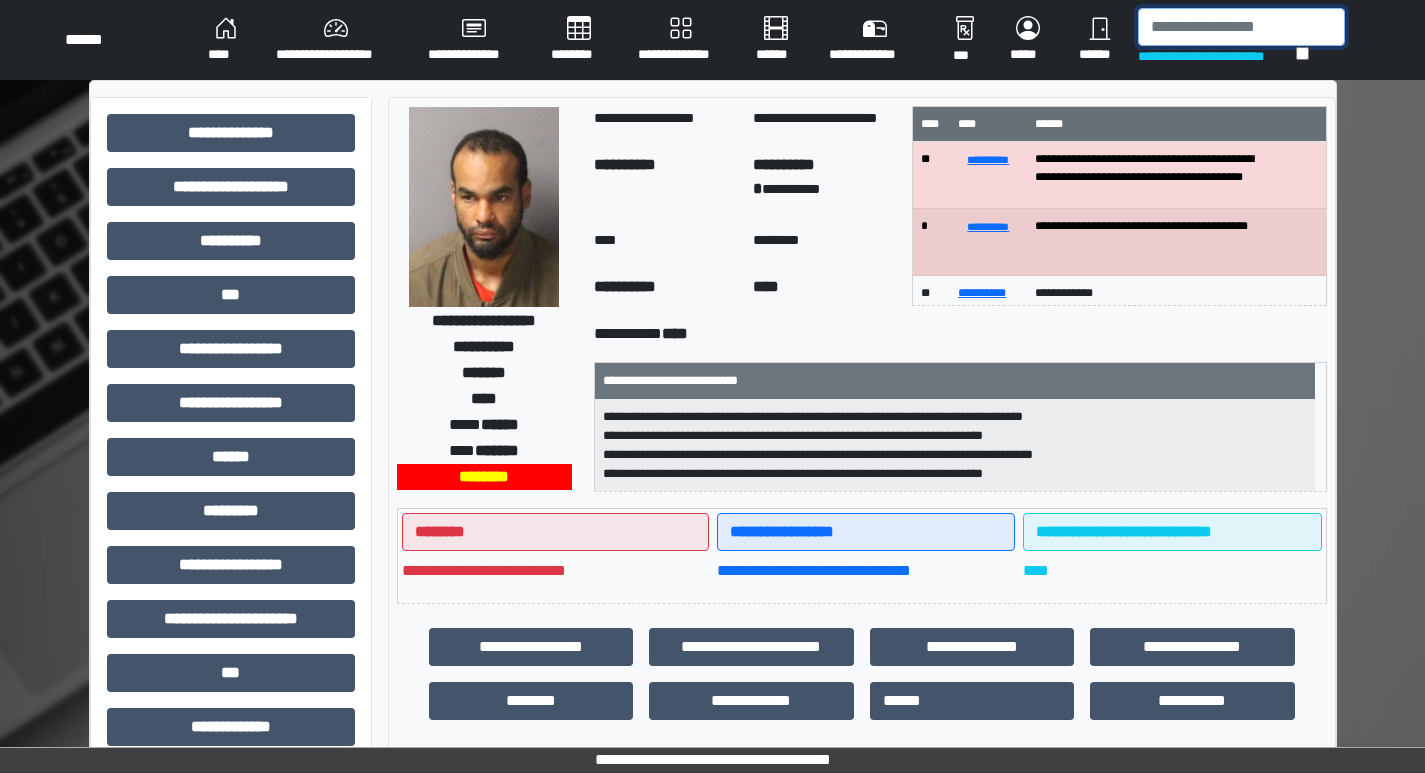 click at bounding box center (1241, 27) 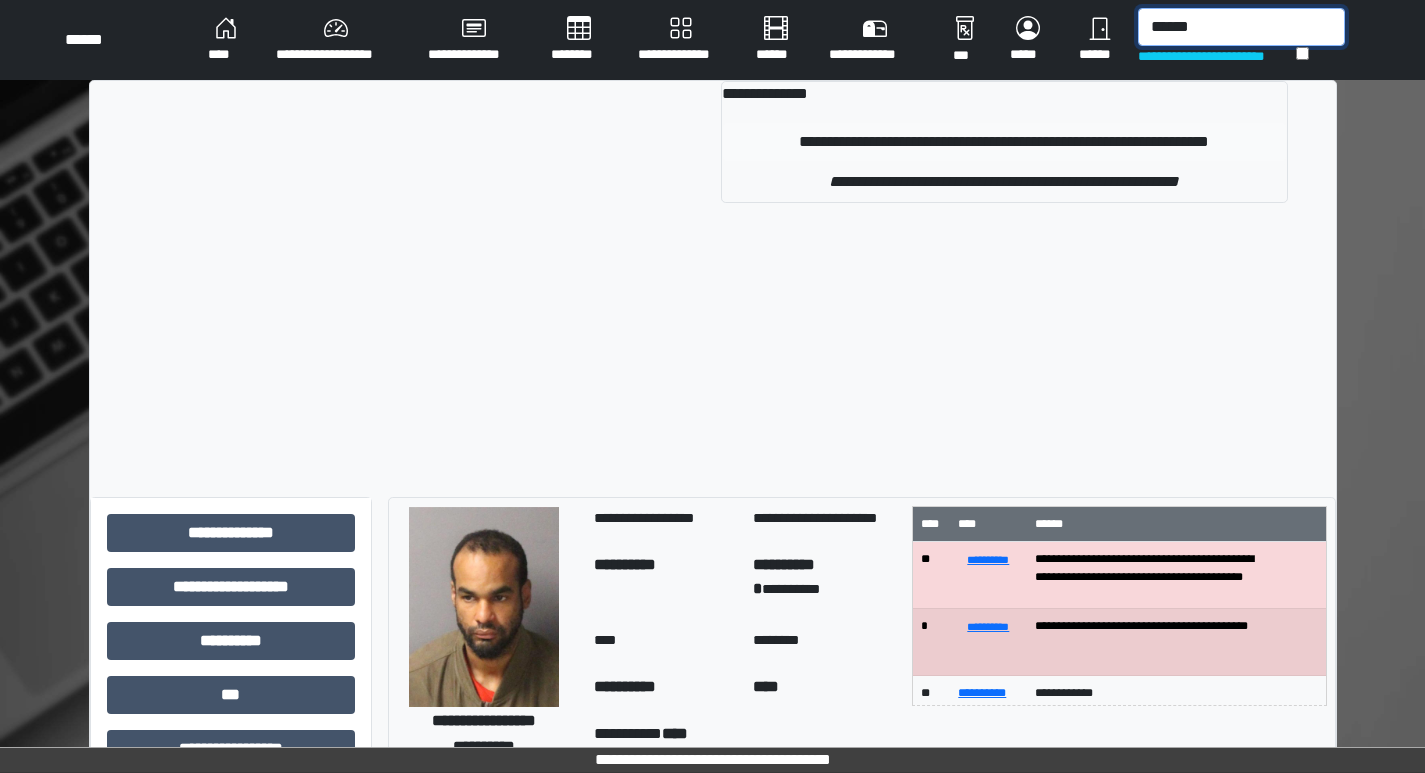 type on "******" 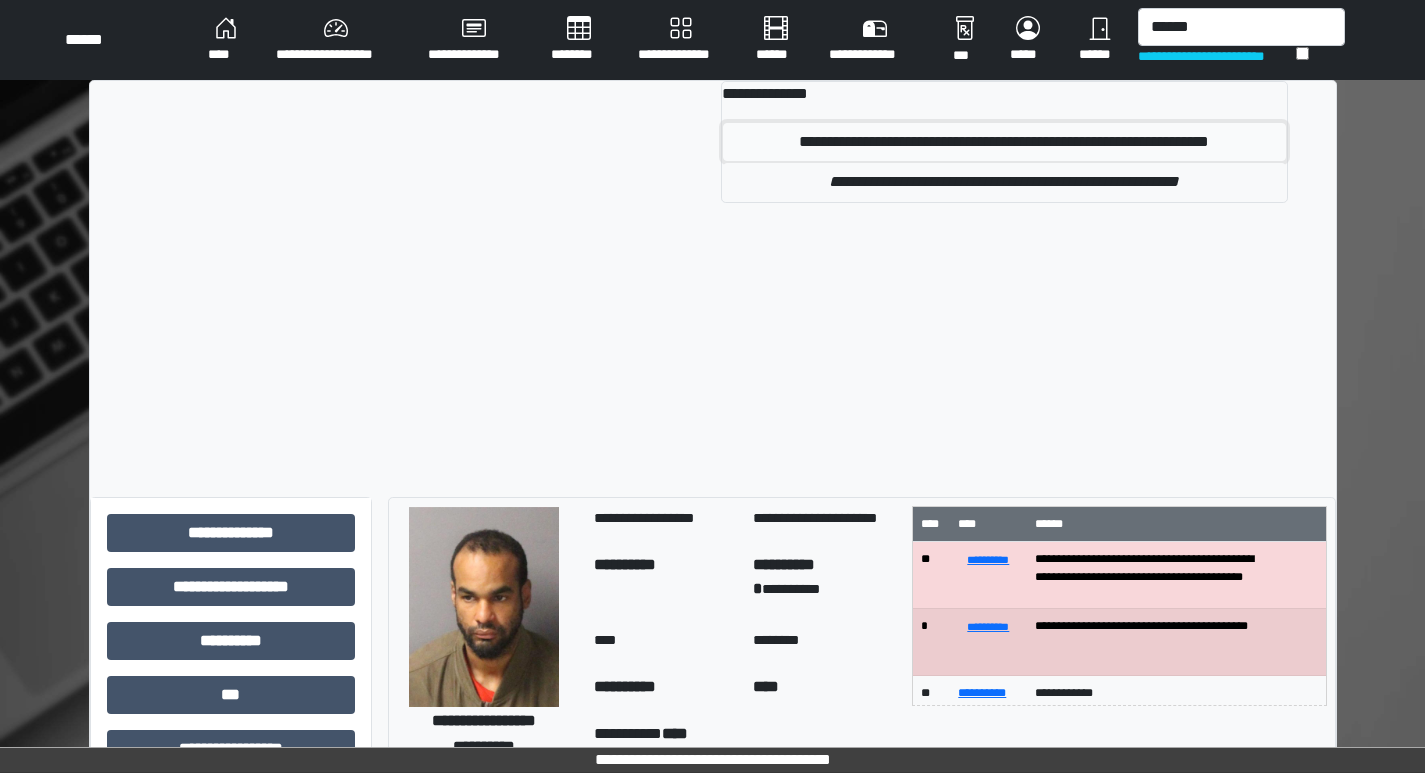 click on "**********" at bounding box center [1004, 142] 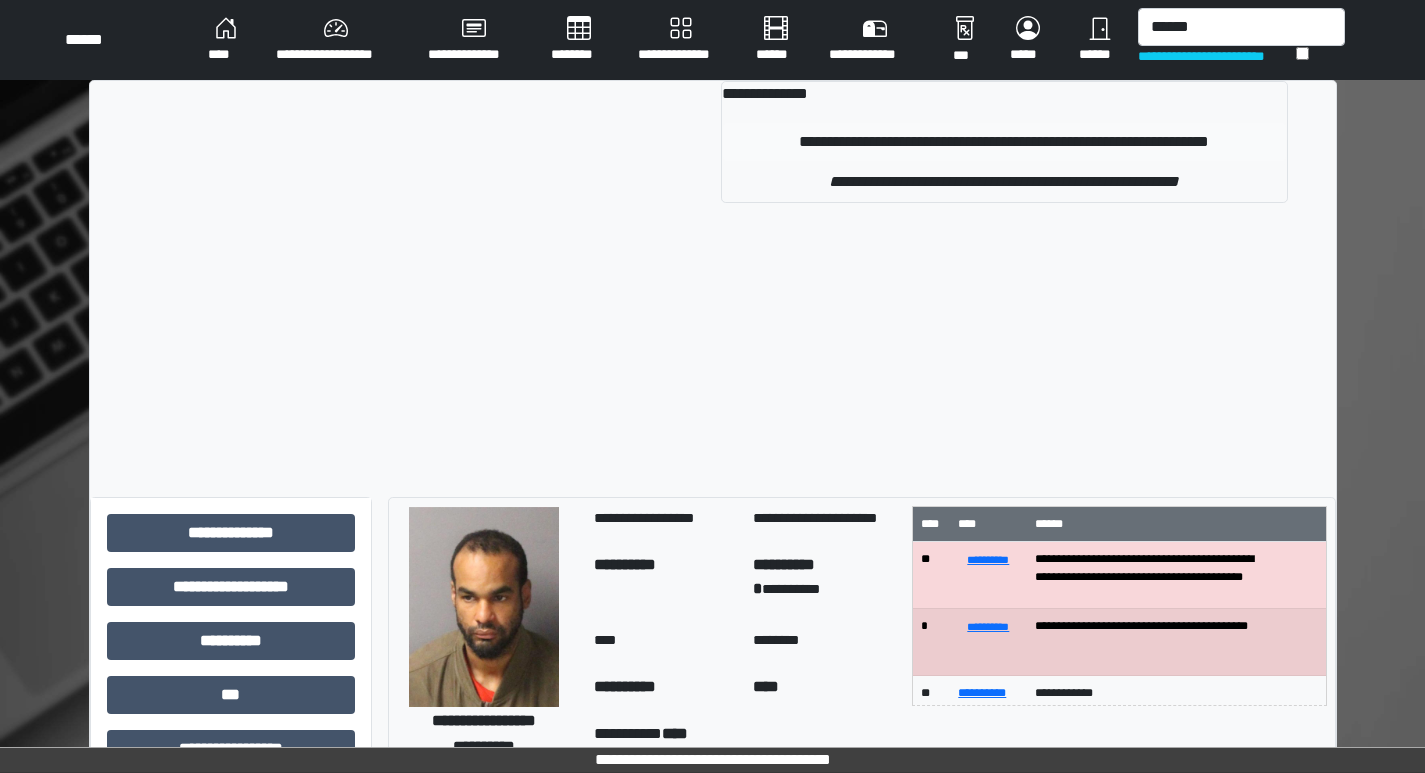 type 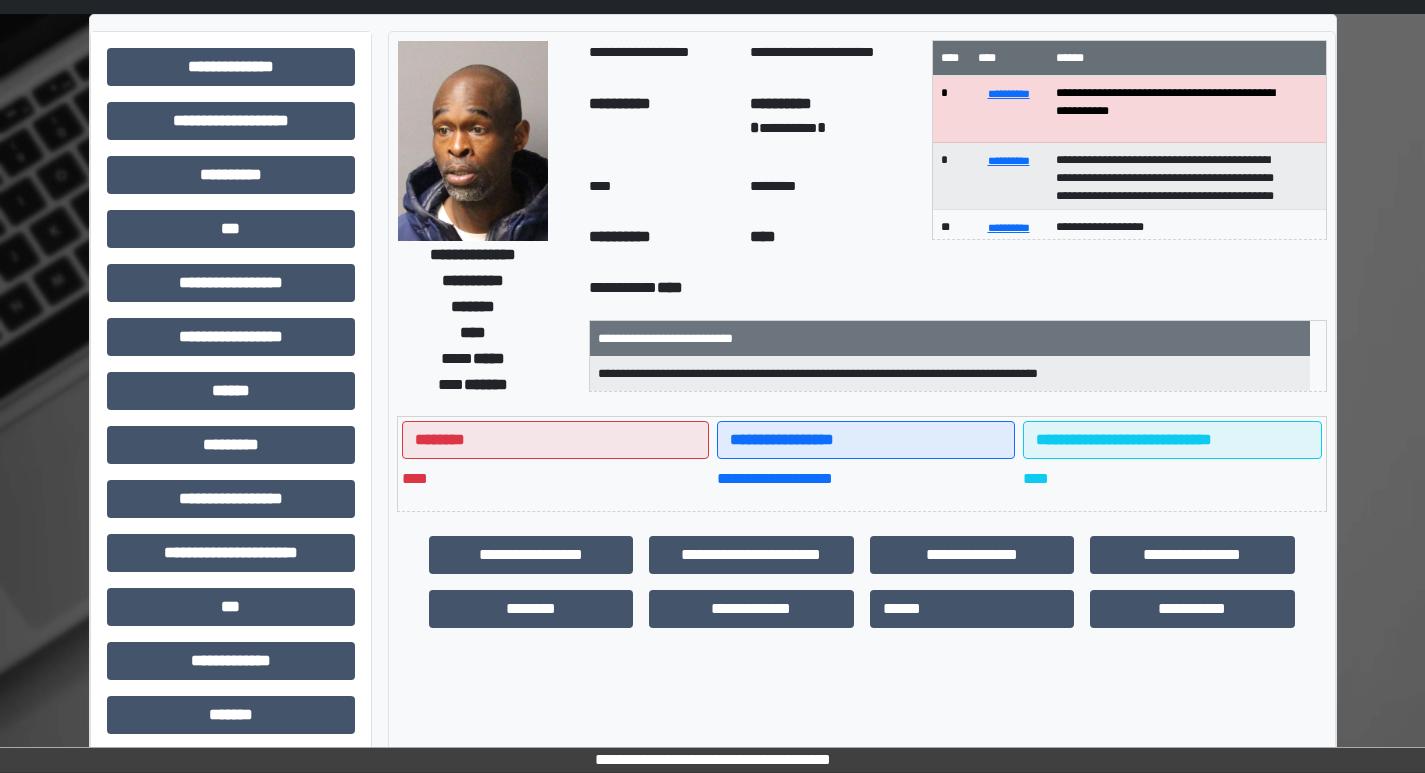 scroll, scrollTop: 101, scrollLeft: 0, axis: vertical 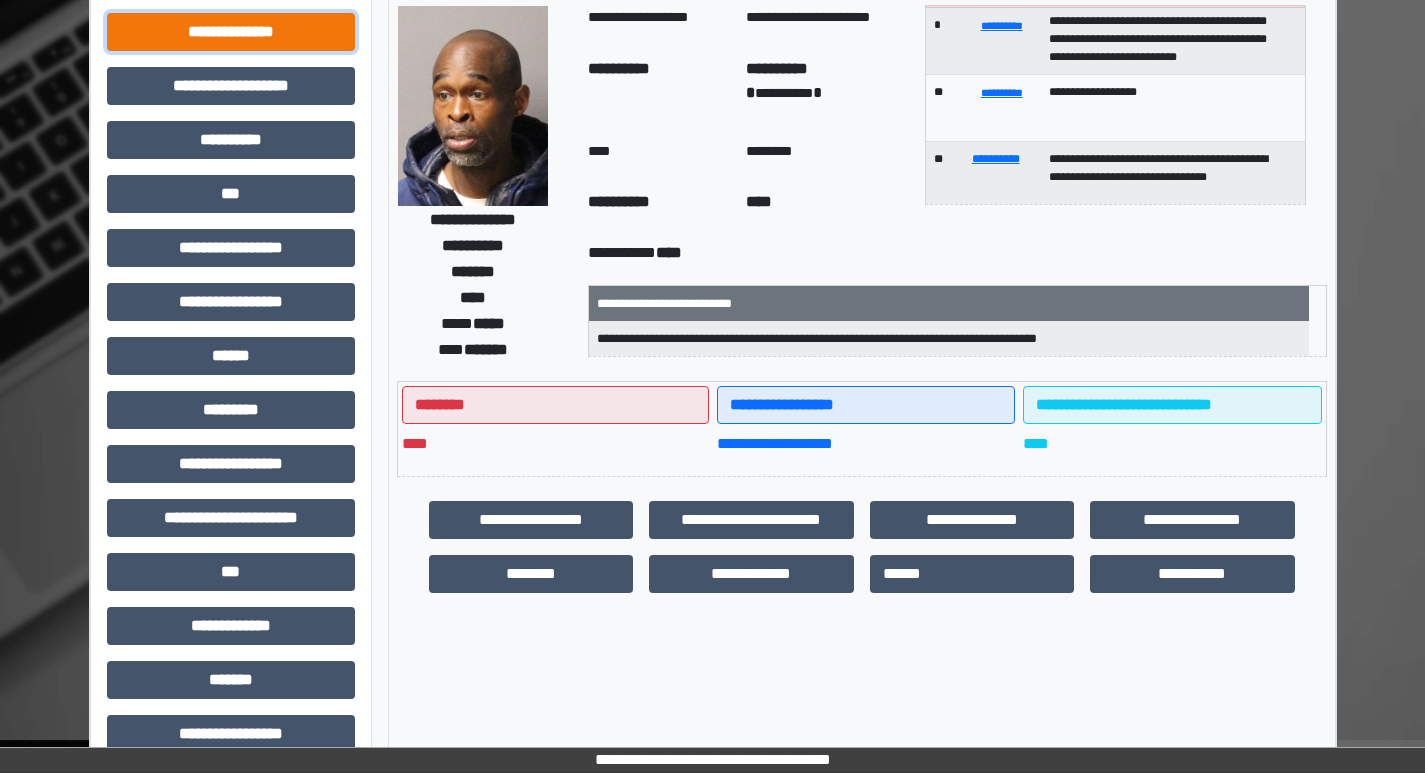 click on "**********" at bounding box center (231, 32) 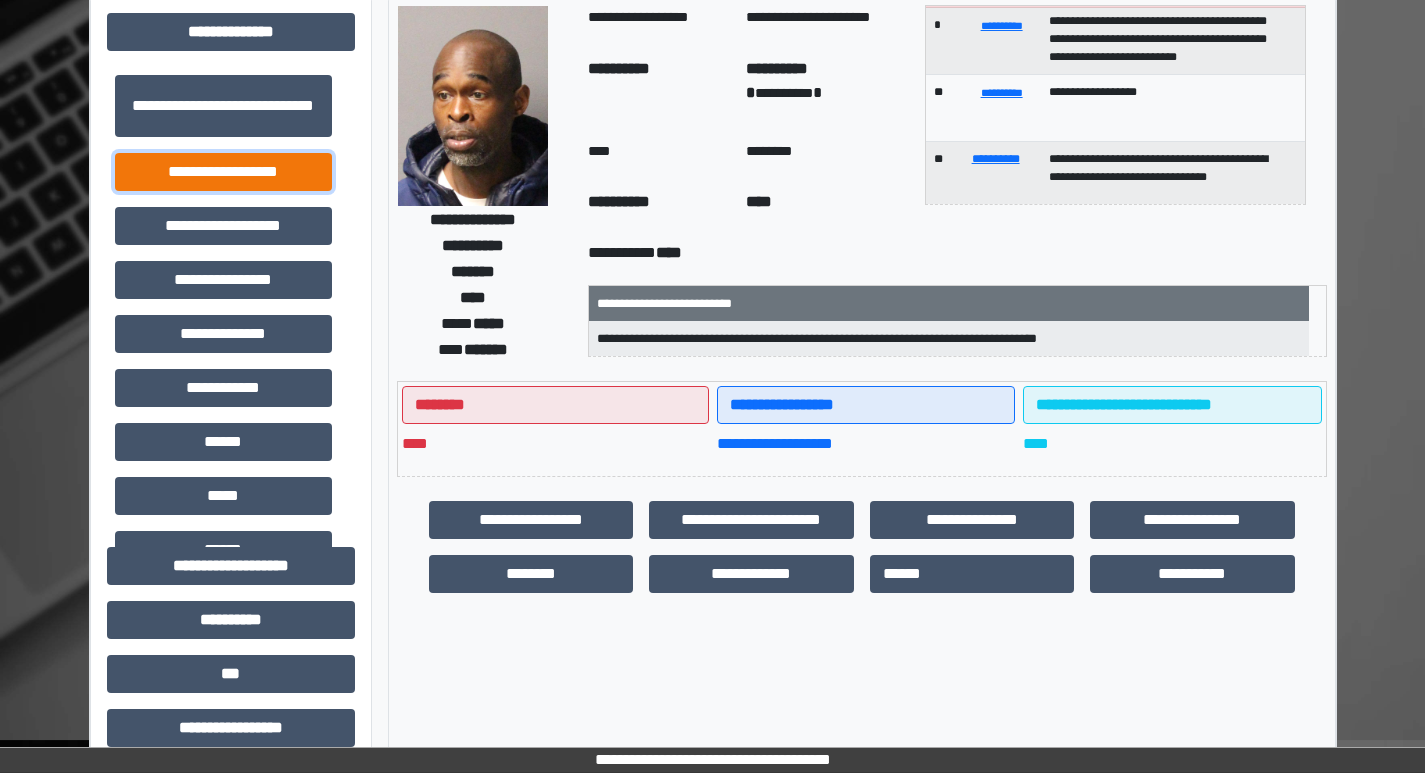 click on "**********" at bounding box center [223, 172] 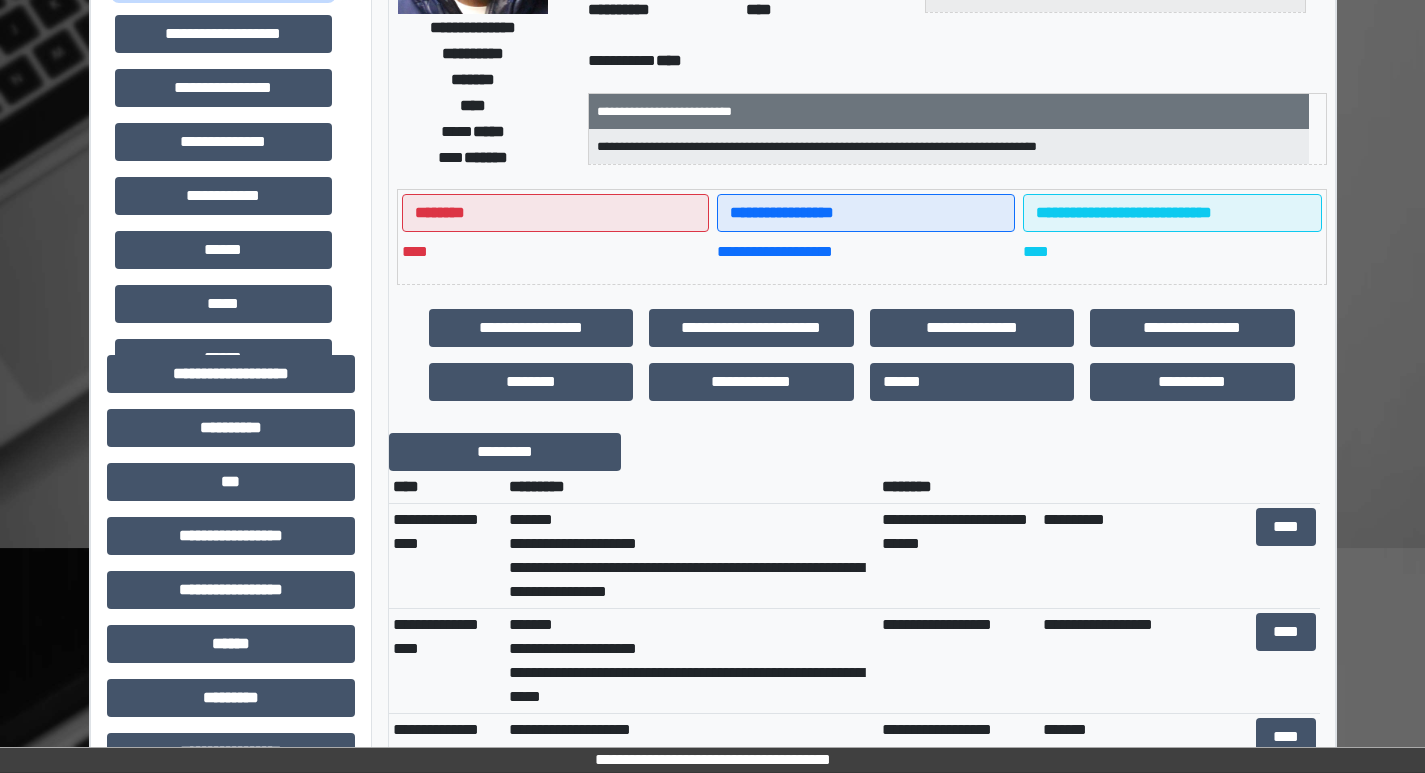 scroll, scrollTop: 301, scrollLeft: 0, axis: vertical 